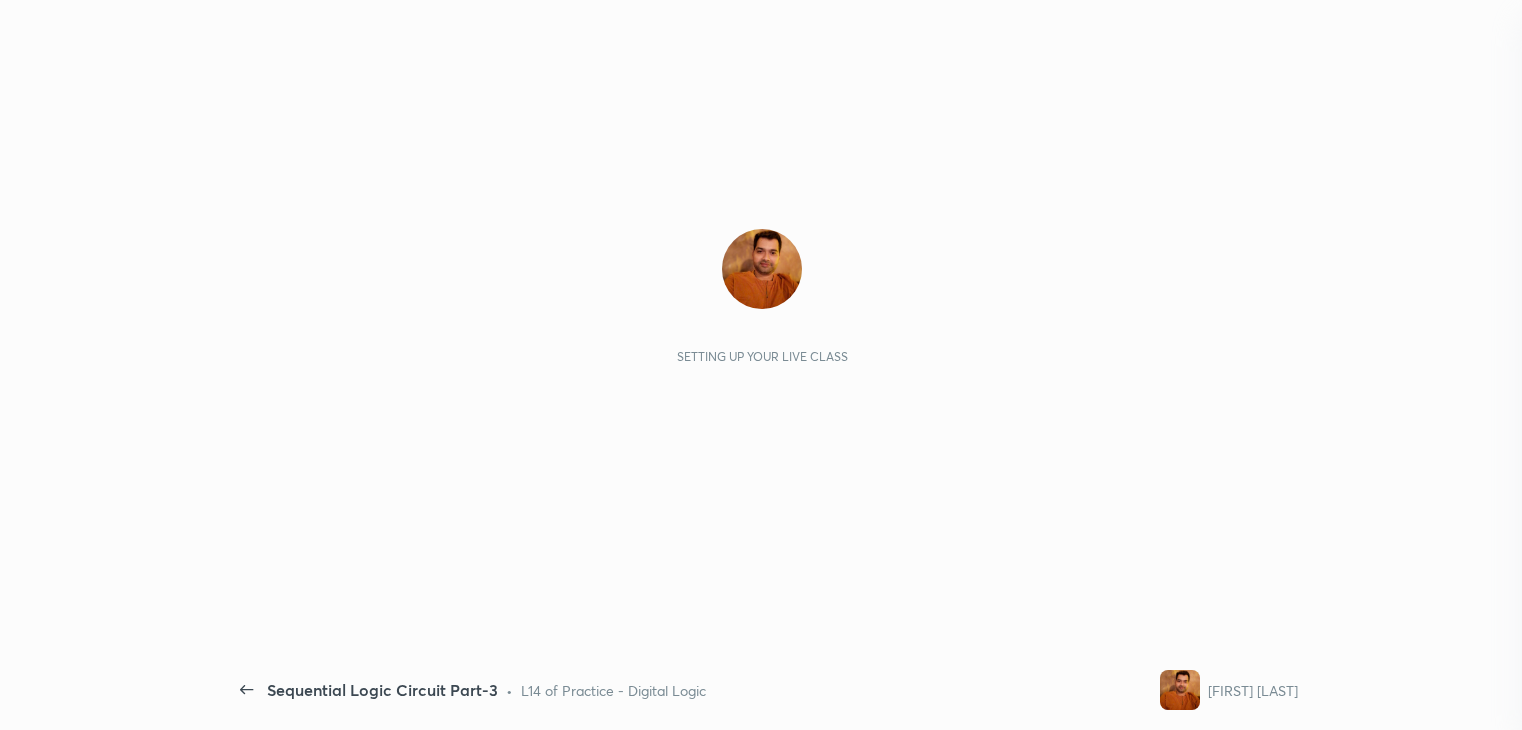 scroll, scrollTop: 0, scrollLeft: 0, axis: both 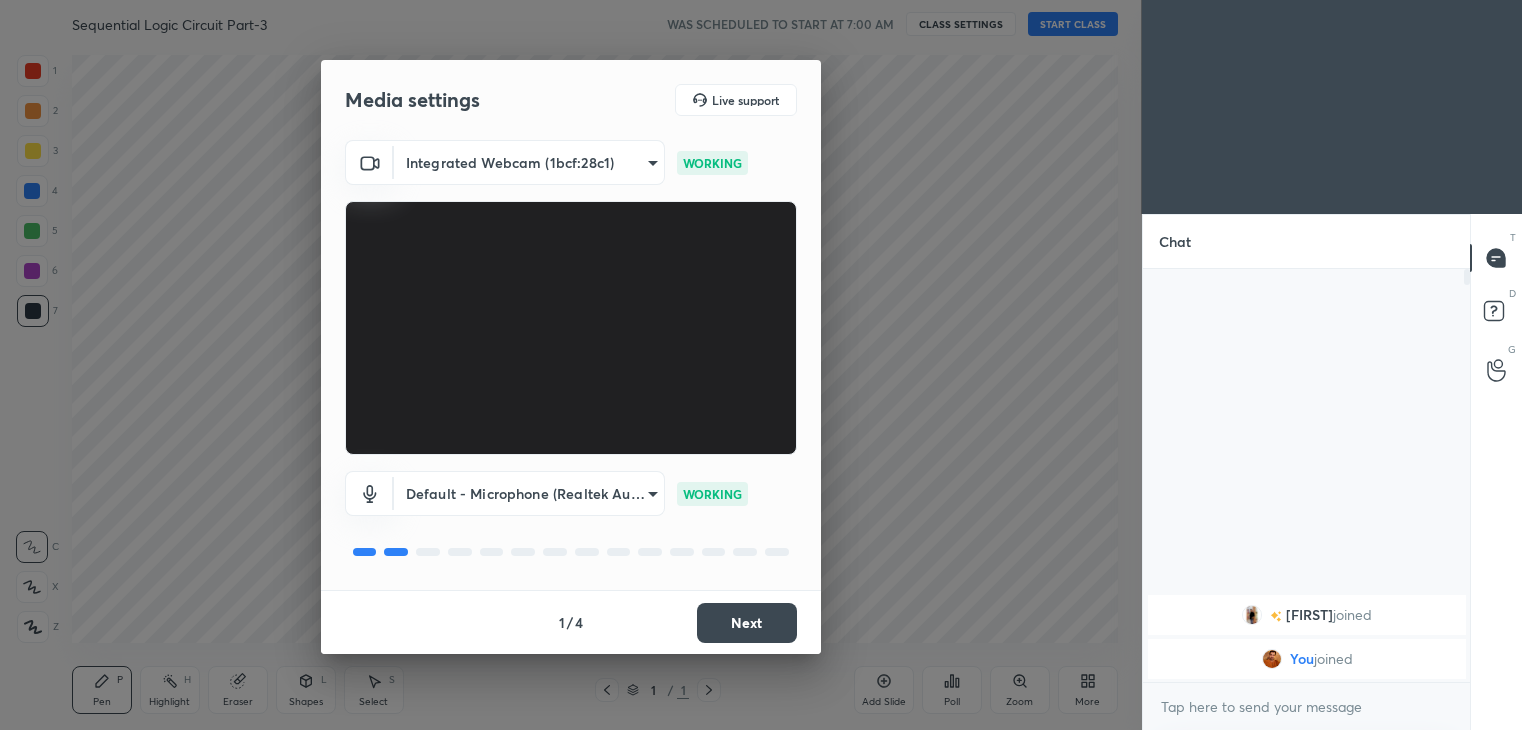 click on "Next" at bounding box center (747, 623) 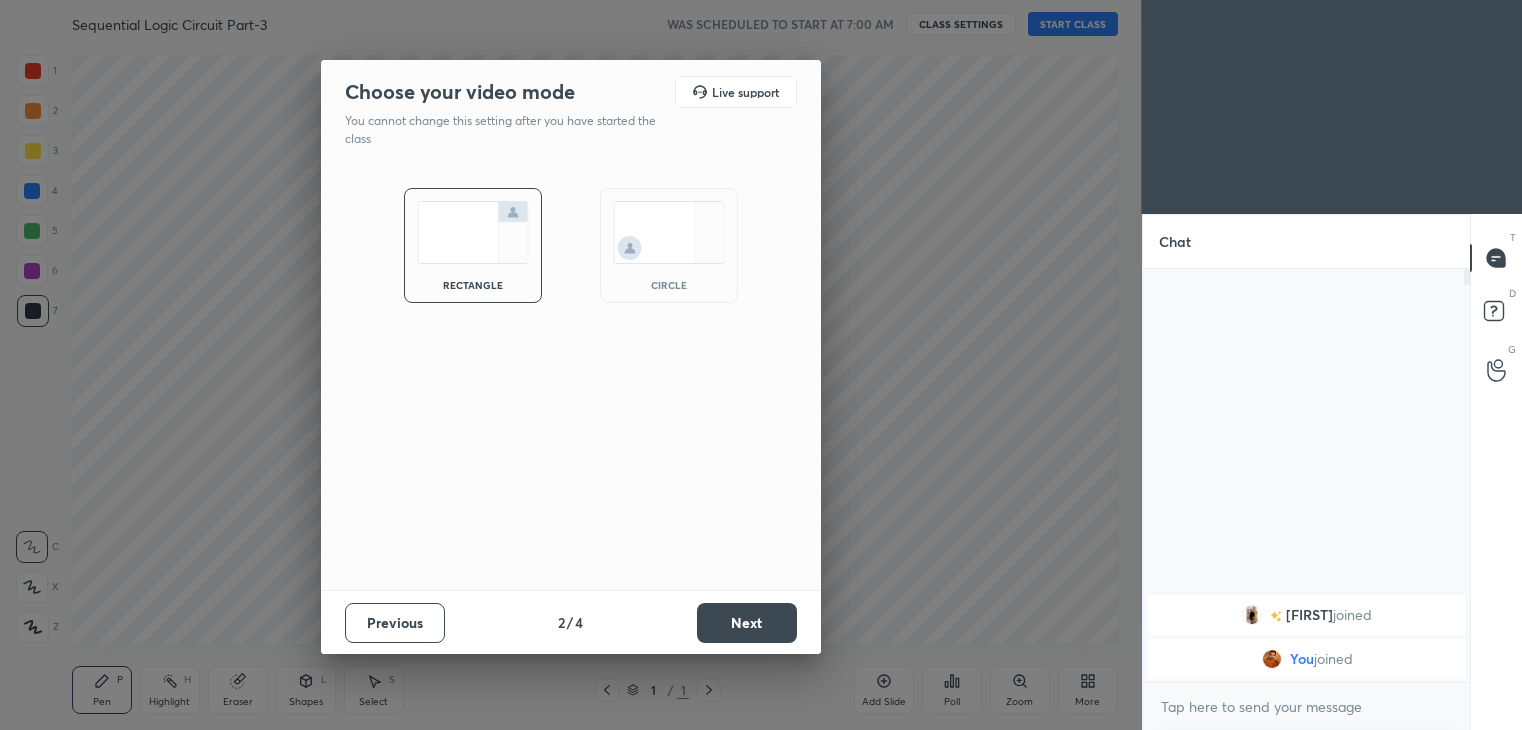 click on "Next" at bounding box center (747, 623) 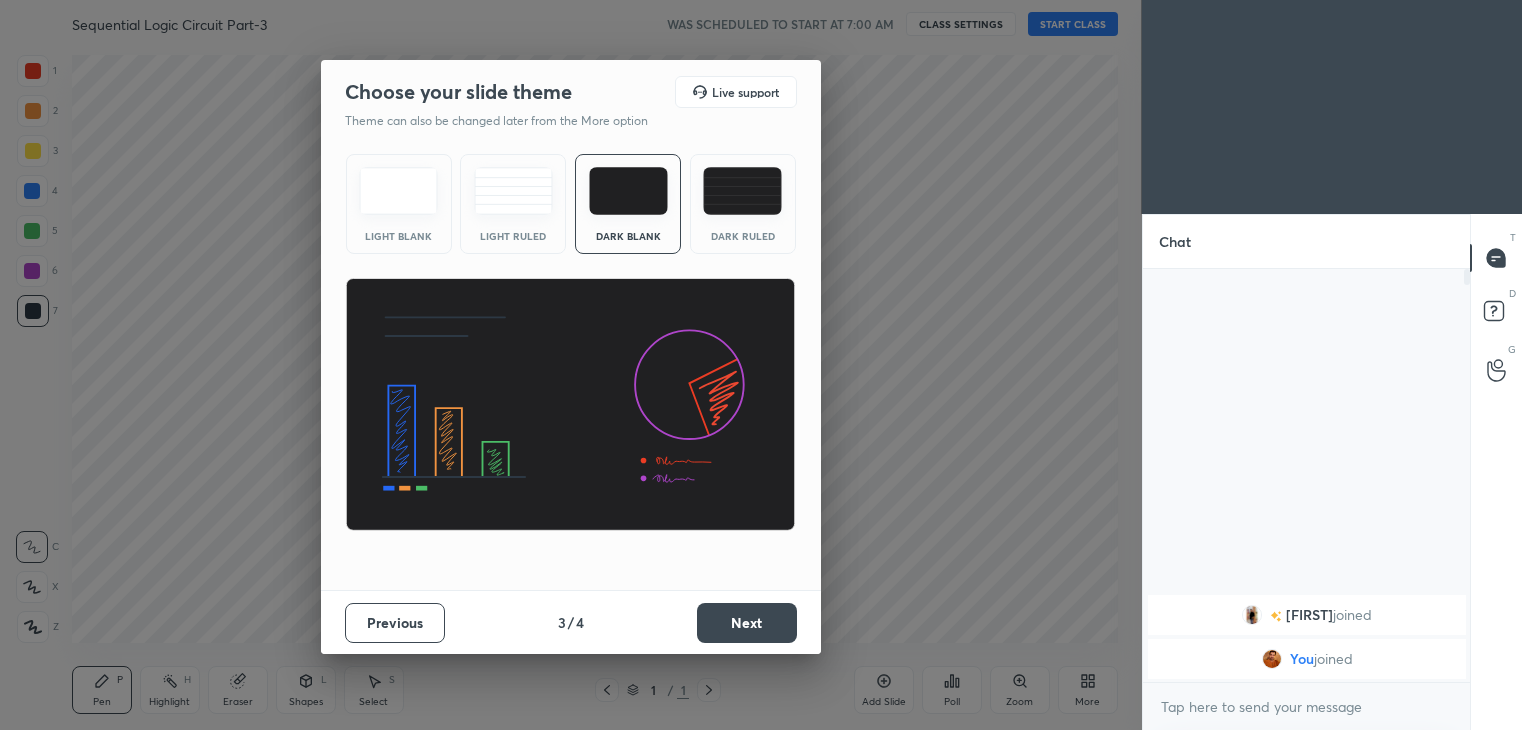 click on "Next" at bounding box center [747, 623] 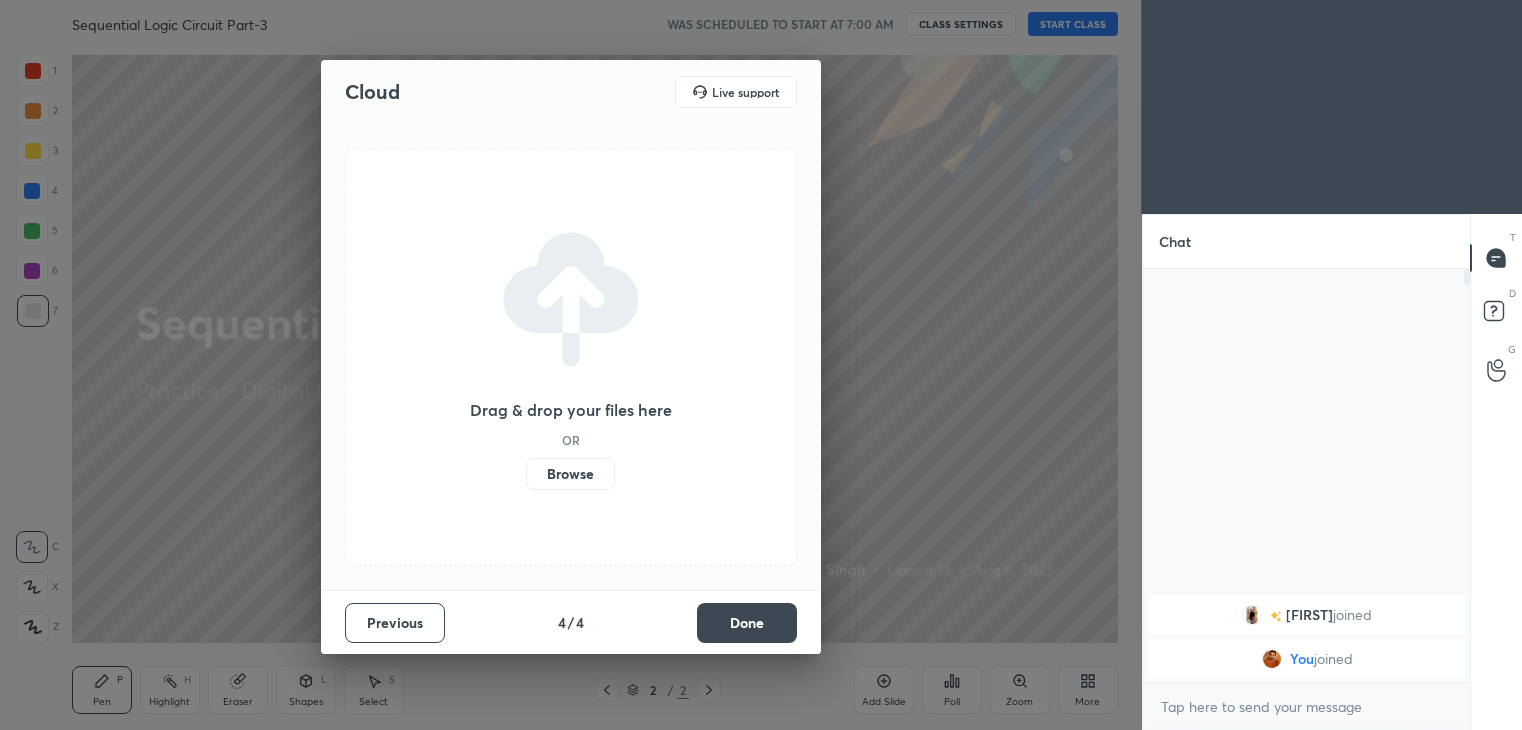 click on "Done" at bounding box center (747, 623) 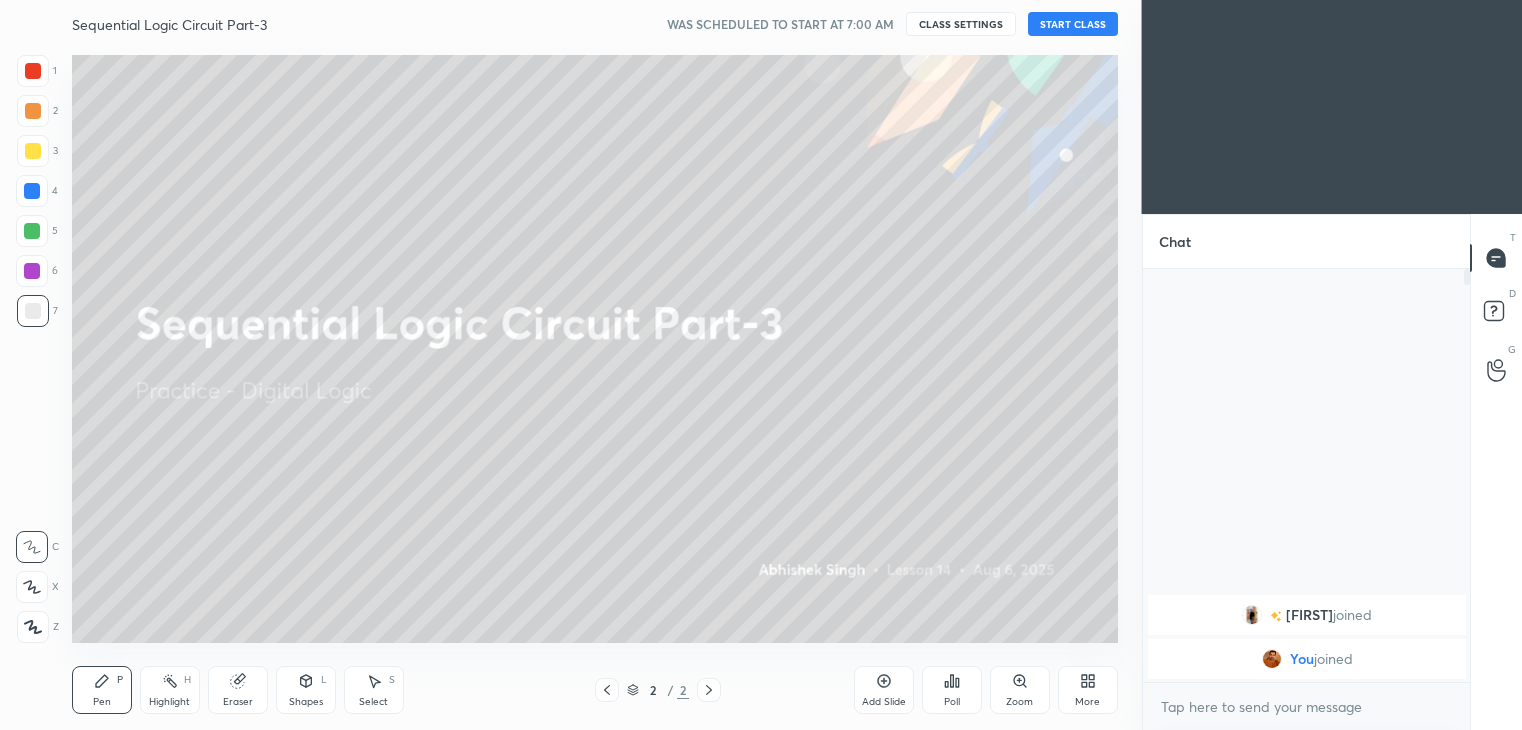 click on "More" at bounding box center [1088, 690] 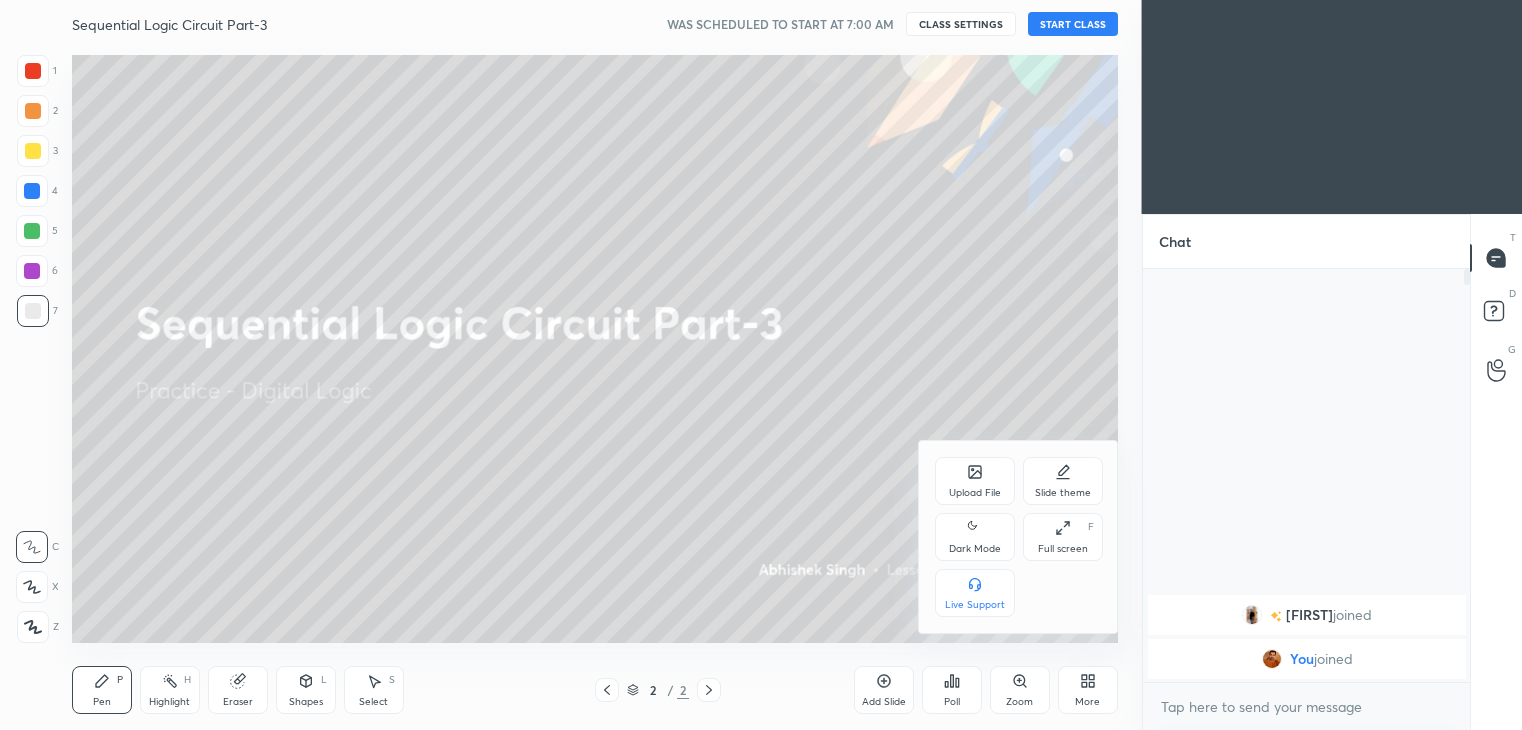 click 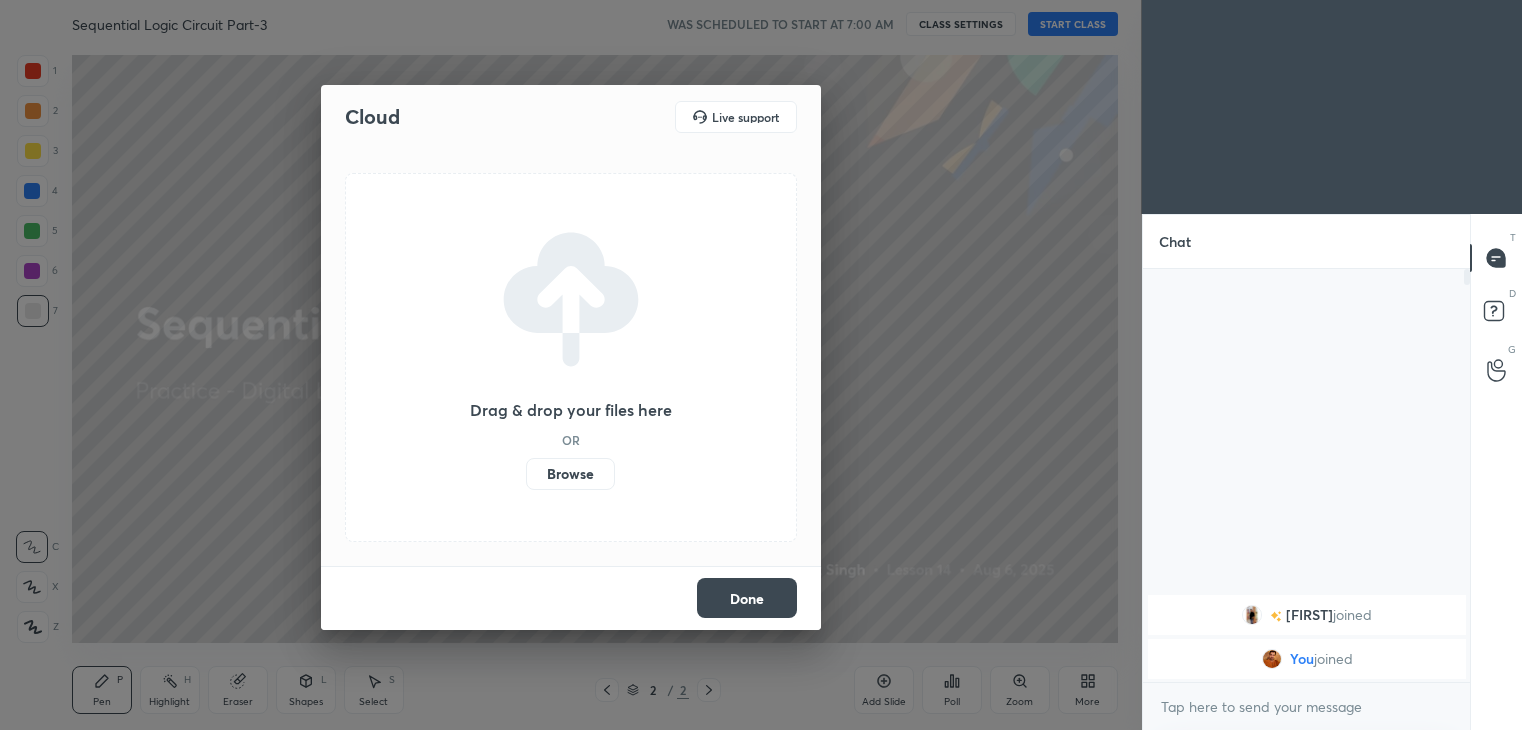 click on "Browse" at bounding box center (570, 474) 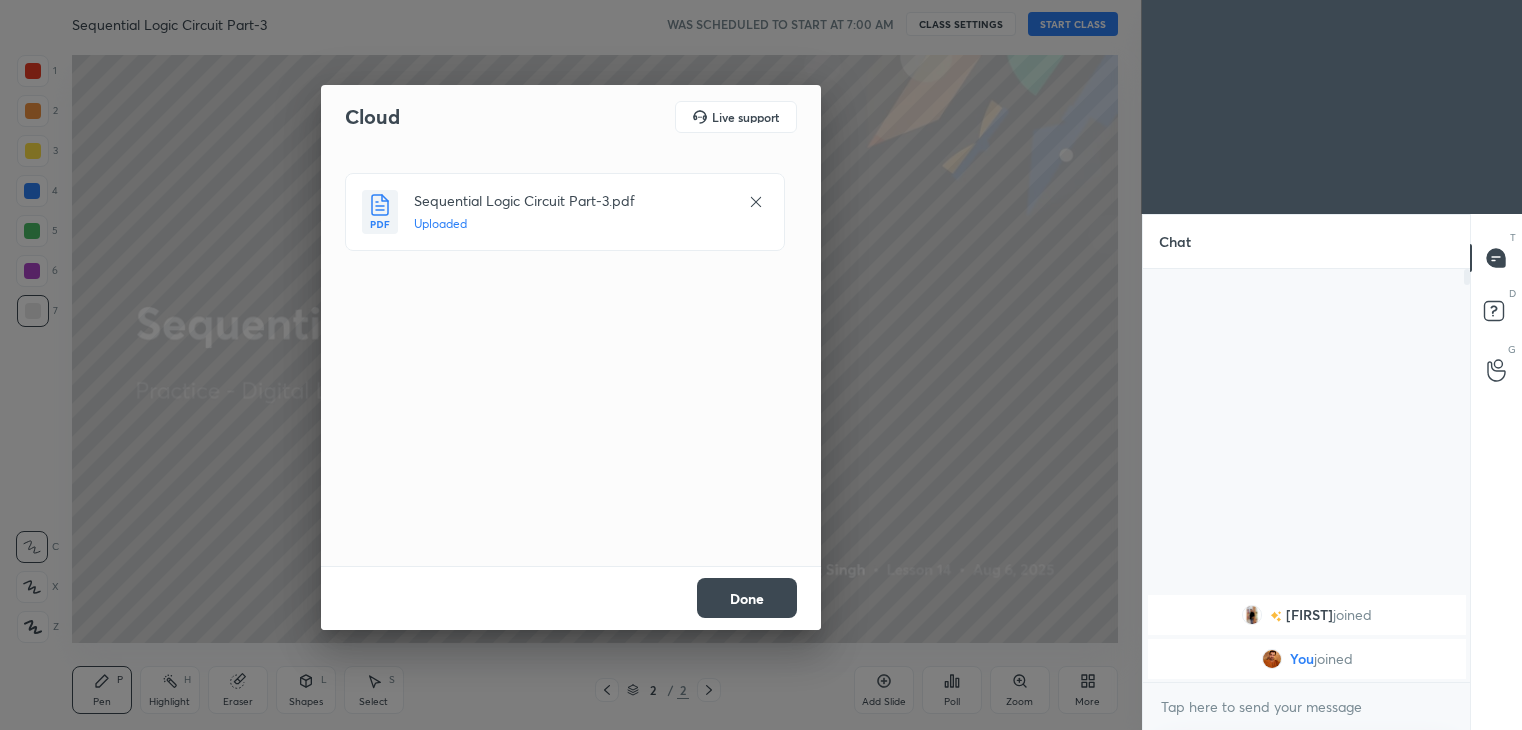 click on "Done" at bounding box center (747, 598) 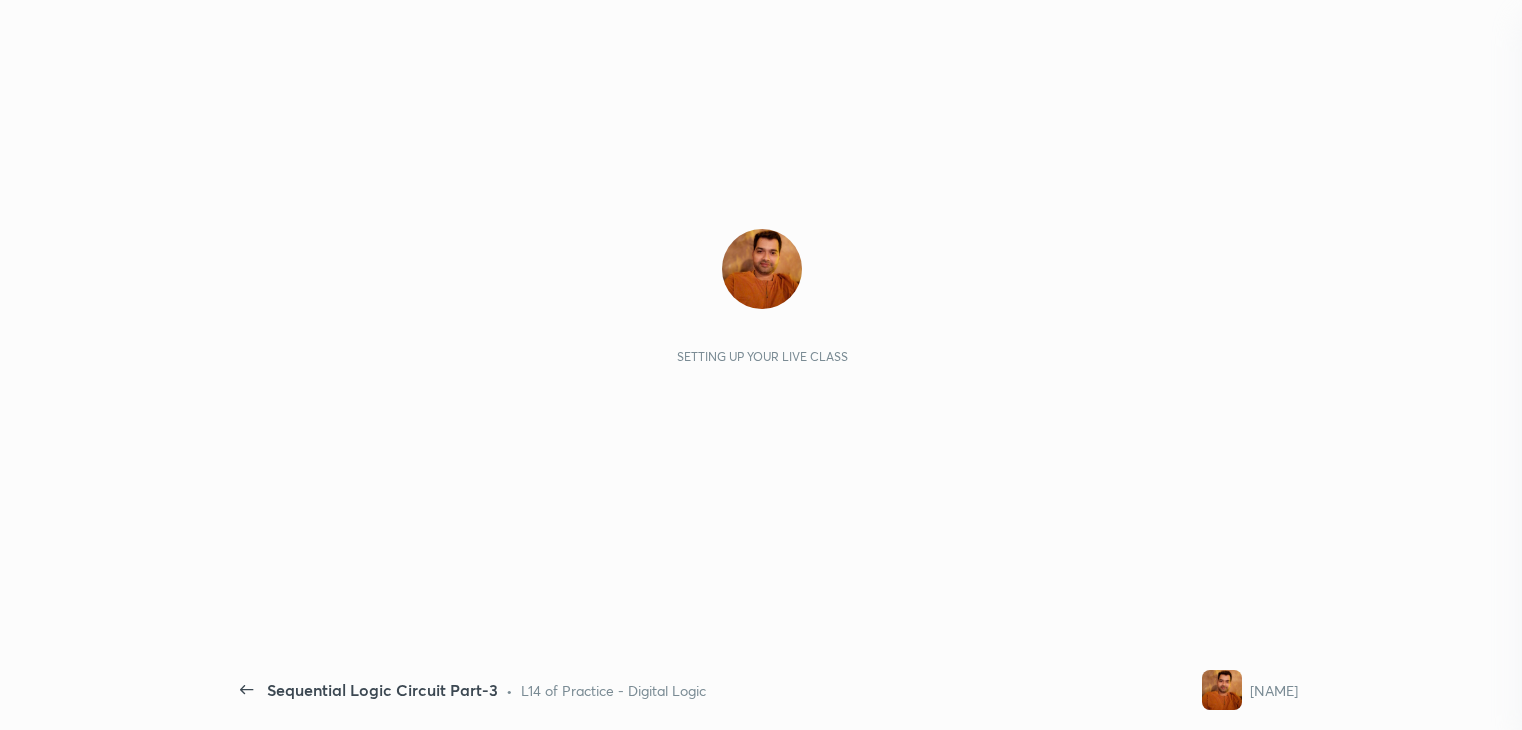 scroll, scrollTop: 0, scrollLeft: 0, axis: both 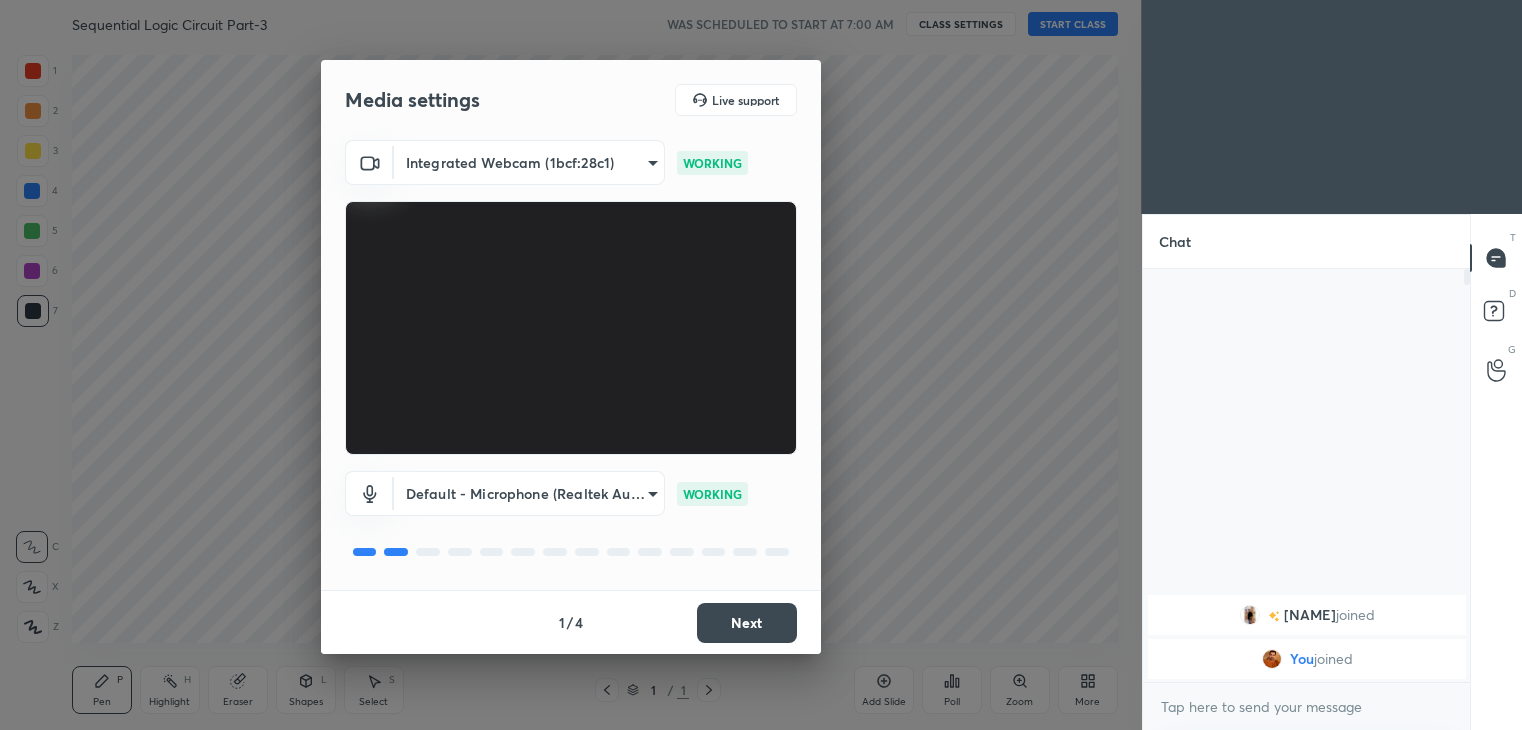 click on "Next" at bounding box center (747, 623) 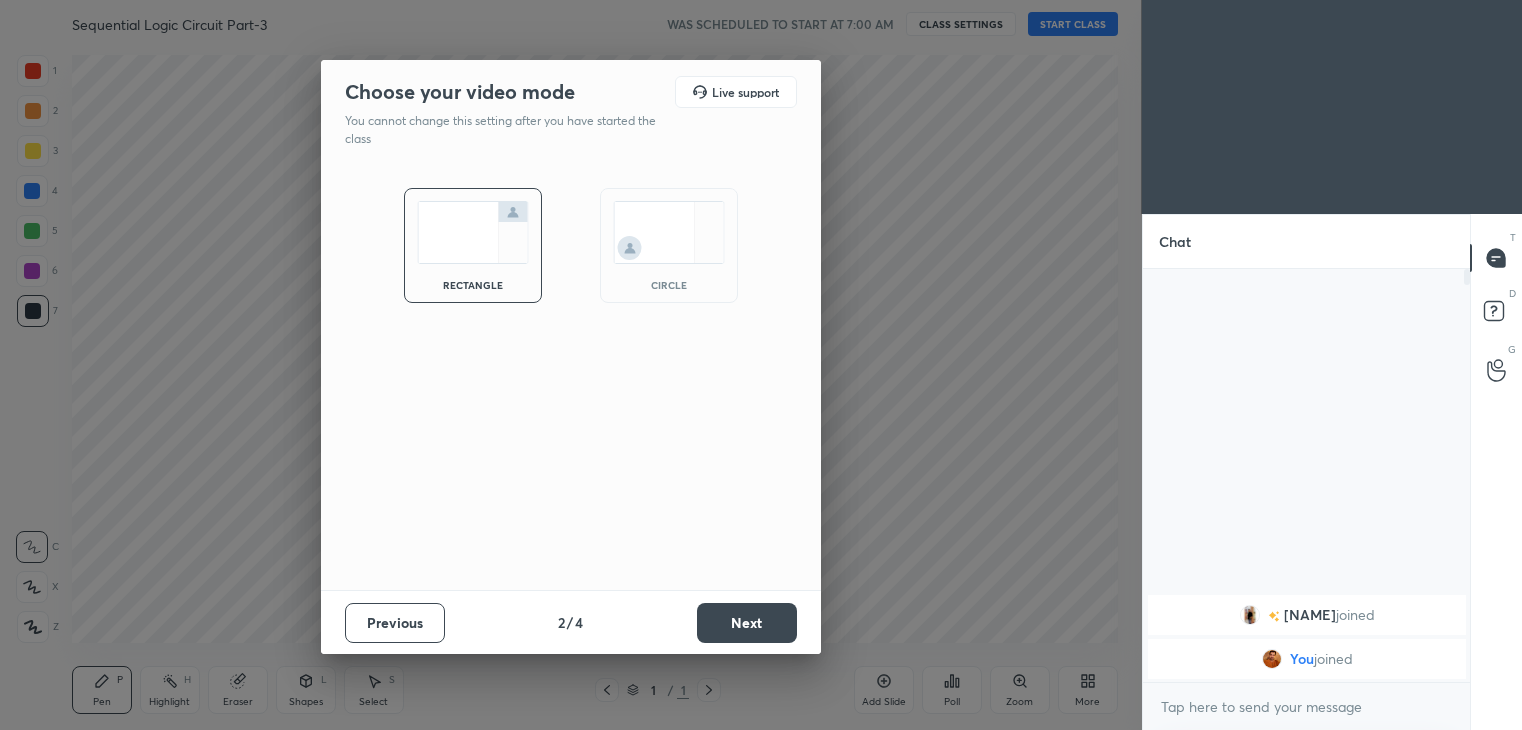 click on "Next" at bounding box center [747, 623] 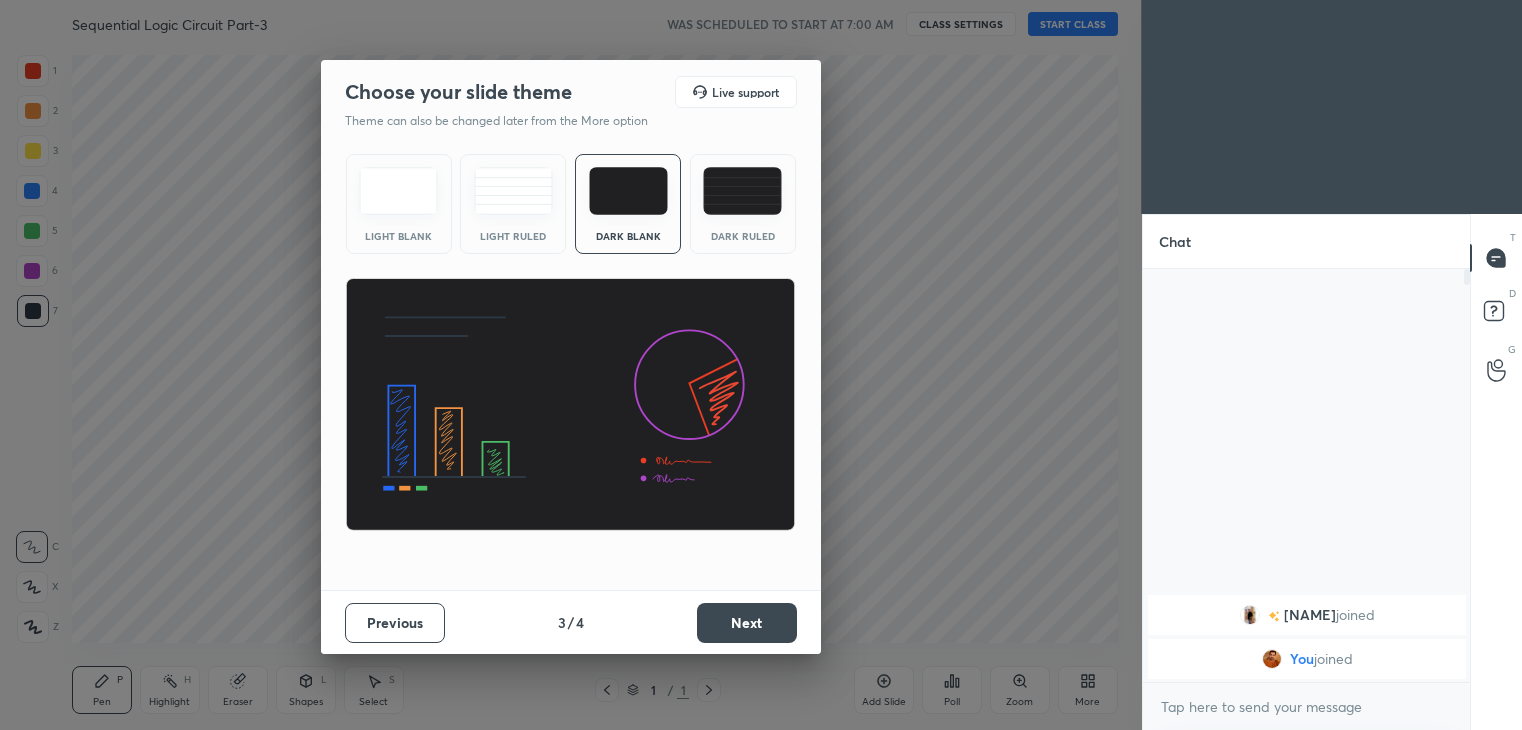 click on "Next" at bounding box center (747, 623) 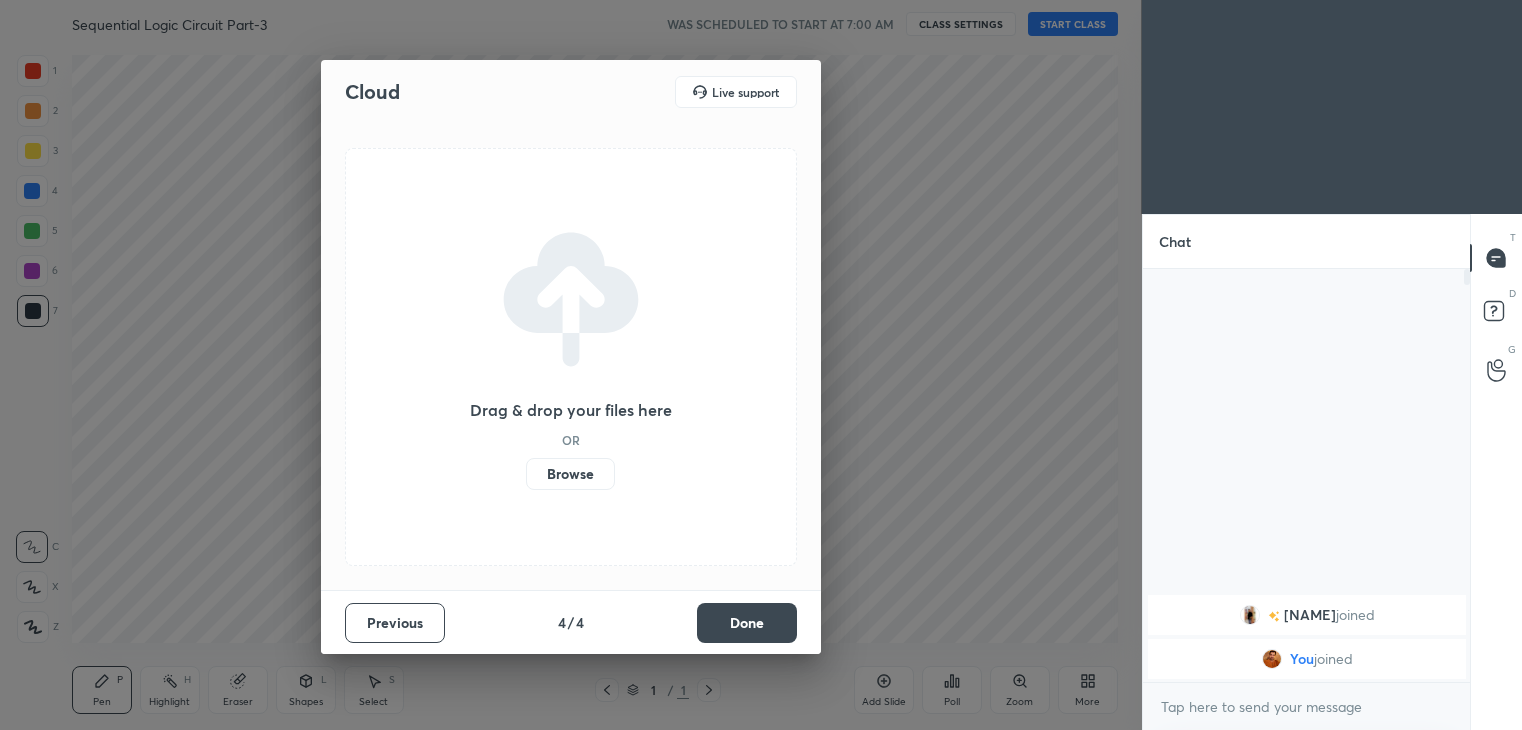 click on "Done" at bounding box center (747, 623) 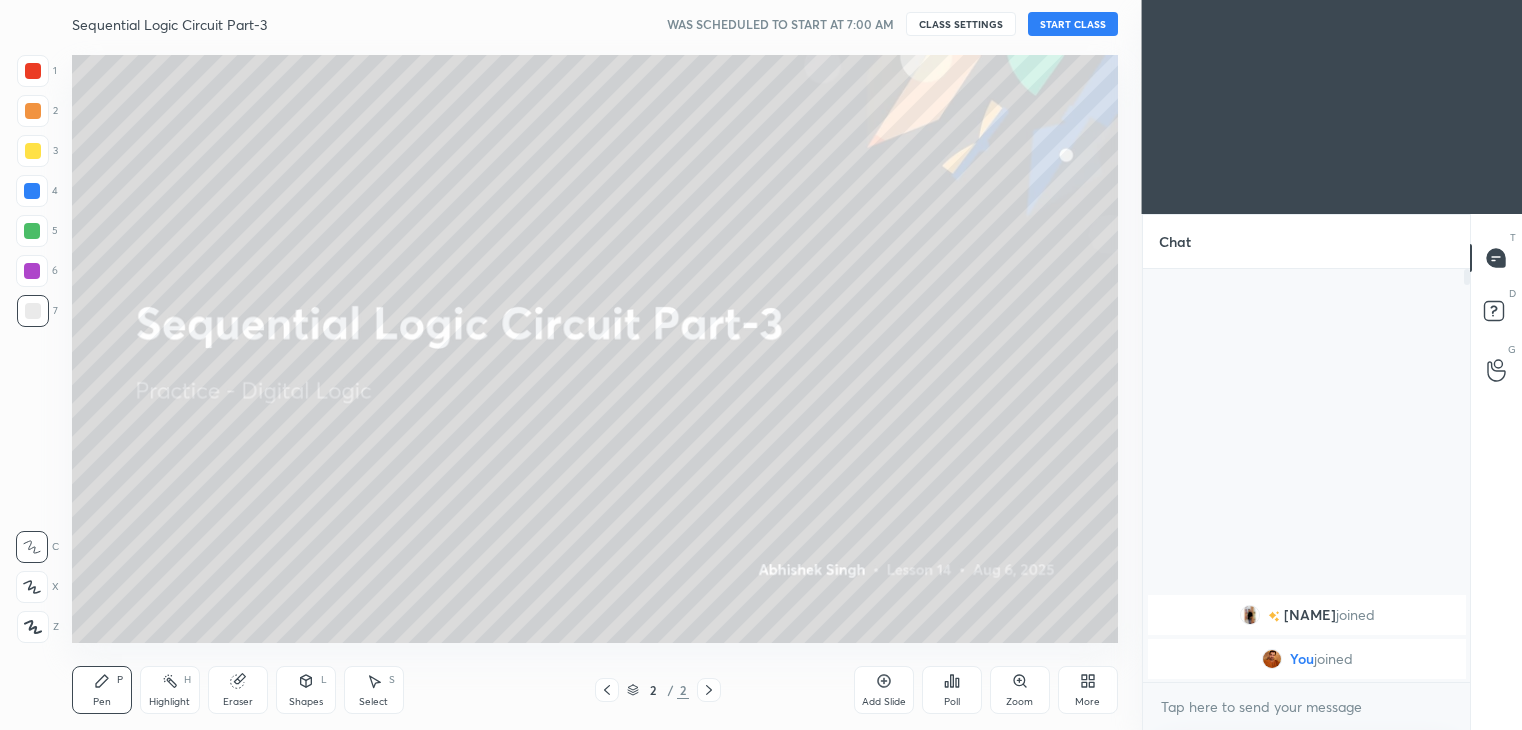 click on "START CLASS" at bounding box center (1073, 24) 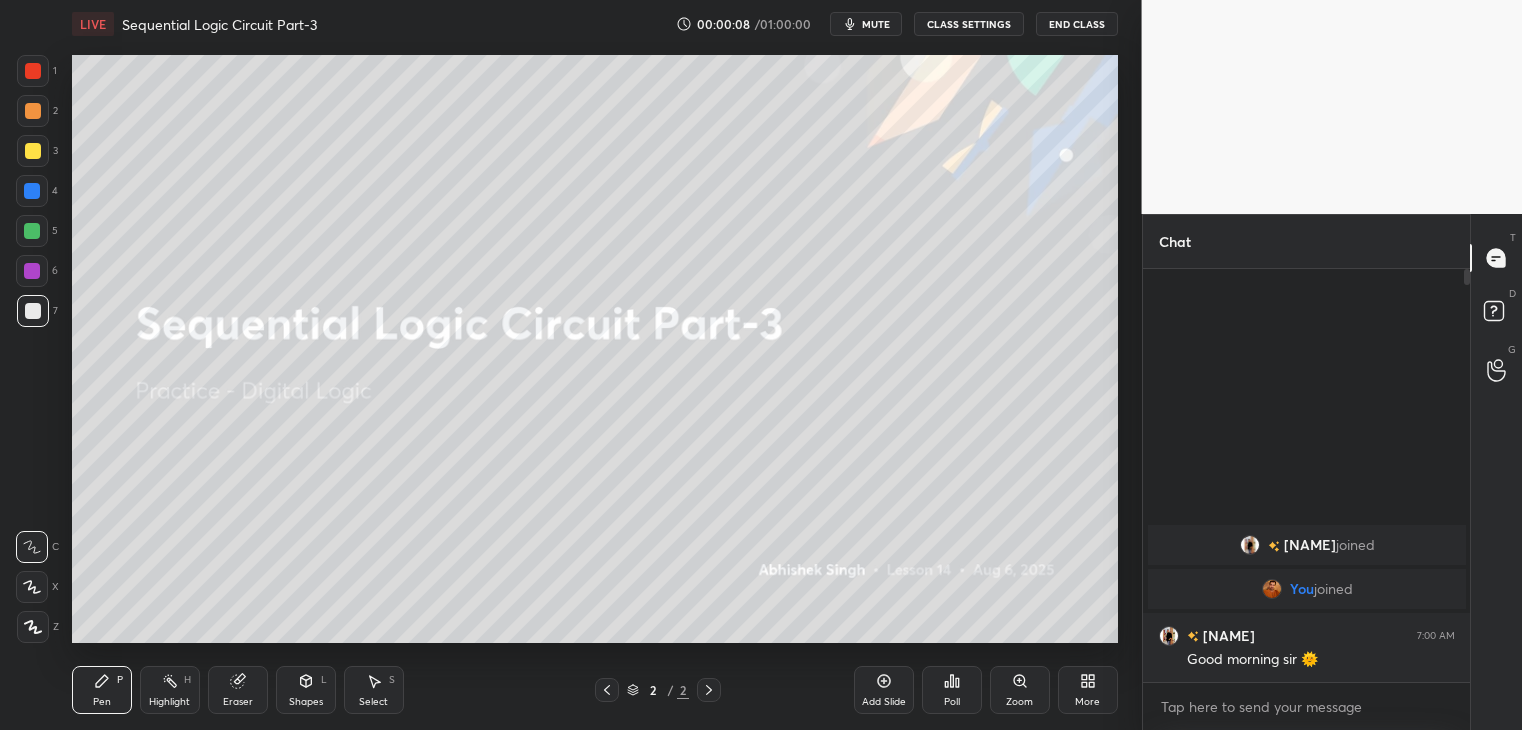 click 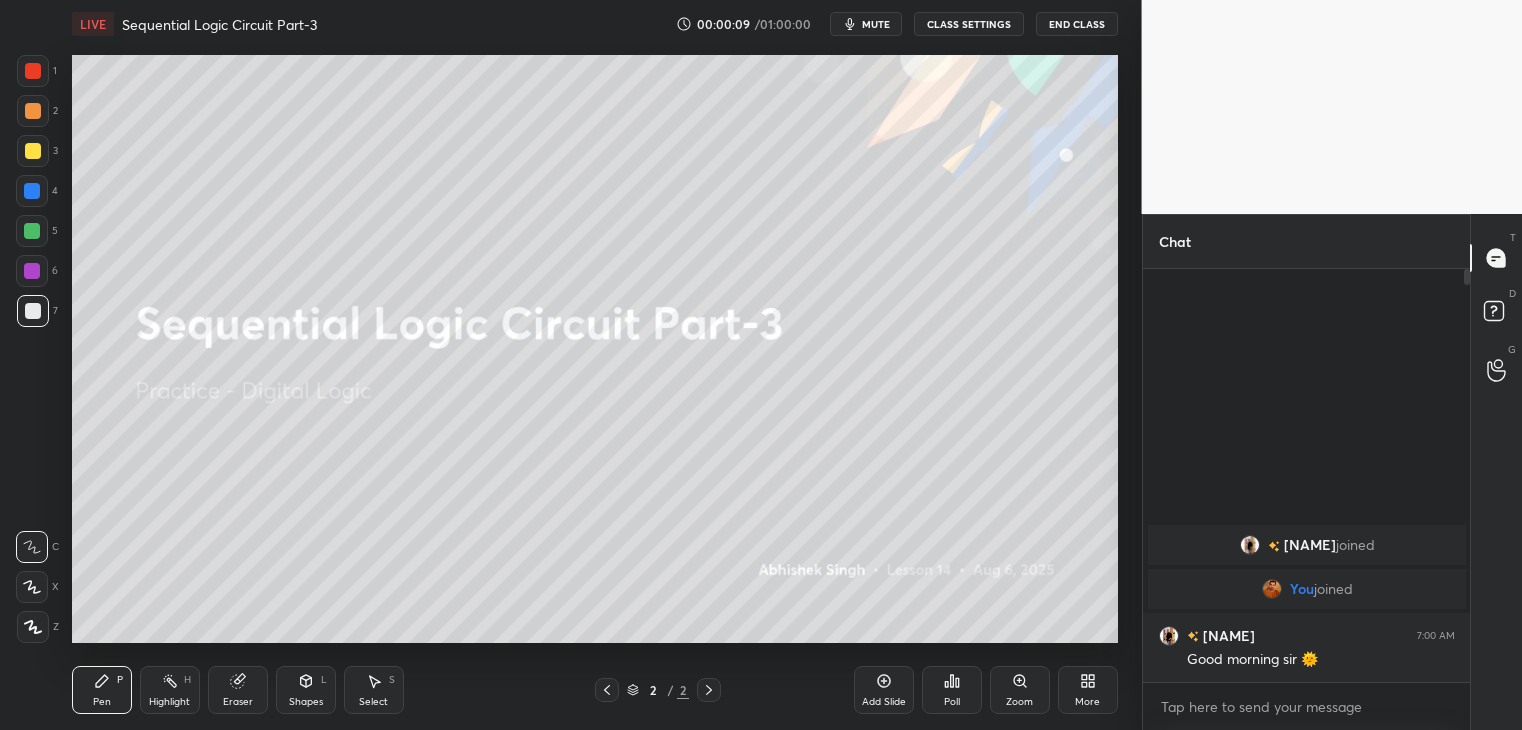 click 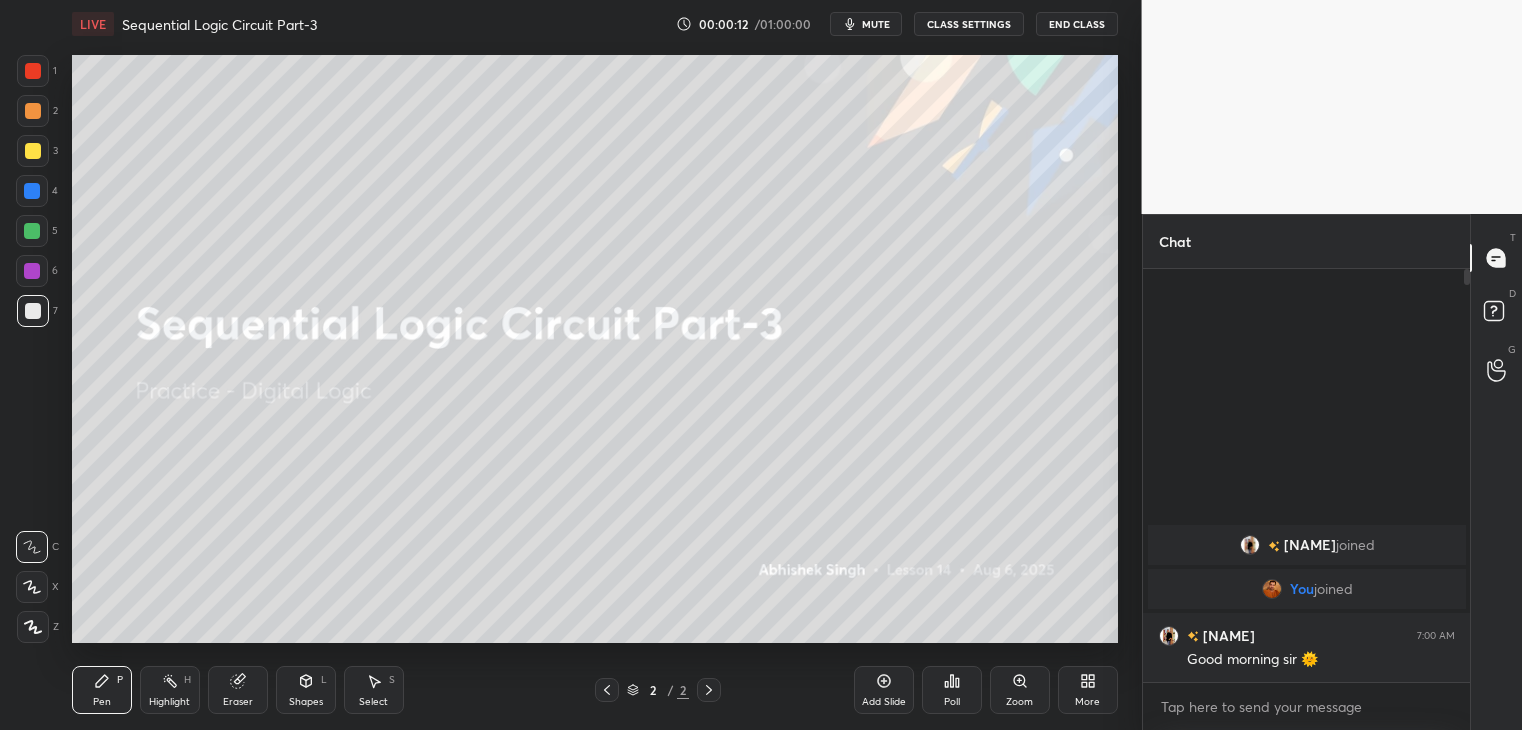 click on "More" at bounding box center [1087, 702] 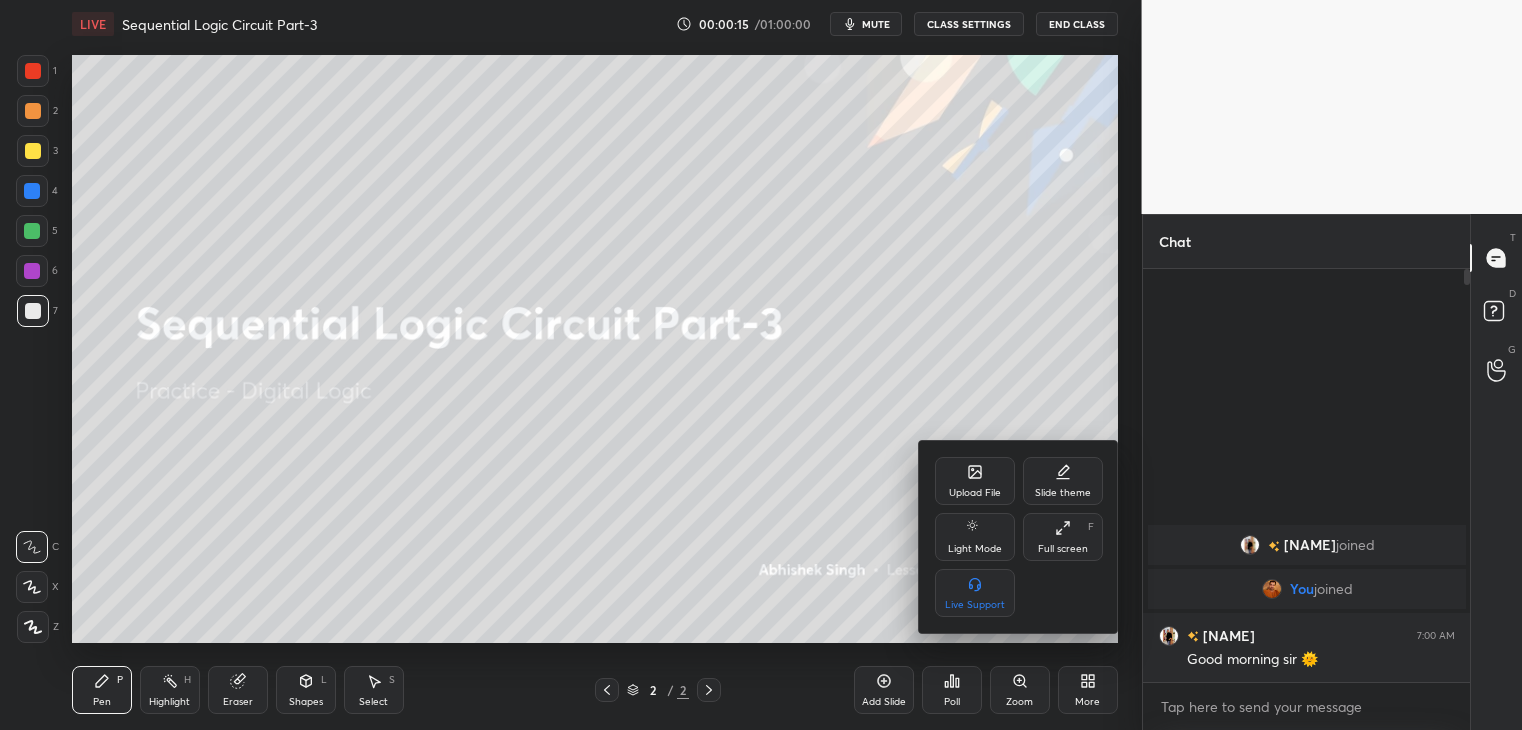 click 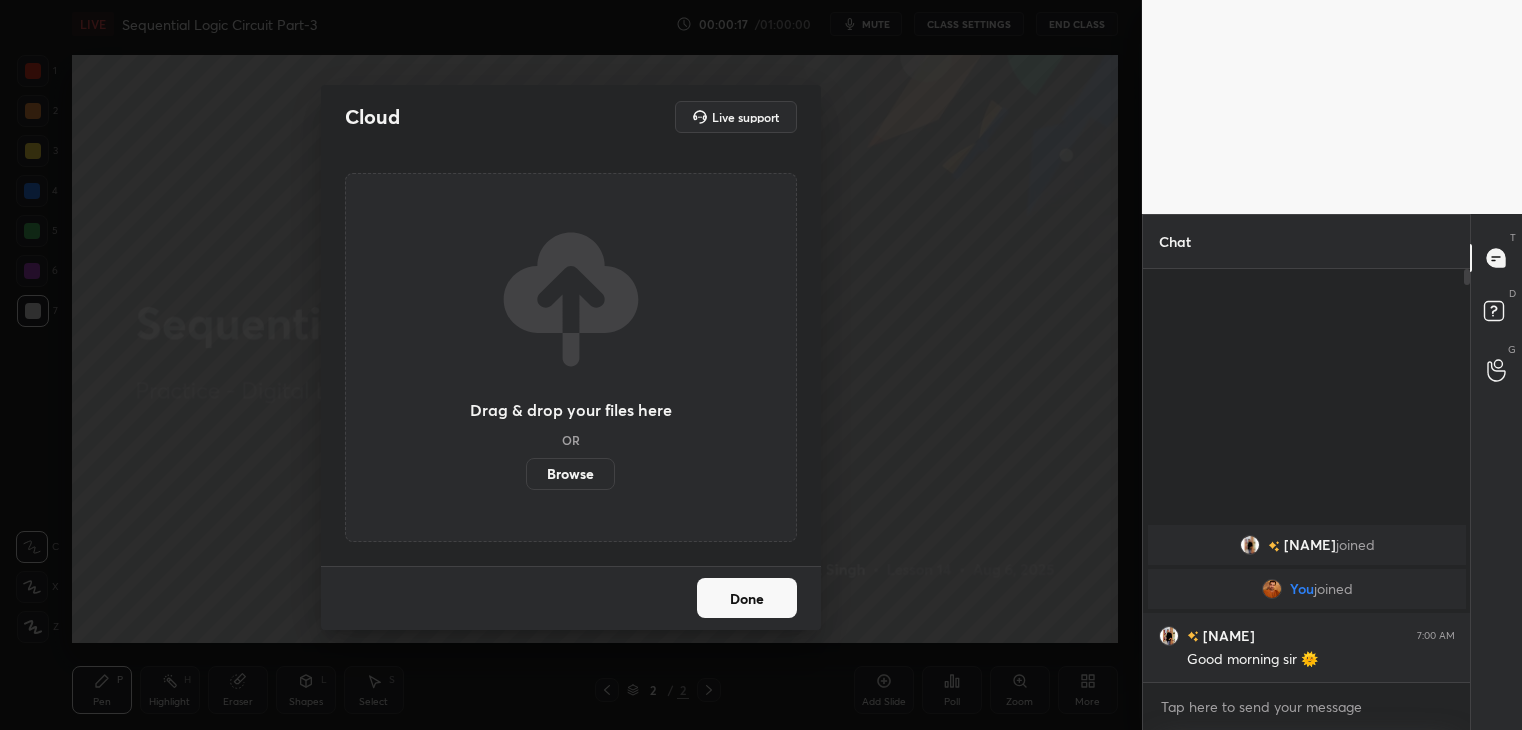 click on "Browse" at bounding box center [570, 474] 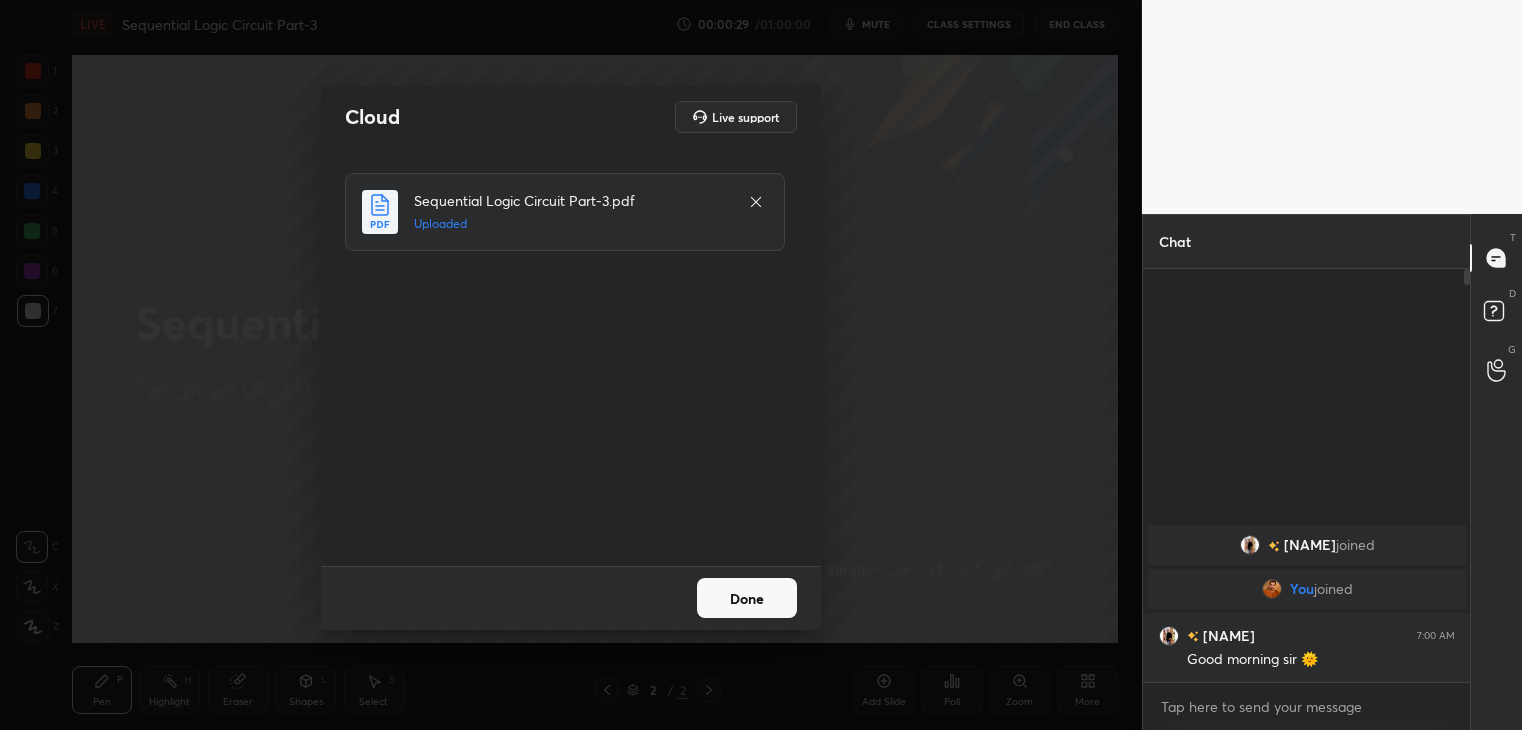 click on "Done" at bounding box center (747, 598) 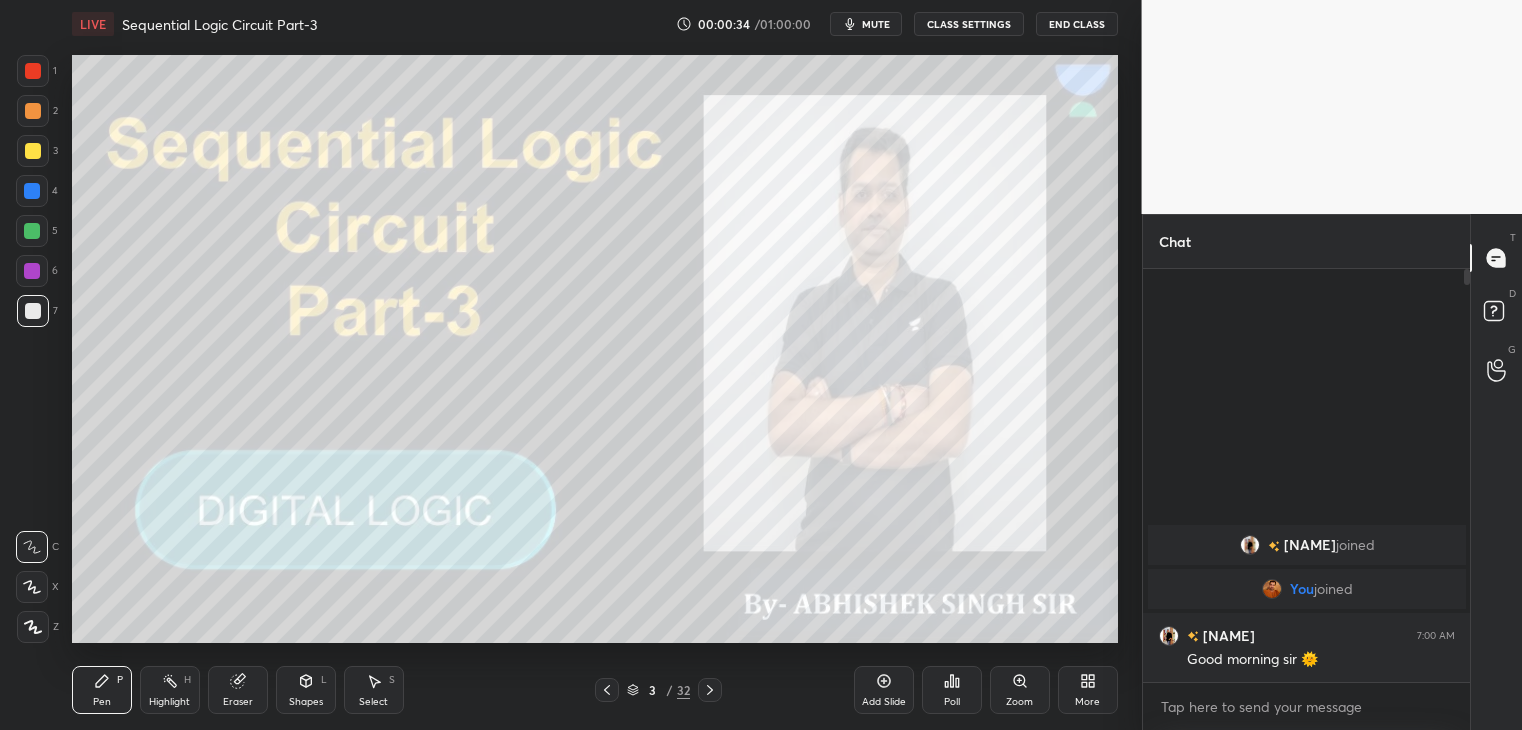 click at bounding box center (32, 271) 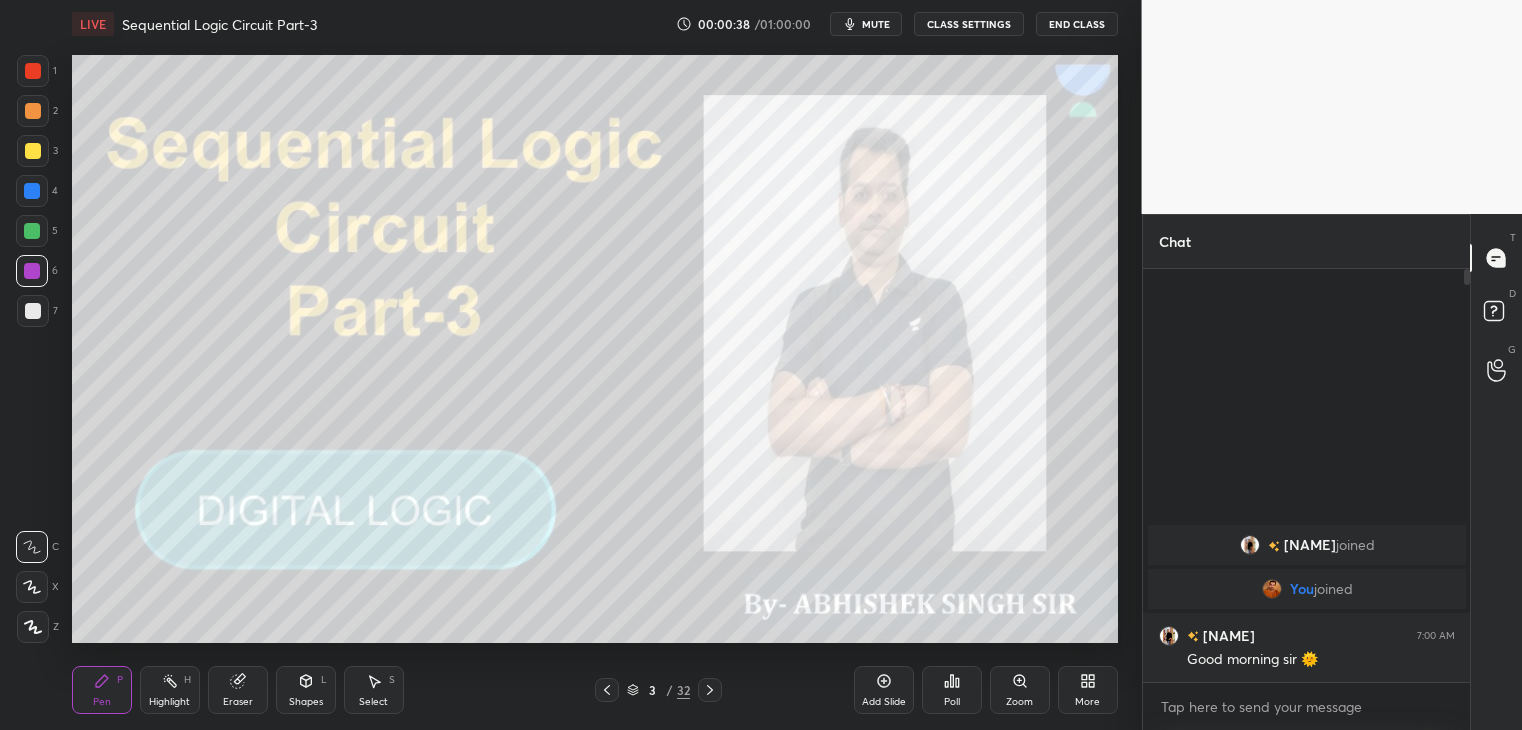 click 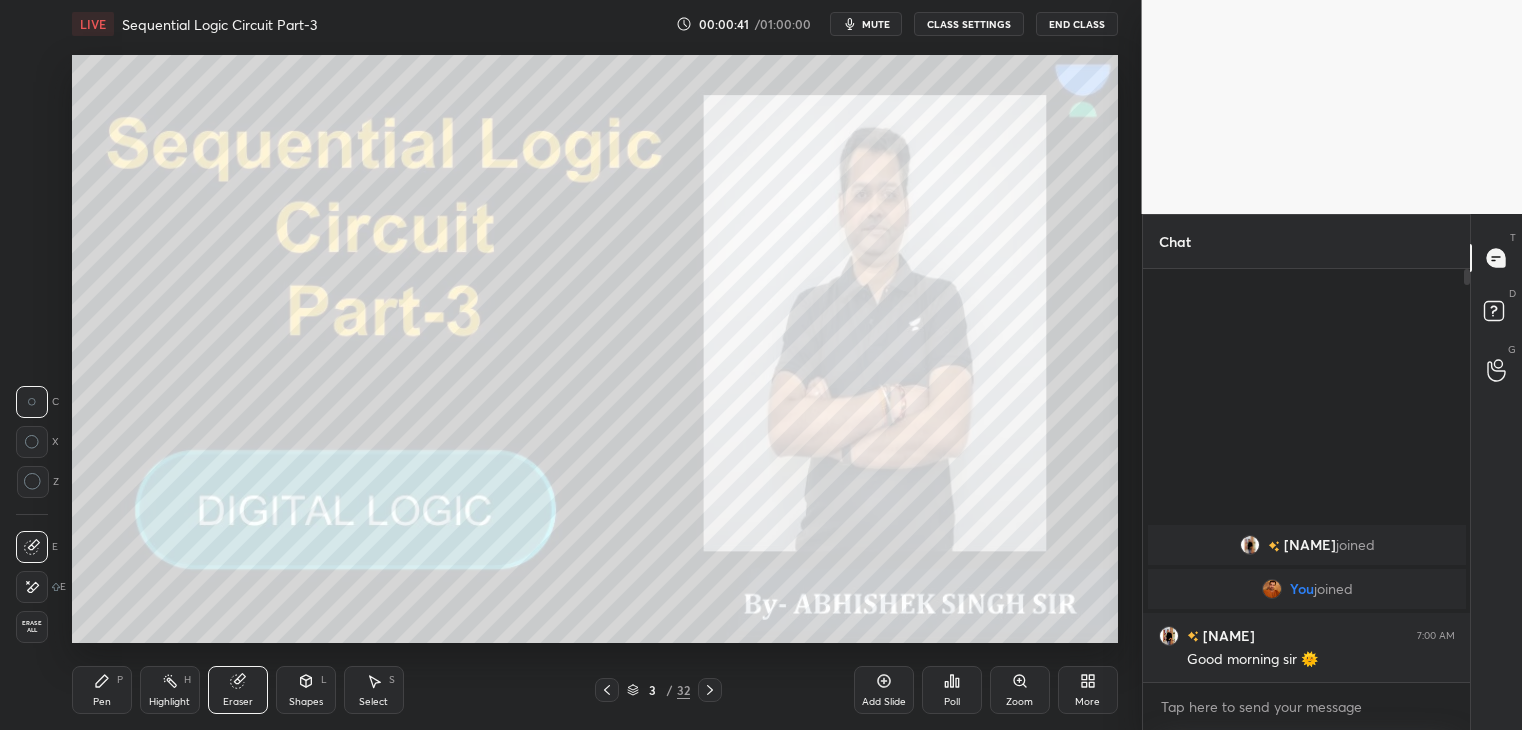 click on "More" at bounding box center [1088, 690] 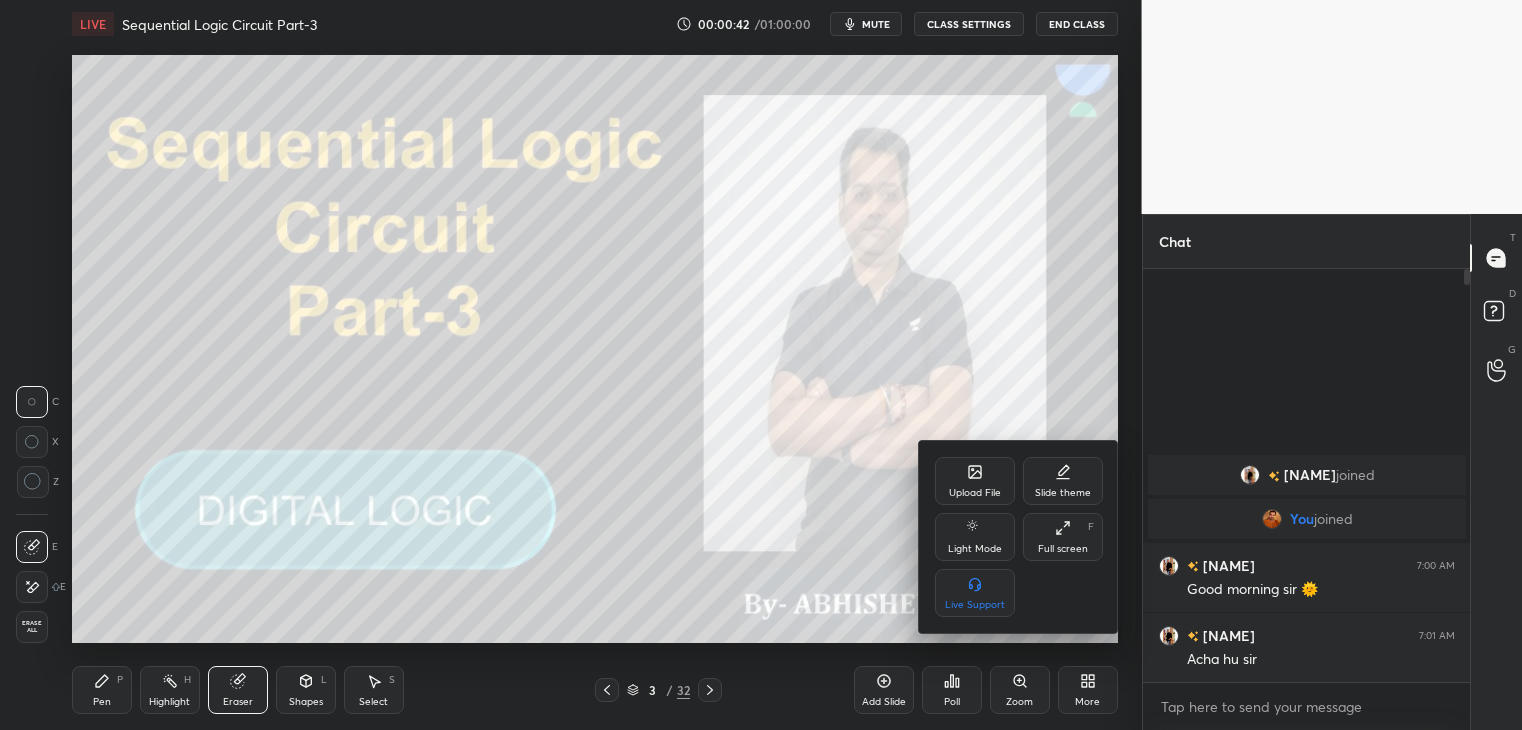 click on "Full screen F" at bounding box center [1063, 537] 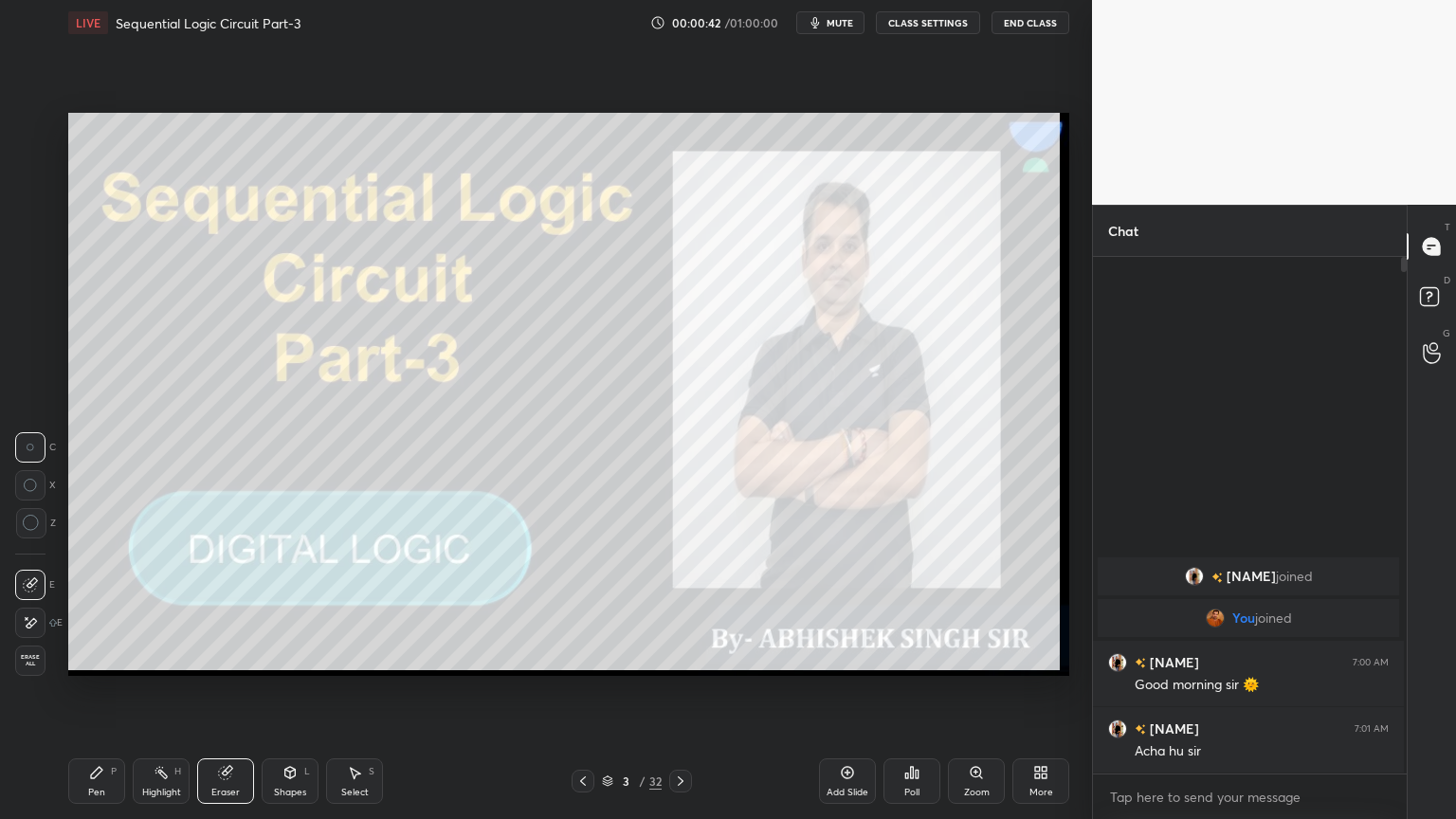 scroll, scrollTop: 94094, scrollLeft: 93776, axis: both 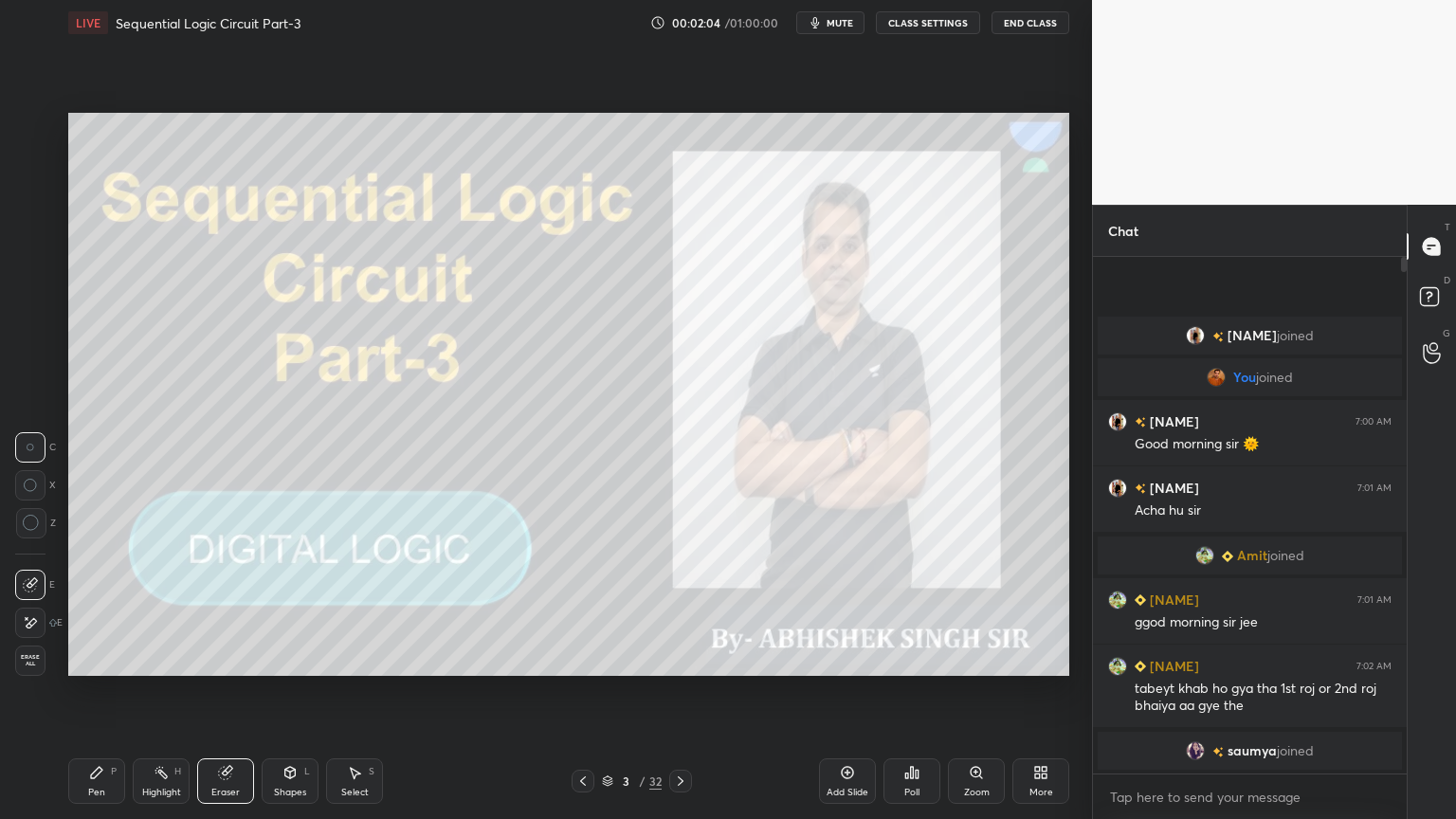 click 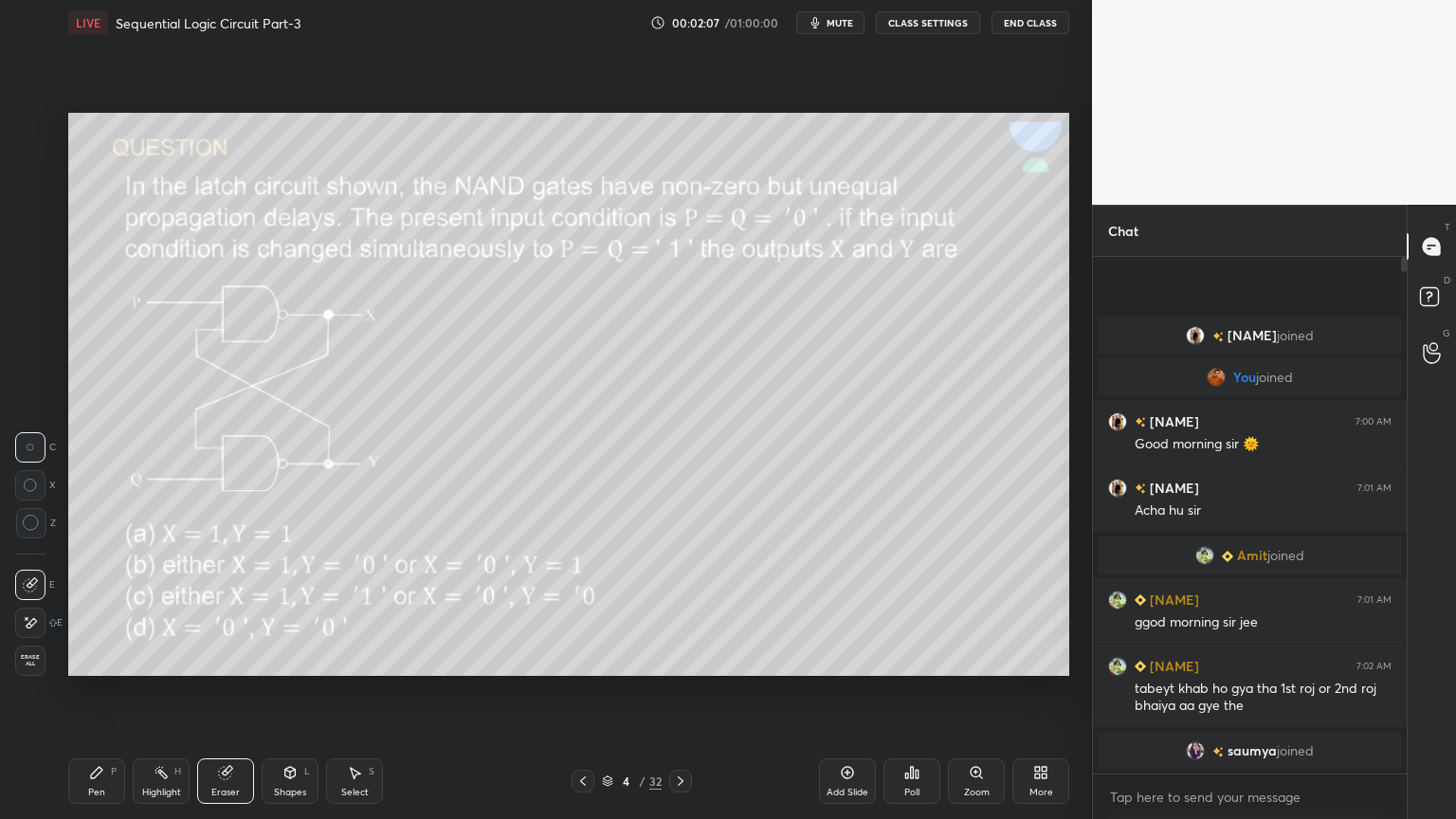 click on "Poll" at bounding box center [912, 781] 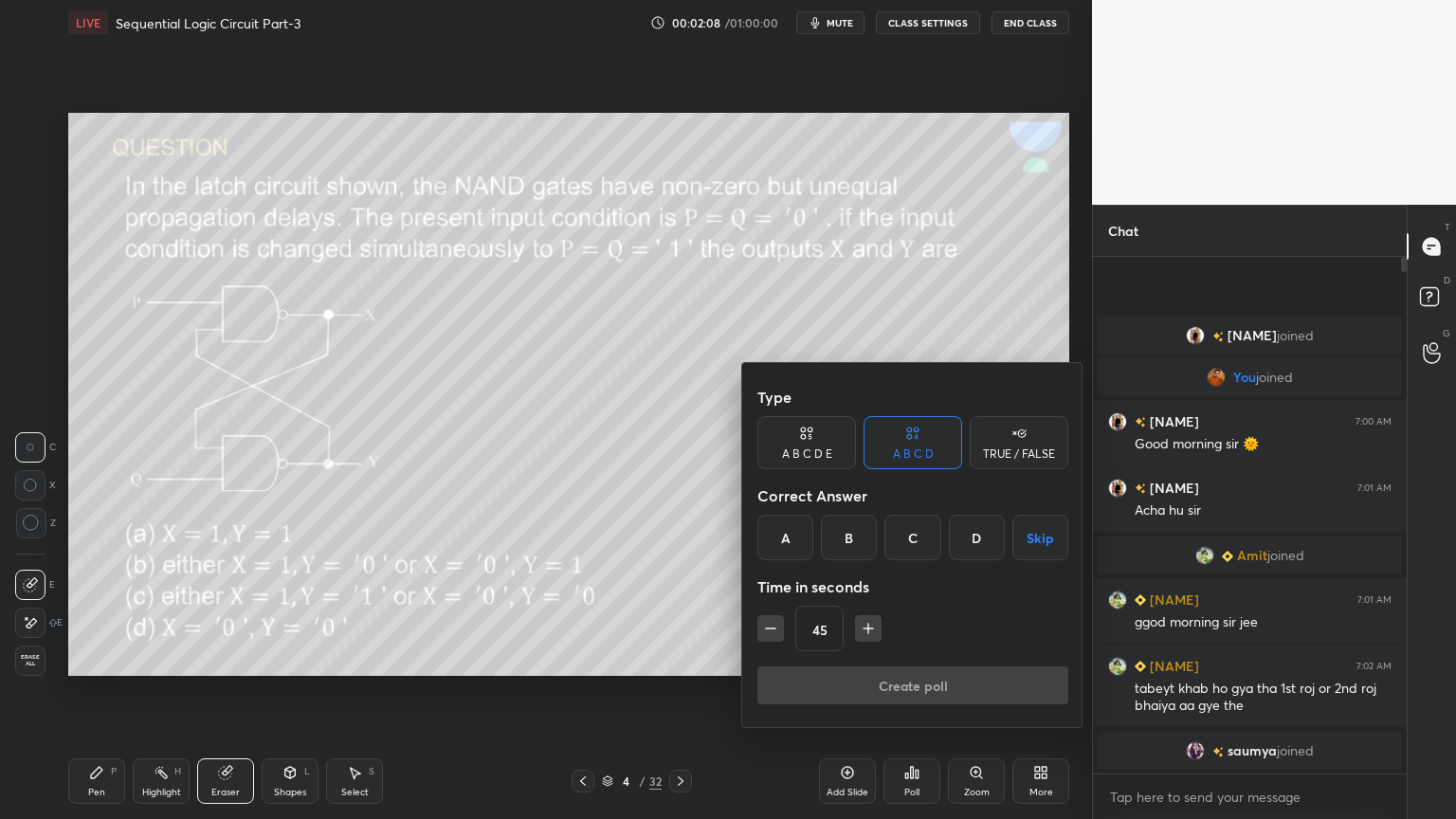 click on "B" at bounding box center [848, 537] 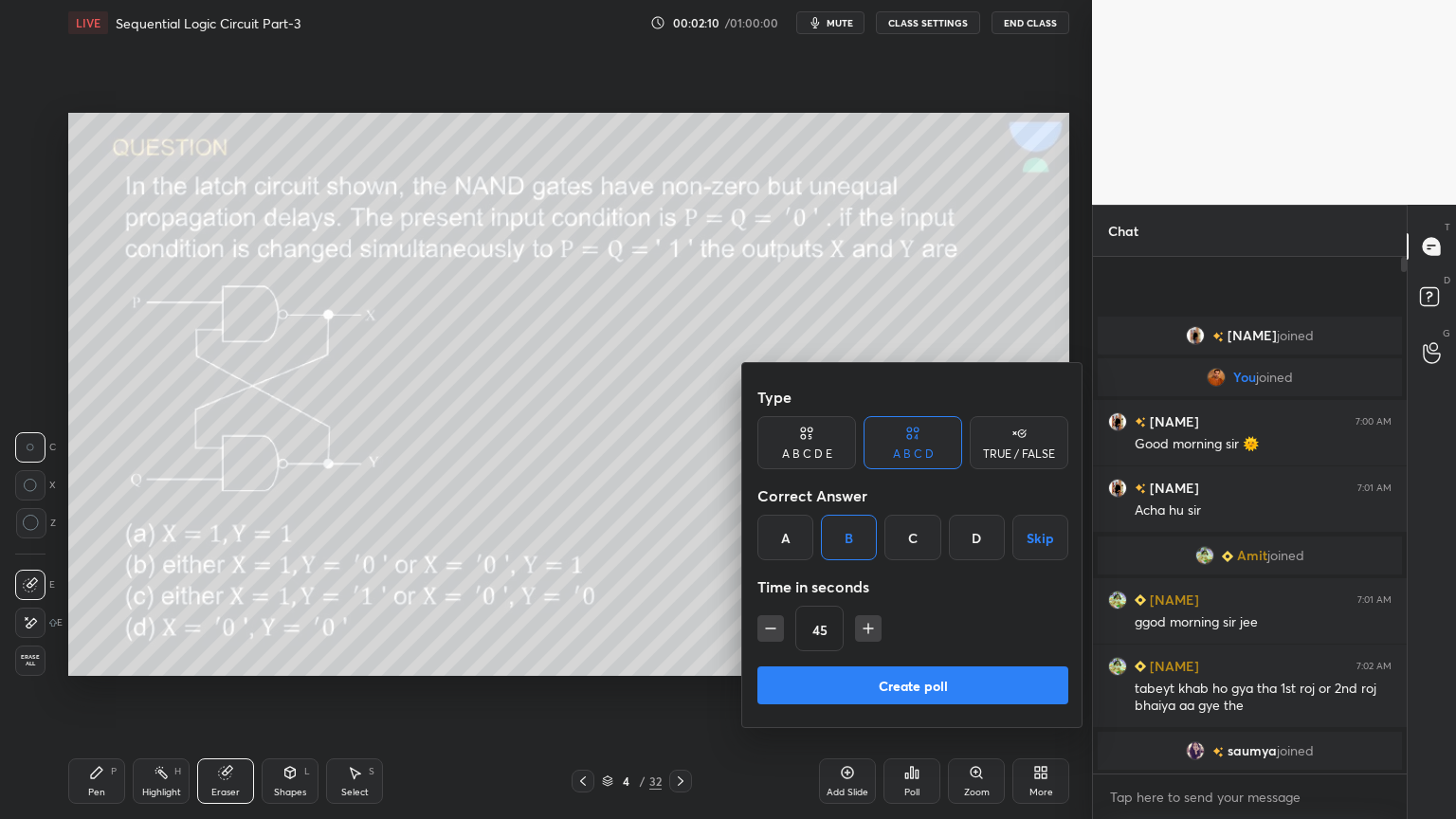 click 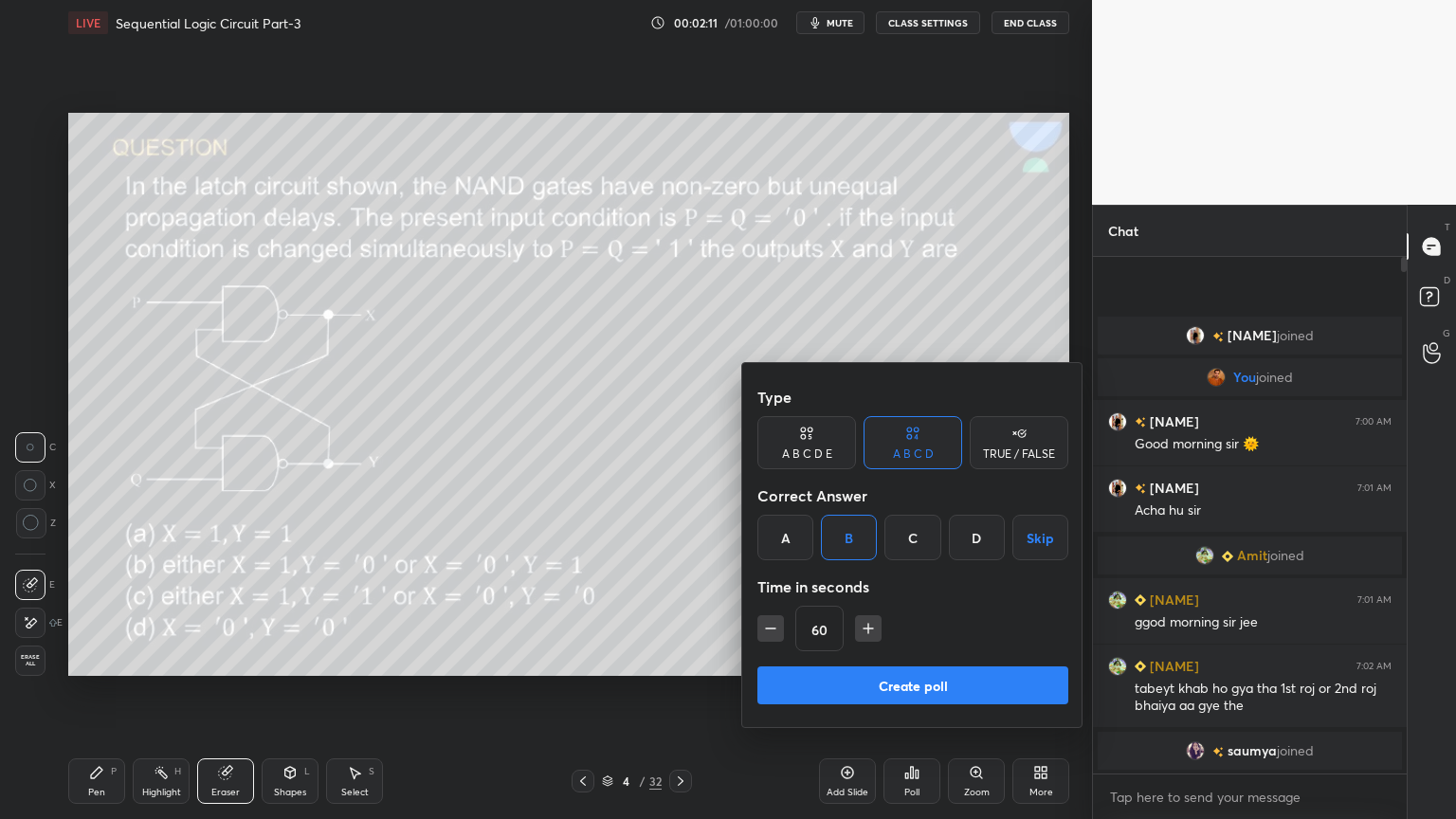 click on "Create poll" at bounding box center (913, 685) 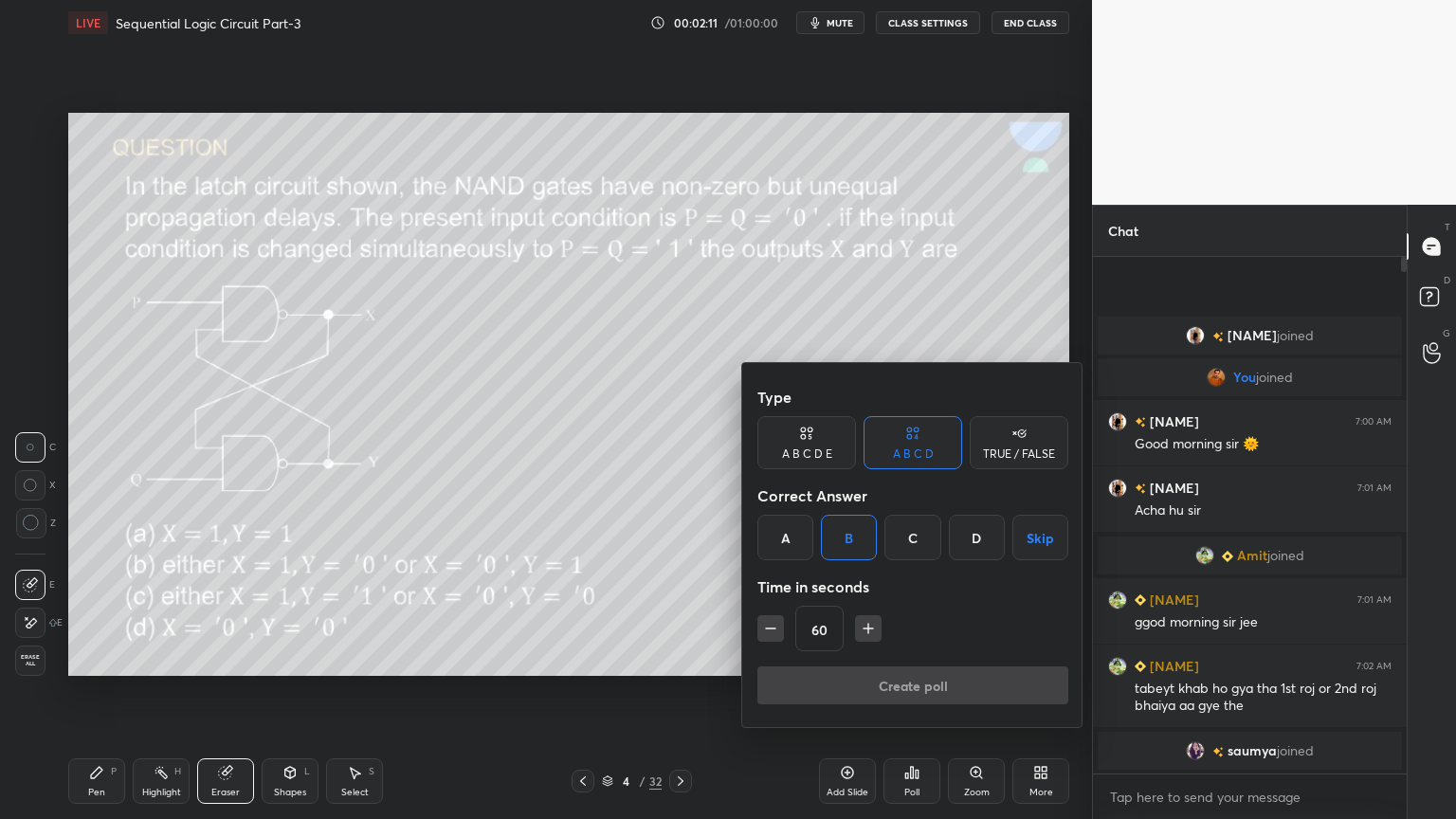scroll, scrollTop: 471, scrollLeft: 308, axis: both 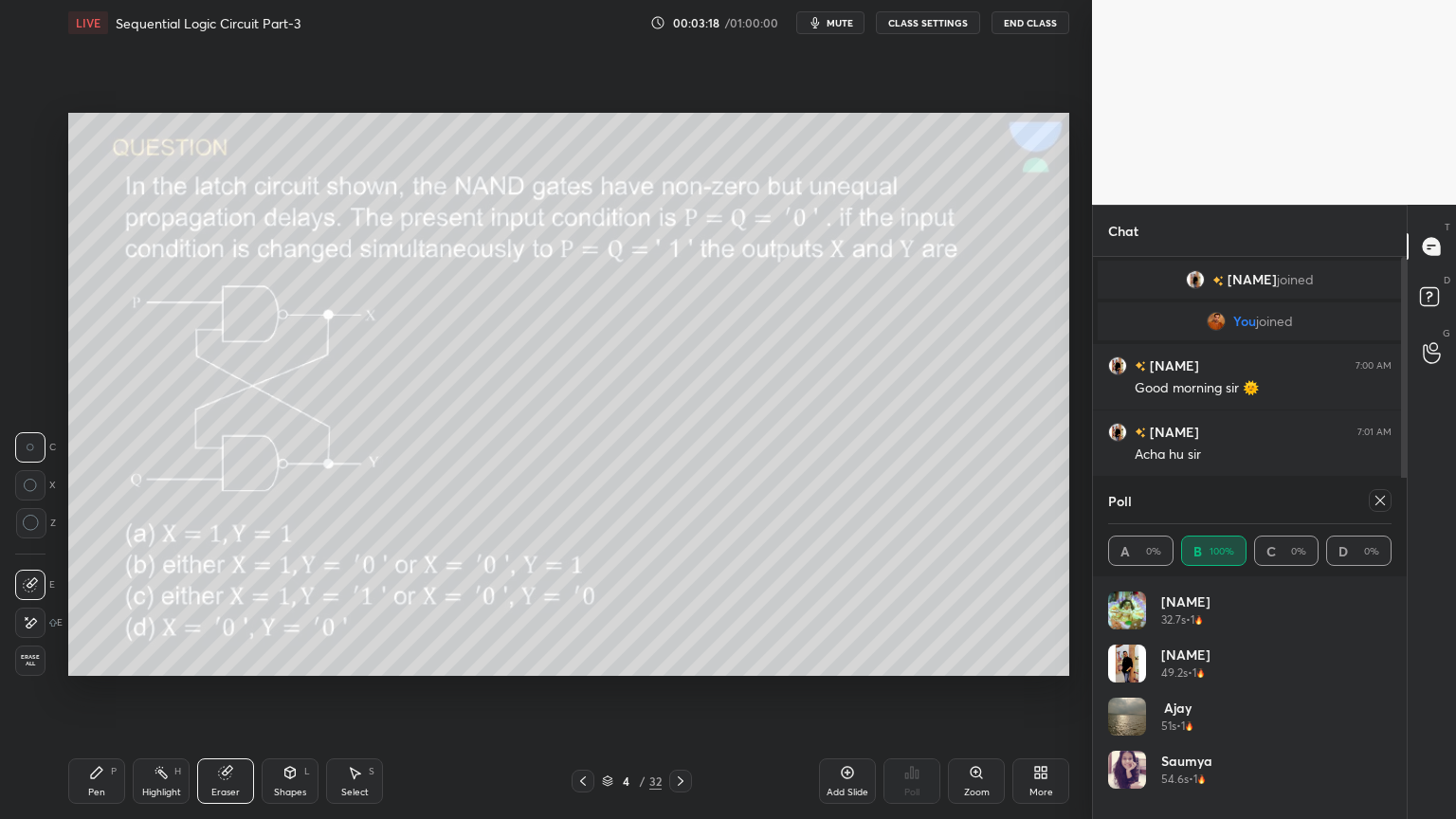 click on "Poll A 0% B 100% C 0% D 0%" at bounding box center [1249, 527] 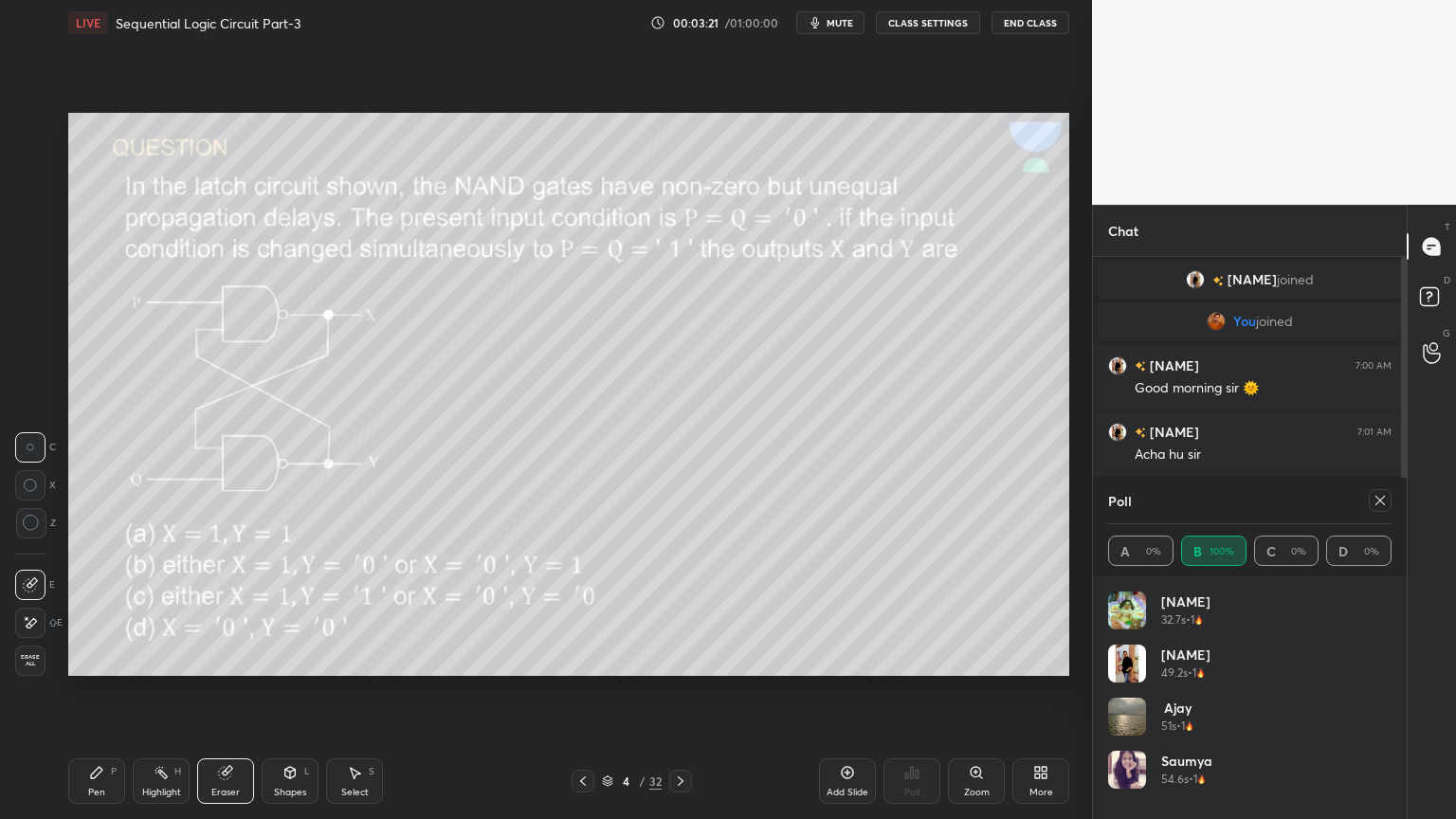click at bounding box center (1380, 500) 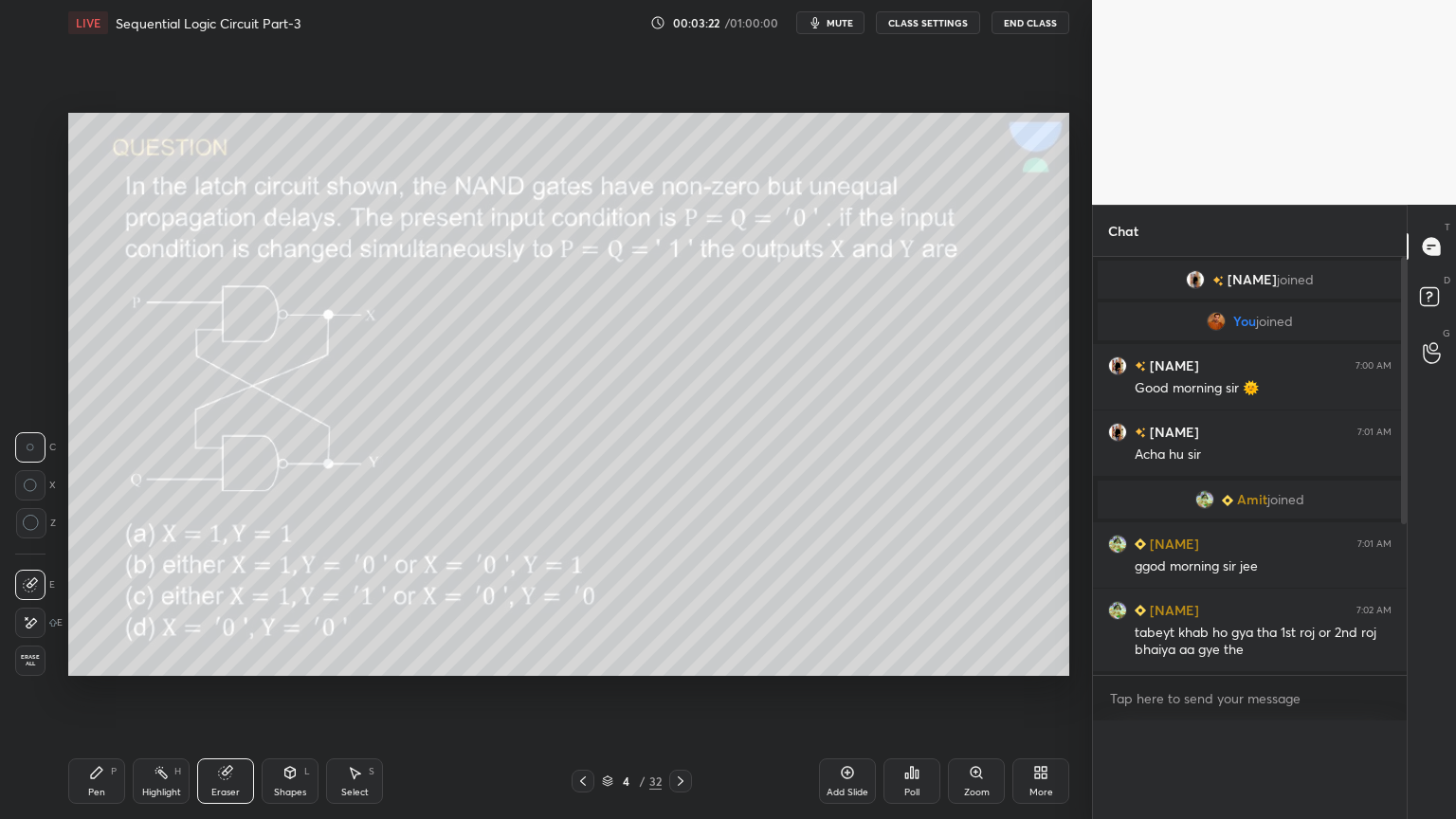 scroll, scrollTop: 0, scrollLeft: 0, axis: both 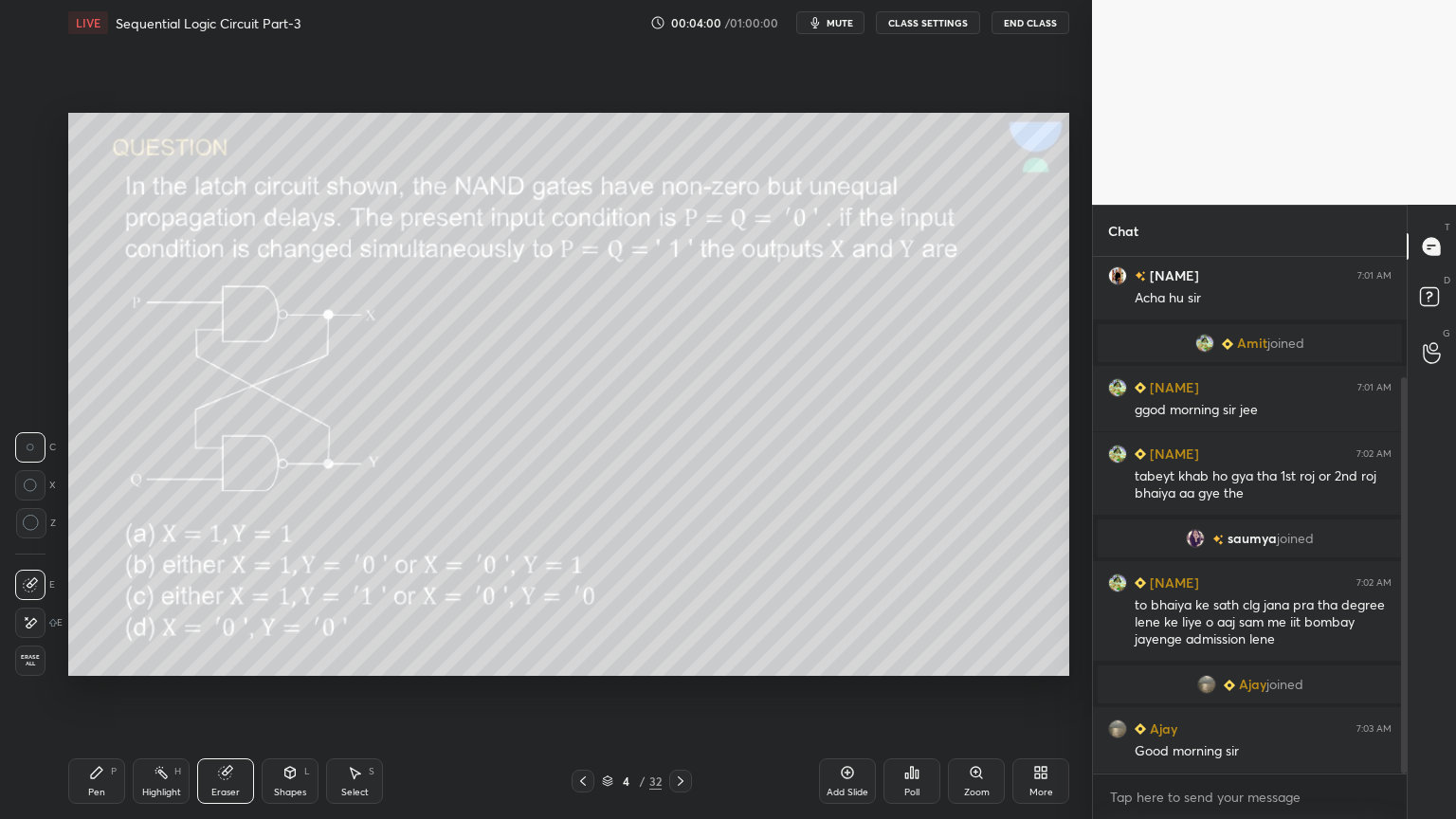click at bounding box center (1220, 538) 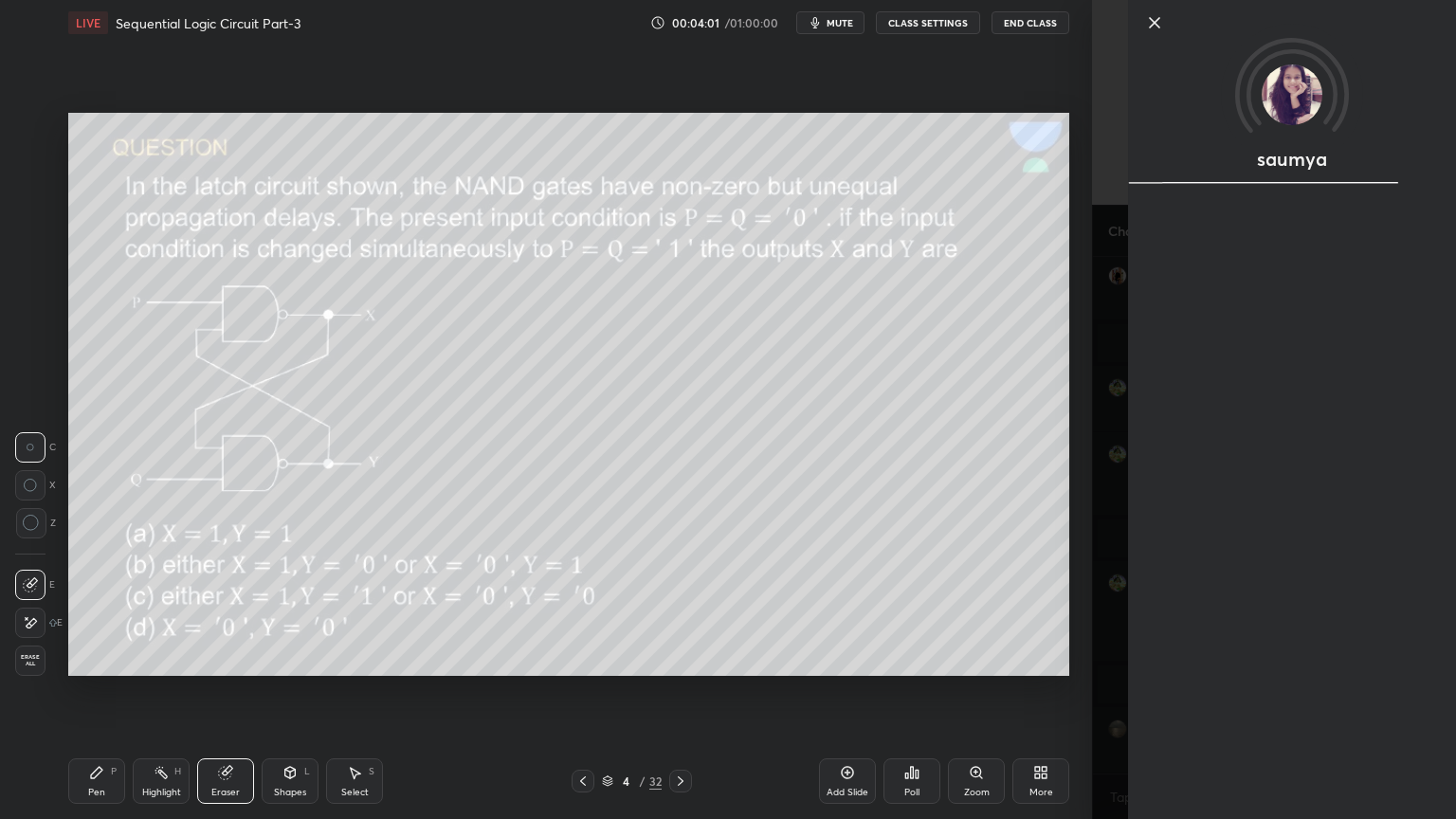 scroll, scrollTop: 223, scrollLeft: 0, axis: vertical 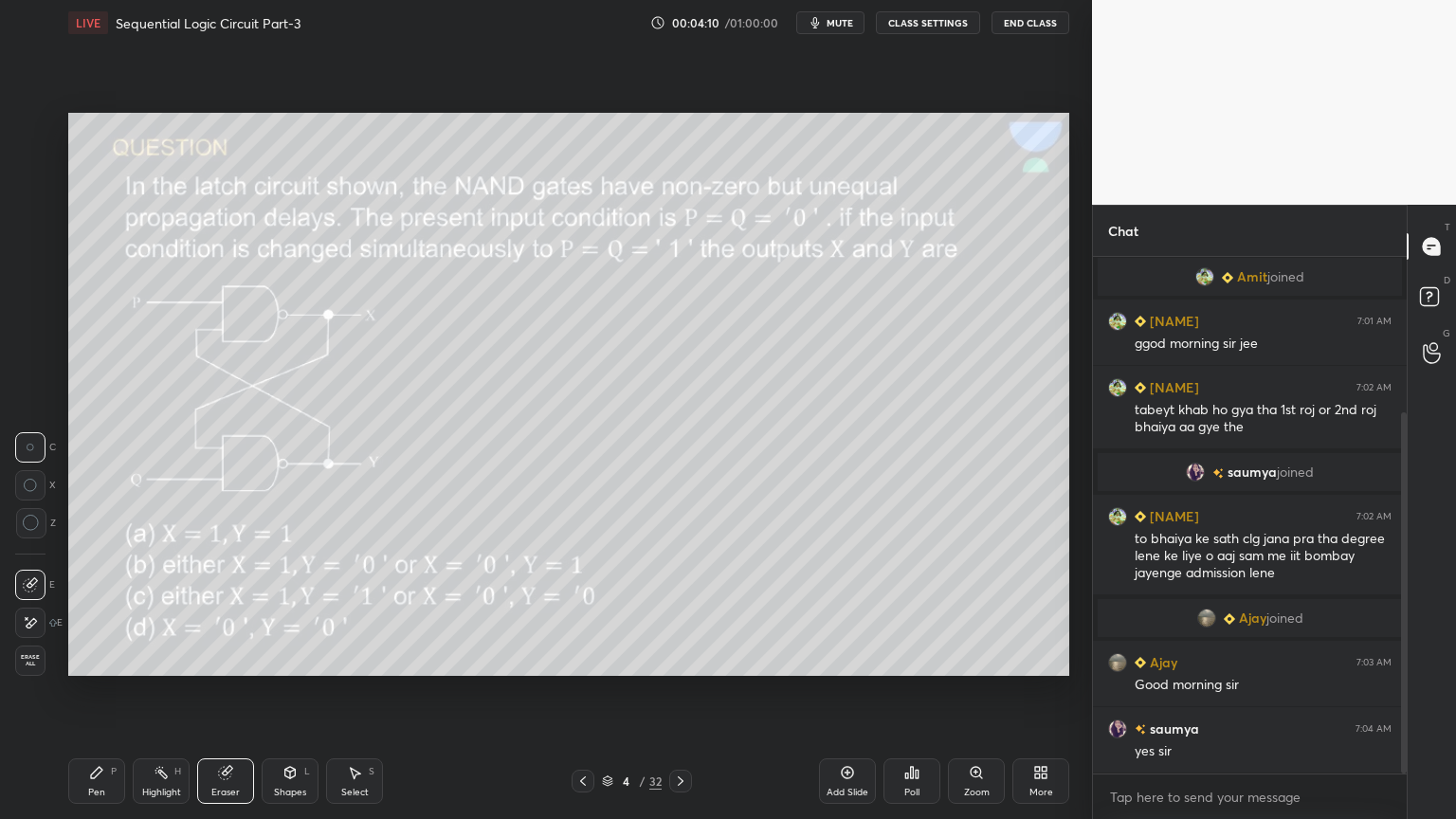 click on "Pen P" at bounding box center [97, 781] 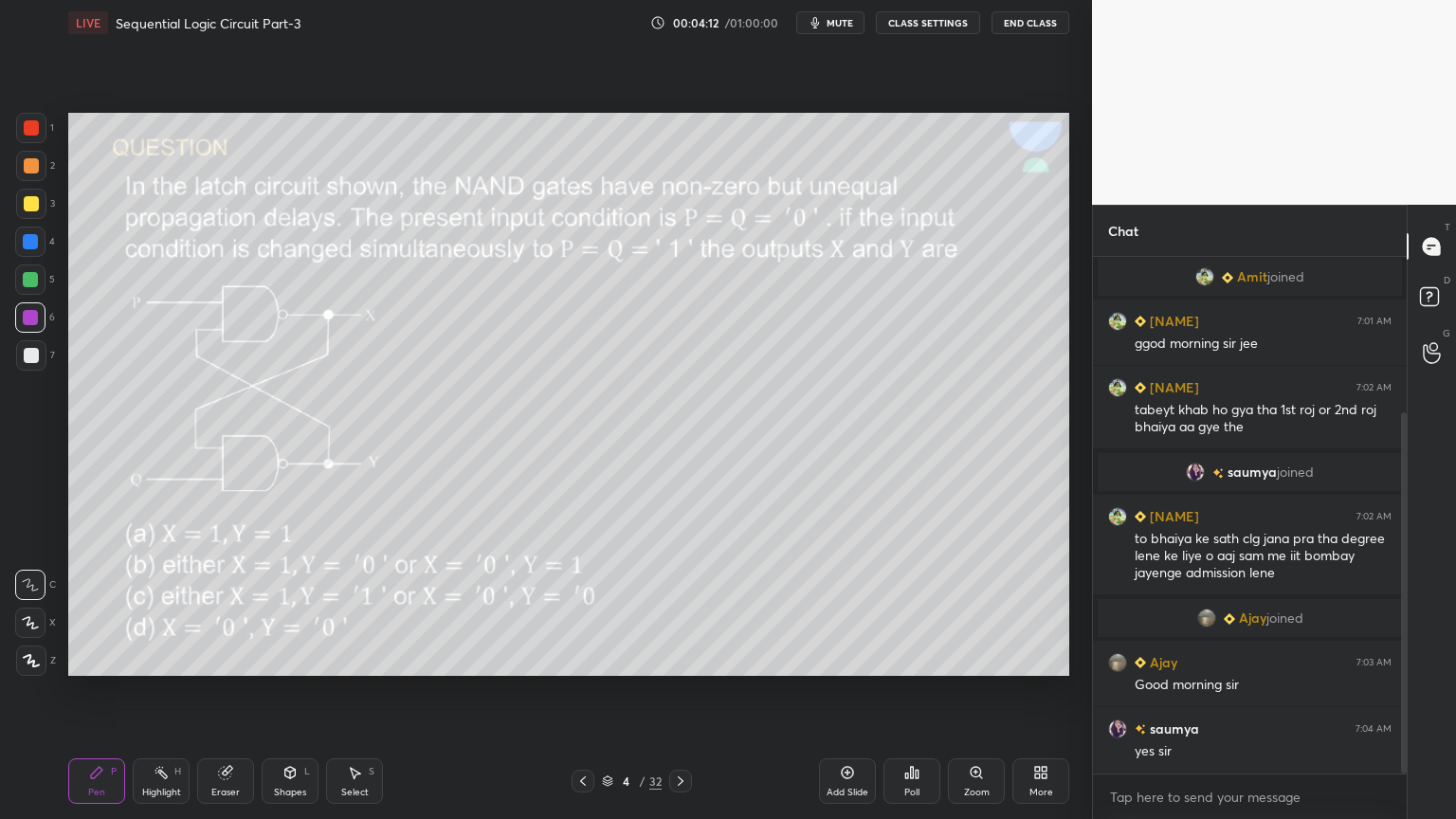 click at bounding box center (30, 280) 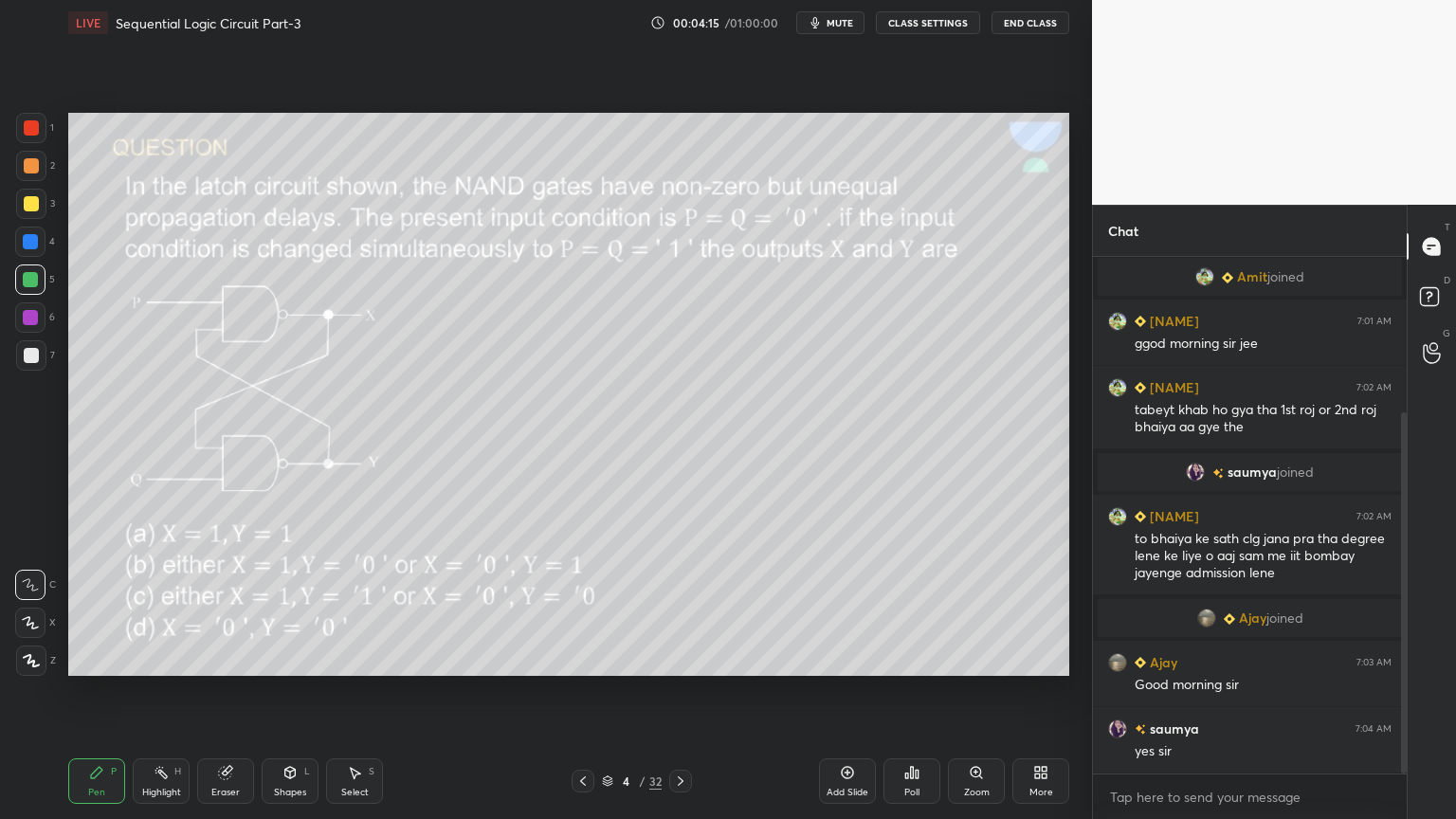 click at bounding box center (31, 204) 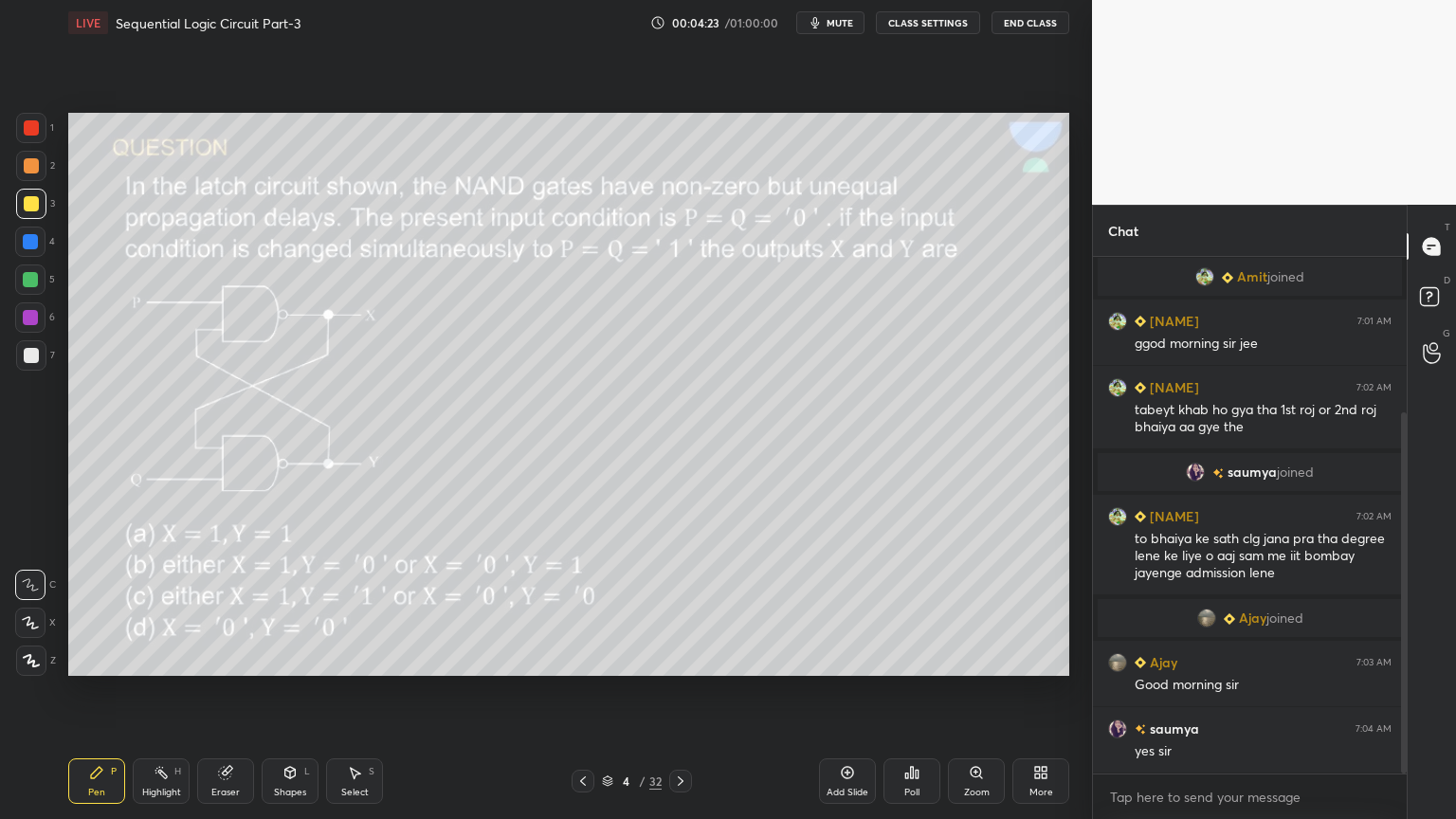 click 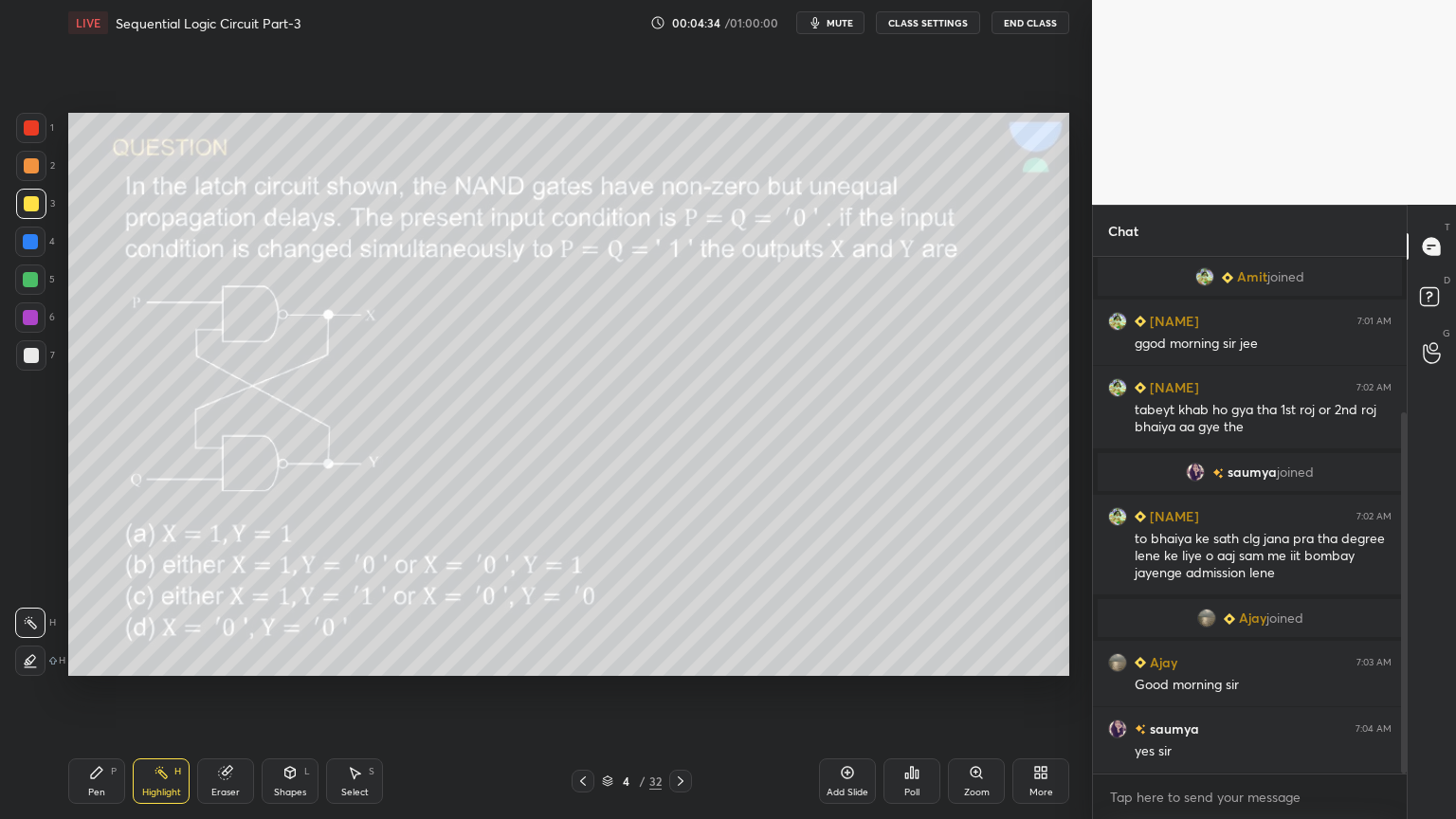 click on "Pen P" at bounding box center (97, 781) 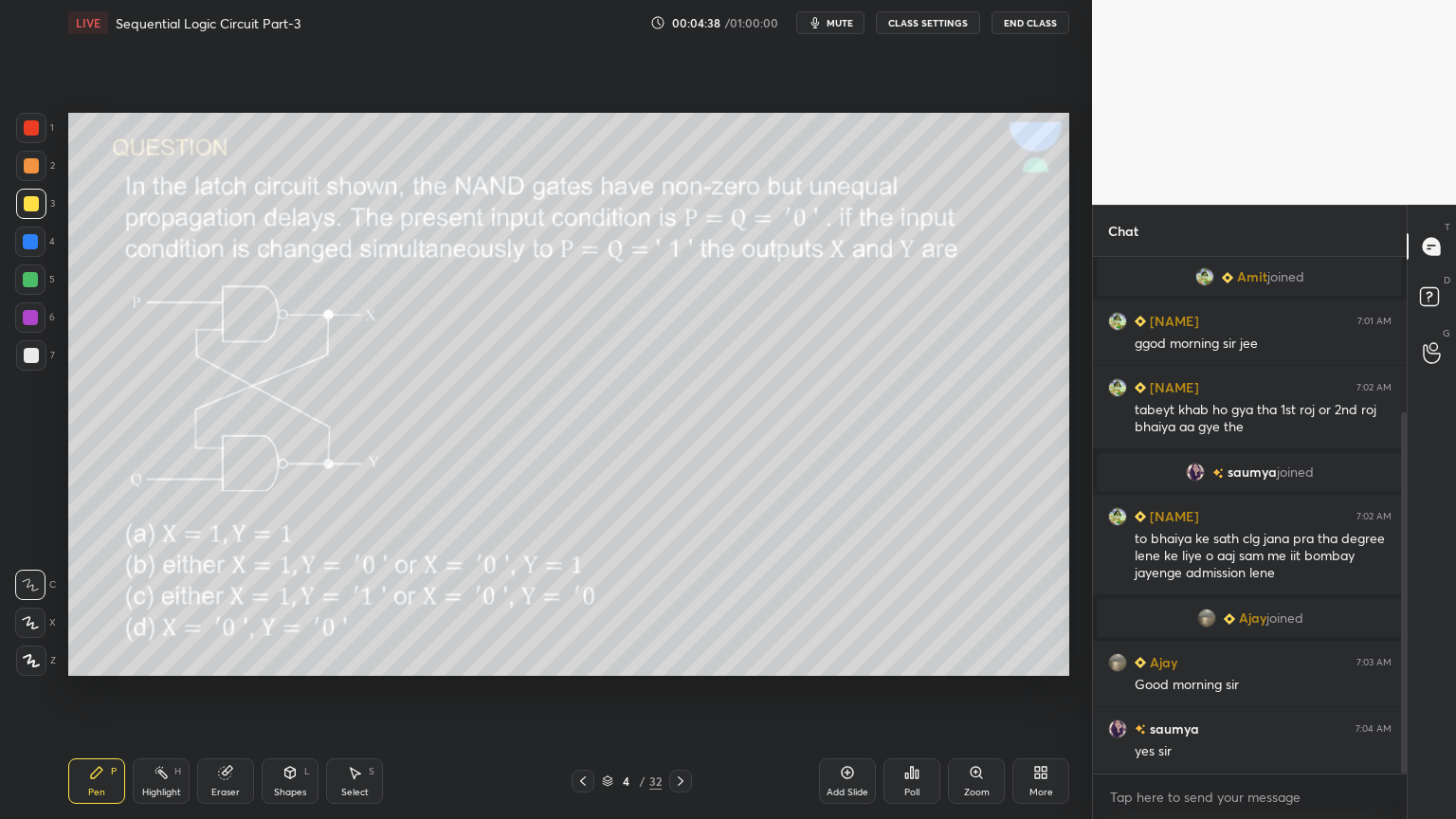 click 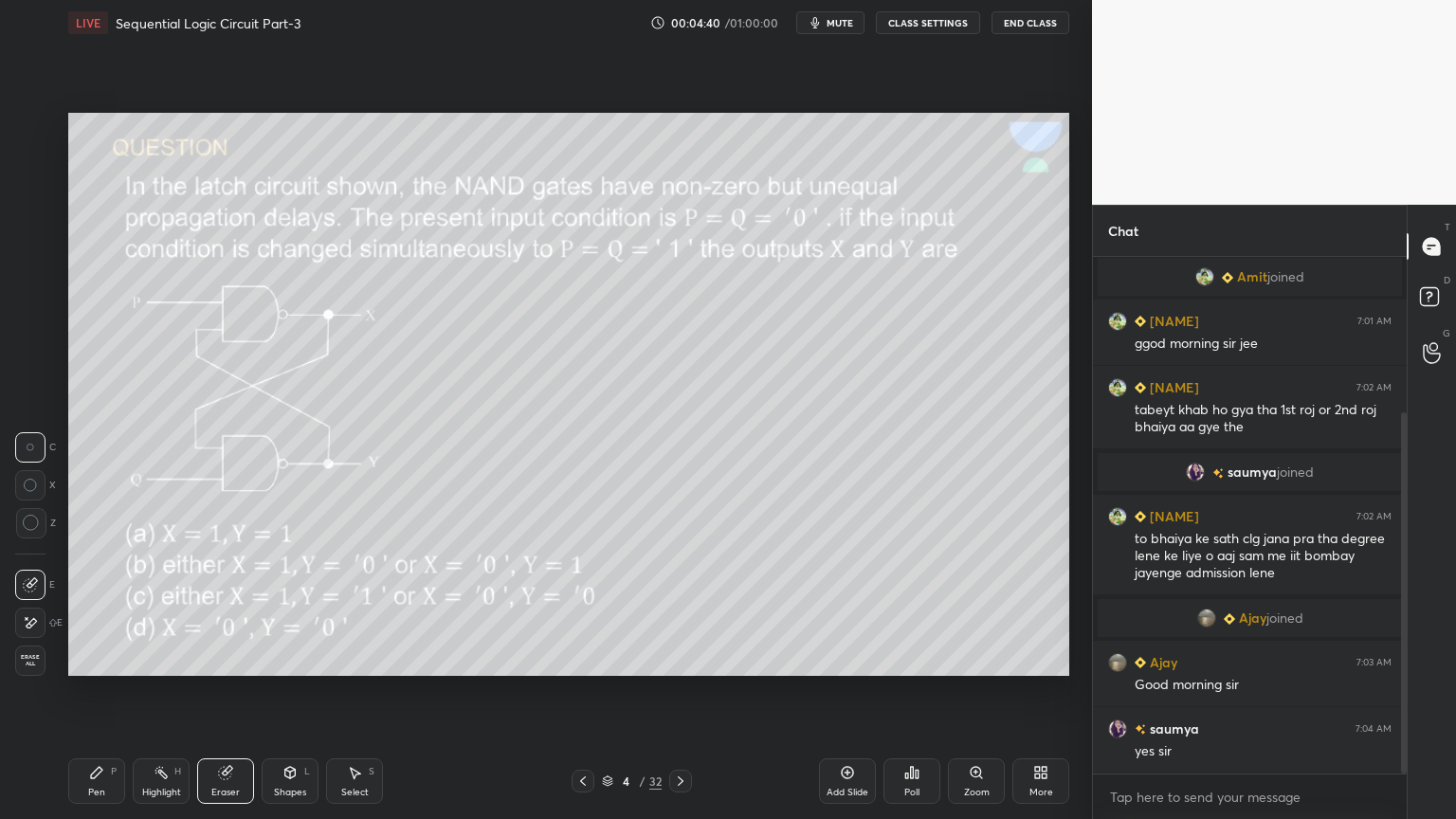 click on "Pen" at bounding box center [97, 792] 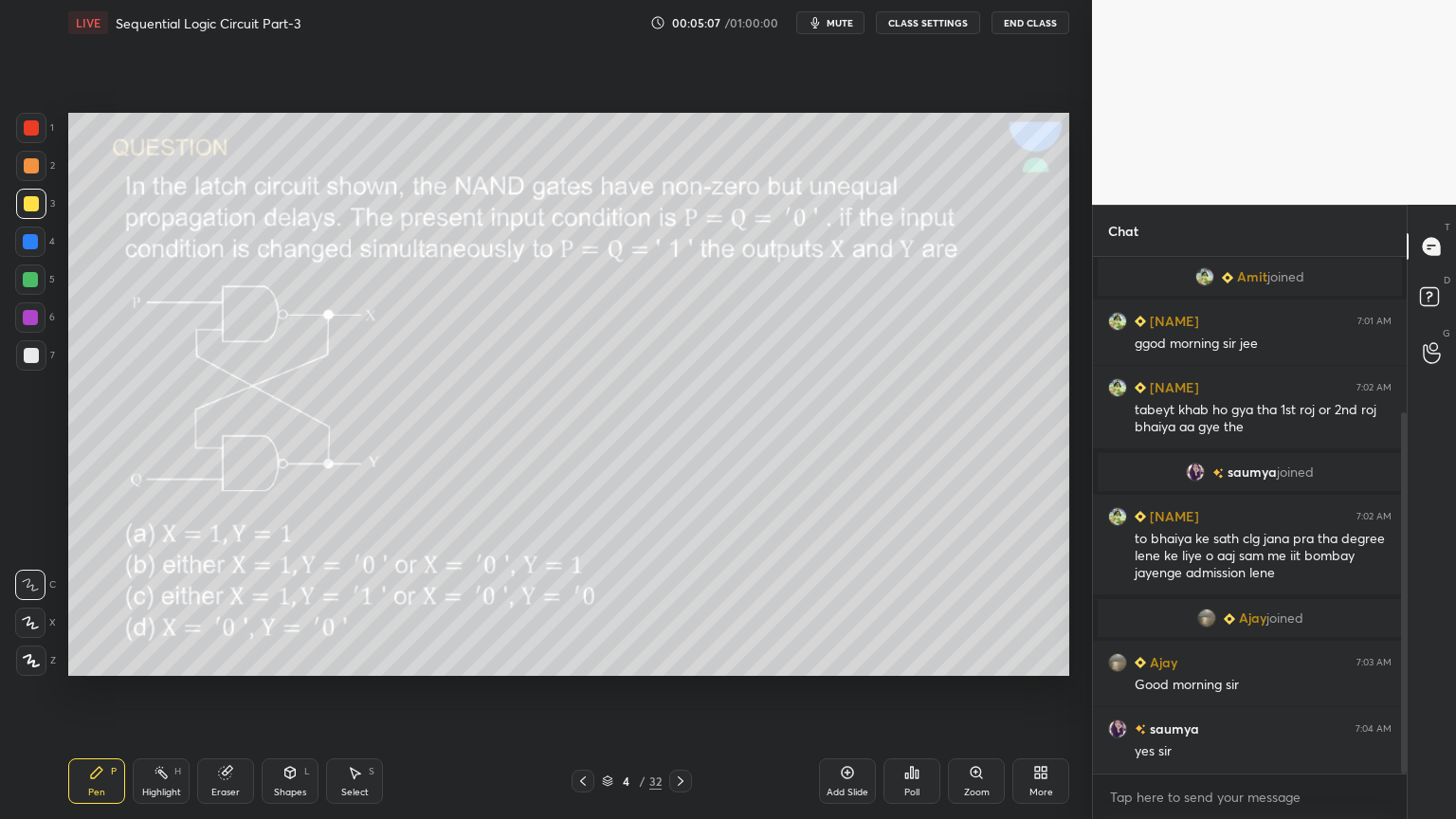 click on "Select S" at bounding box center [355, 781] 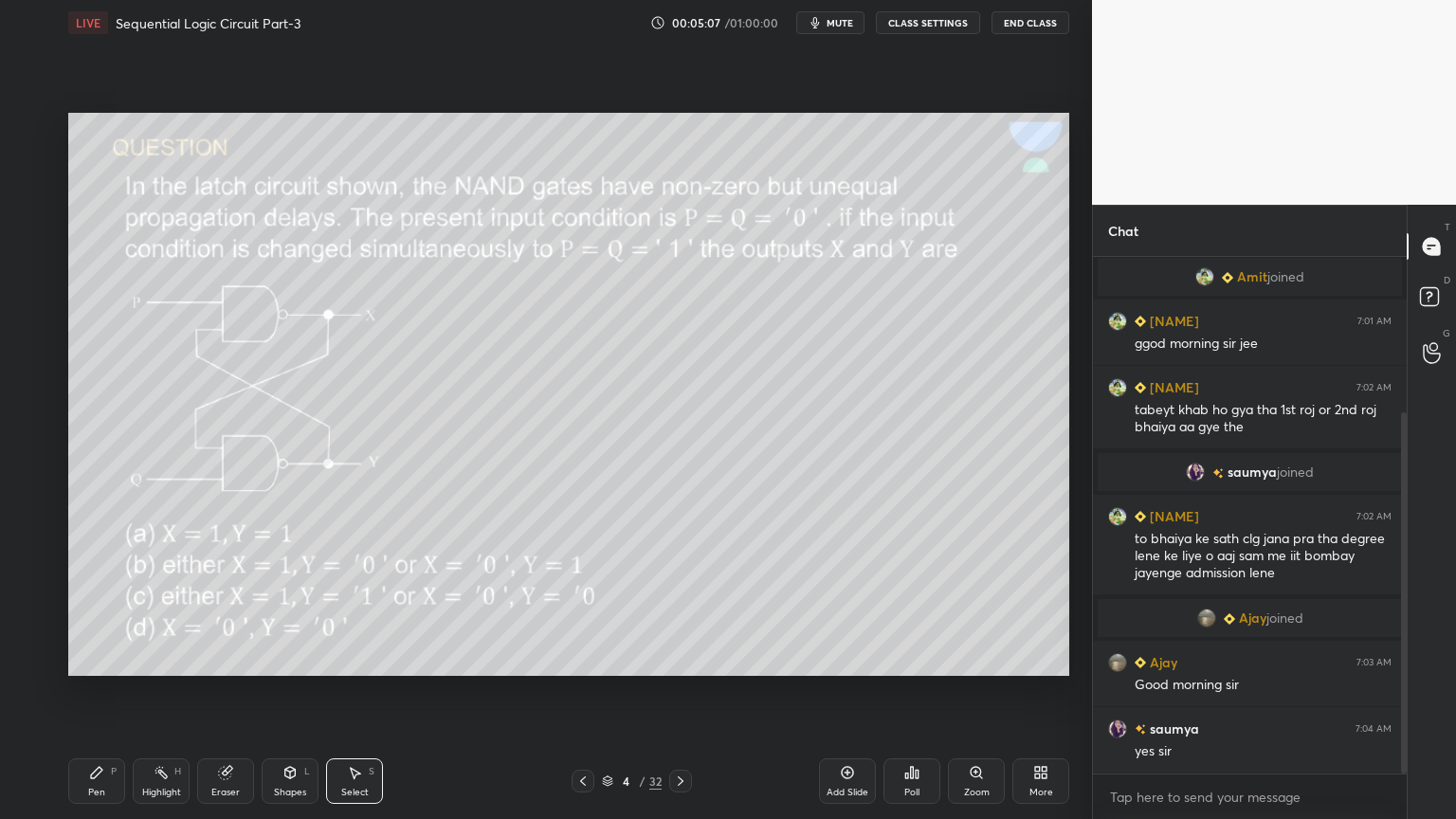 click on "Shapes L" at bounding box center (290, 781) 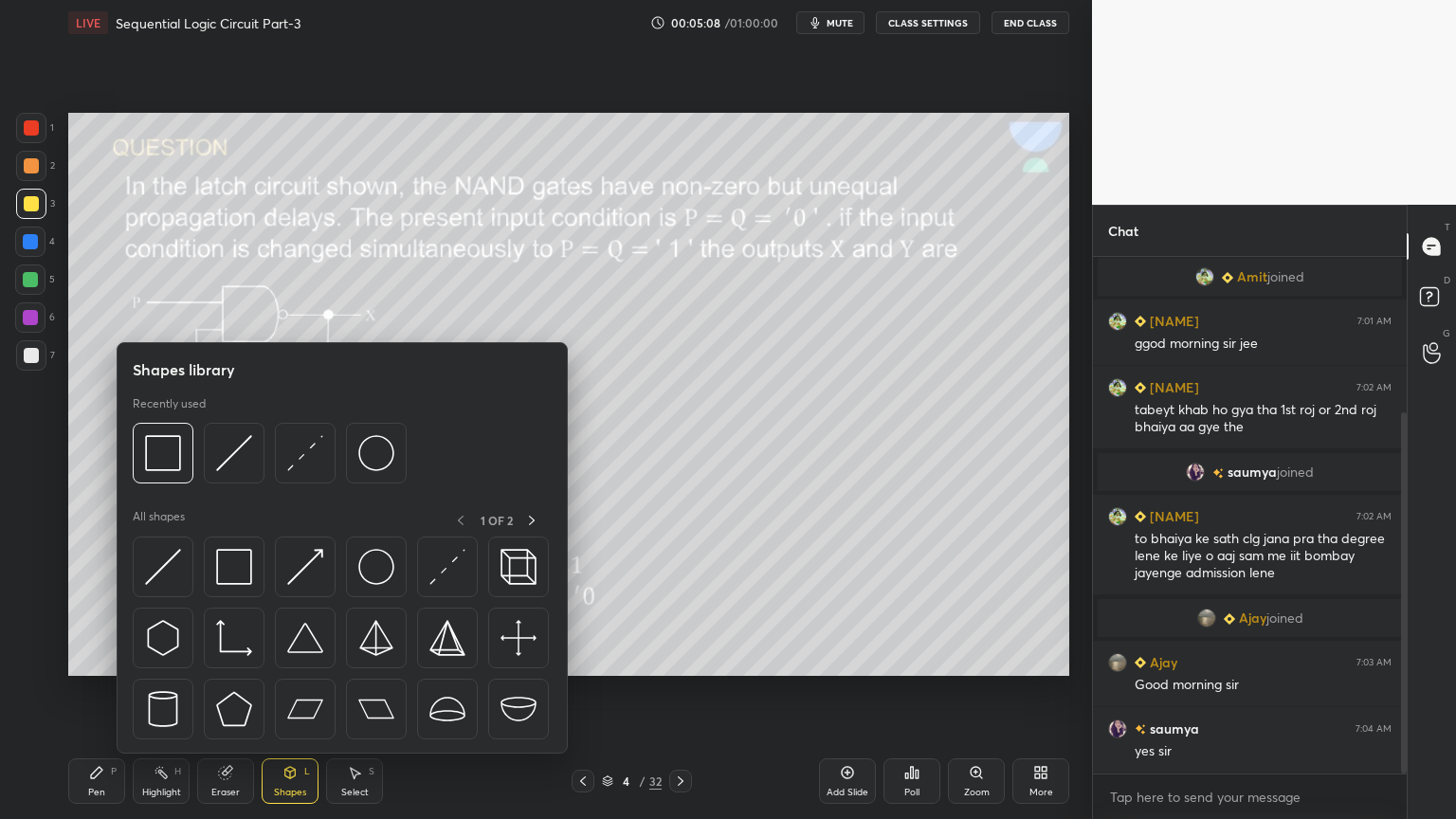 click 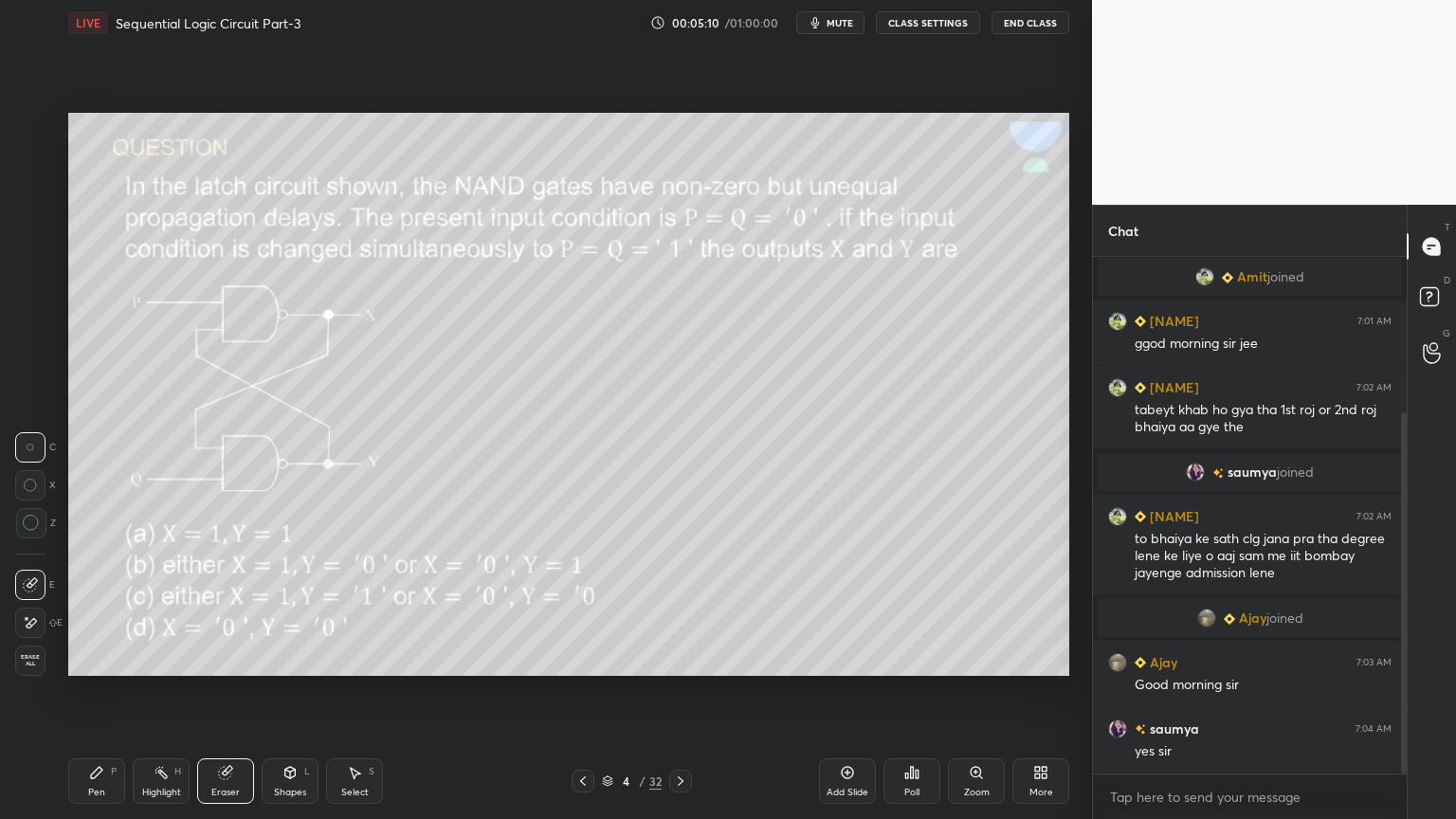 click 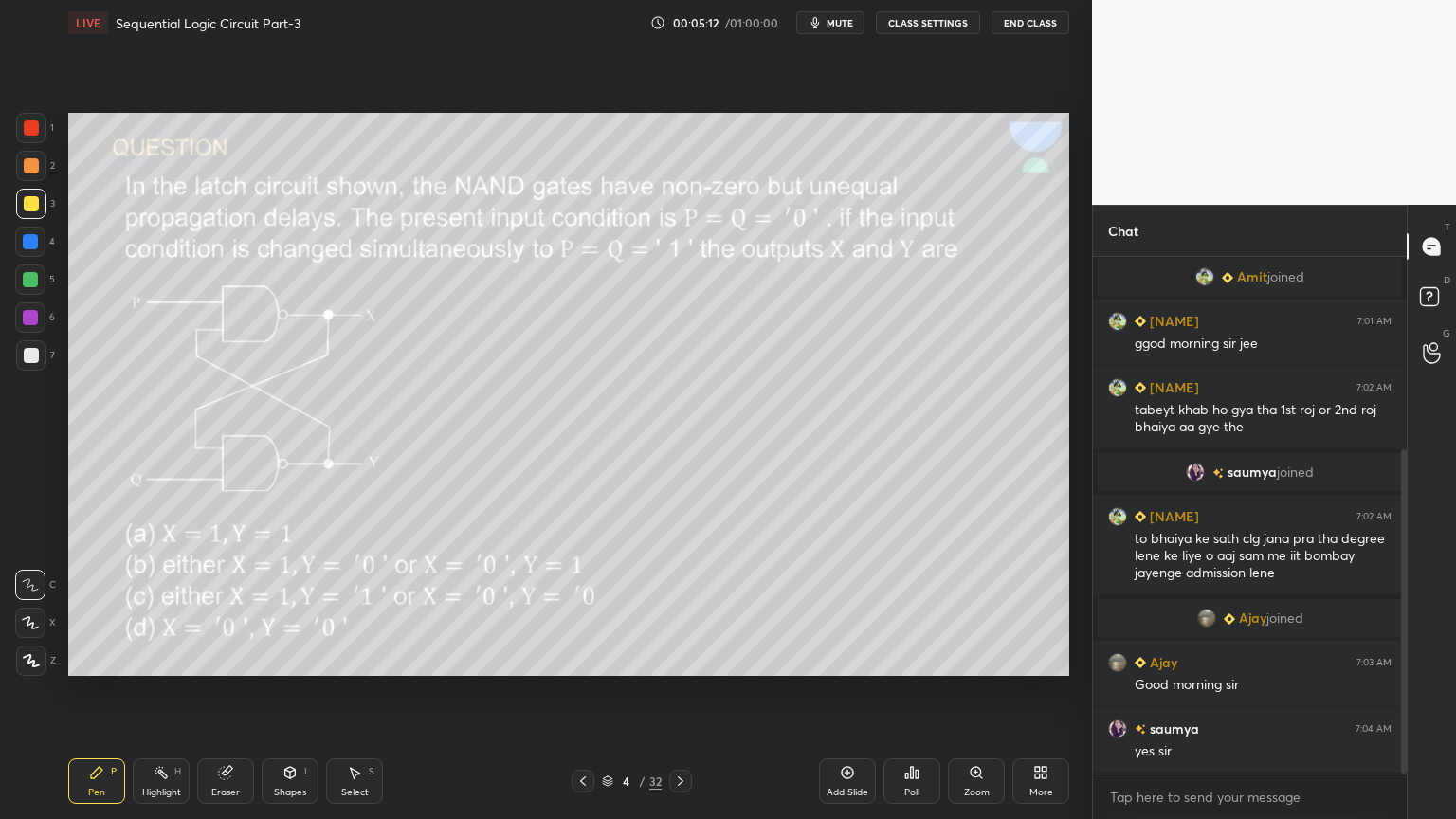 scroll, scrollTop: 306, scrollLeft: 0, axis: vertical 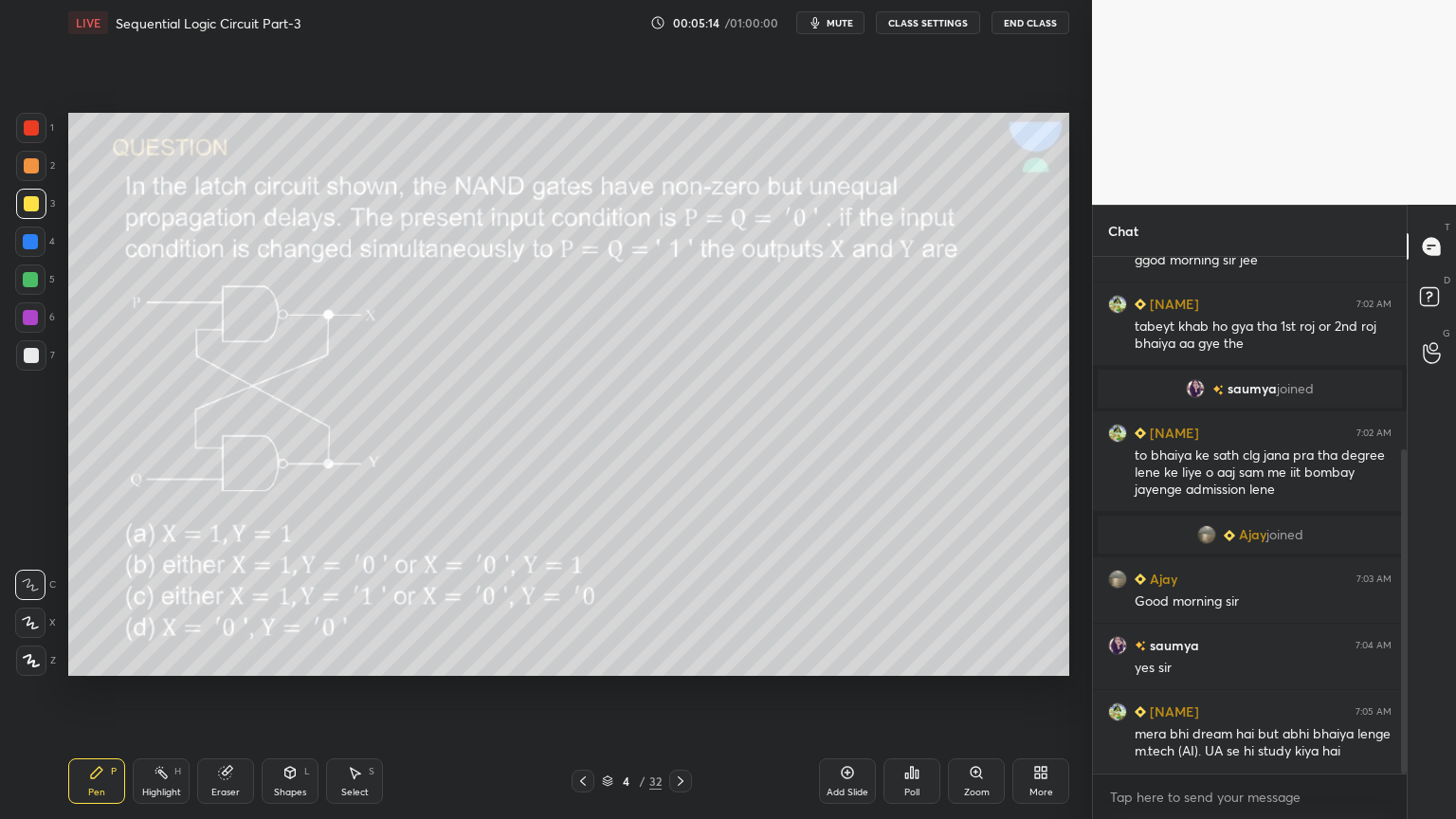 click on "Eraser" at bounding box center [226, 781] 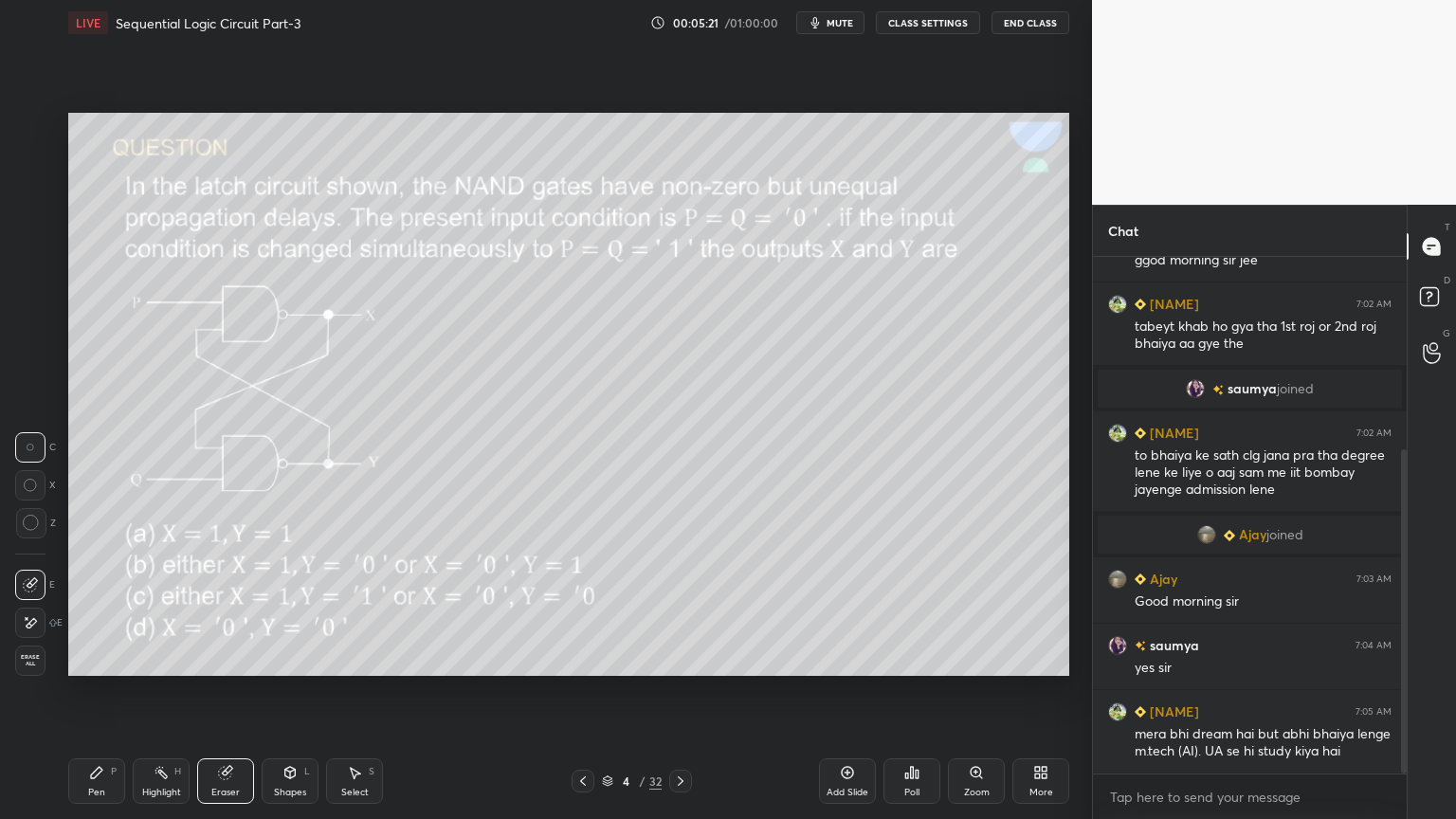 click on "Pen" at bounding box center (97, 792) 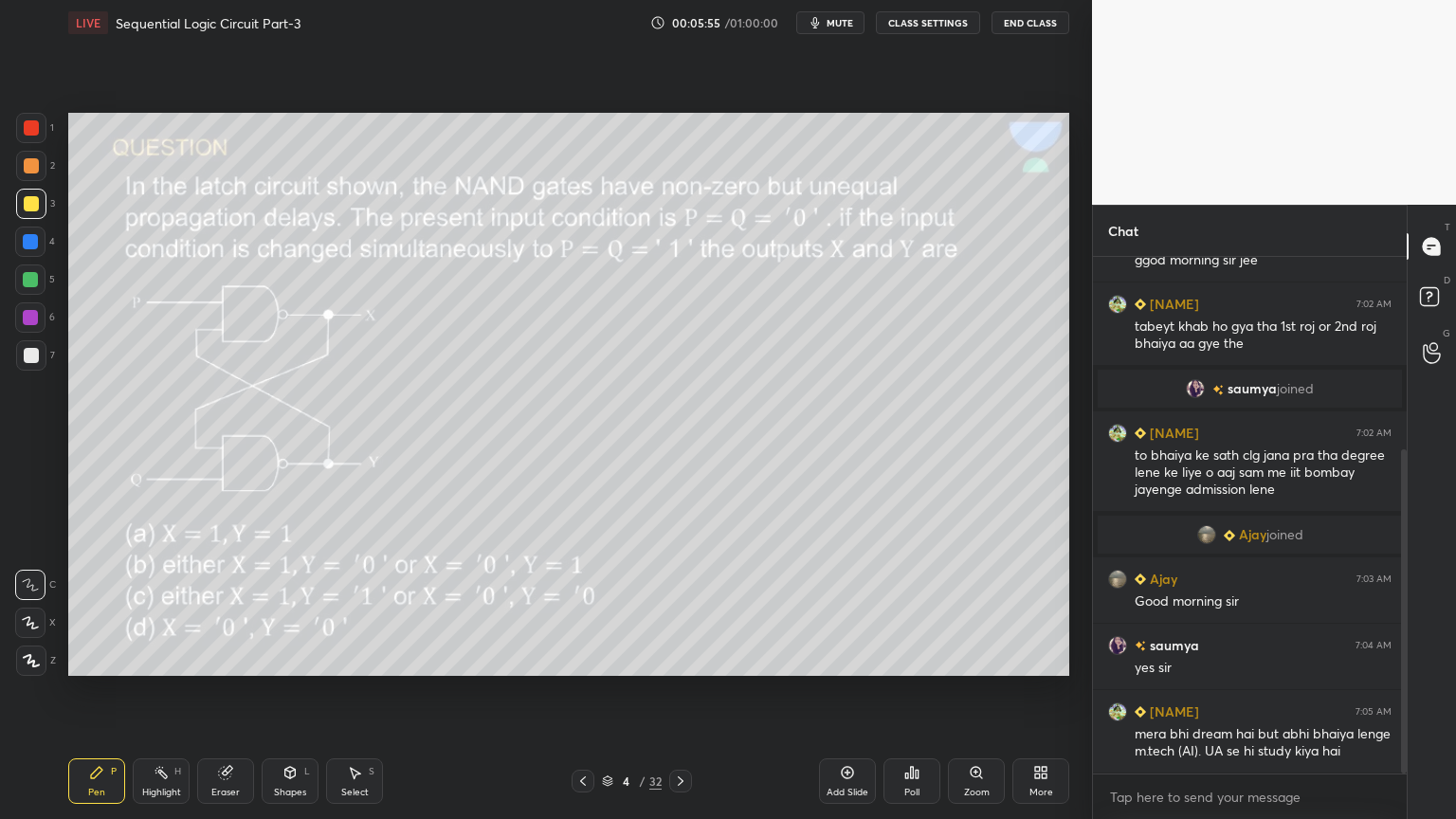 click at bounding box center (30, 280) 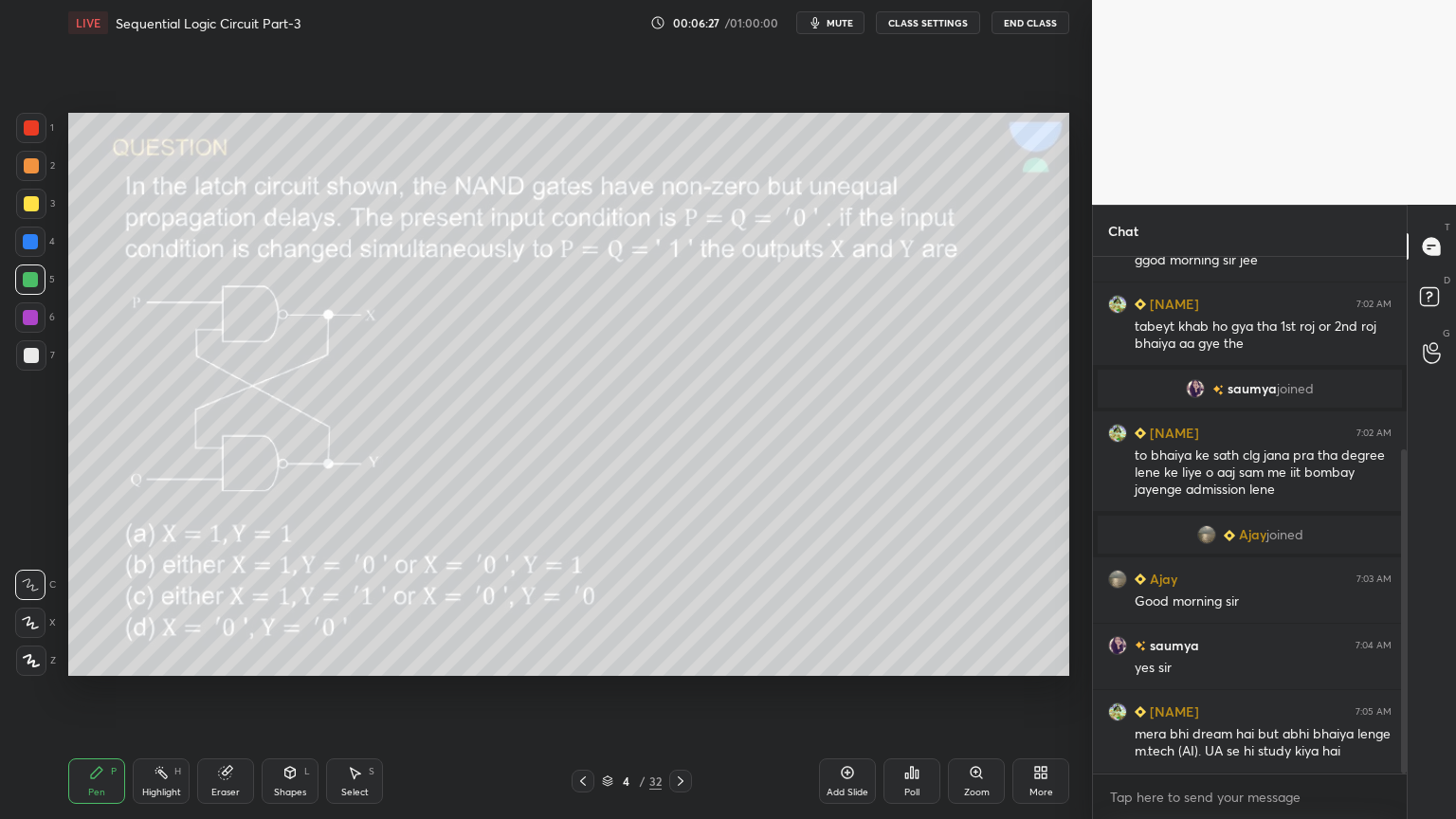click at bounding box center [30, 318] 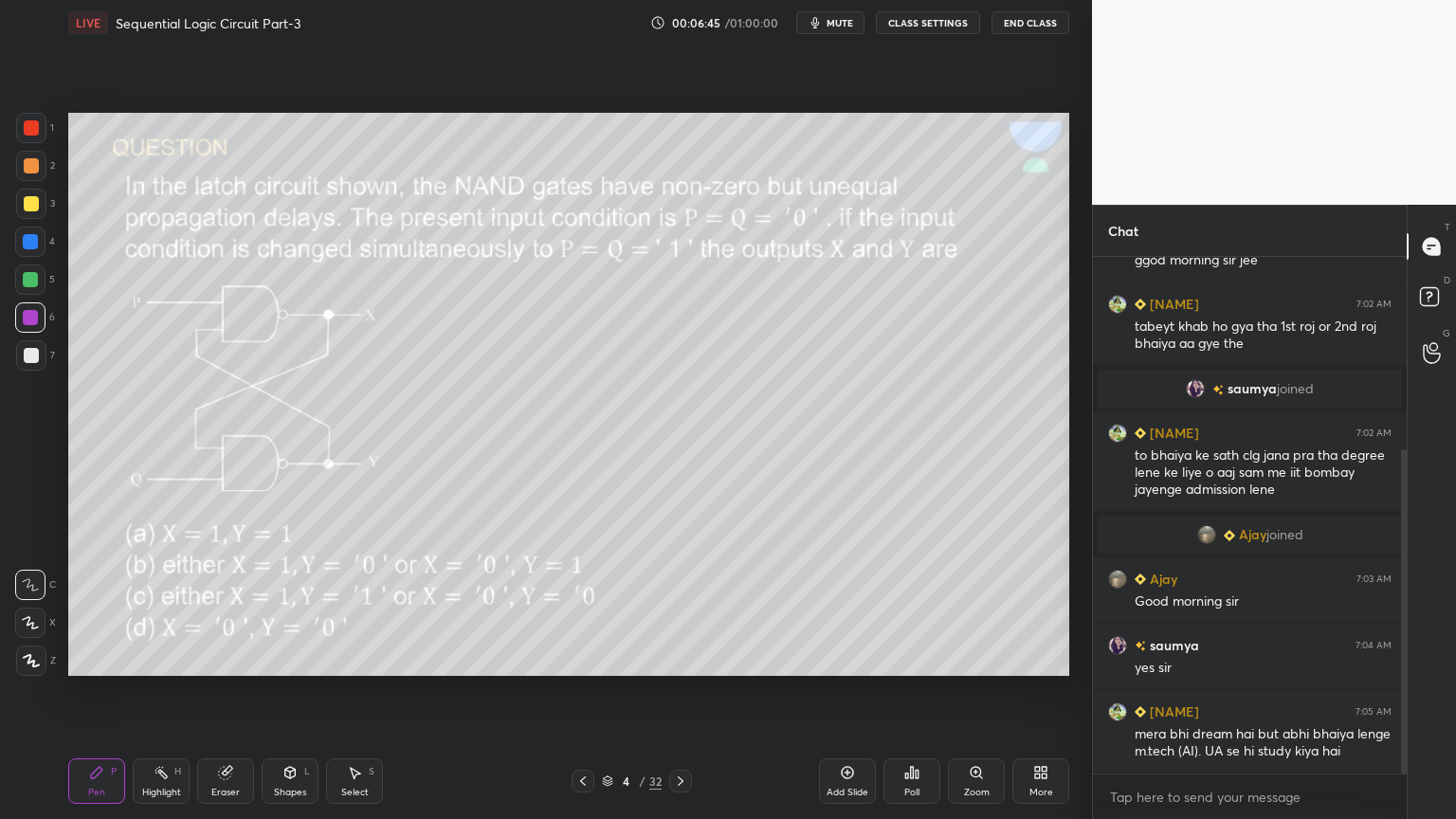 click on "Highlight" at bounding box center (161, 792) 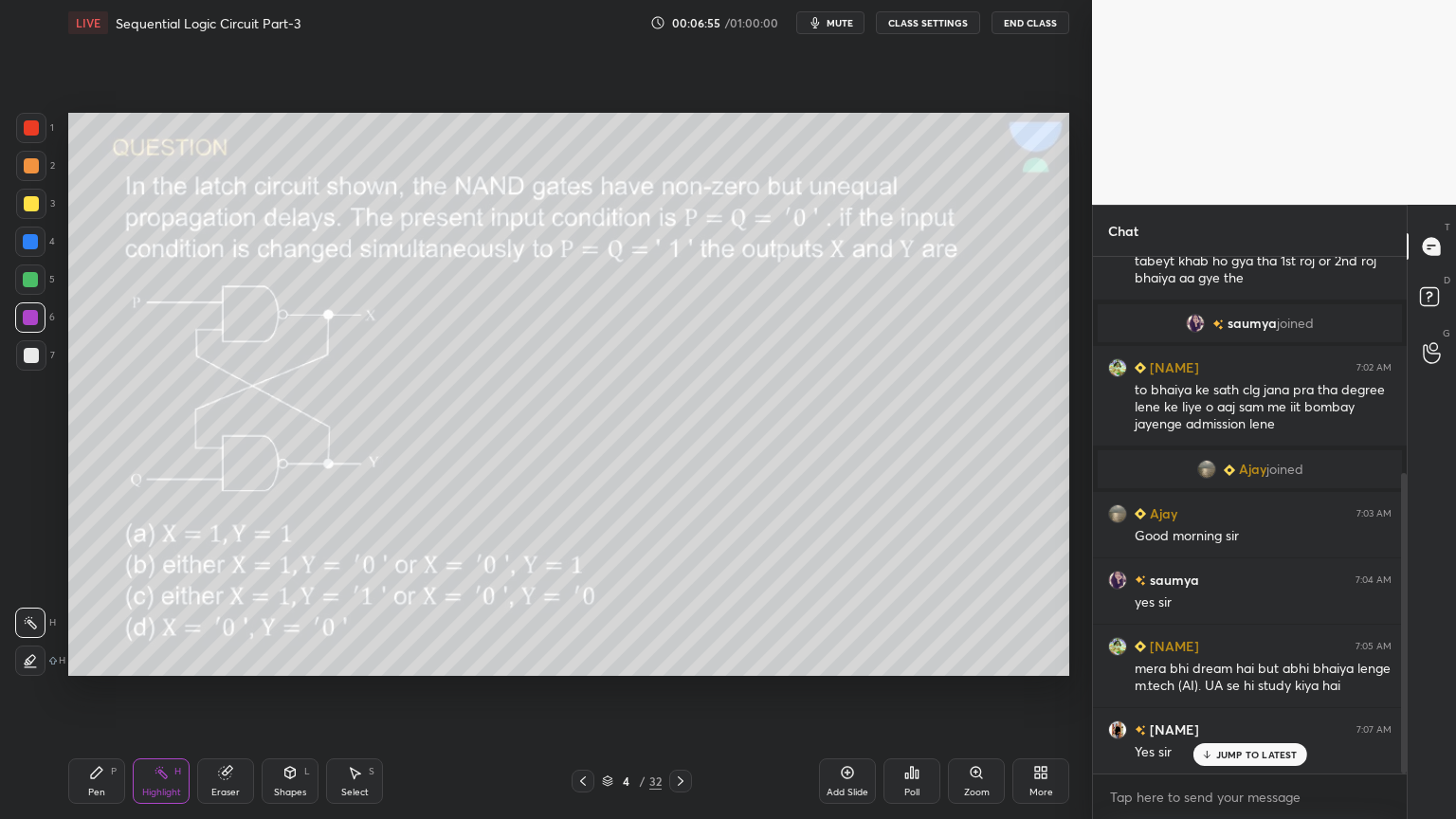 click on "Pen P" at bounding box center [97, 781] 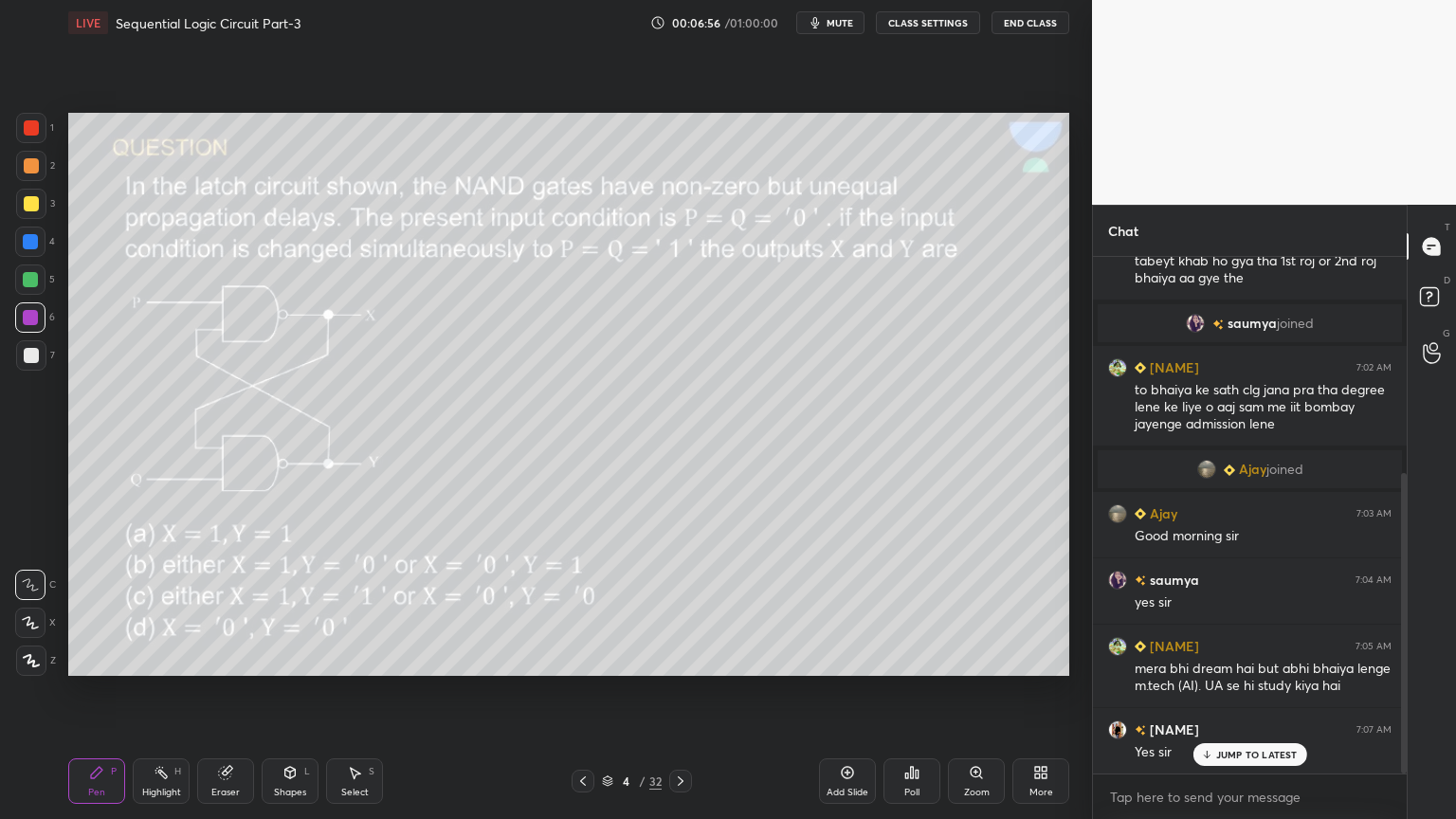 scroll, scrollTop: 439, scrollLeft: 0, axis: vertical 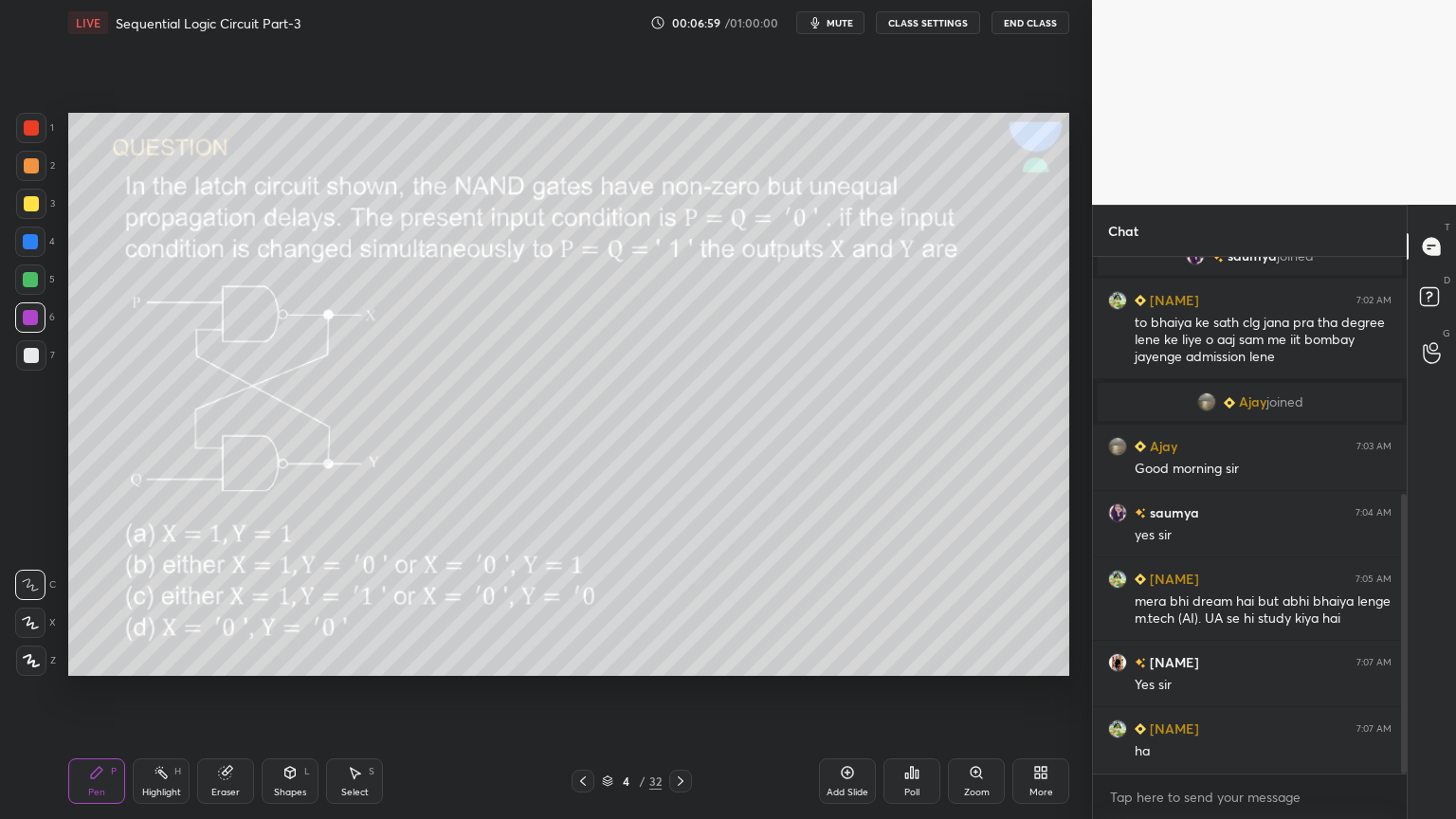 click 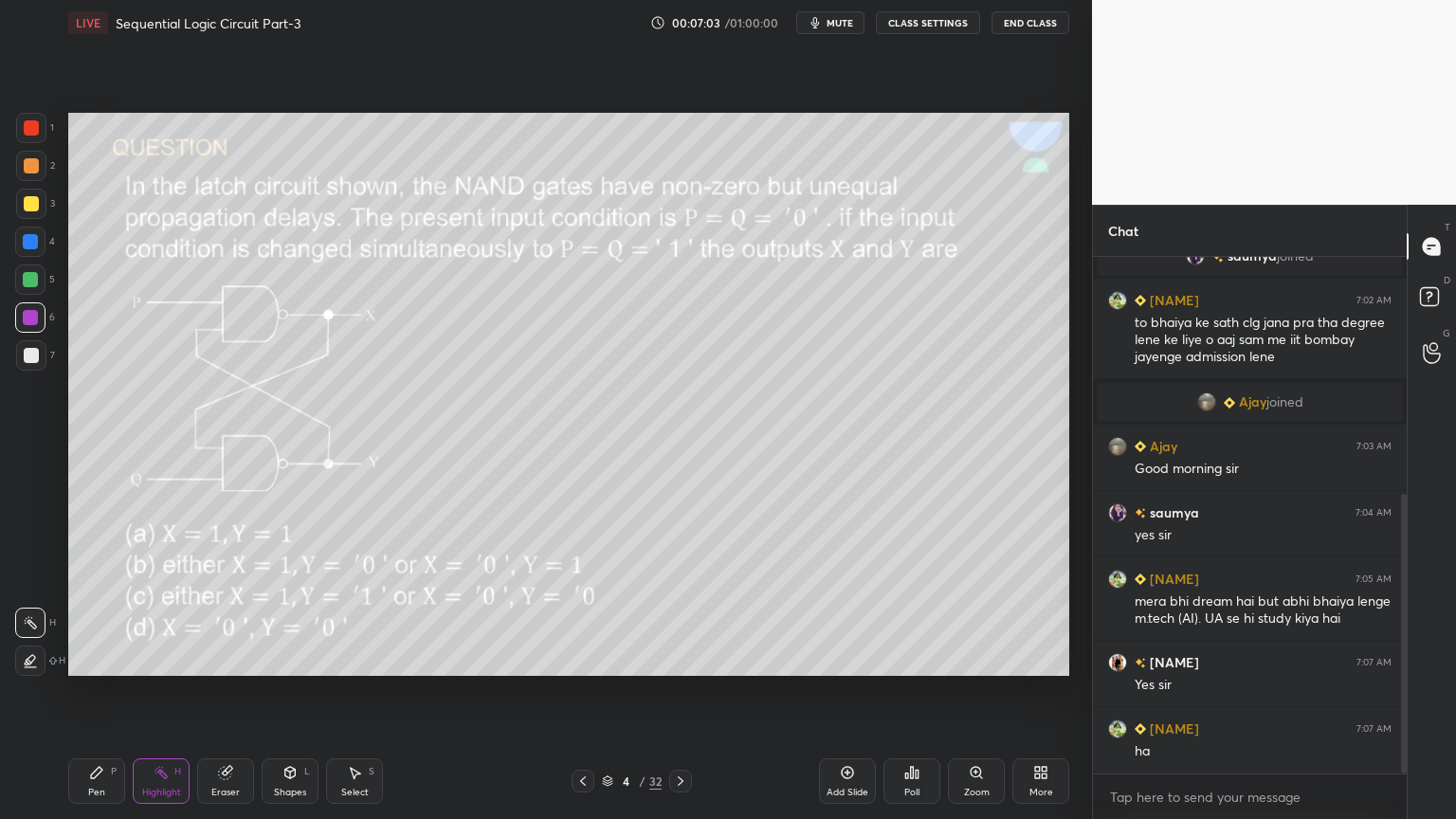 click 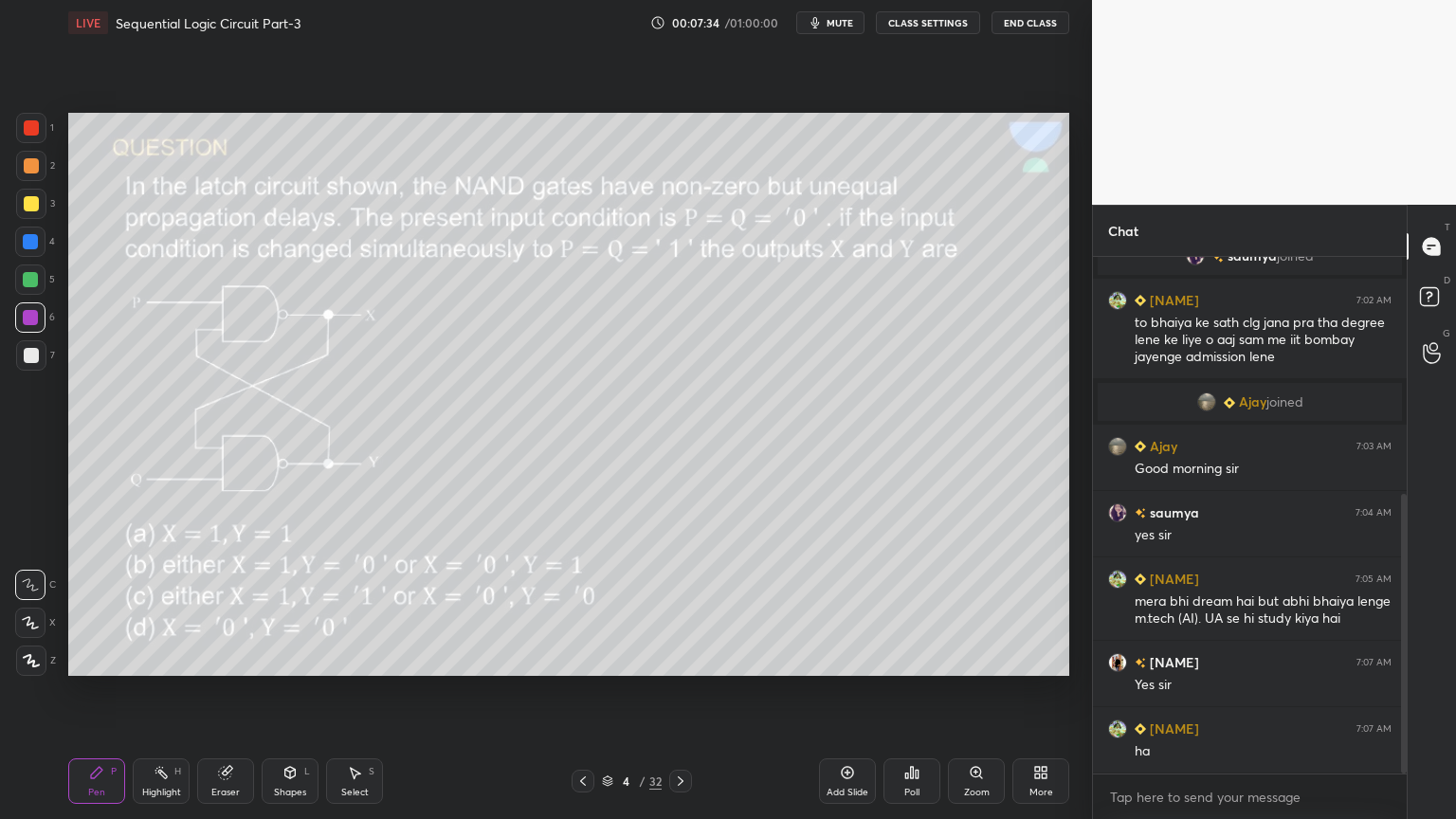 click at bounding box center [30, 280] 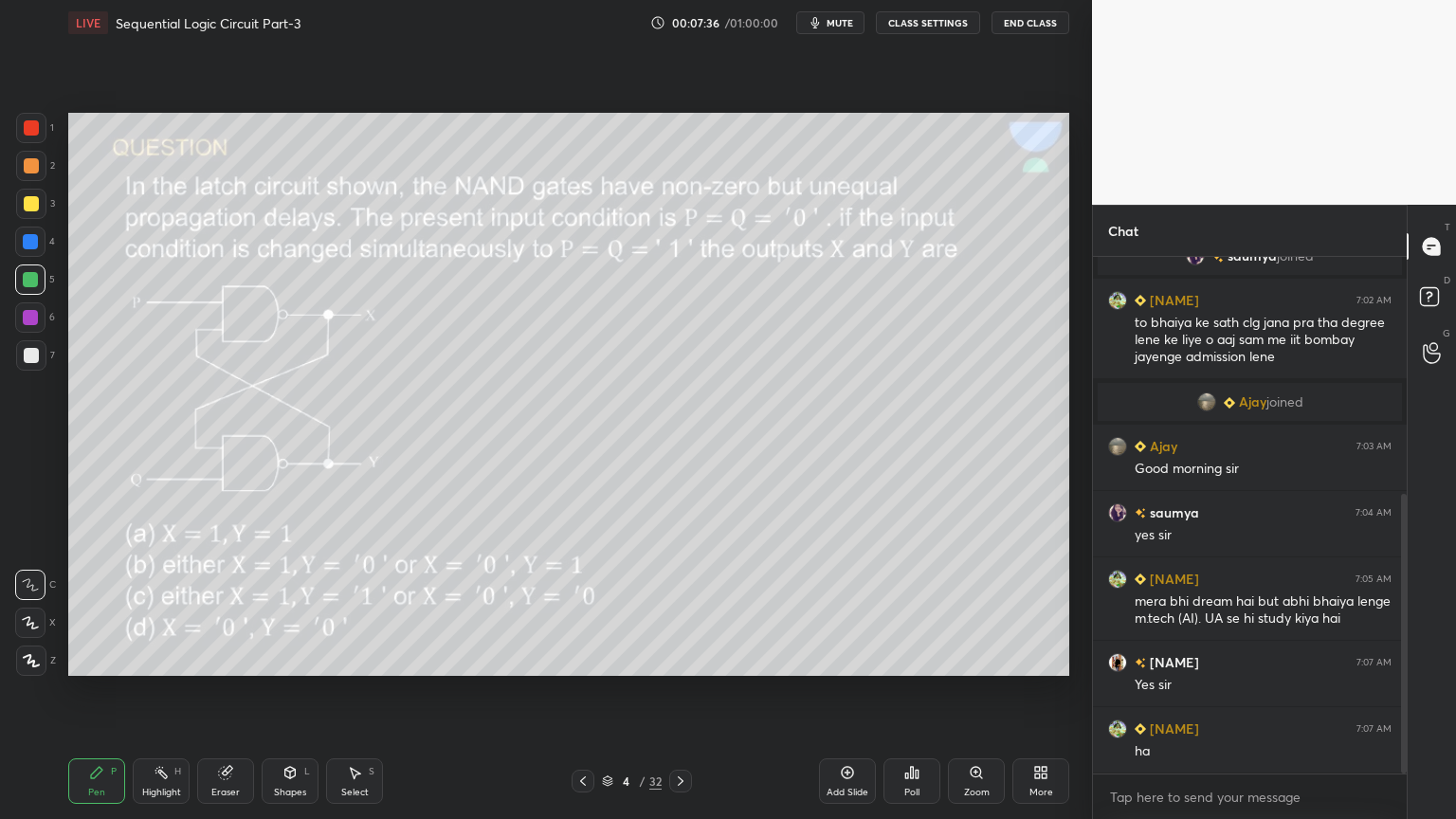 click at bounding box center (30, 242) 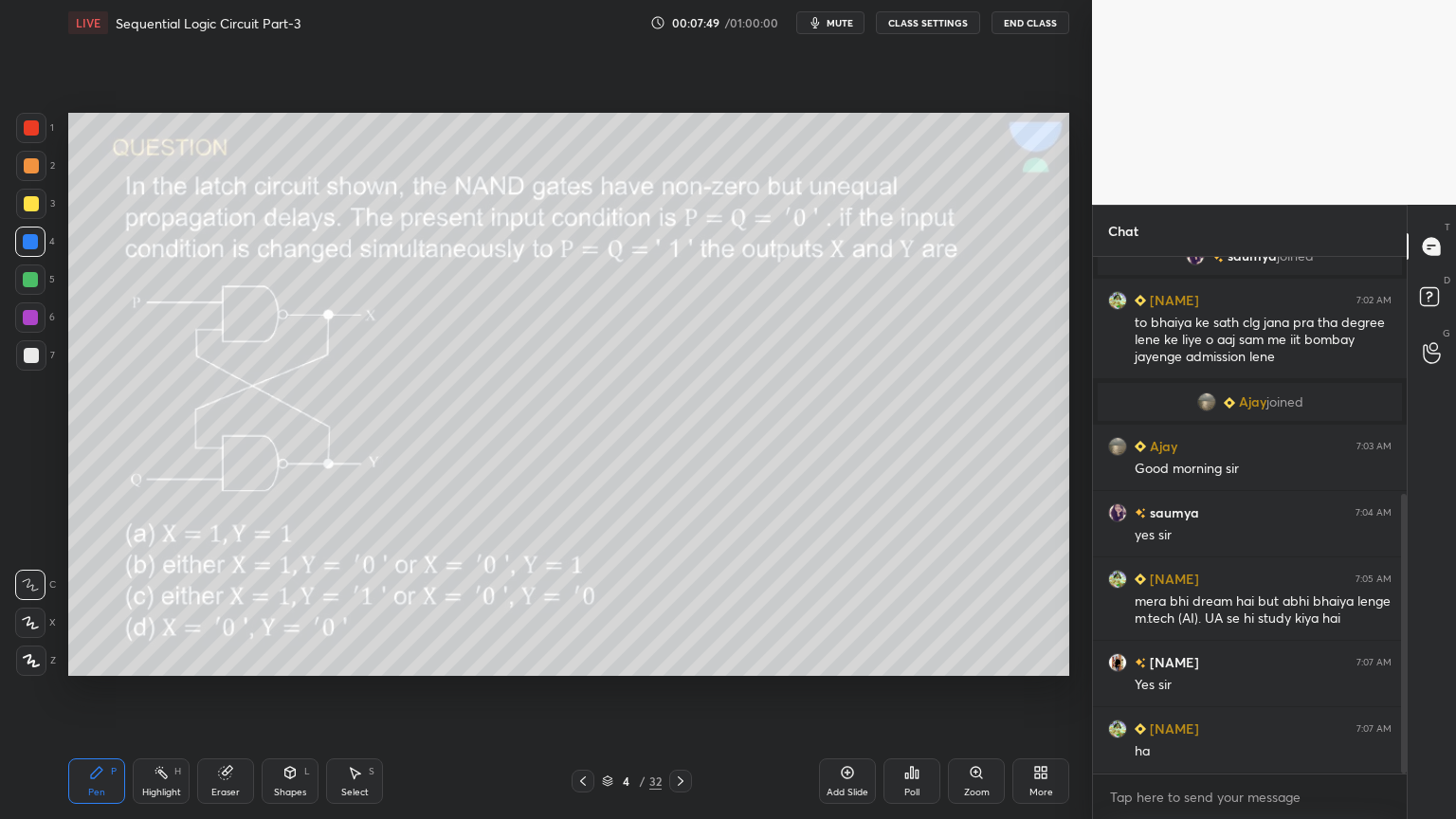 click at bounding box center (30, 280) 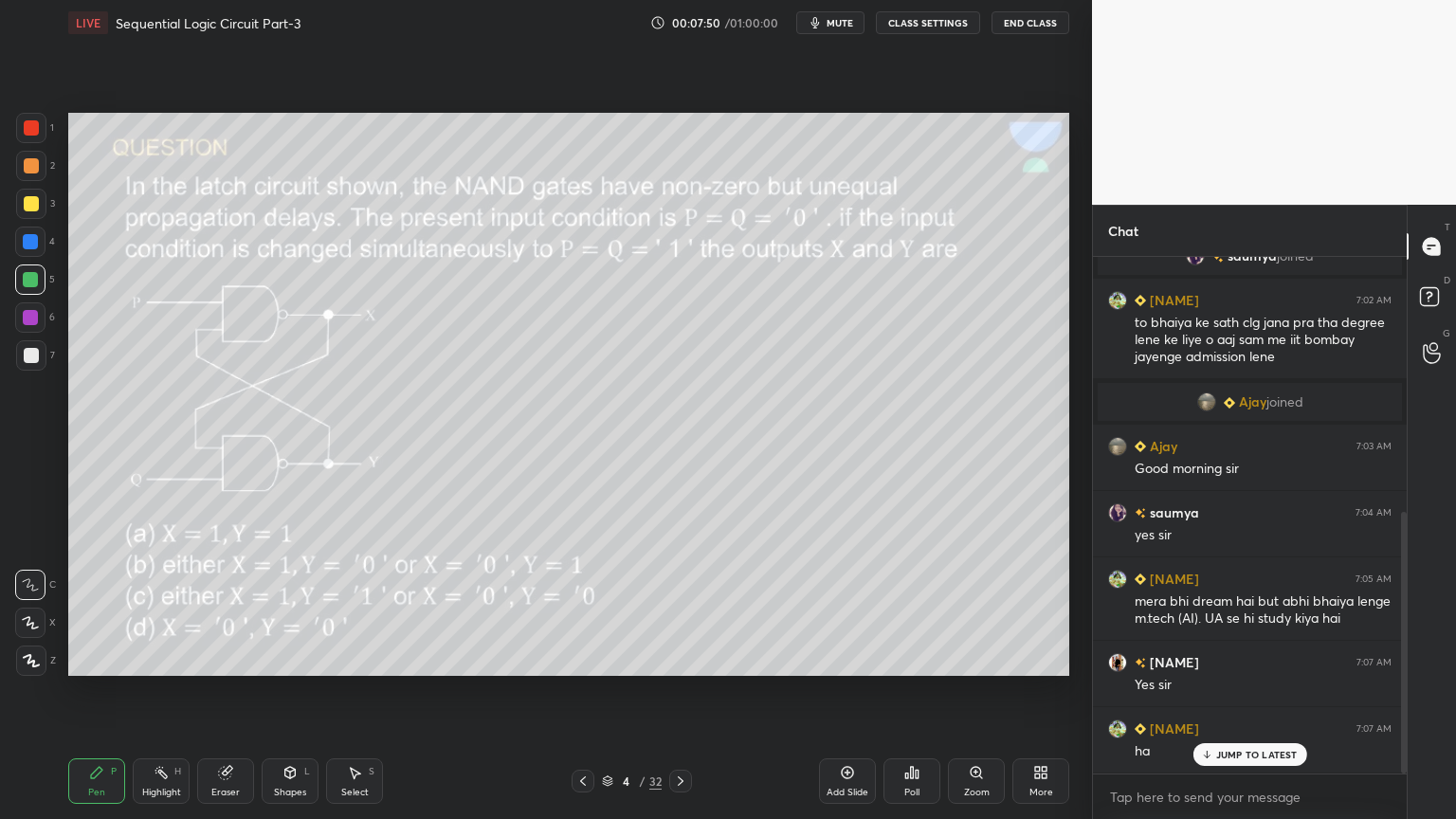scroll, scrollTop: 504, scrollLeft: 0, axis: vertical 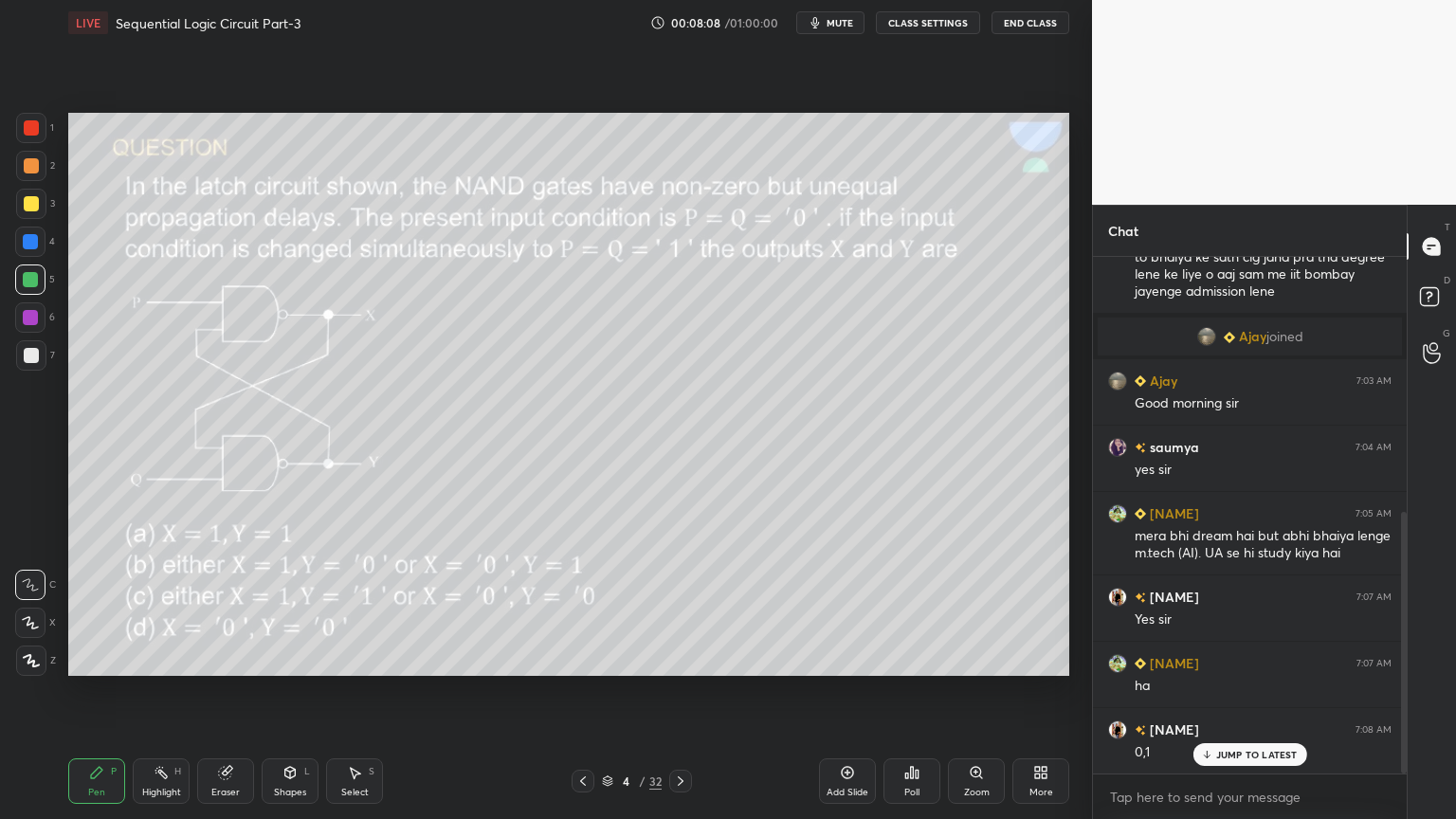 click 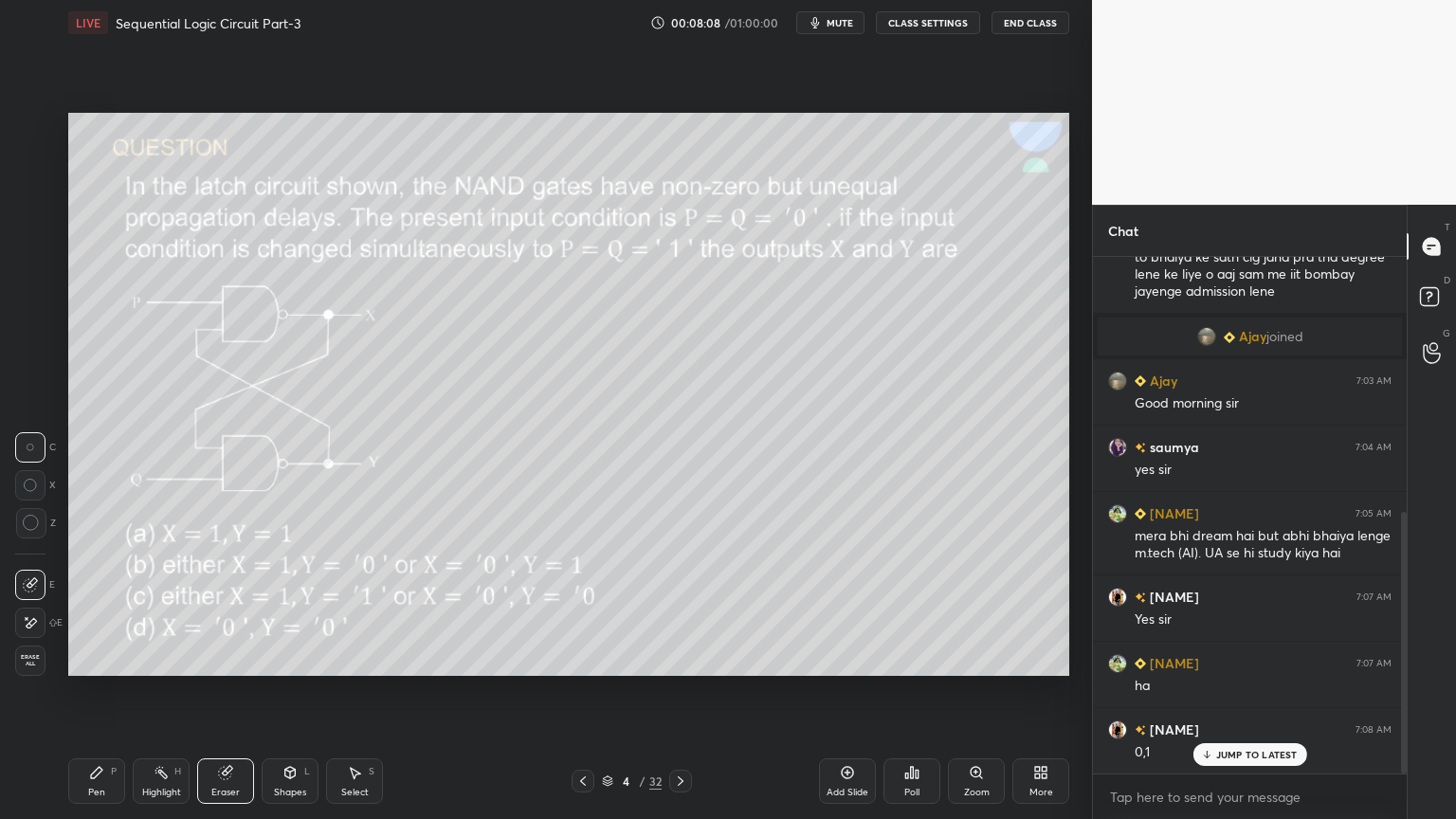 scroll, scrollTop: 523, scrollLeft: 0, axis: vertical 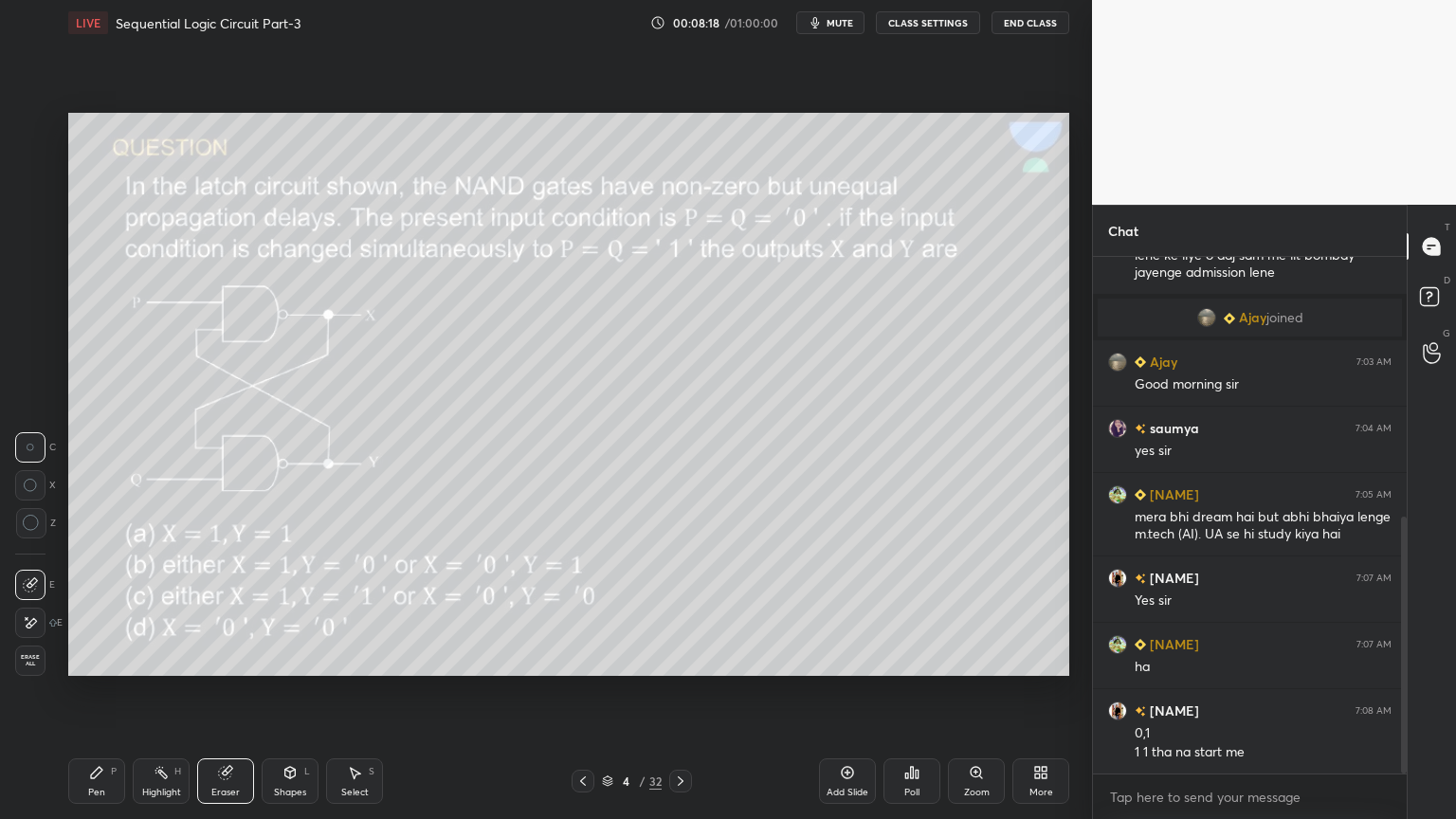 click on "Pen P" at bounding box center [97, 781] 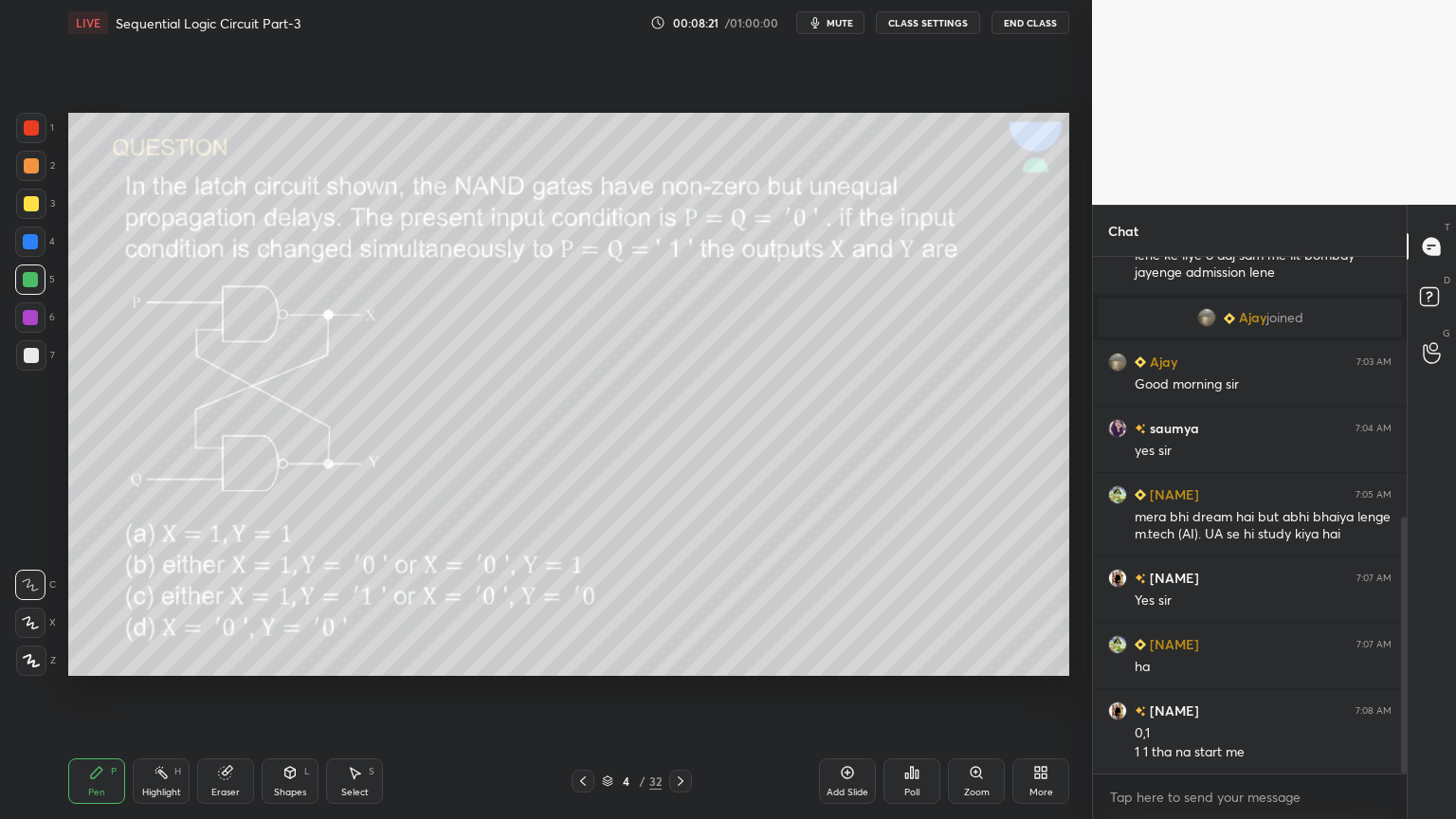 click at bounding box center [30, 242] 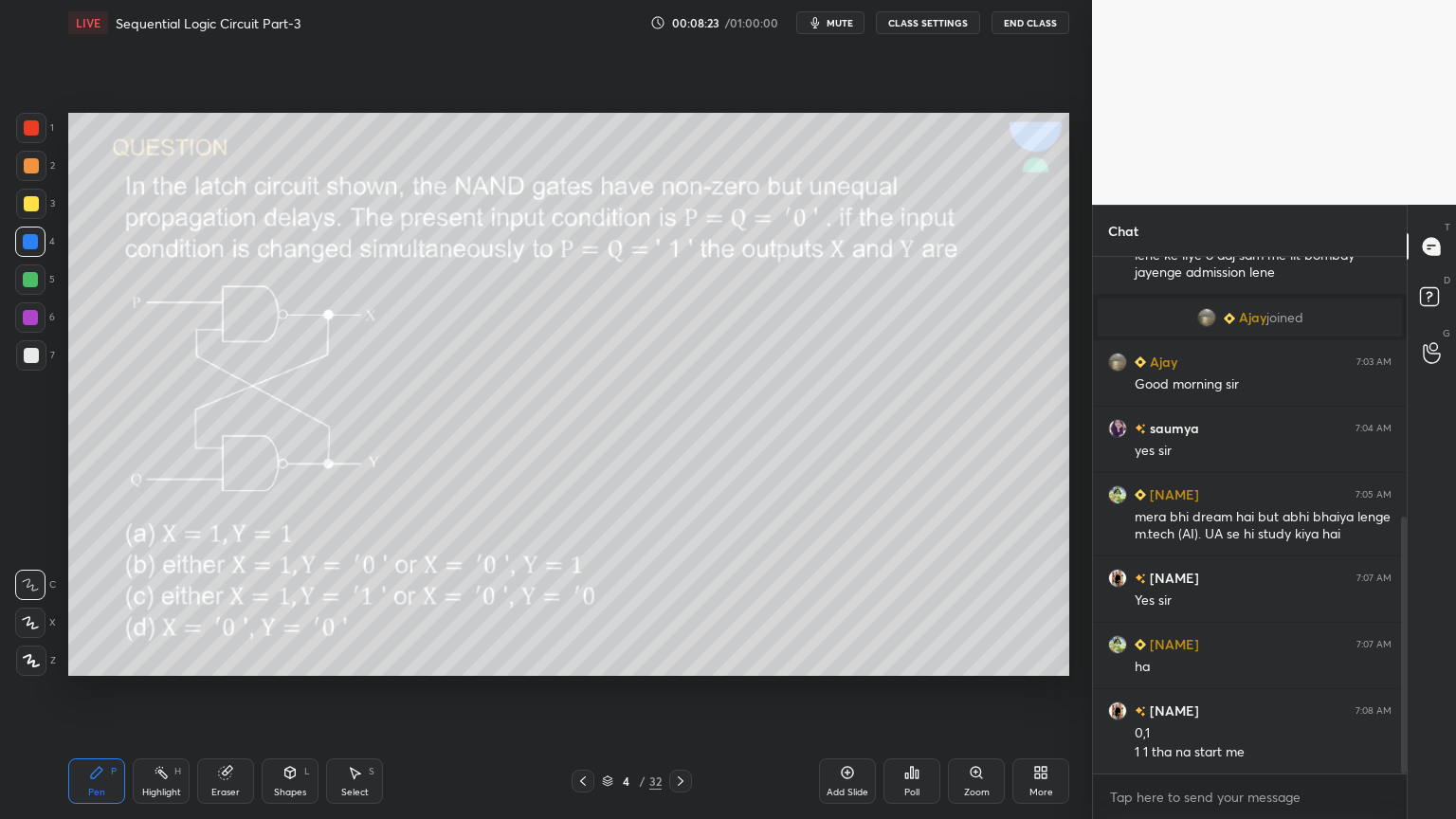 click at bounding box center [30, 318] 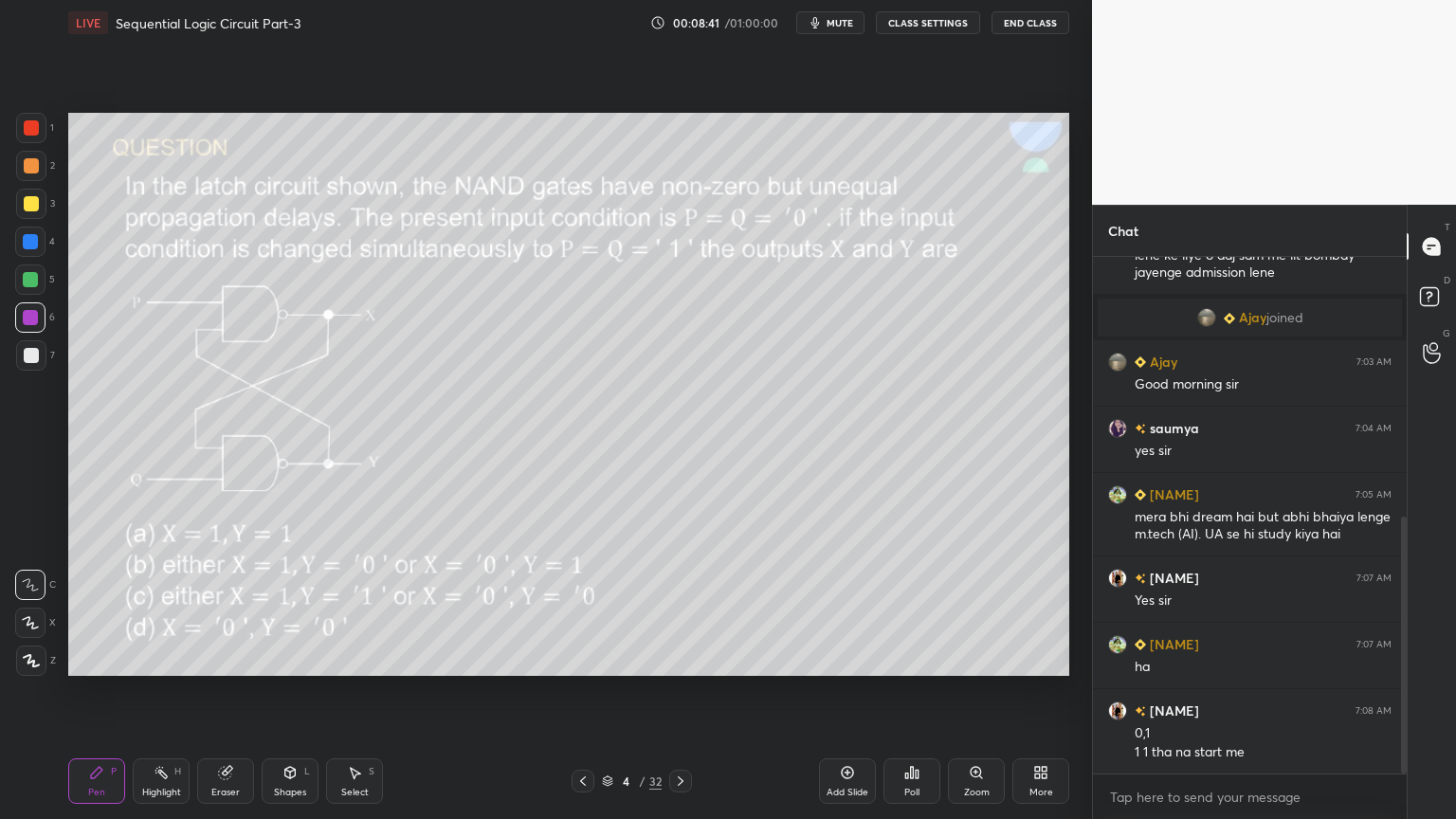 click at bounding box center (31, 166) 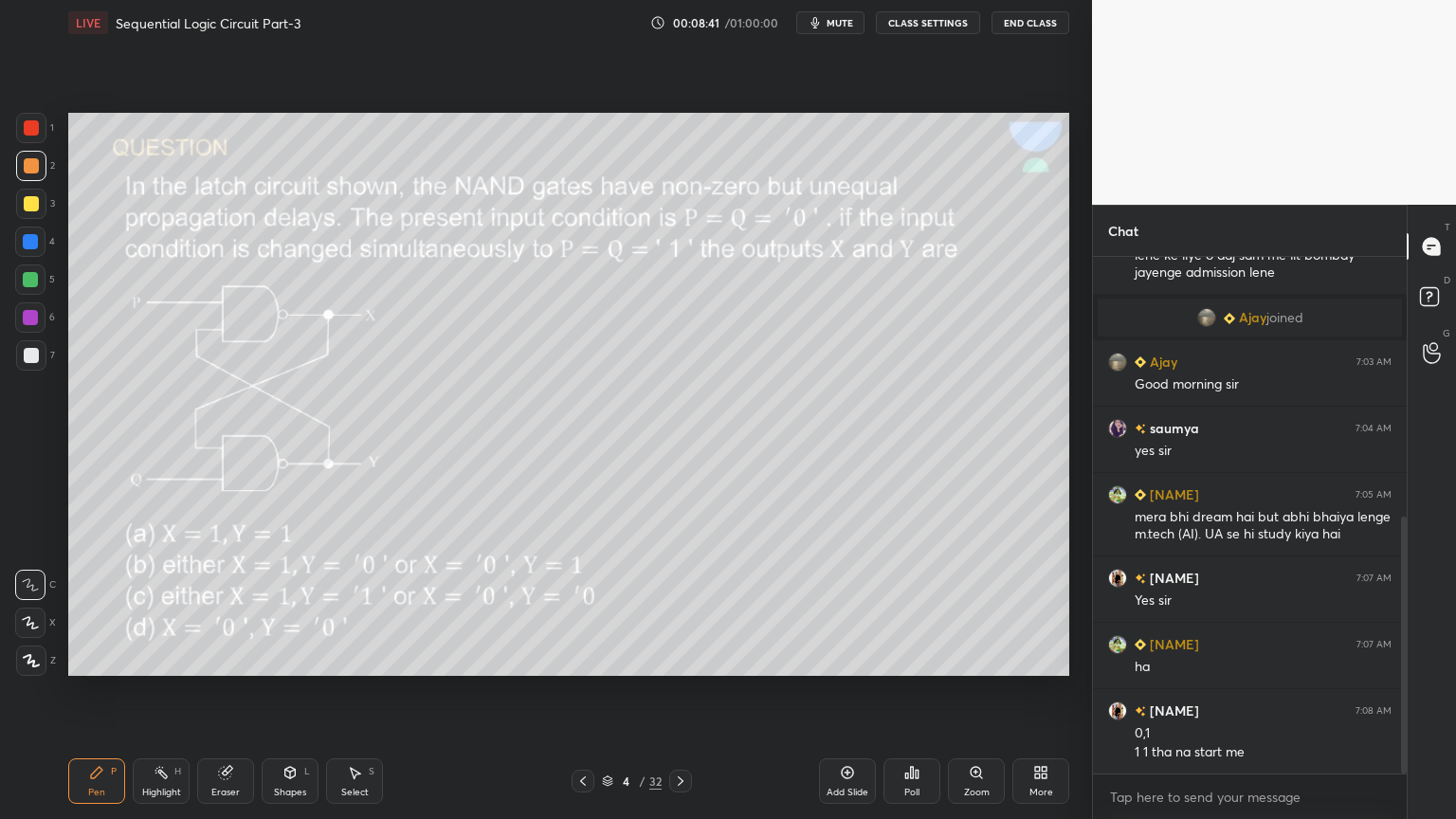 click at bounding box center (30, 623) 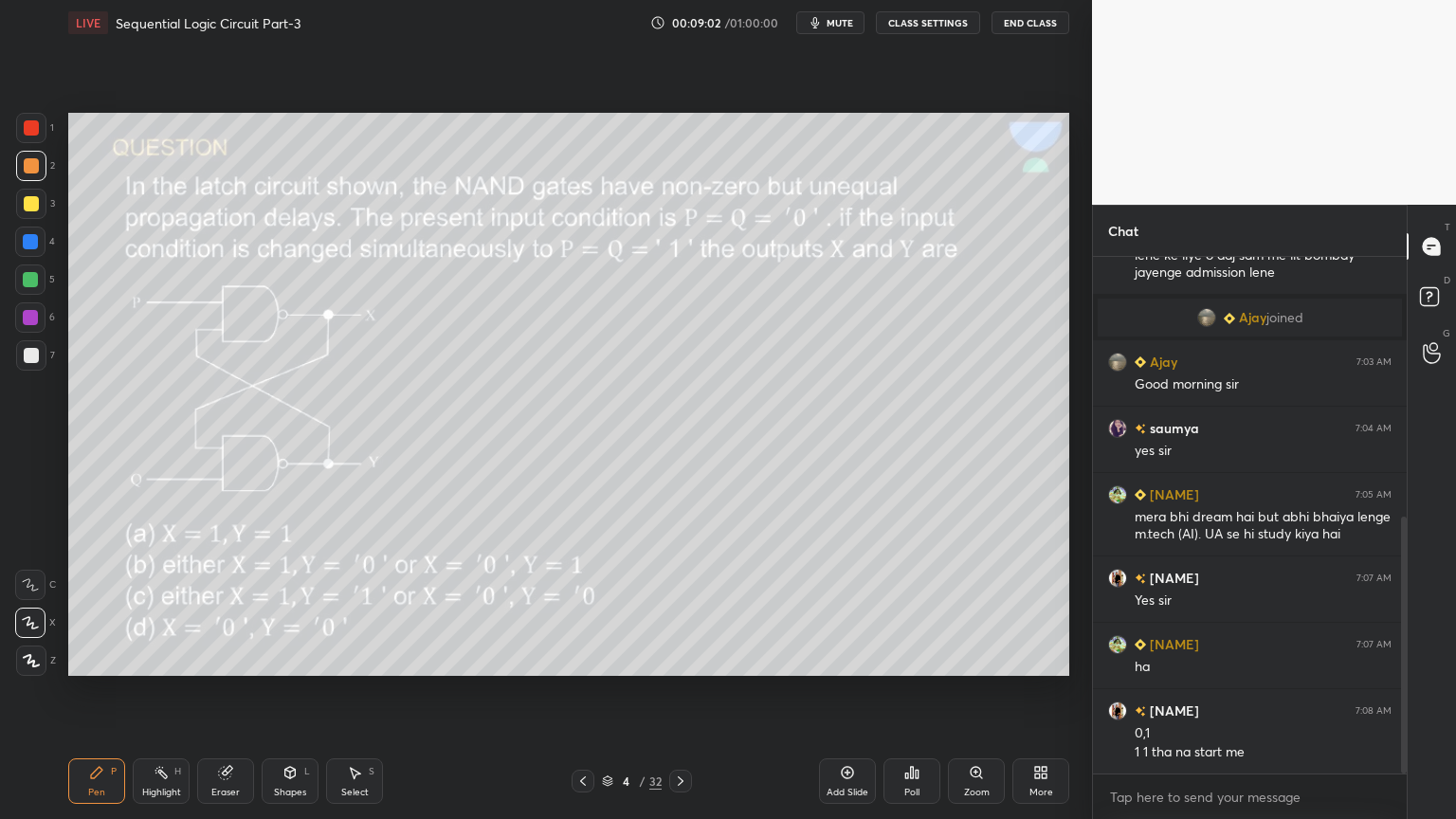 click 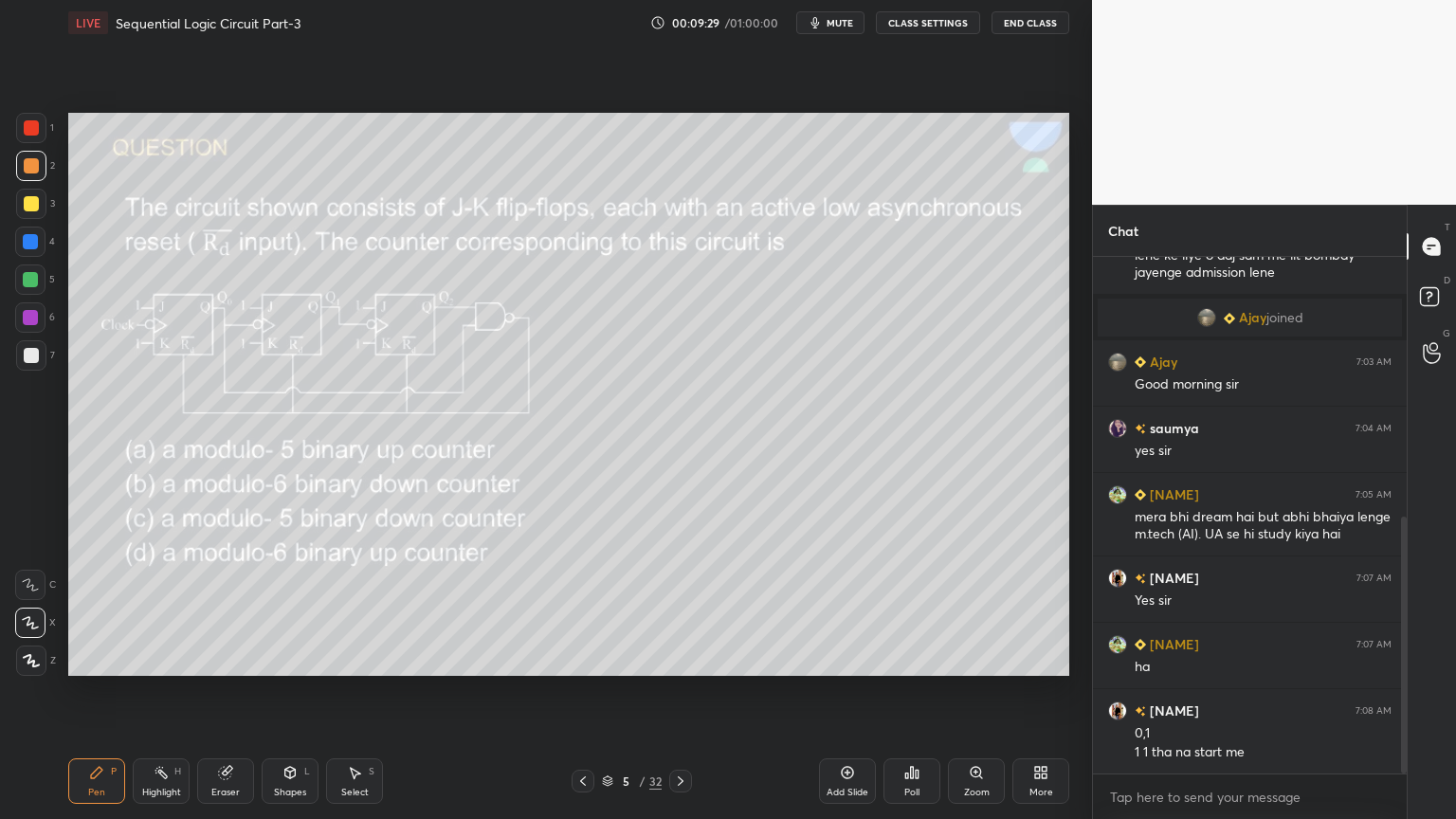 click on "Poll" at bounding box center (912, 781) 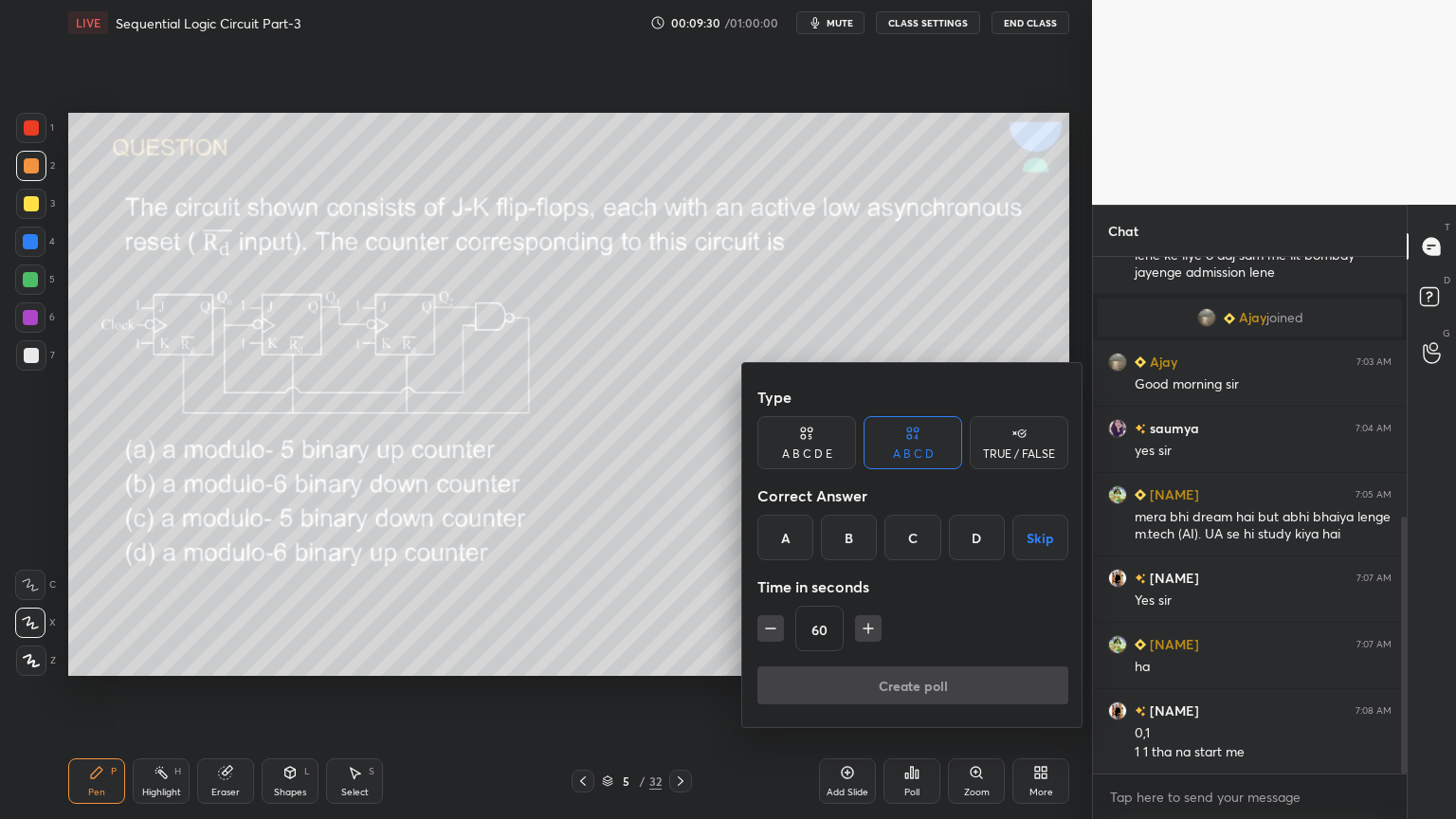 click on "A" at bounding box center (785, 537) 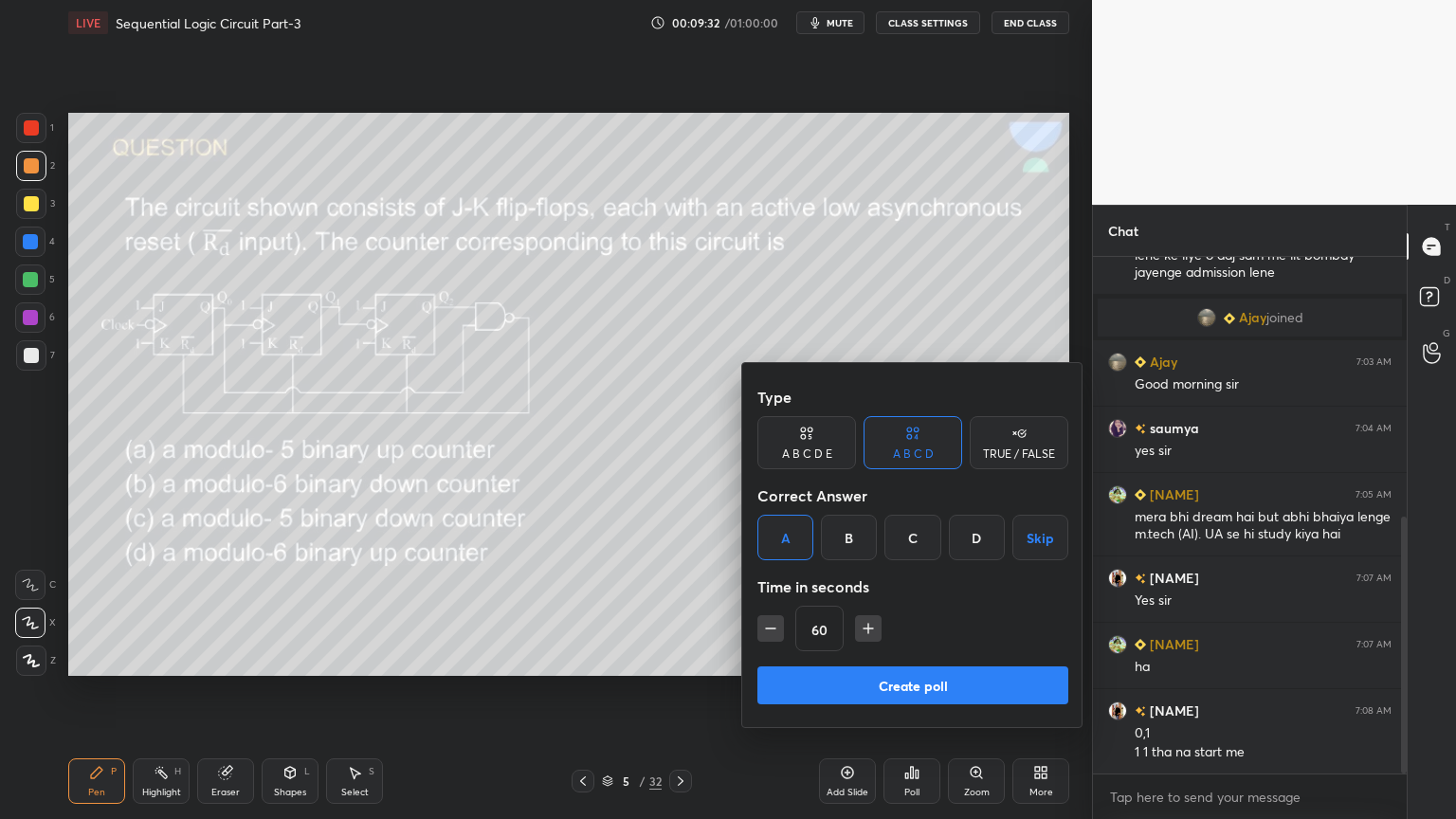 click 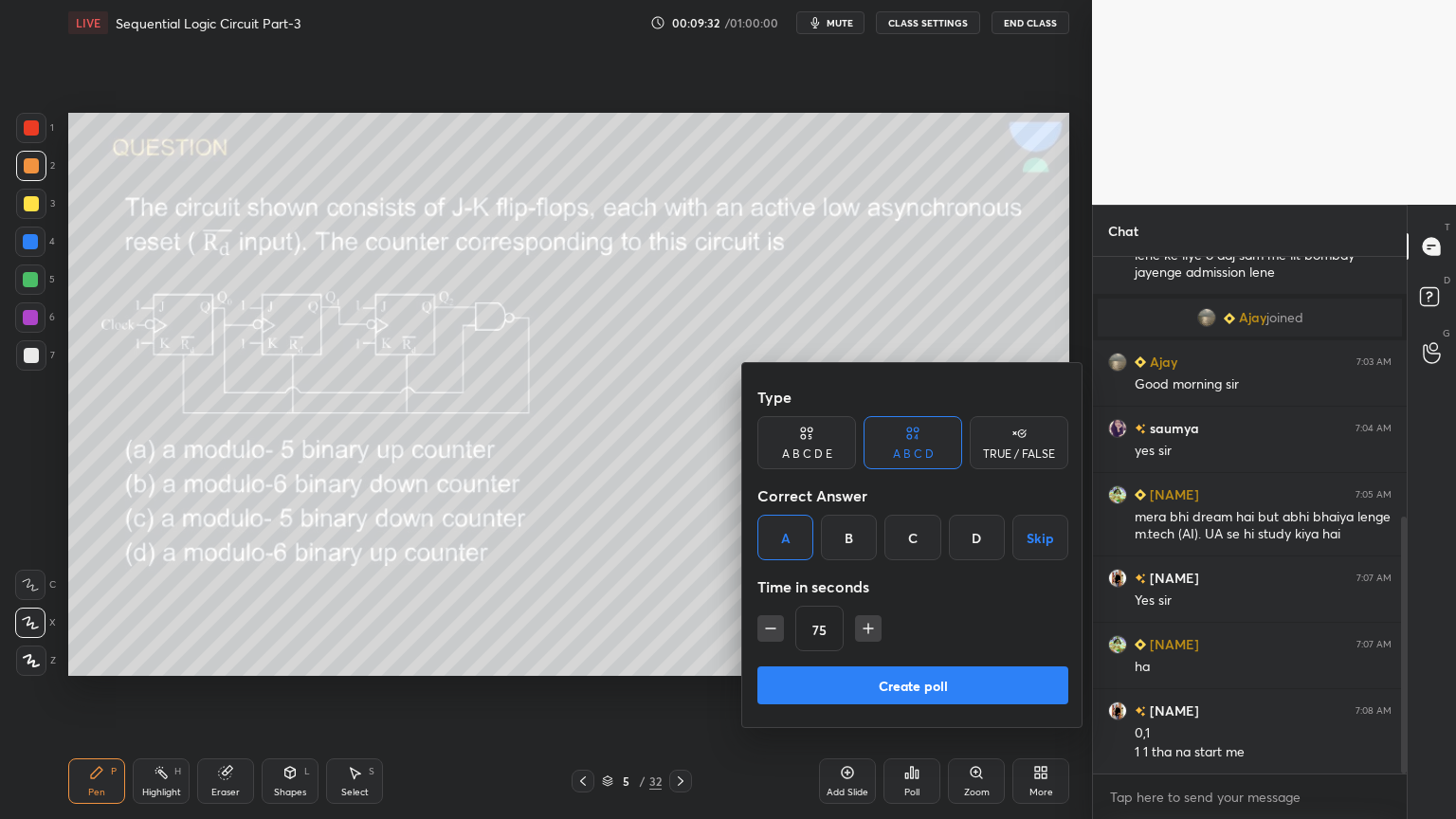 click on "Create poll" at bounding box center (913, 685) 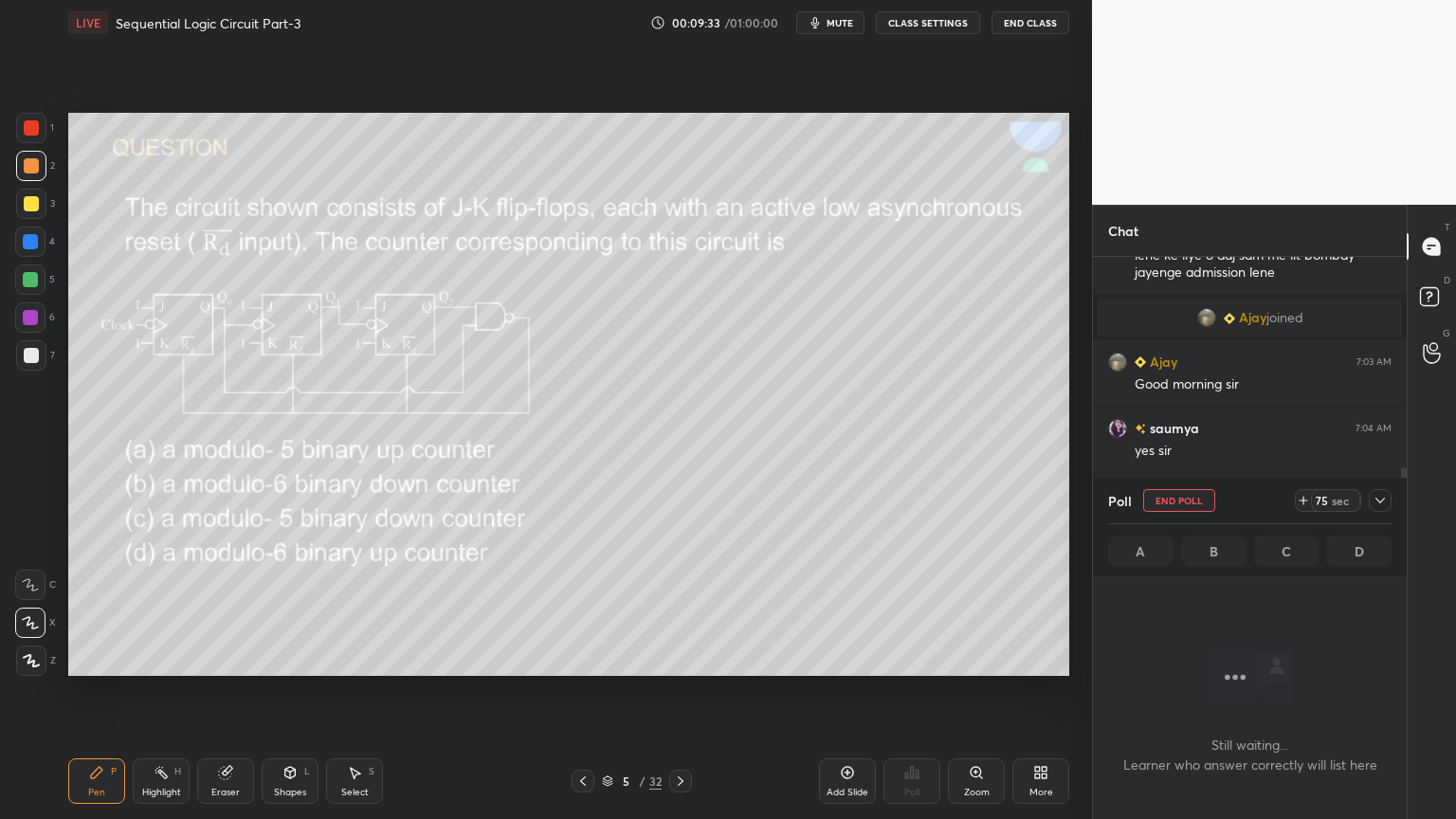 scroll, scrollTop: 428, scrollLeft: 308, axis: both 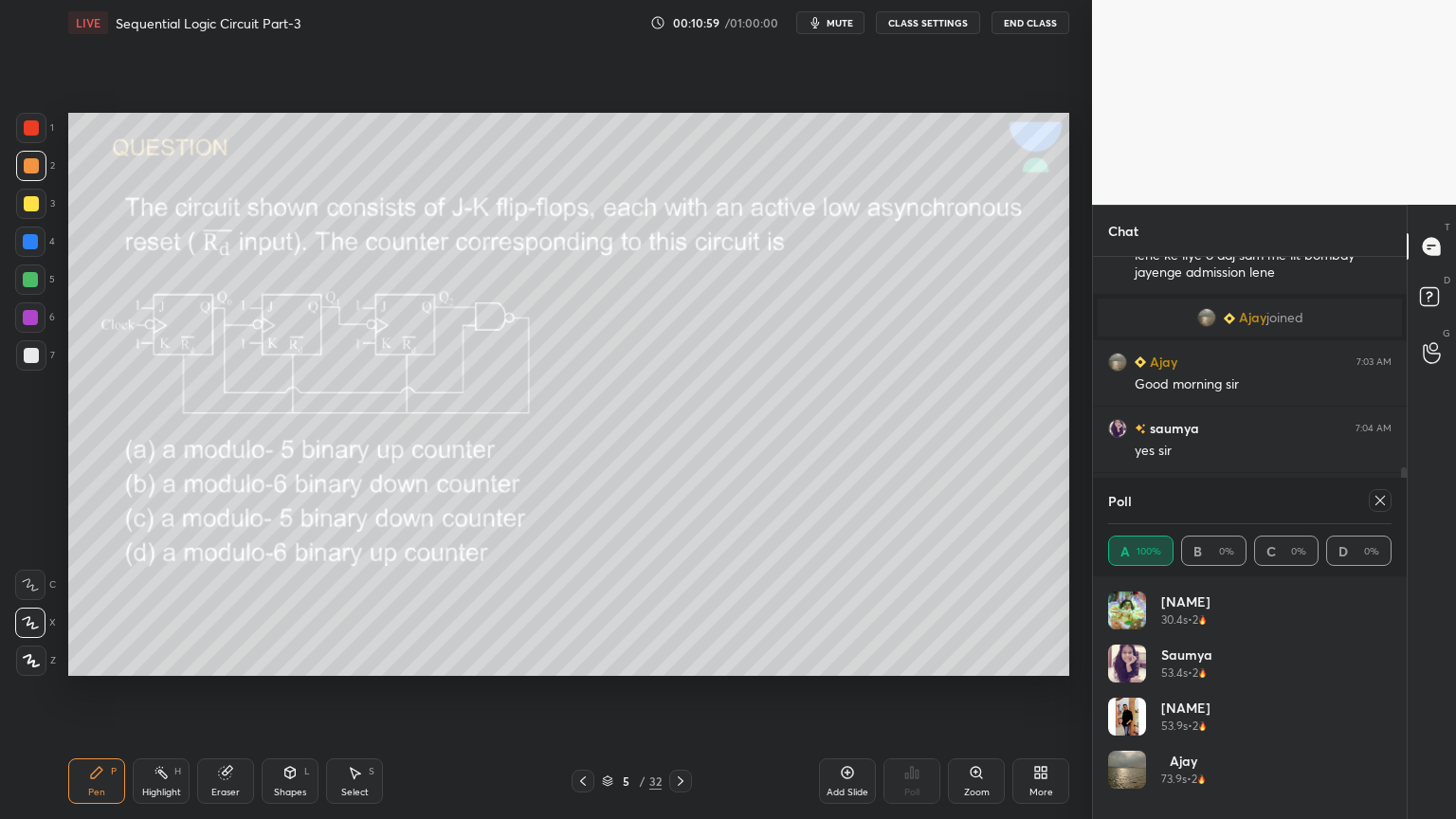 click at bounding box center [31, 204] 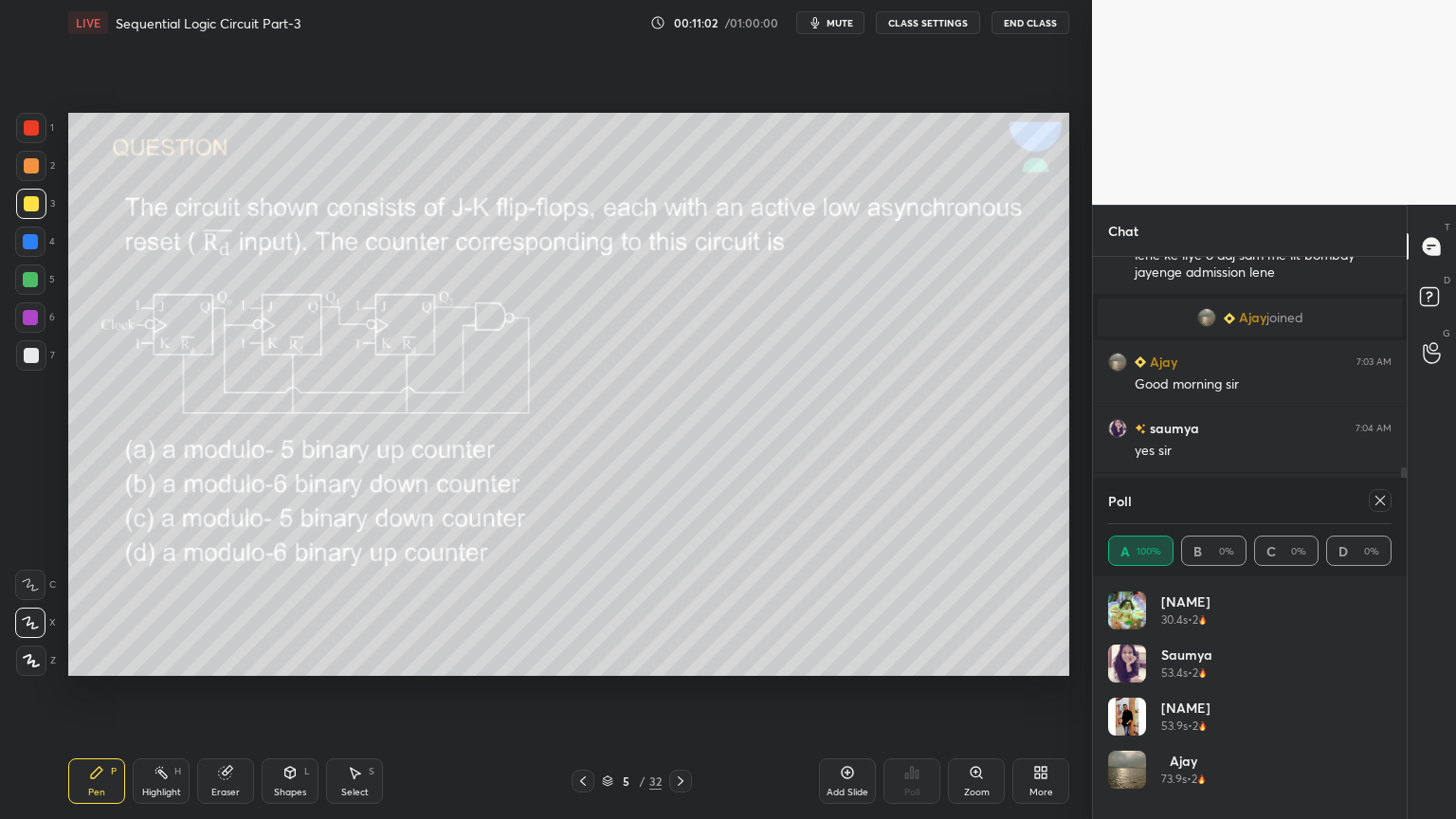 click at bounding box center (1380, 500) 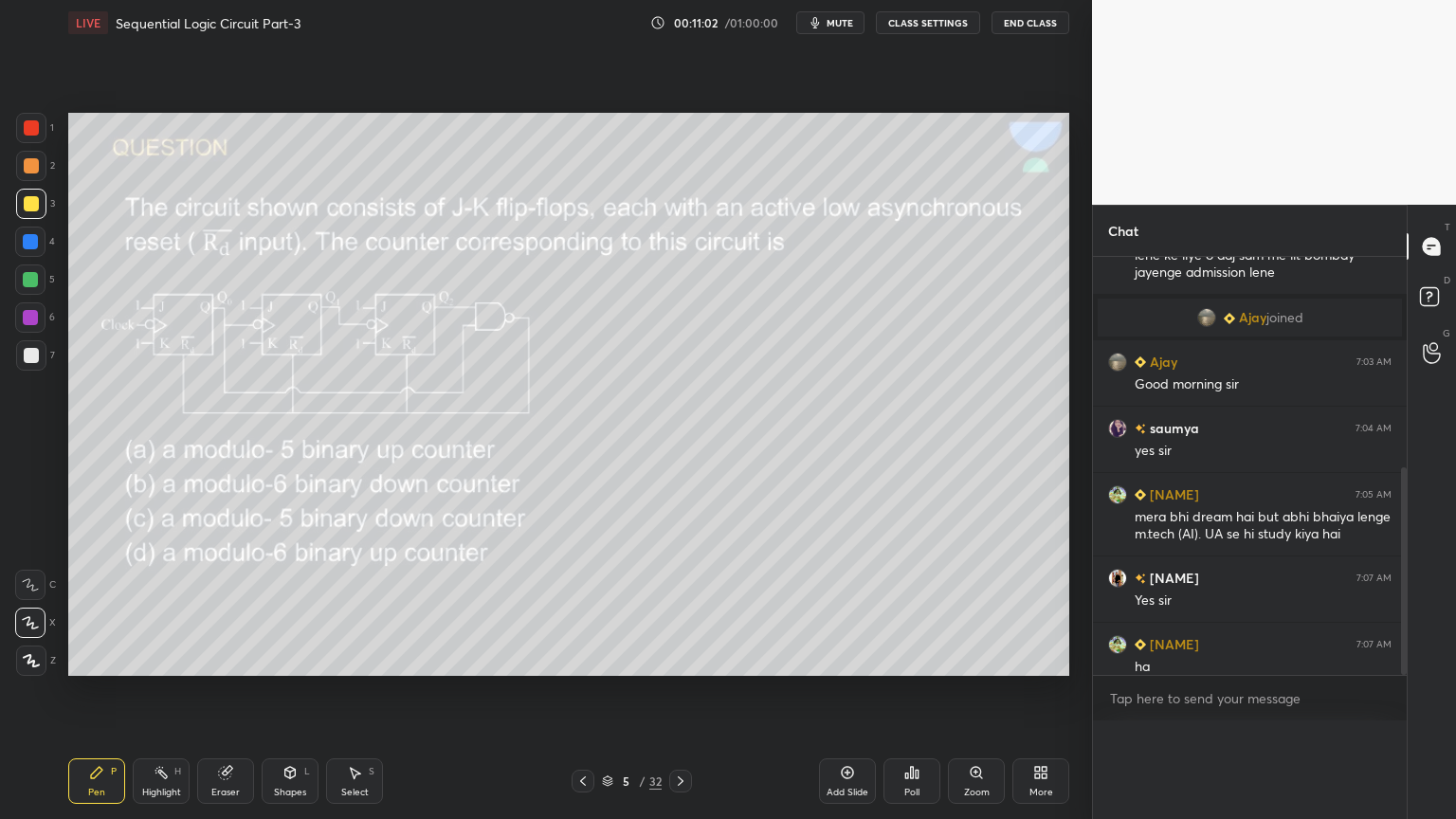 scroll, scrollTop: 0, scrollLeft: 0, axis: both 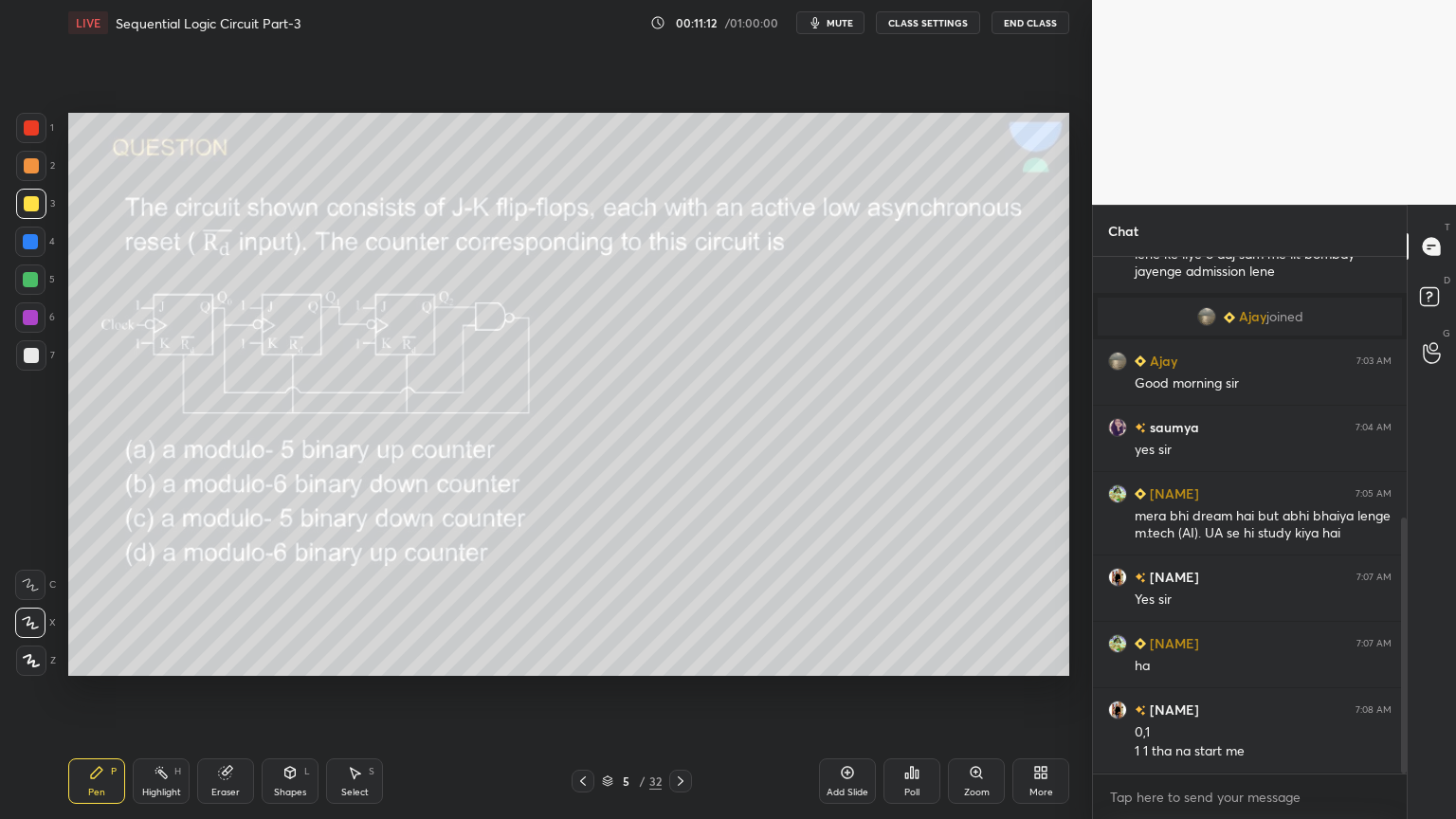 click 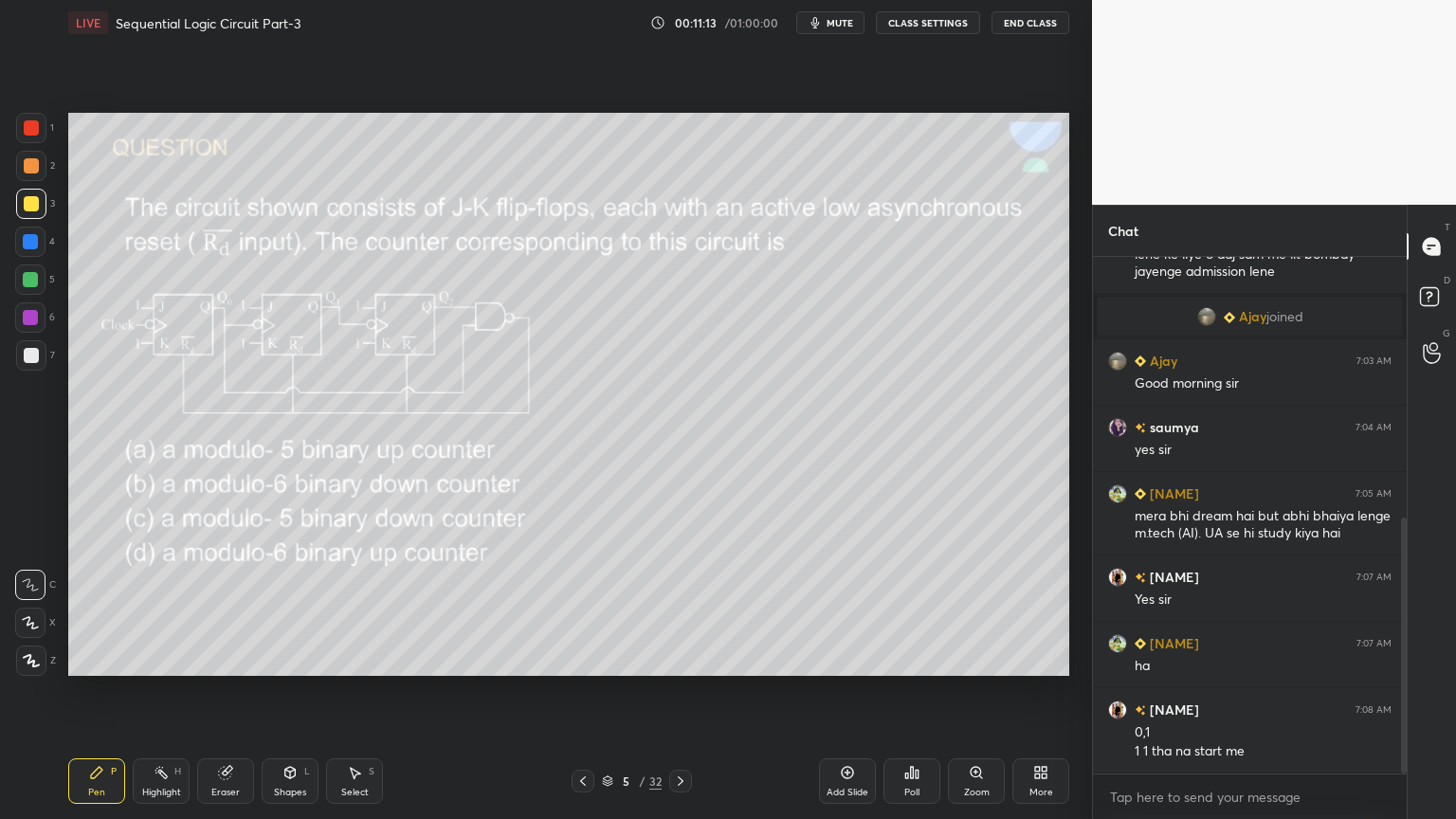 click on "Eraser" at bounding box center (226, 781) 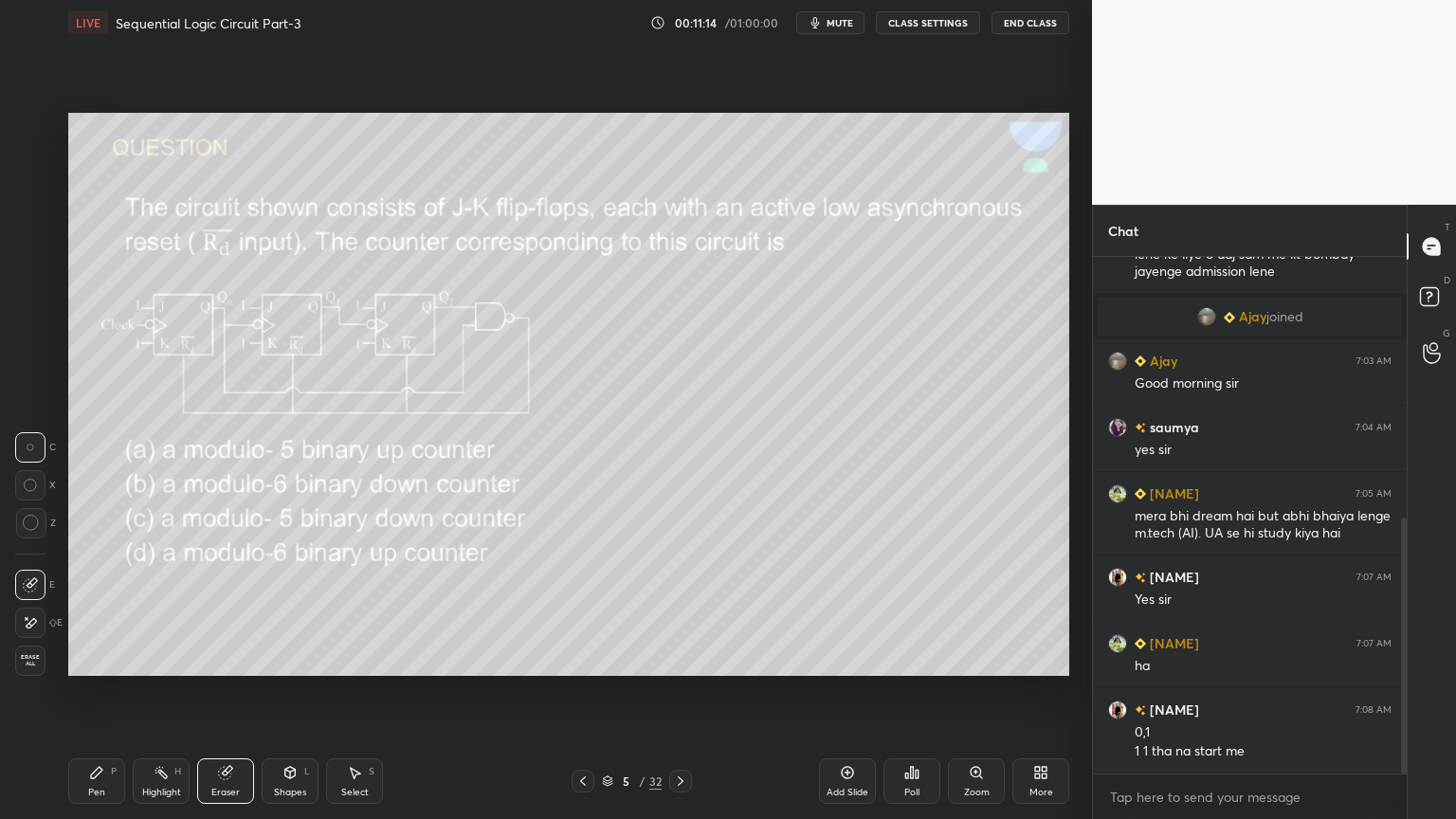click 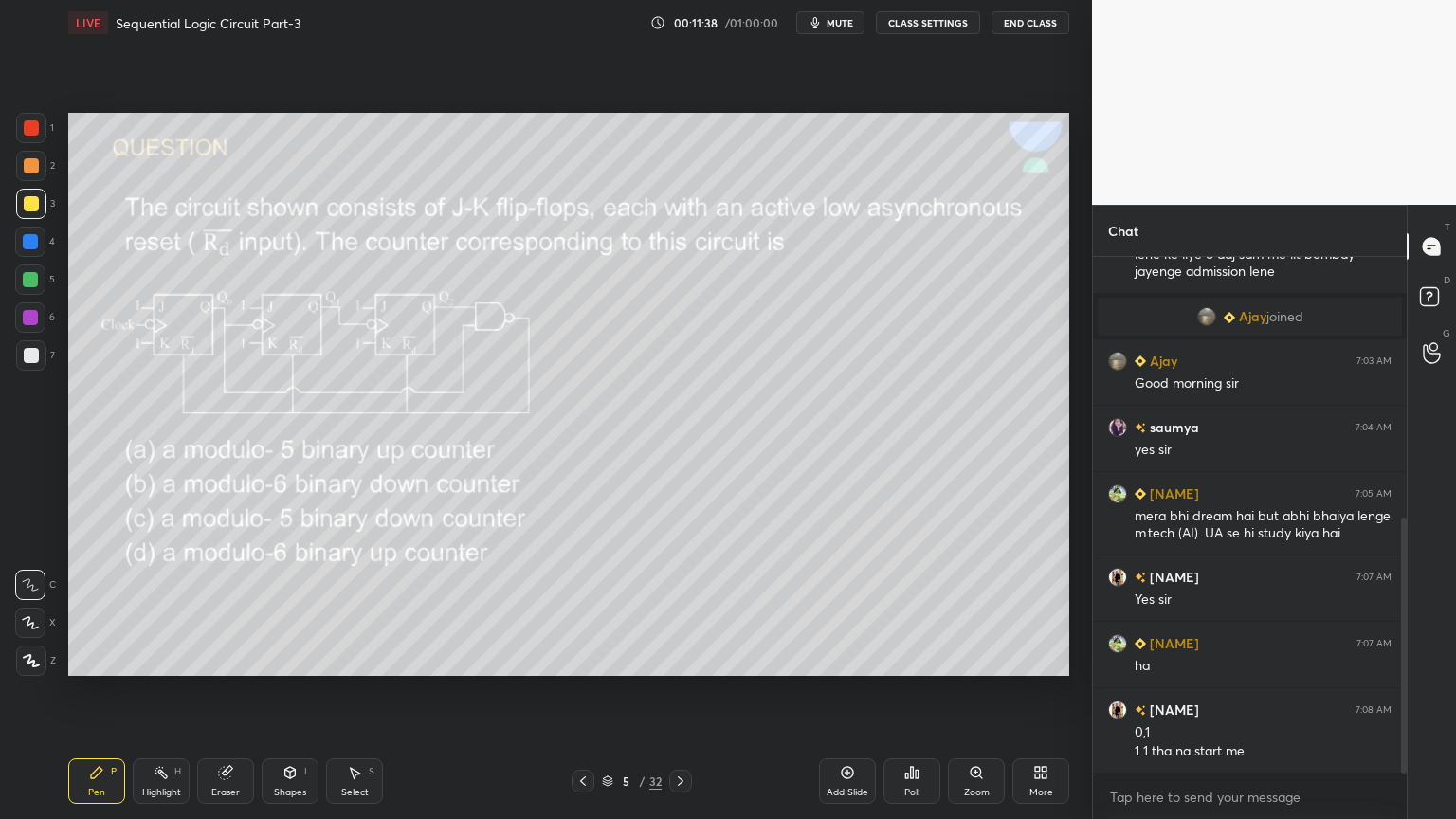 click on "Eraser" at bounding box center (226, 792) 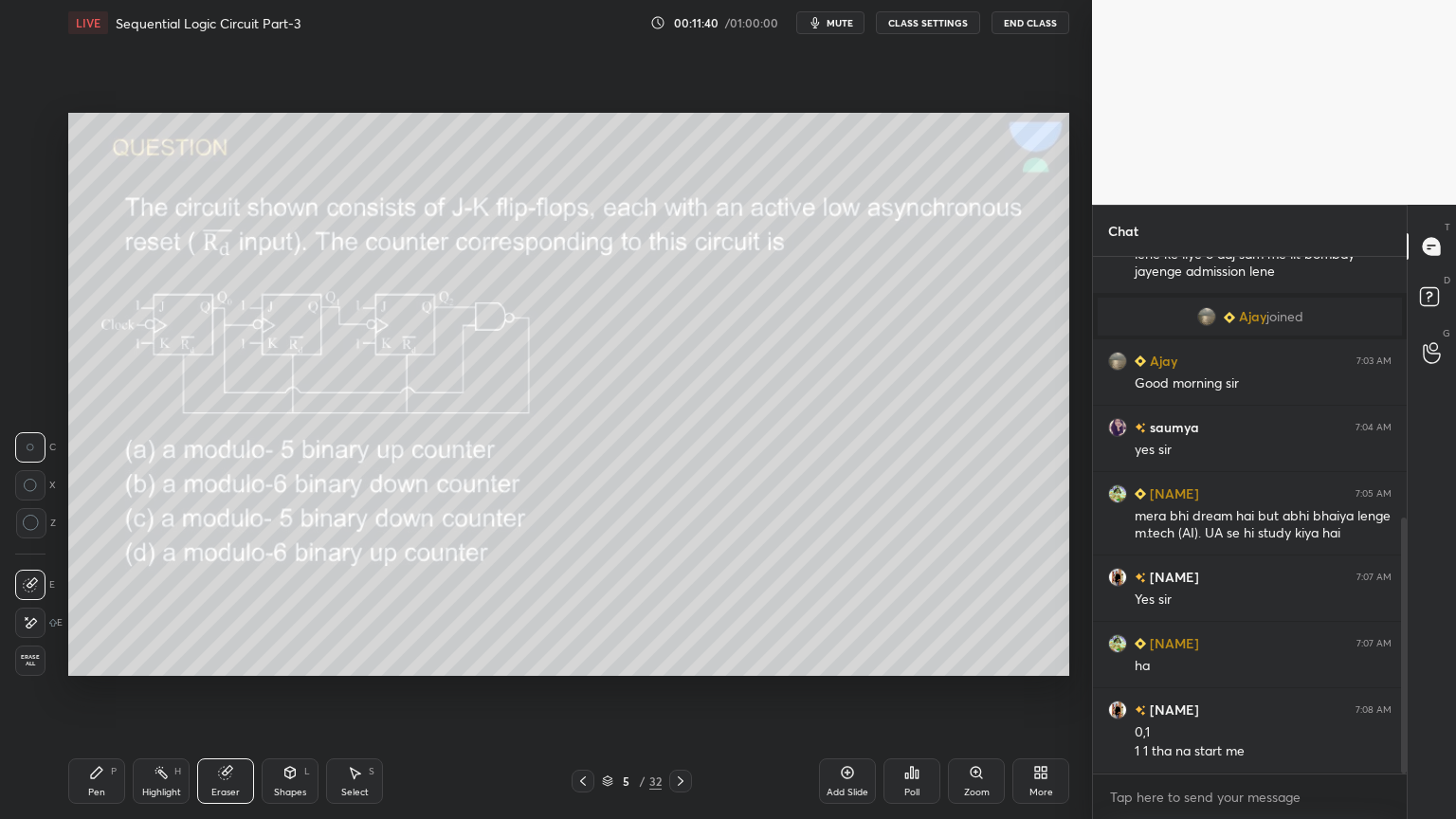 click 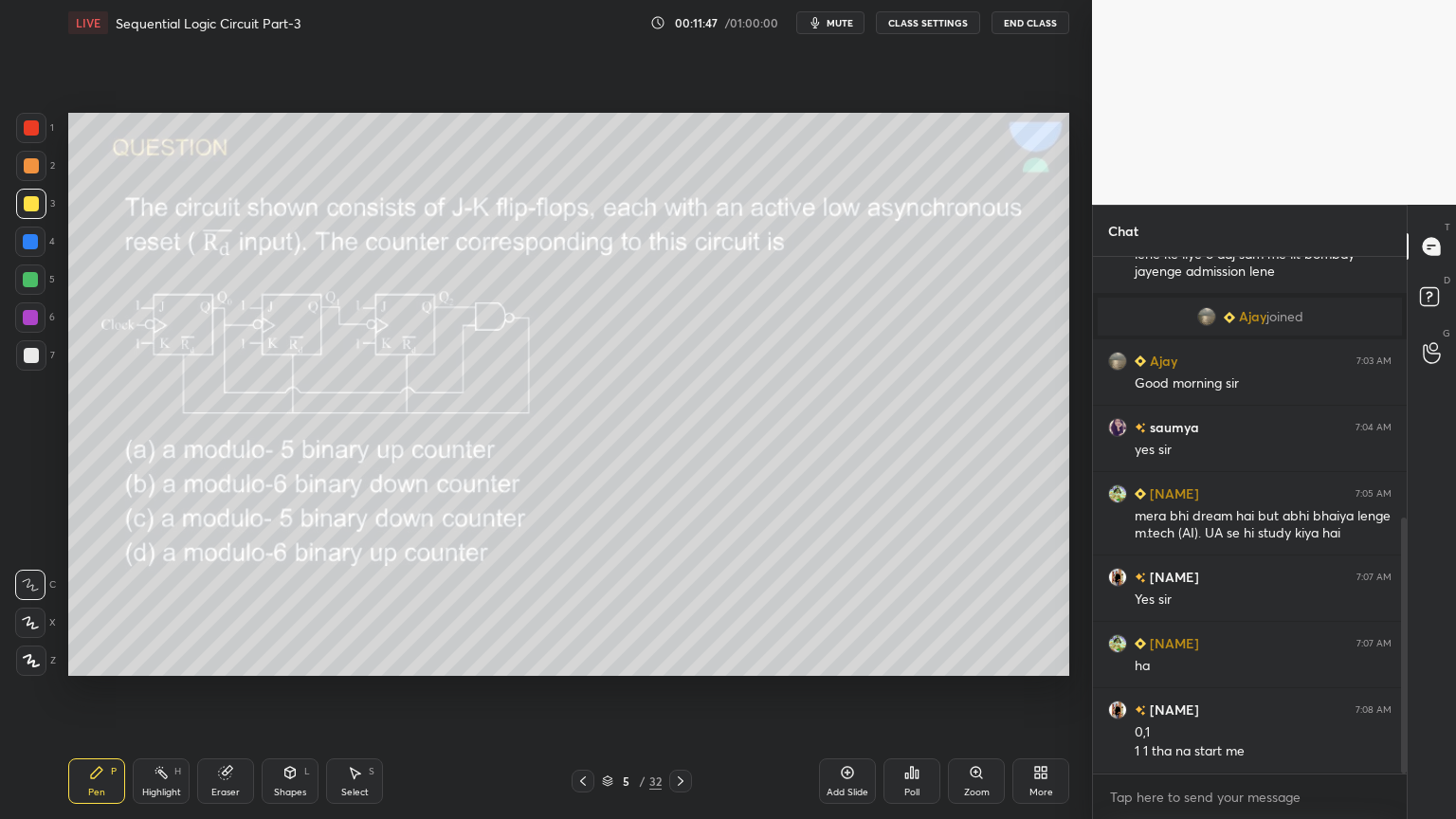click 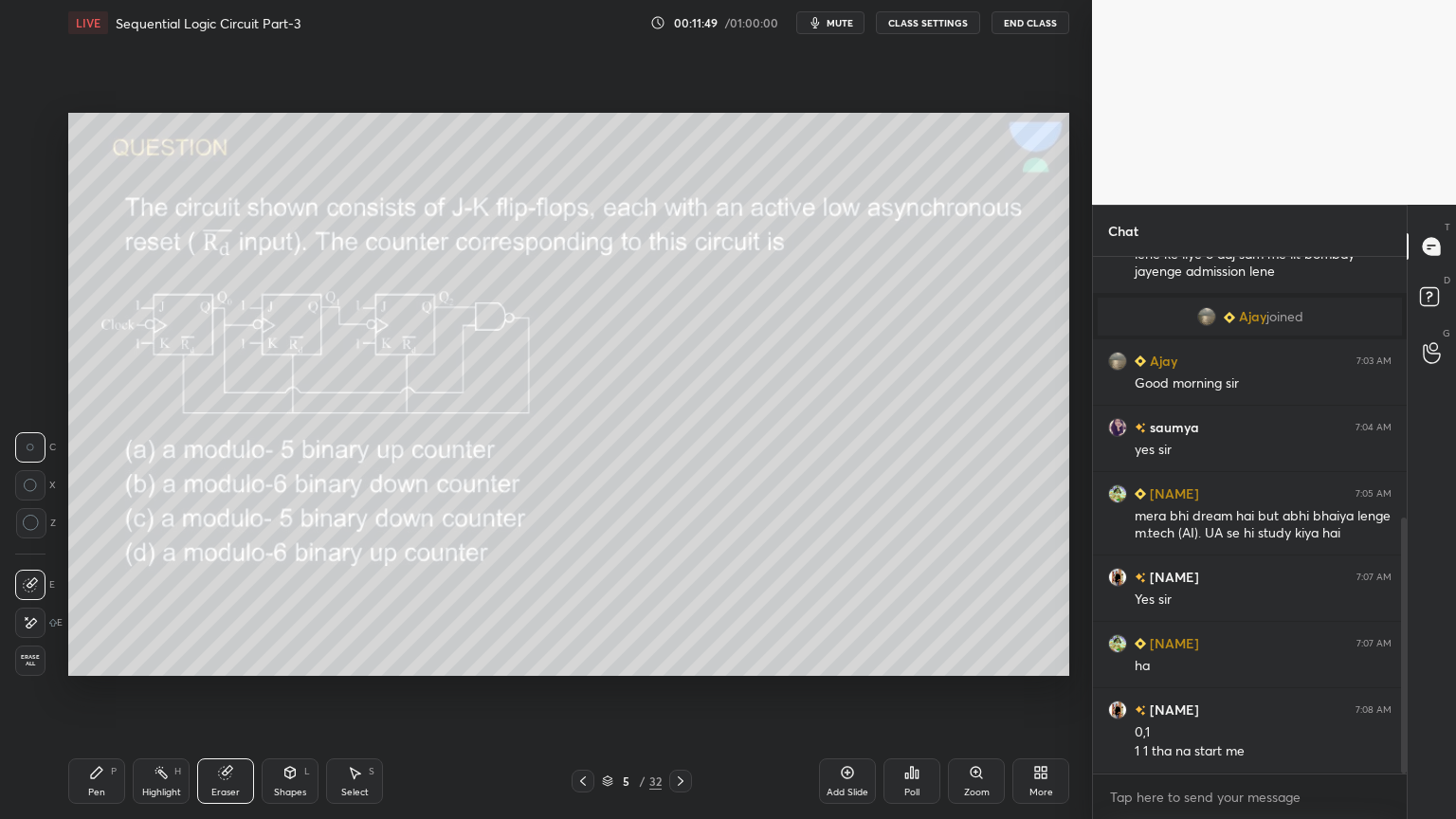 click on "Pen P" at bounding box center (97, 781) 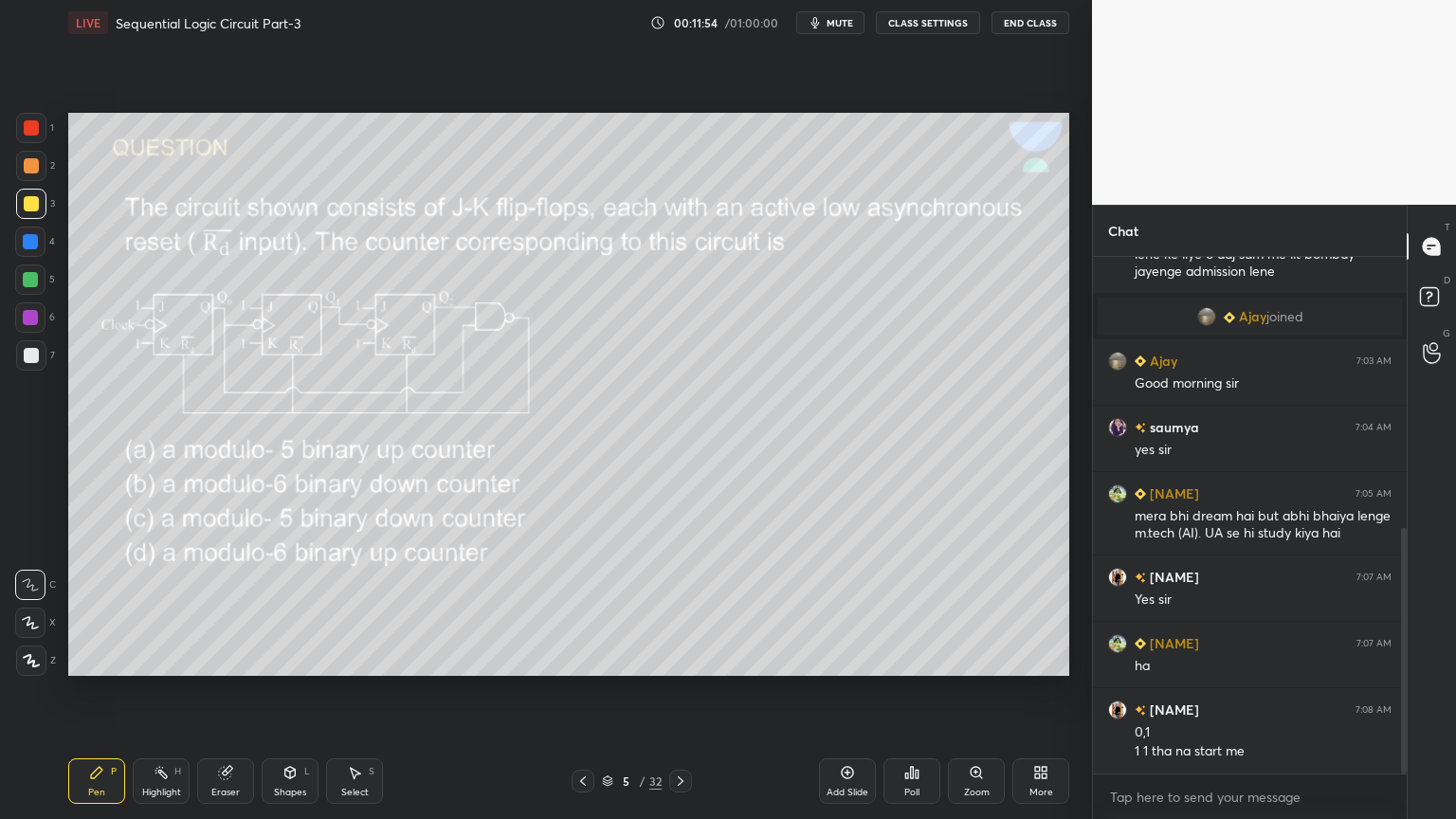 scroll, scrollTop: 569, scrollLeft: 0, axis: vertical 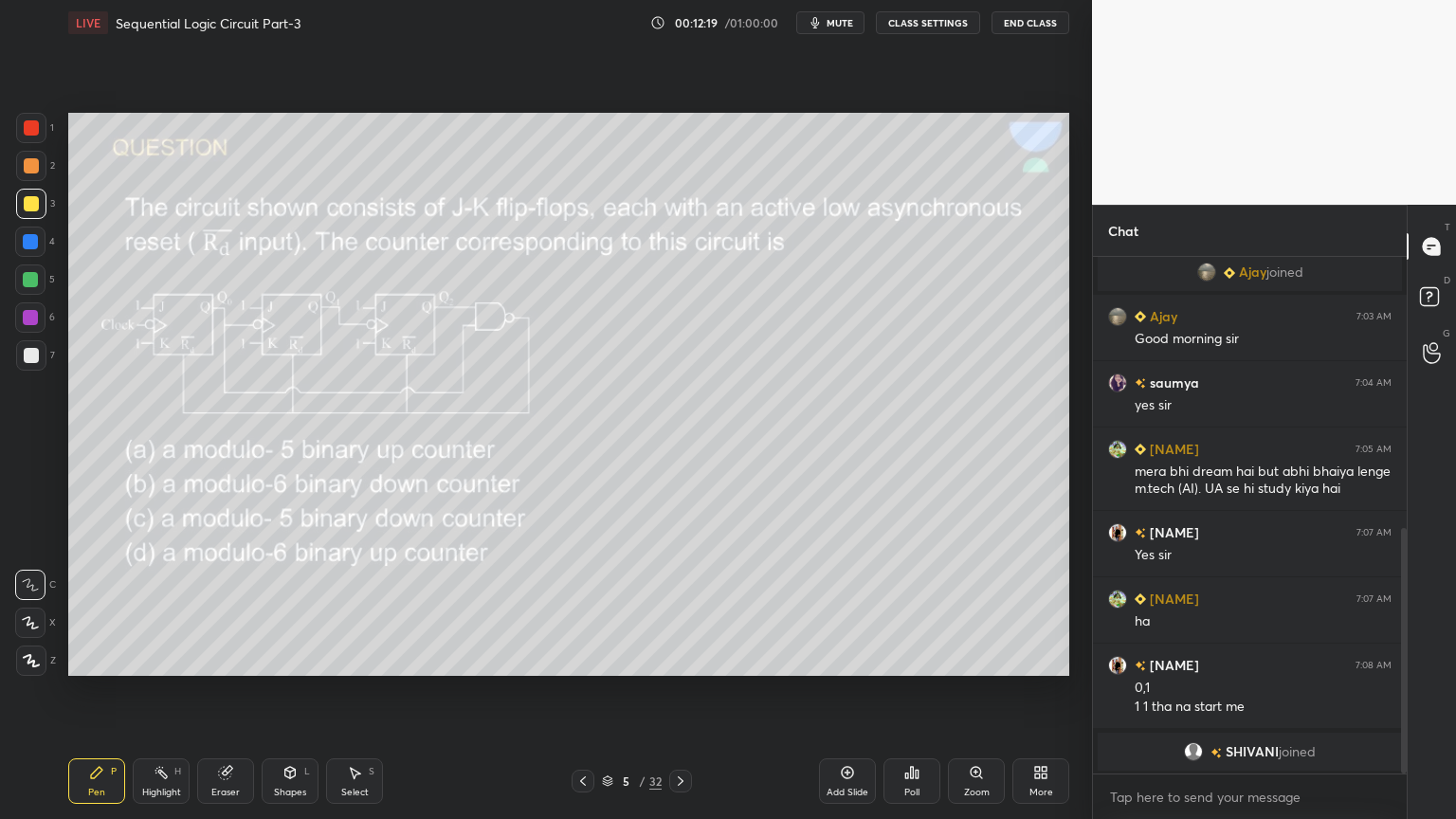 click at bounding box center (30, 318) 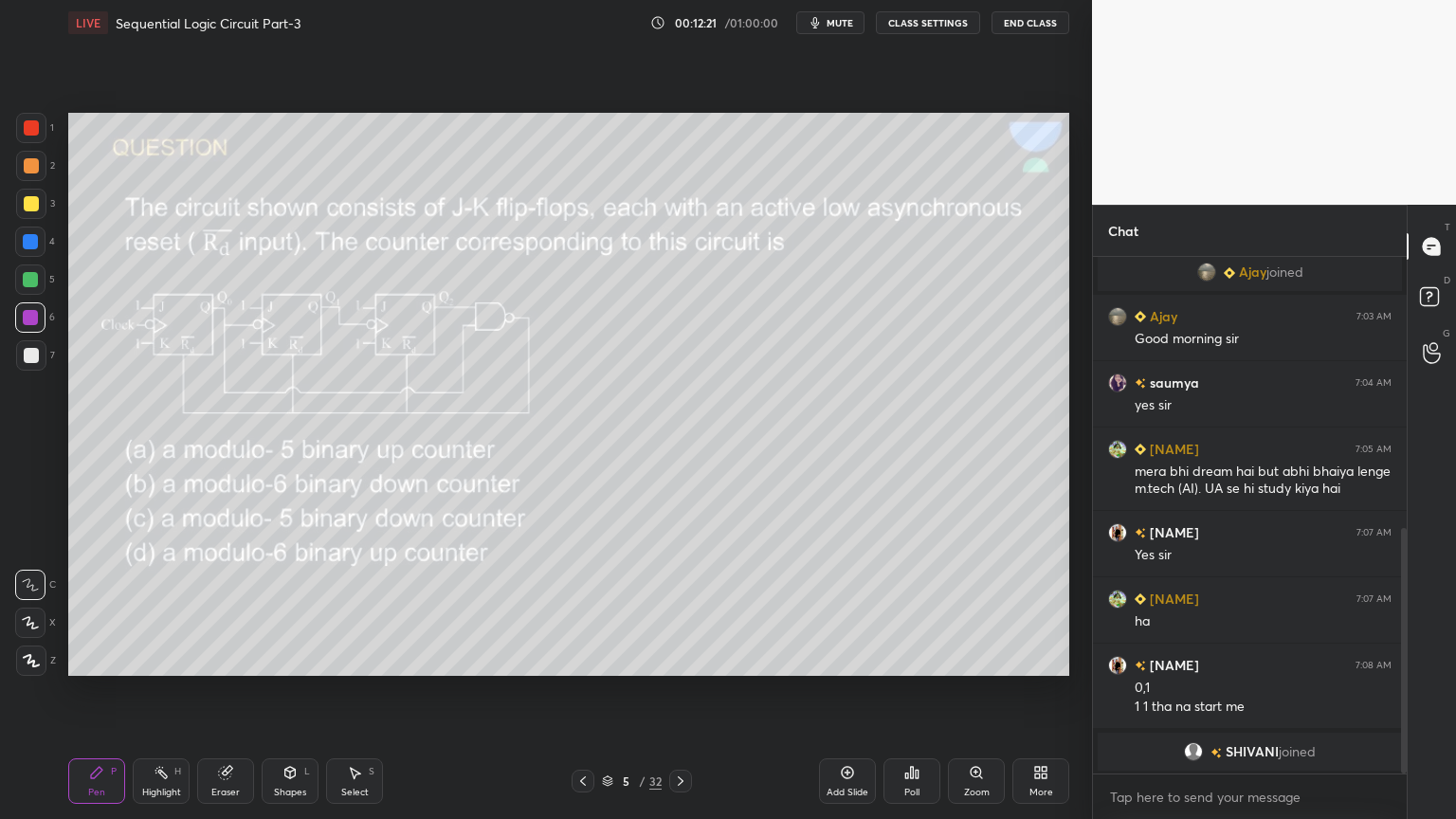 click 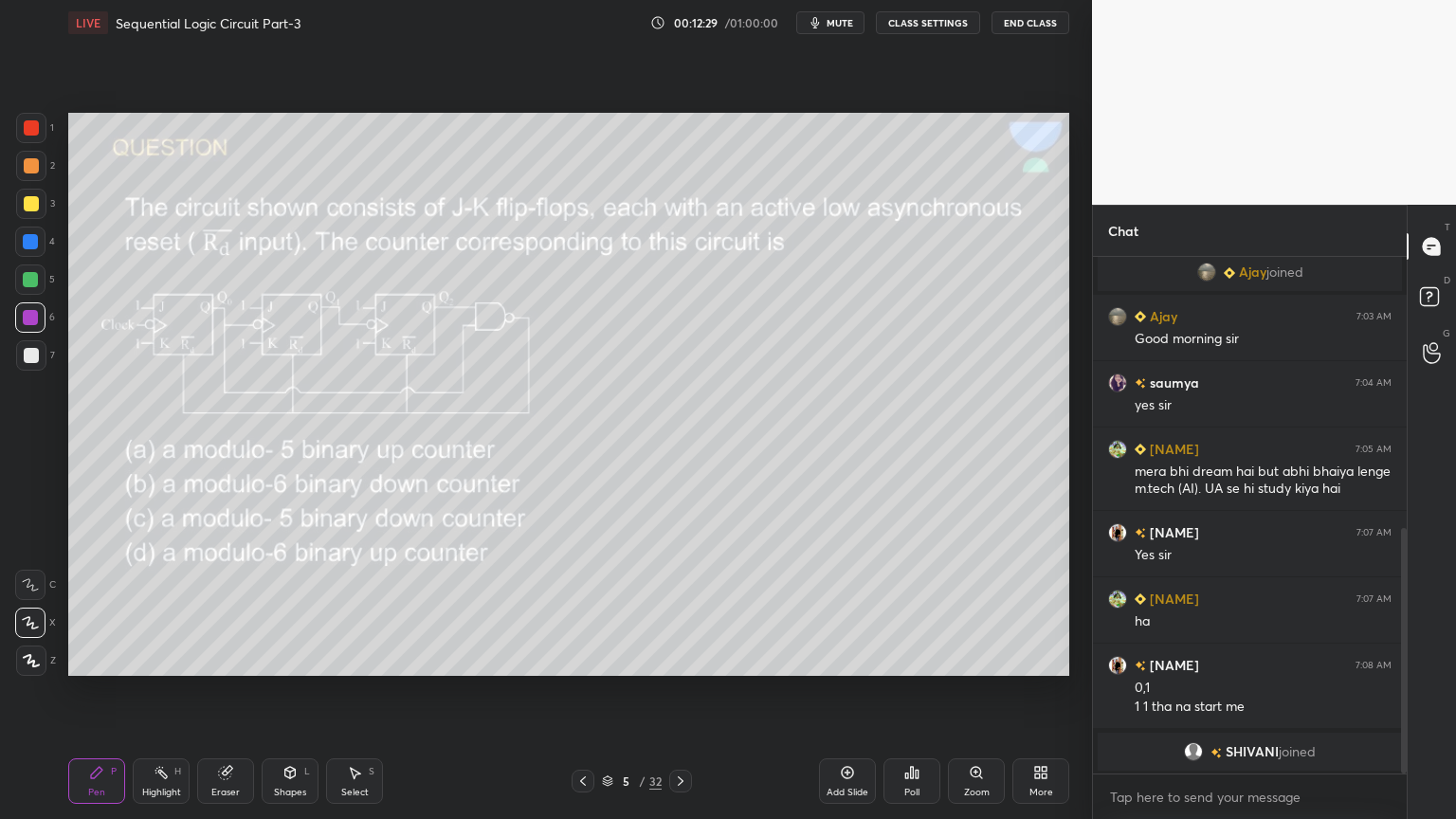 click at bounding box center (30, 585) 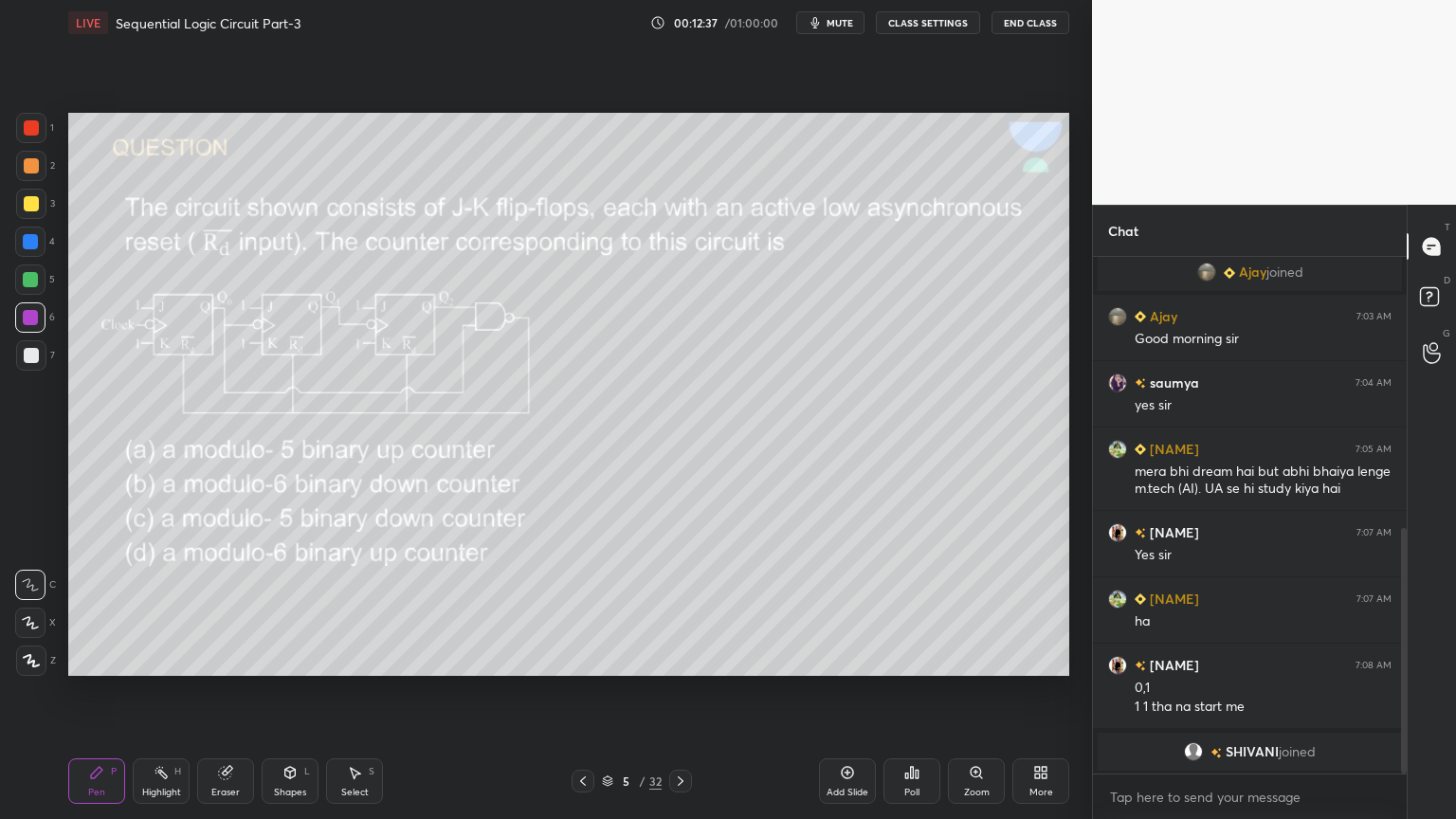 click on "Eraser" at bounding box center (226, 781) 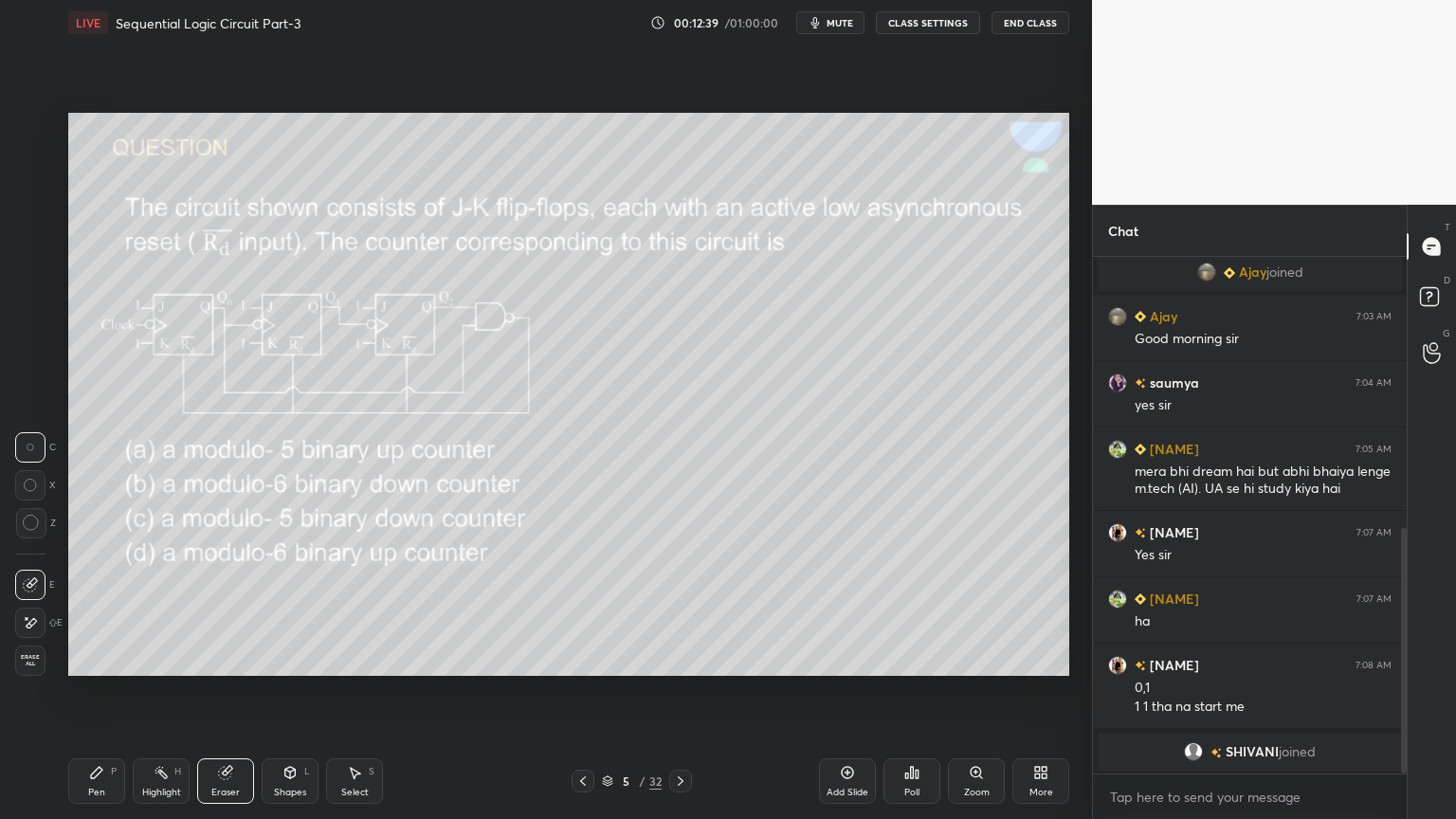 click 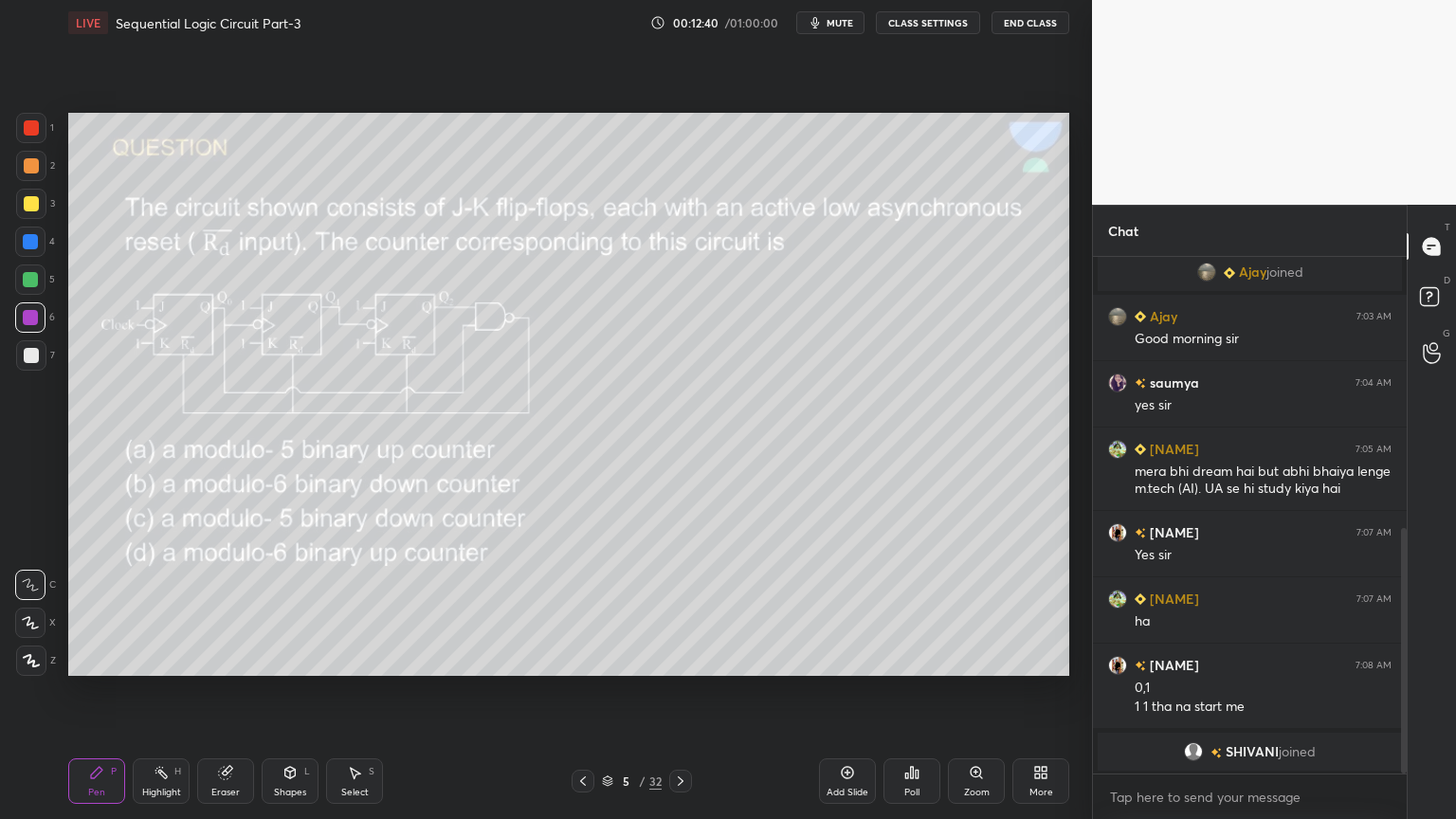 click at bounding box center [30, 280] 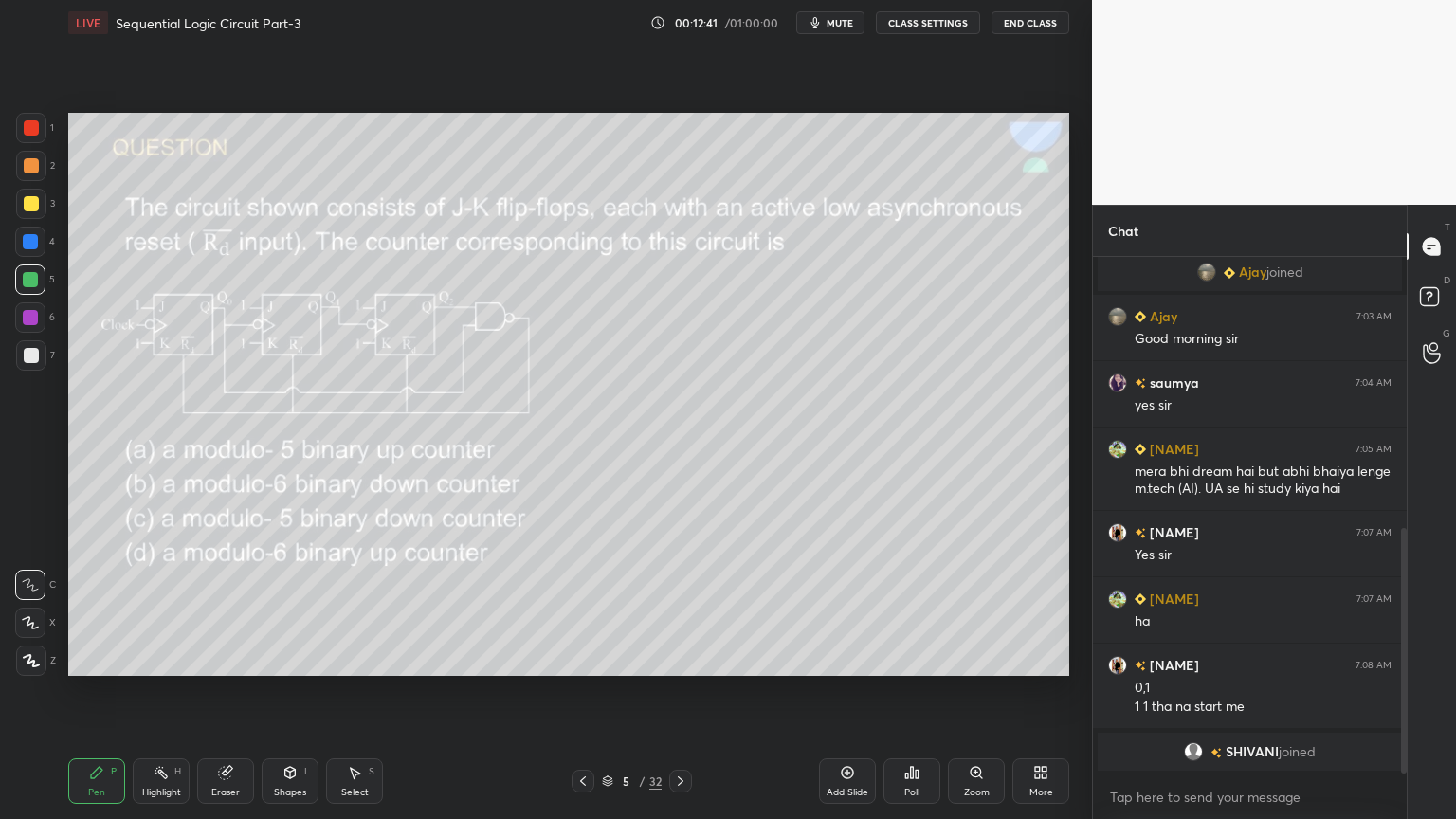 click on "Highlight H" at bounding box center [161, 781] 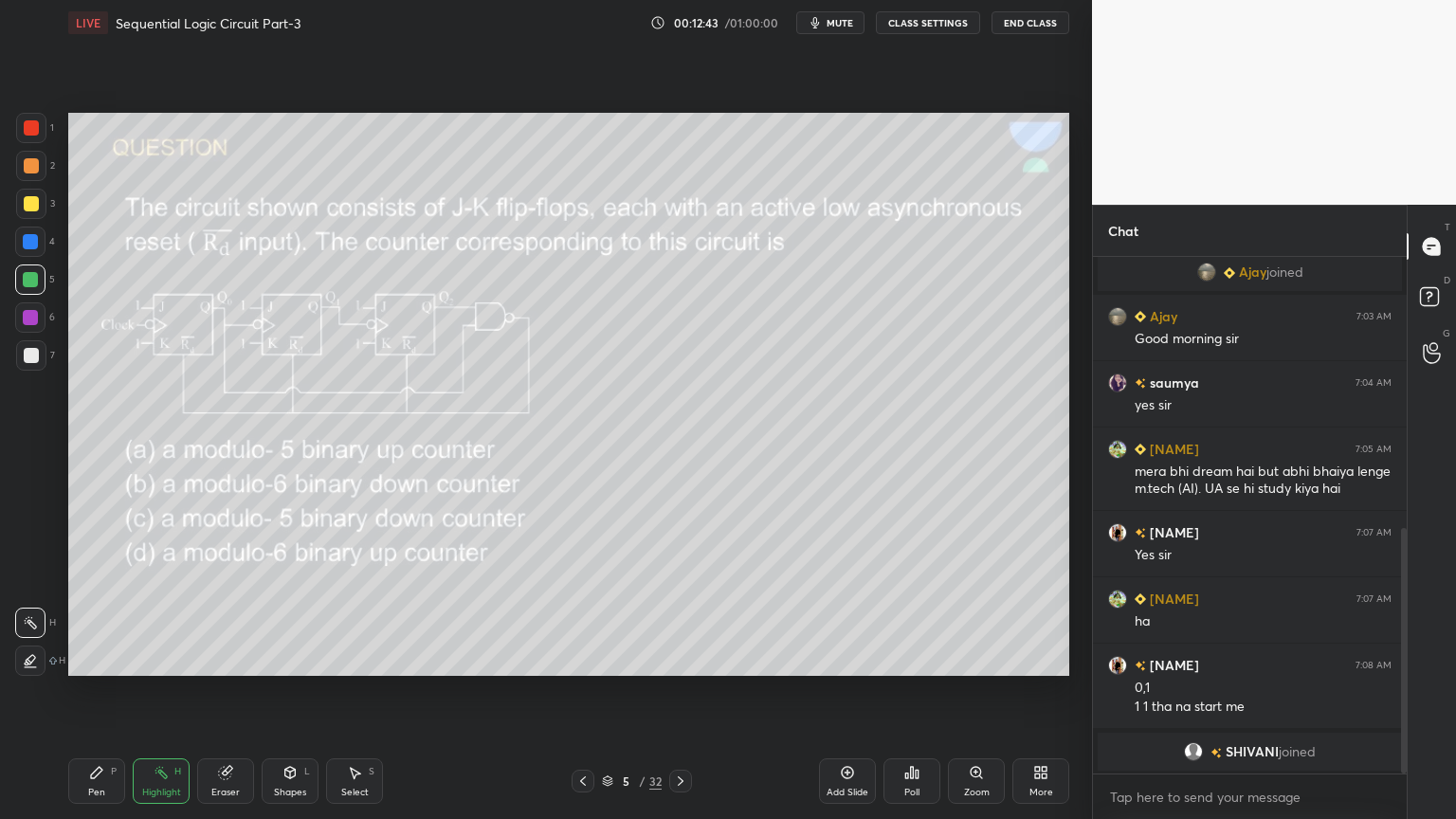 scroll, scrollTop: 636, scrollLeft: 0, axis: vertical 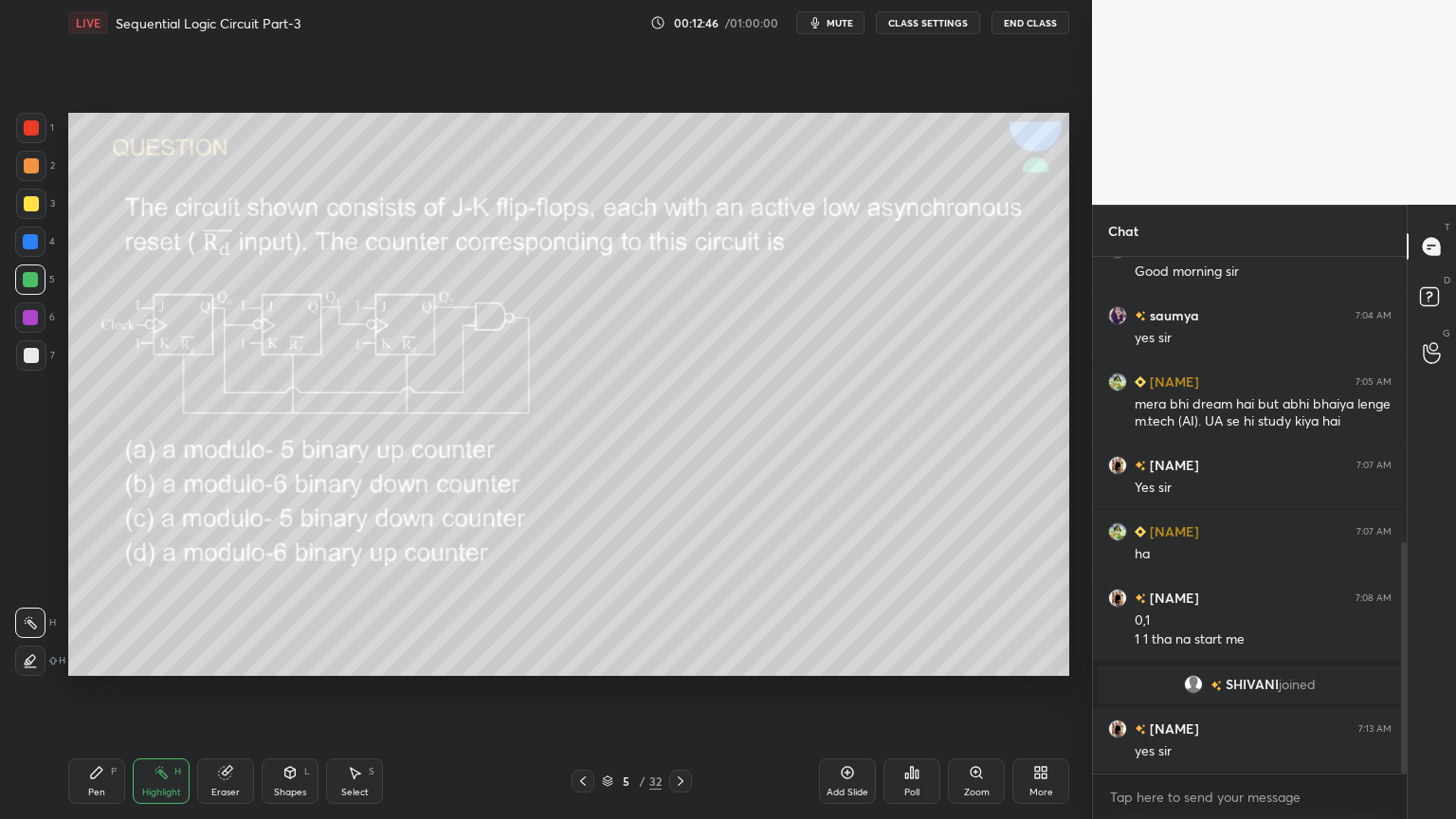 click on "Pen" at bounding box center [97, 792] 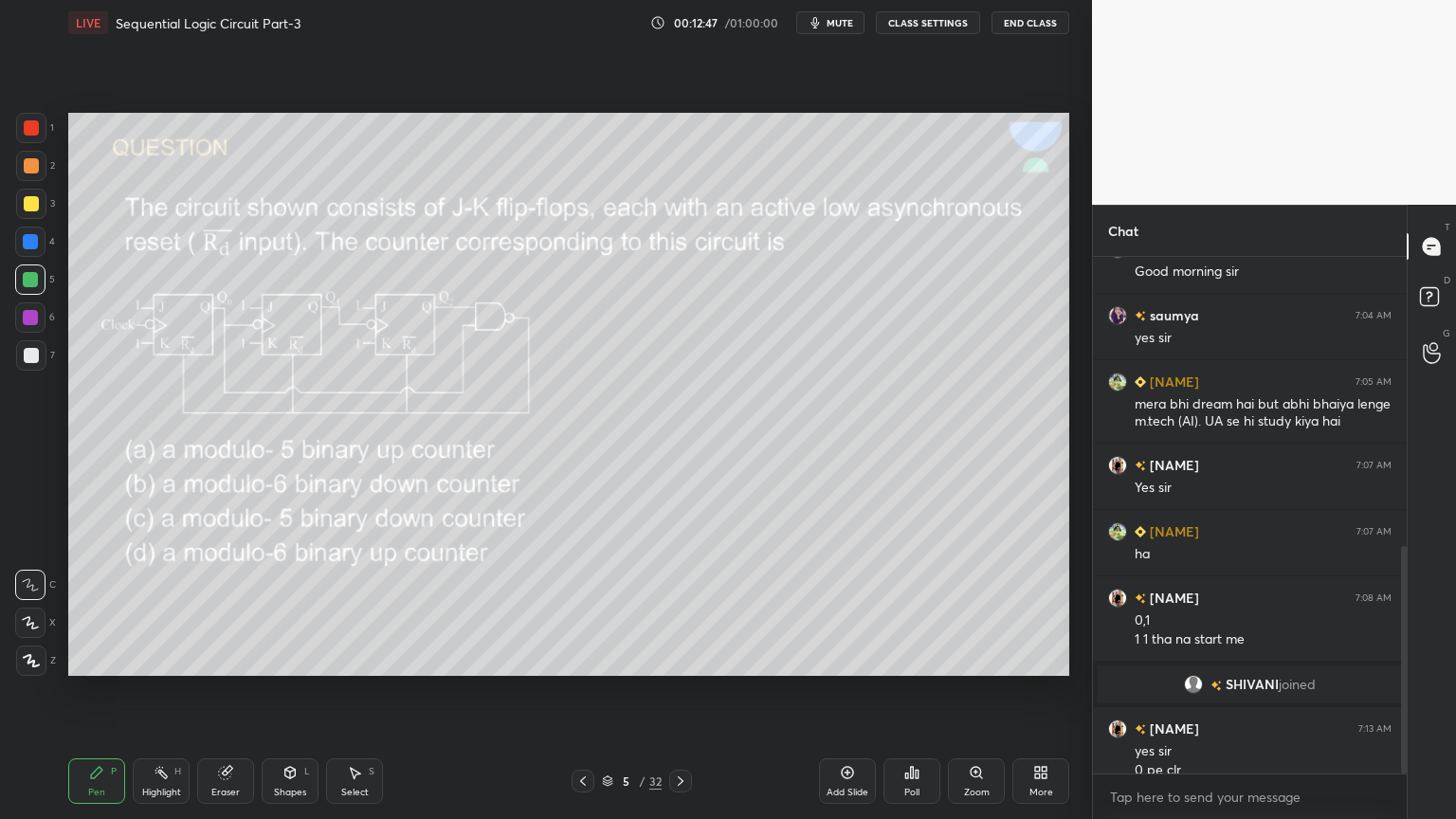 scroll, scrollTop: 655, scrollLeft: 0, axis: vertical 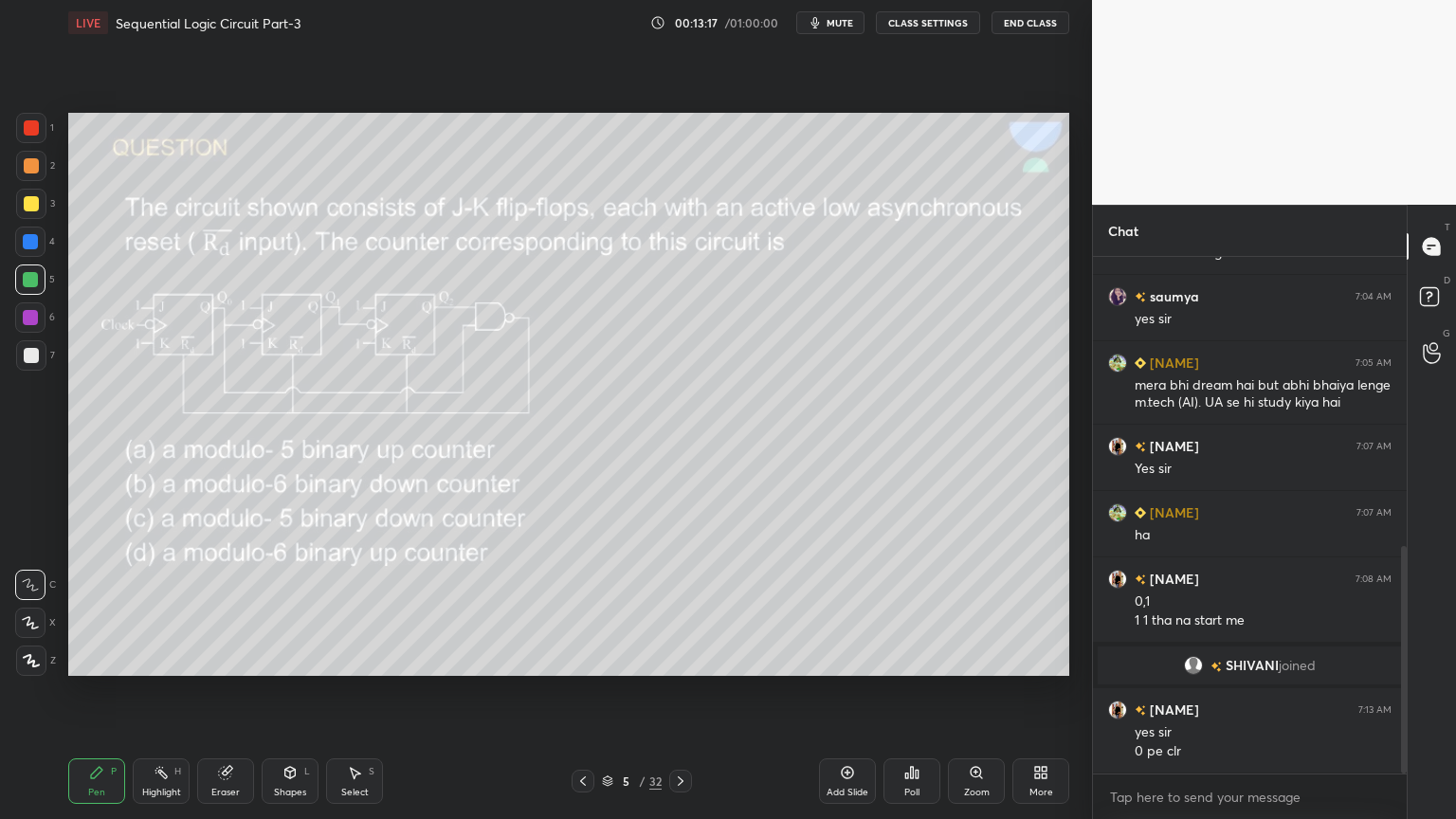click 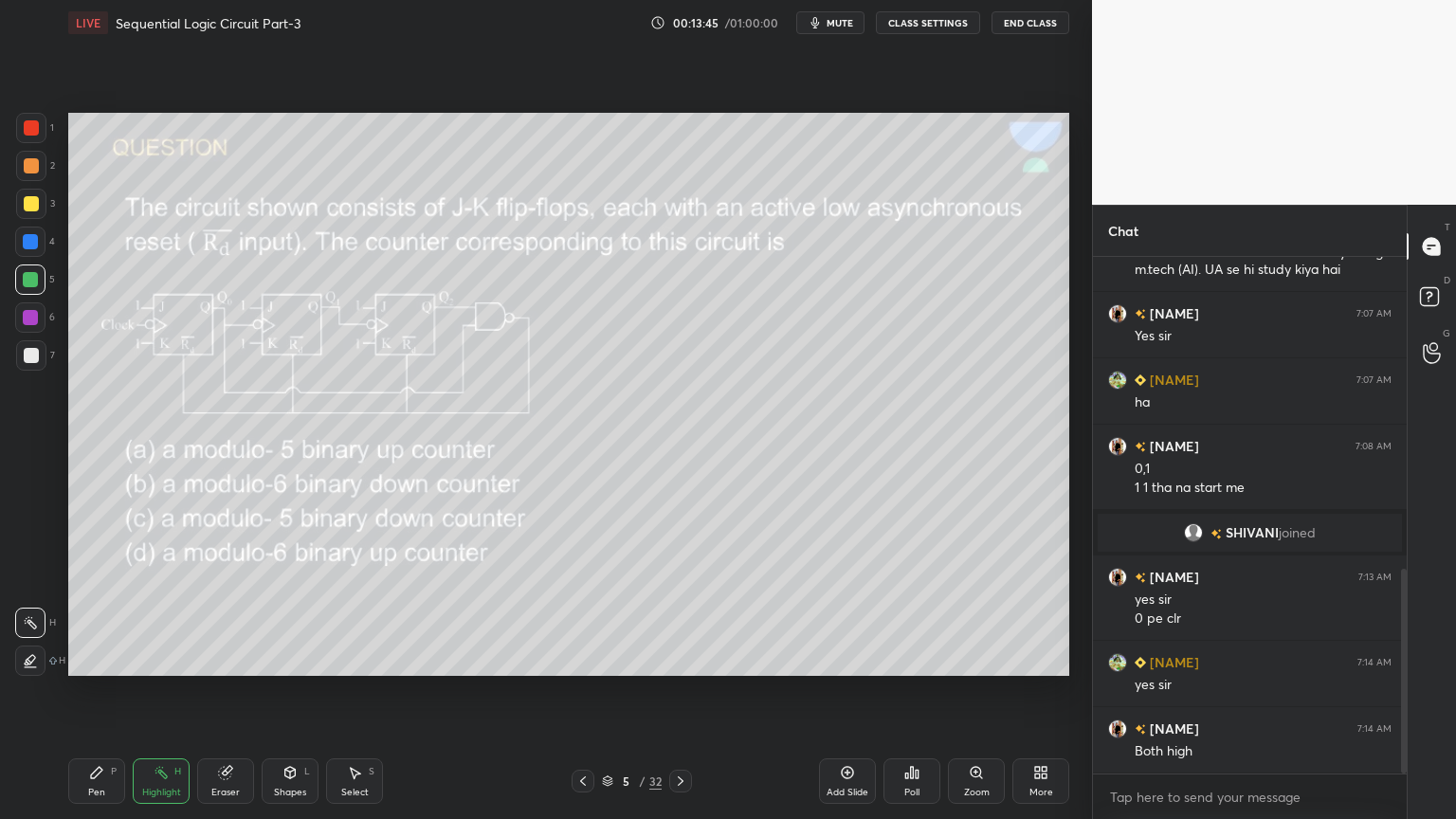 scroll, scrollTop: 853, scrollLeft: 0, axis: vertical 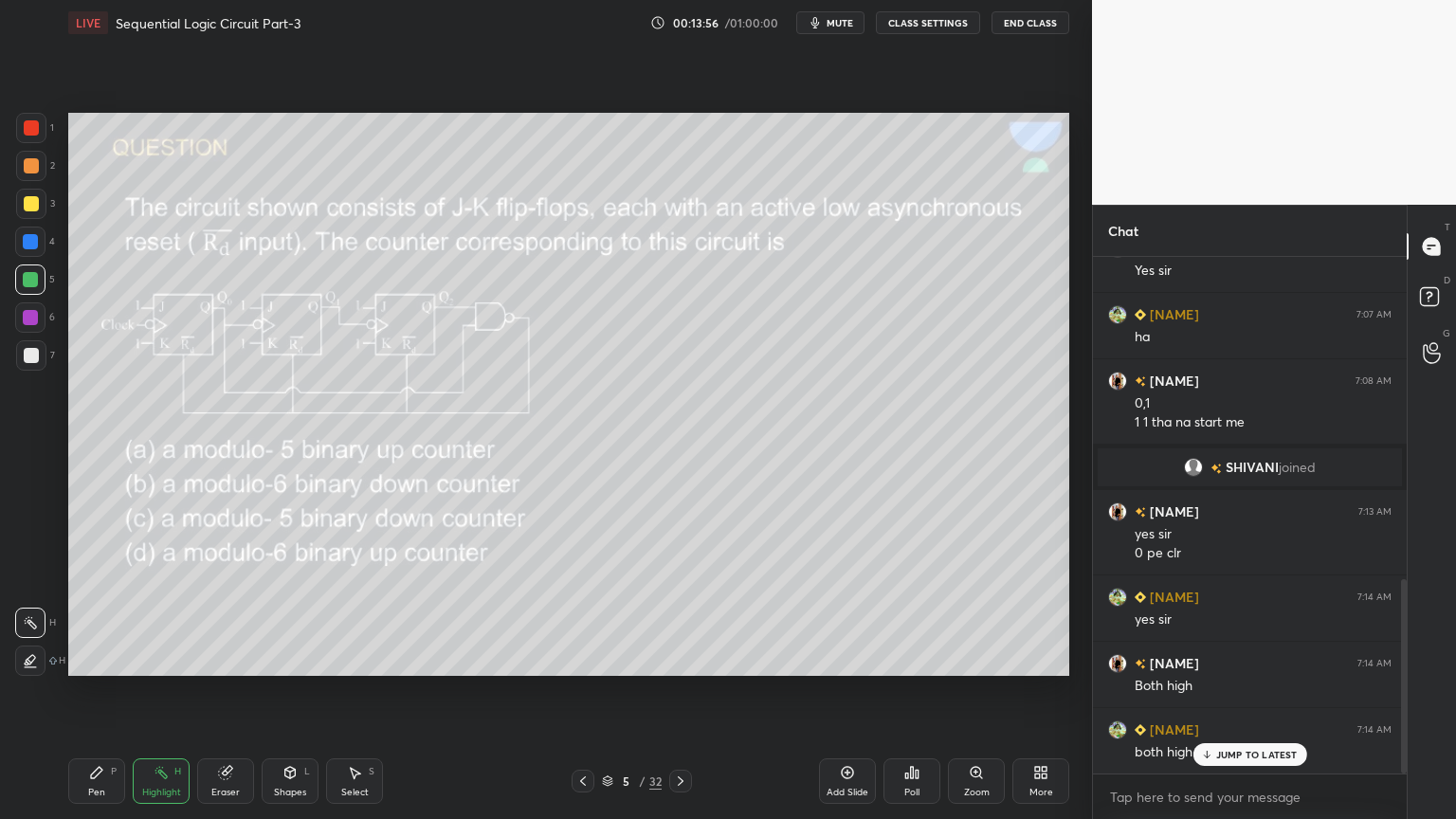 click on "Pen P" at bounding box center (97, 781) 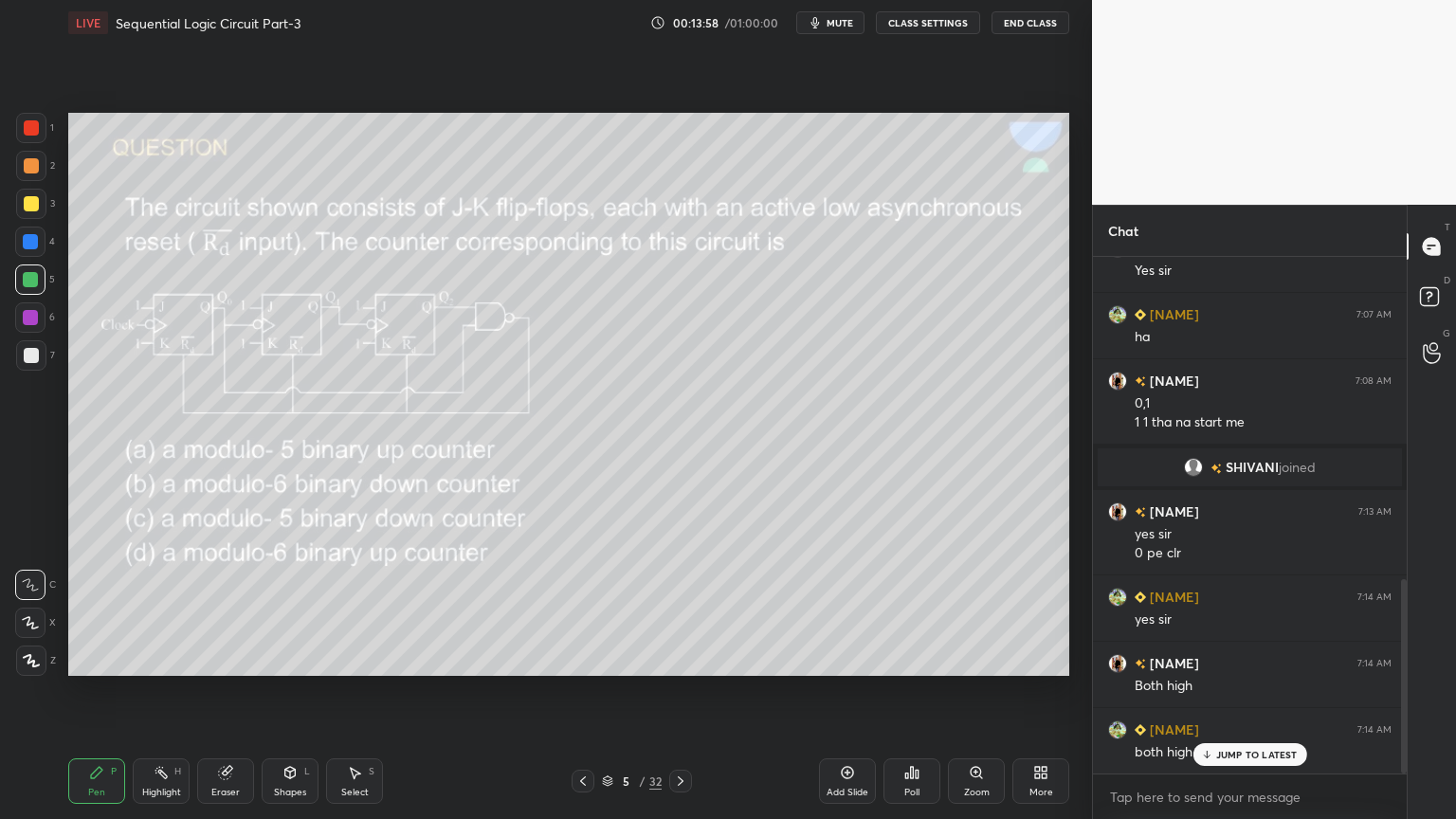 click at bounding box center [31, 355] 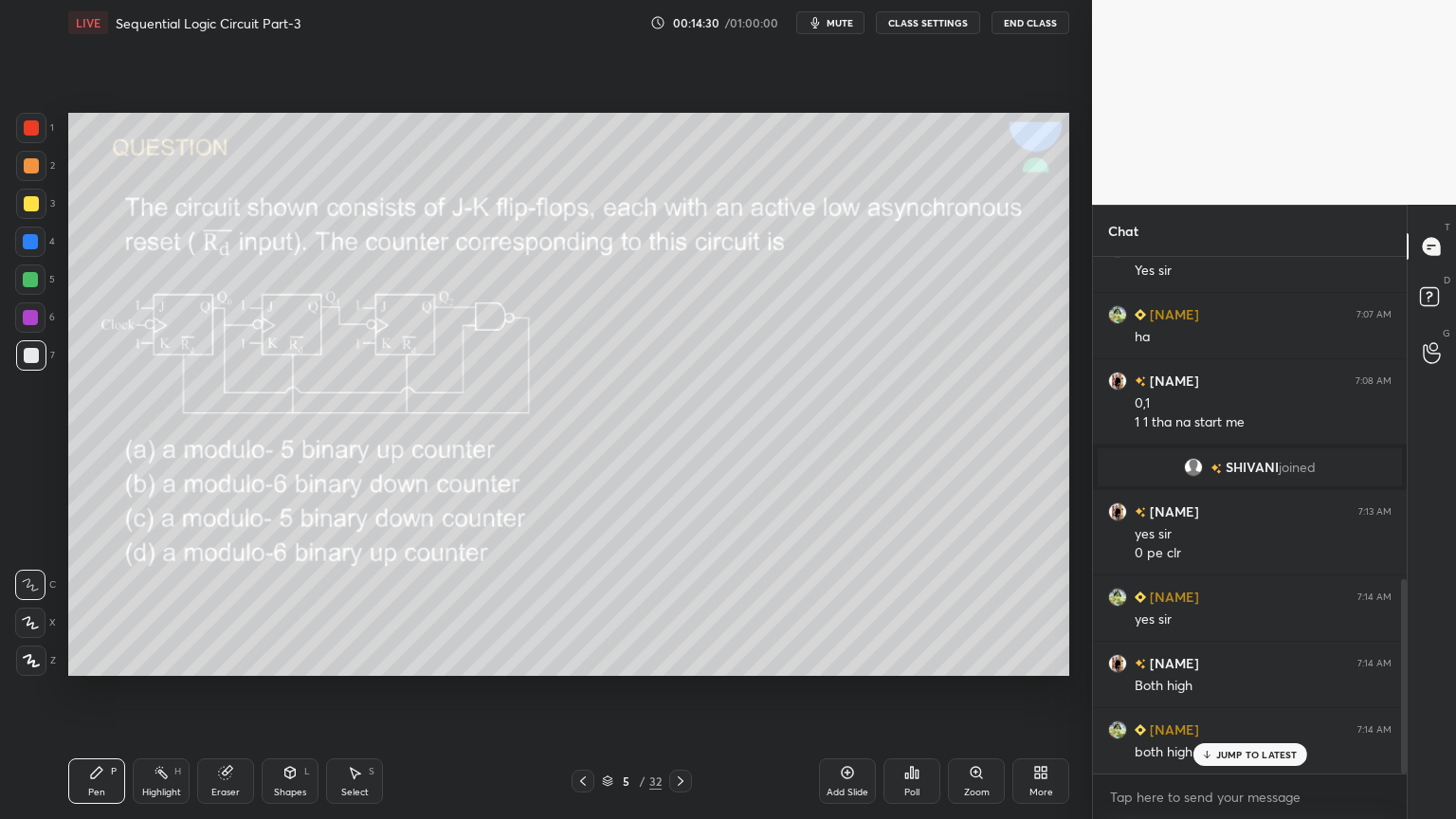 click at bounding box center [30, 318] 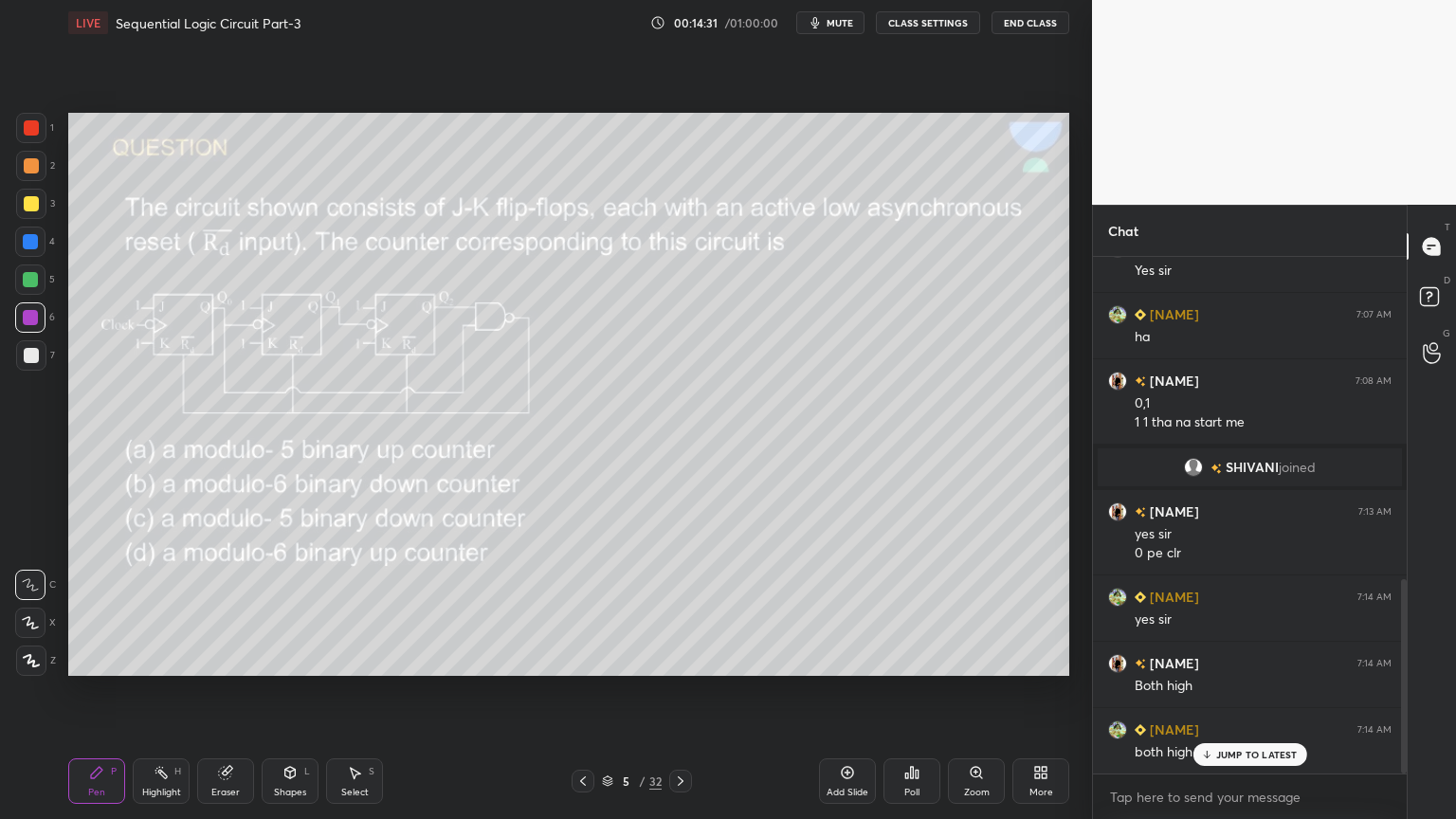 click at bounding box center (31, 166) 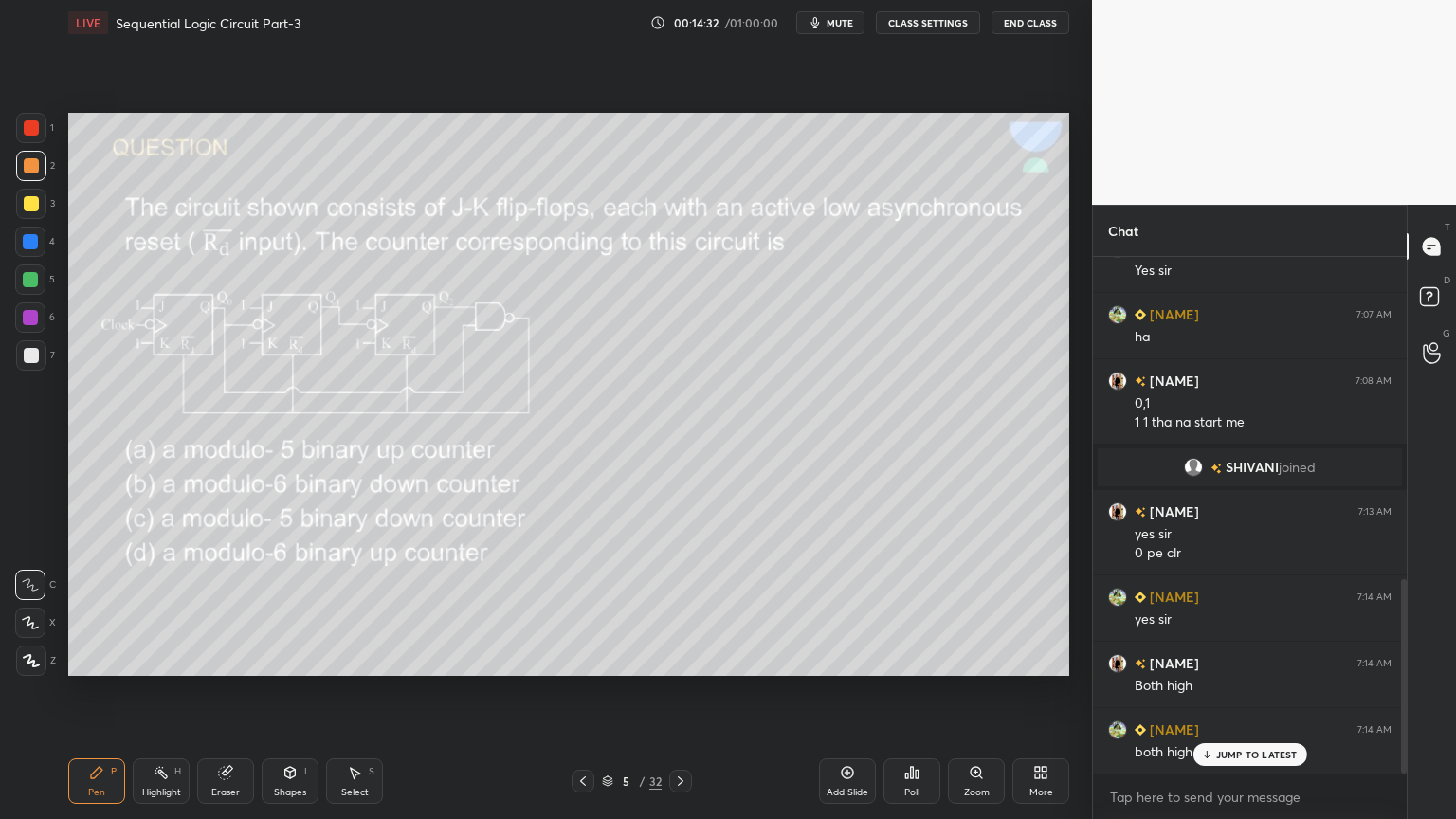 click at bounding box center [30, 242] 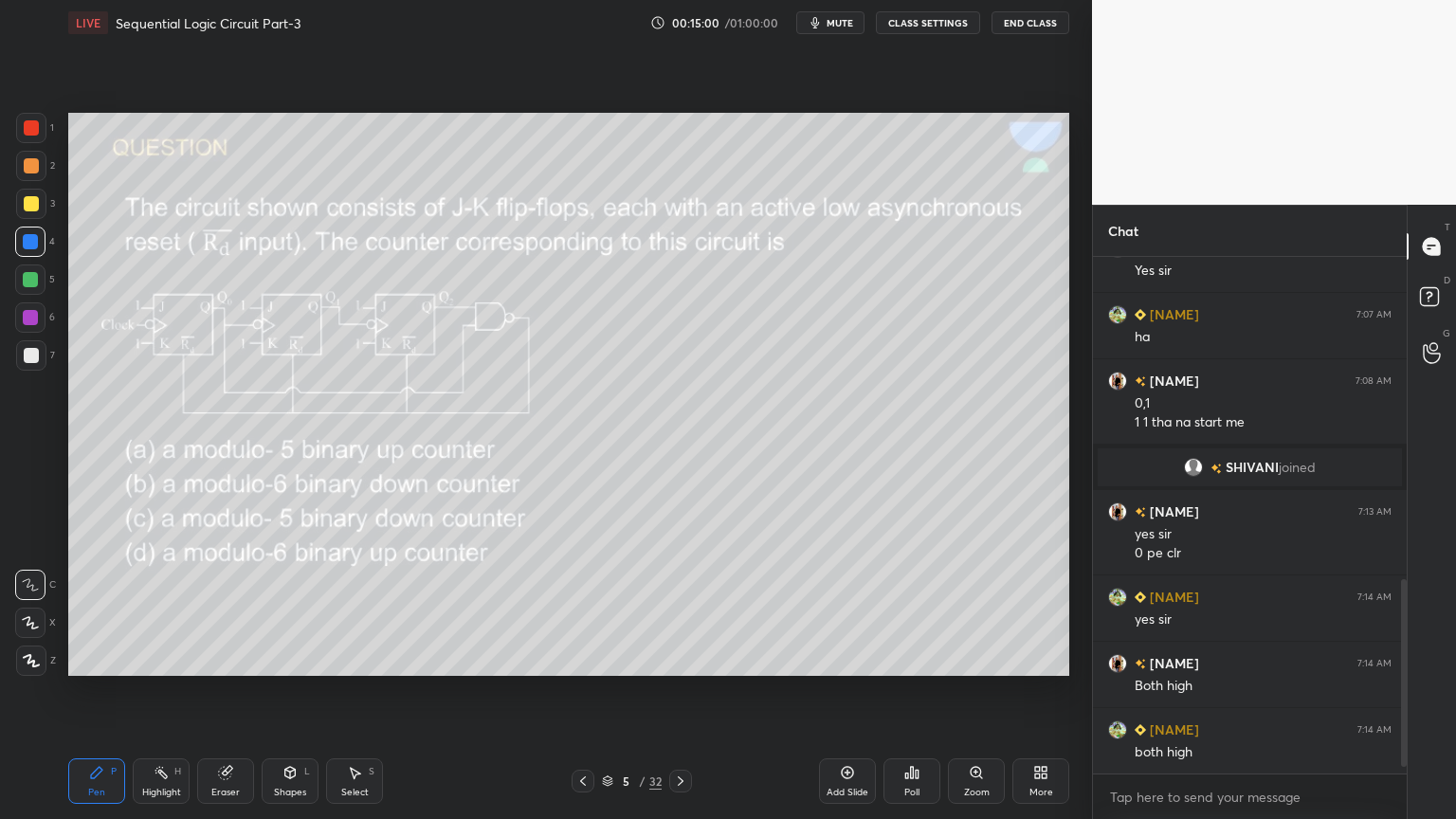 scroll, scrollTop: 920, scrollLeft: 0, axis: vertical 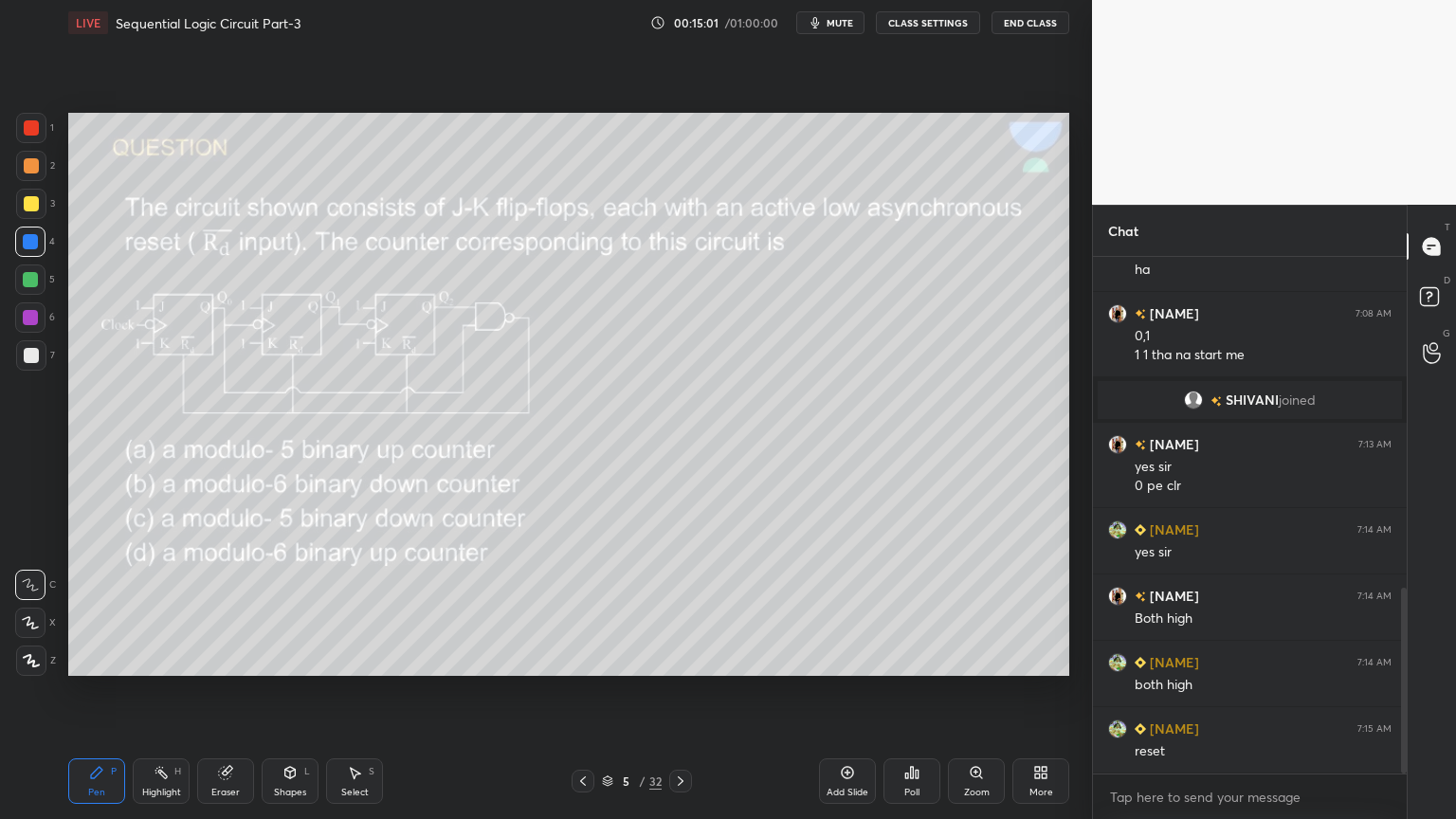 click at bounding box center [31, 166] 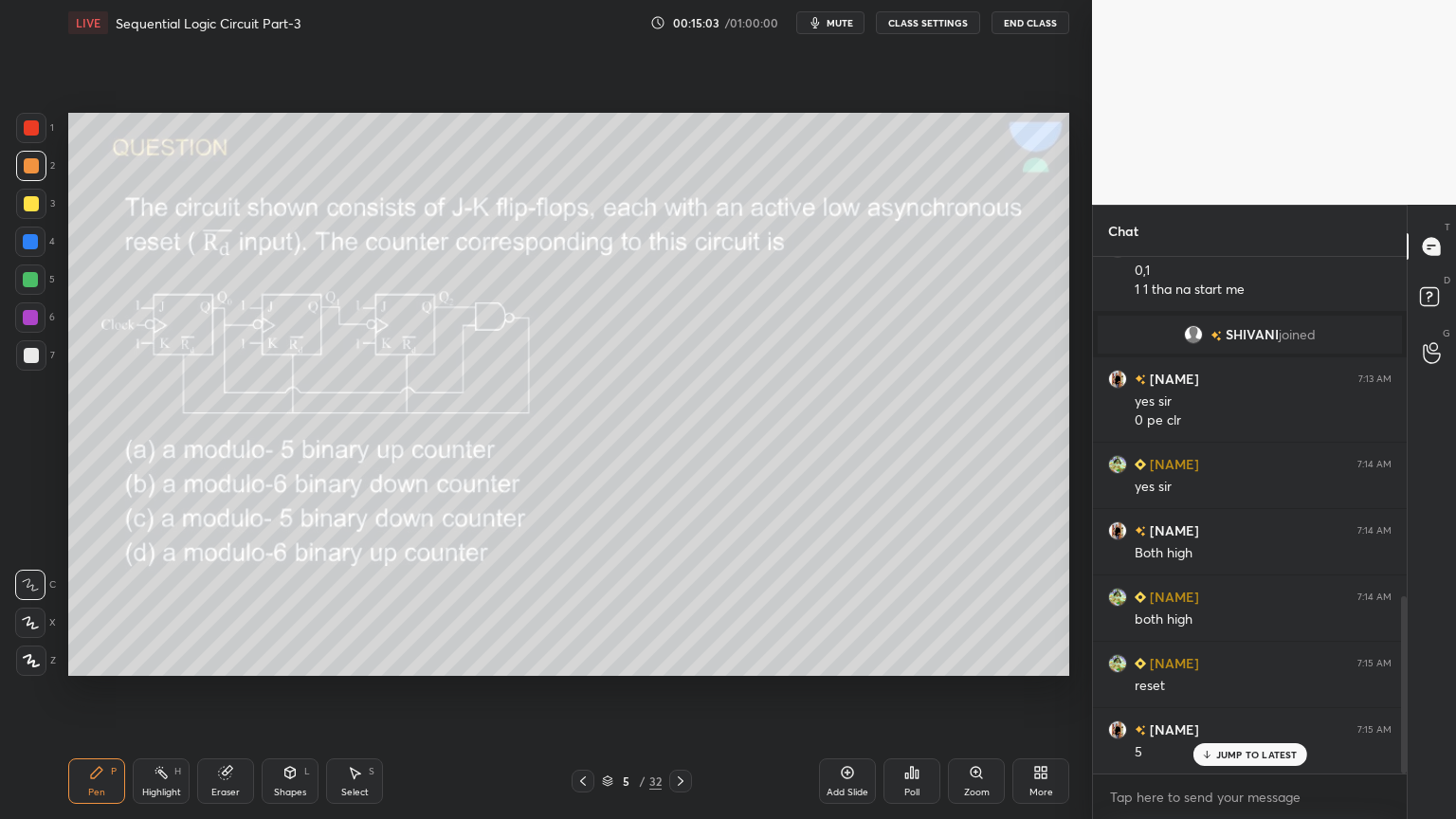 scroll, scrollTop: 1053, scrollLeft: 0, axis: vertical 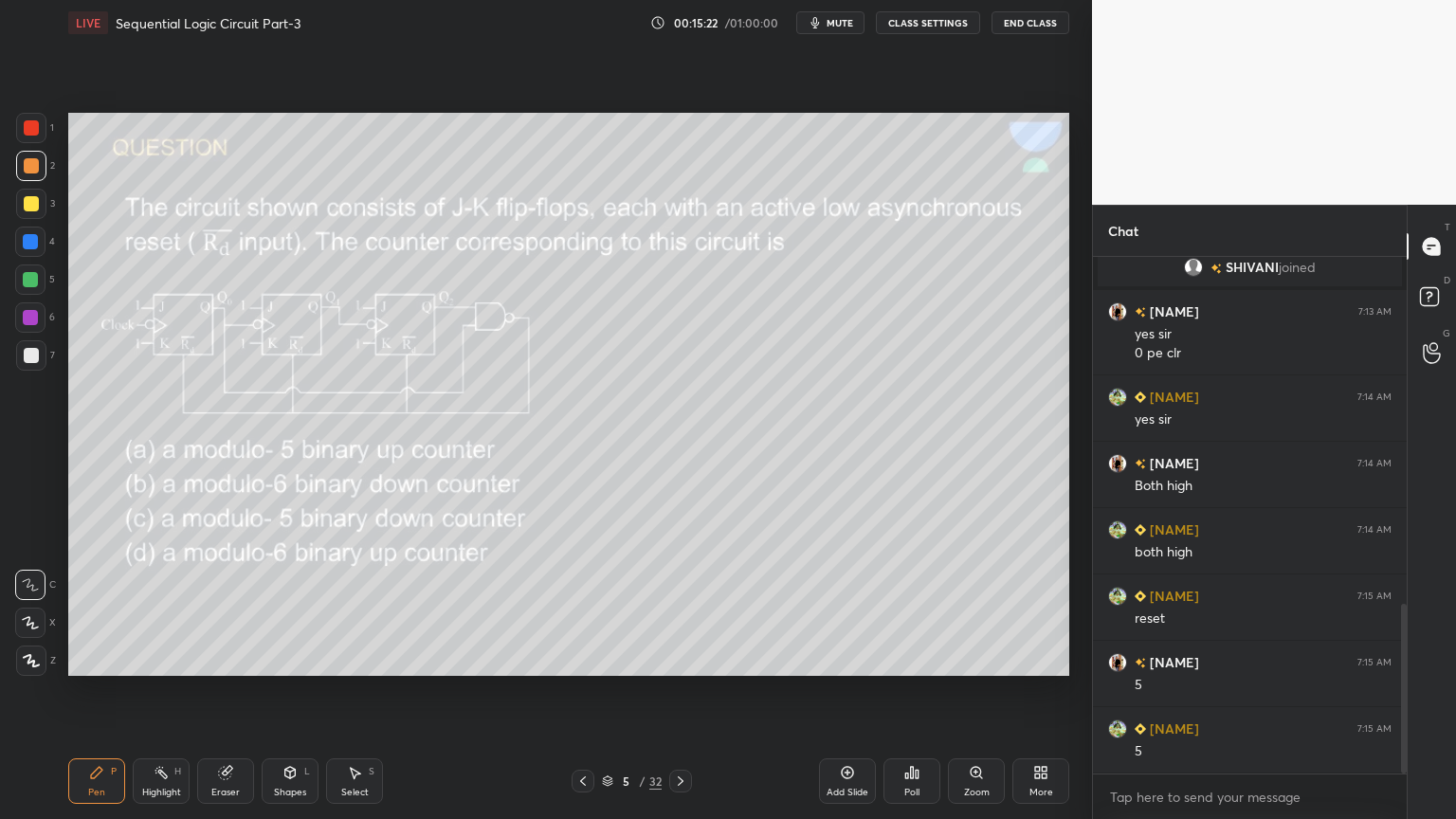 click at bounding box center [30, 623] 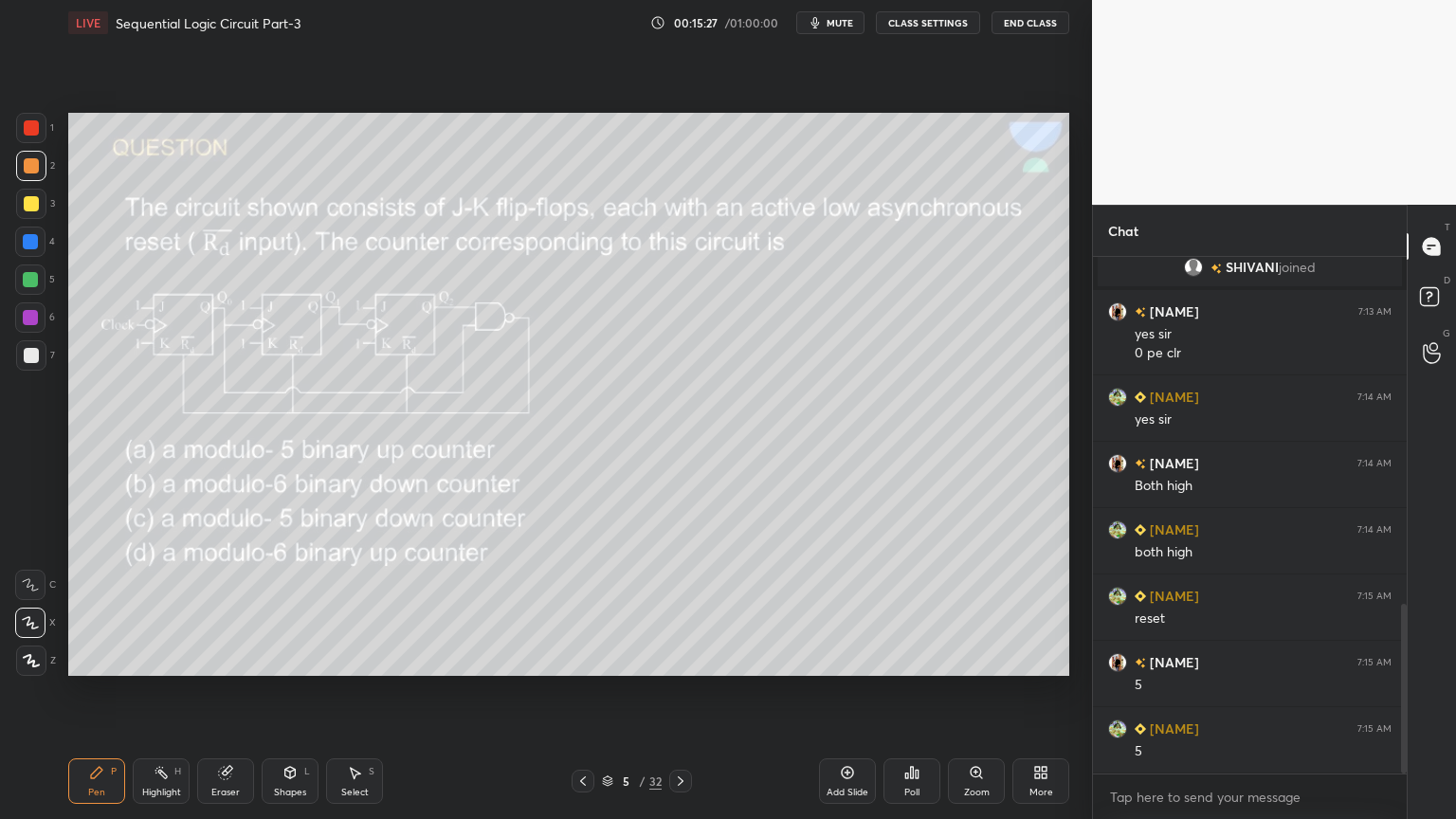 click 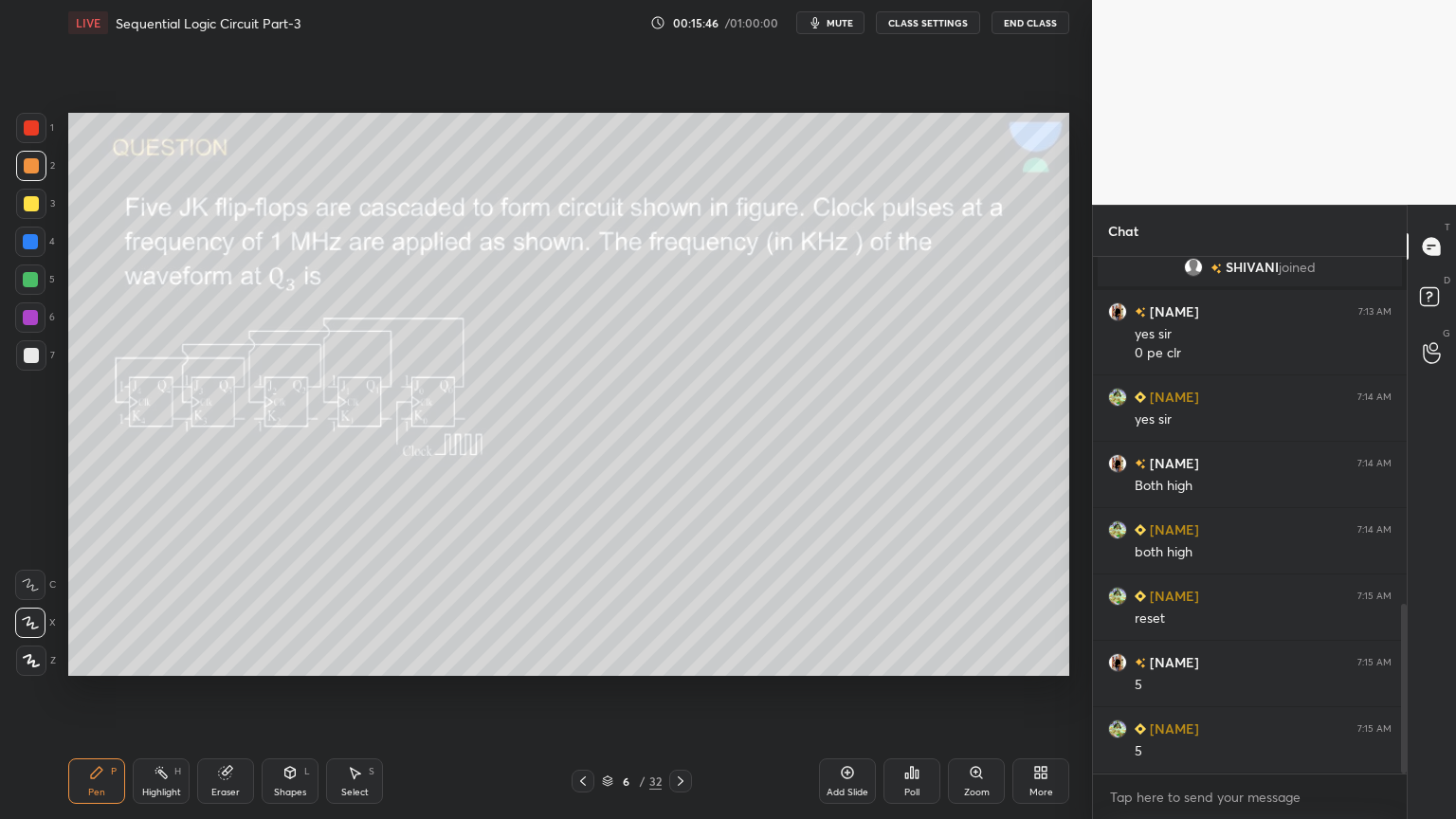 click on "mute" at bounding box center (840, 23) 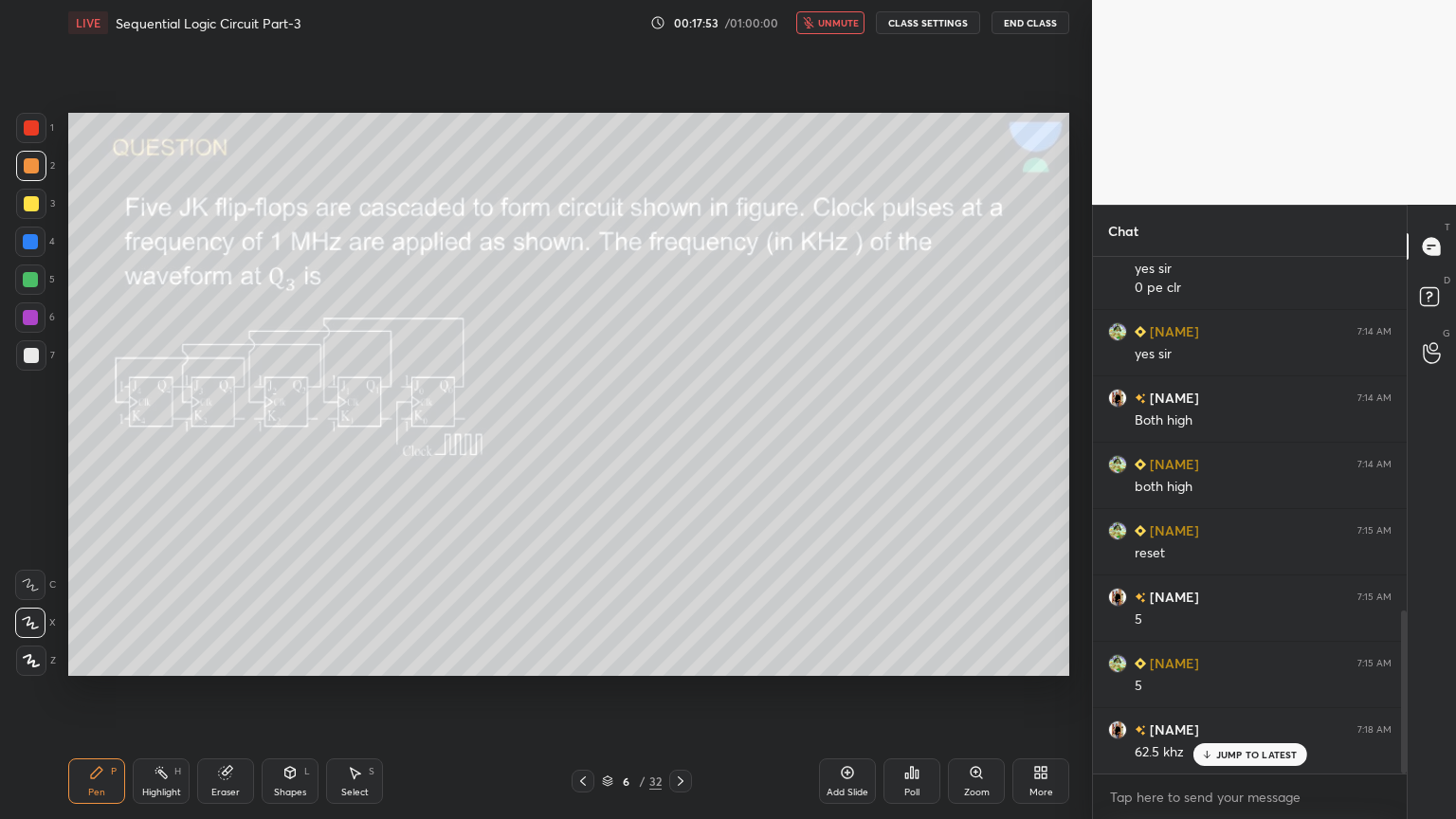 scroll, scrollTop: 1119, scrollLeft: 0, axis: vertical 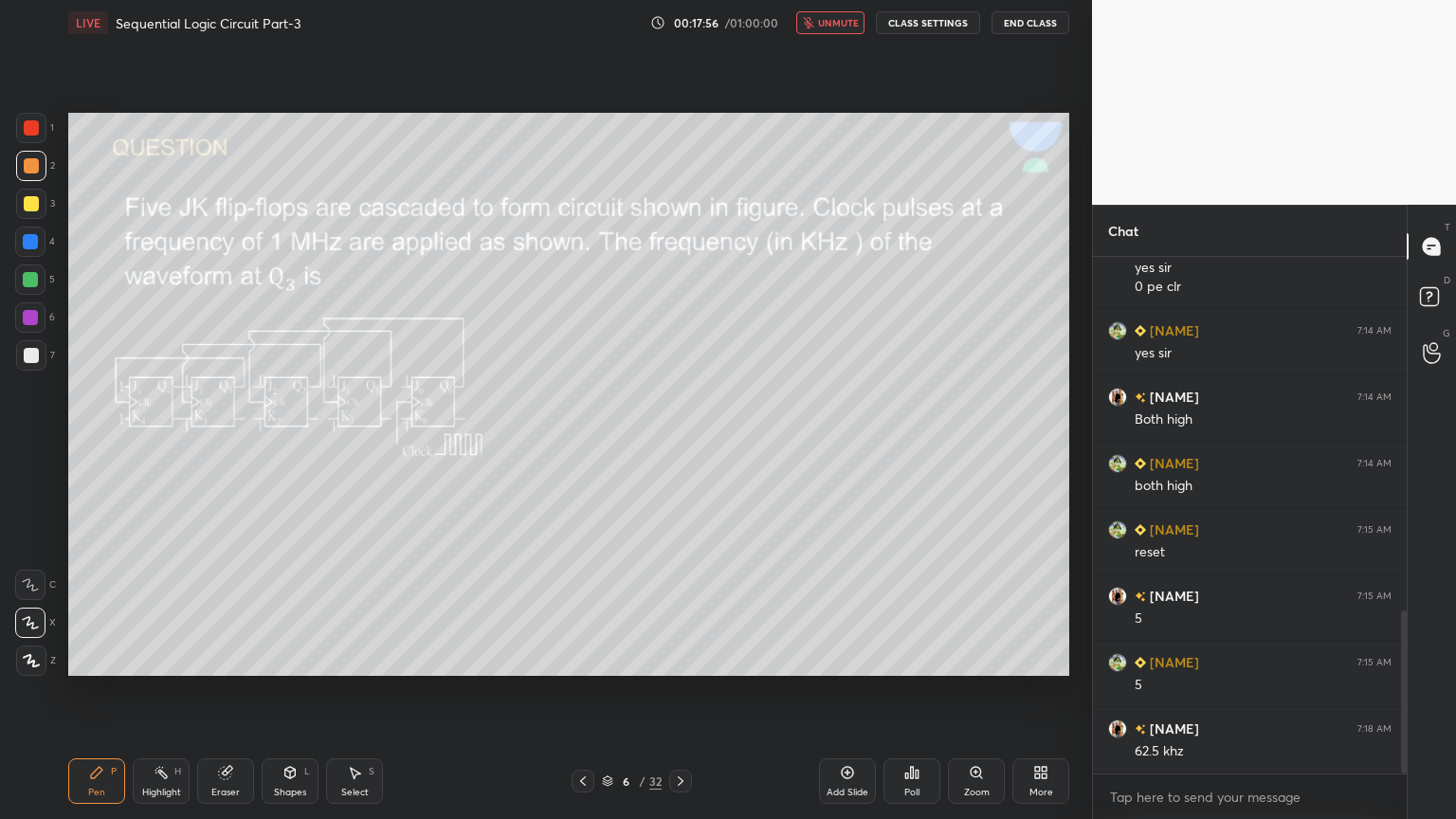 click on "unmute" at bounding box center [838, 23] 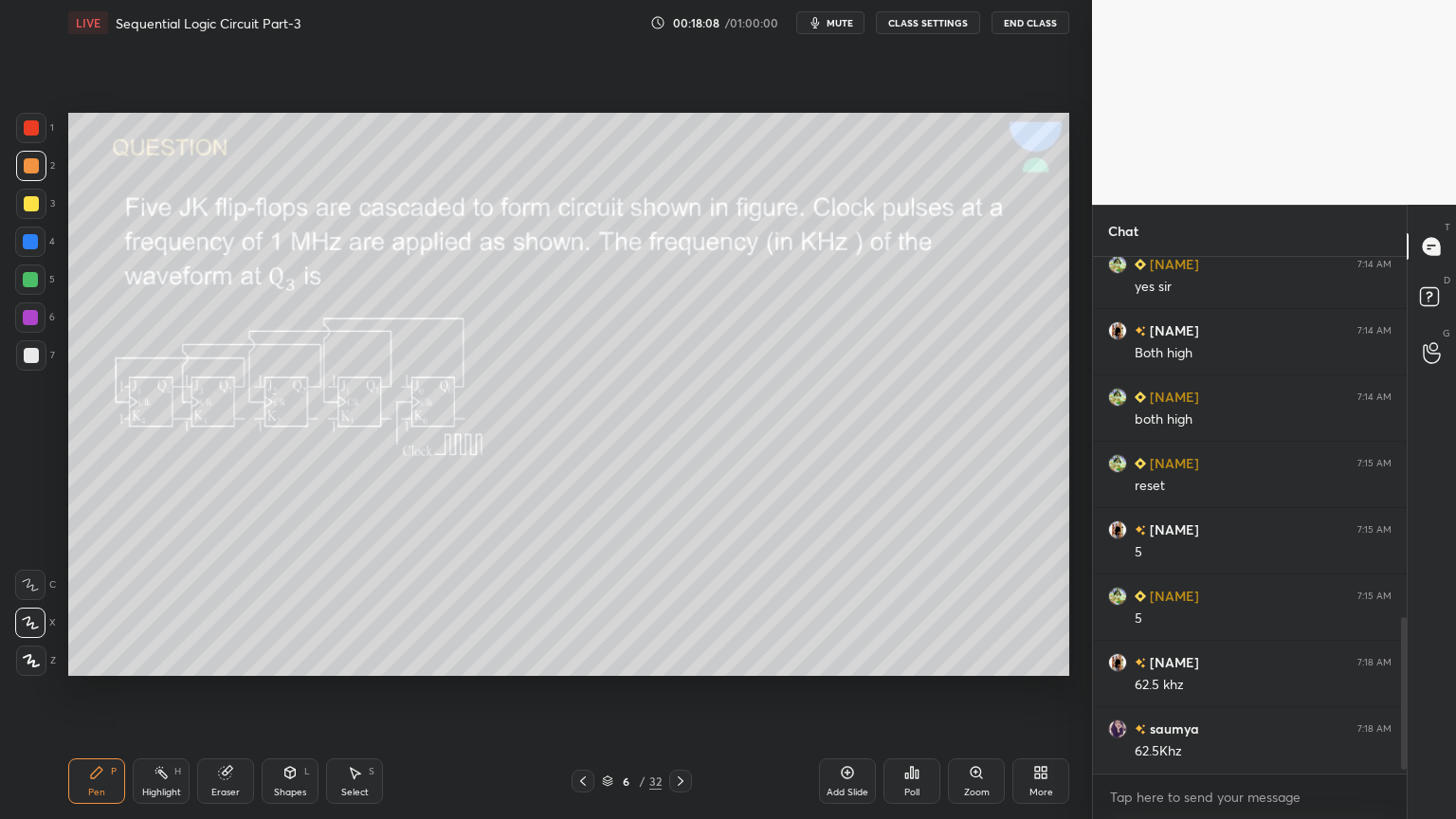 scroll, scrollTop: 1251, scrollLeft: 0, axis: vertical 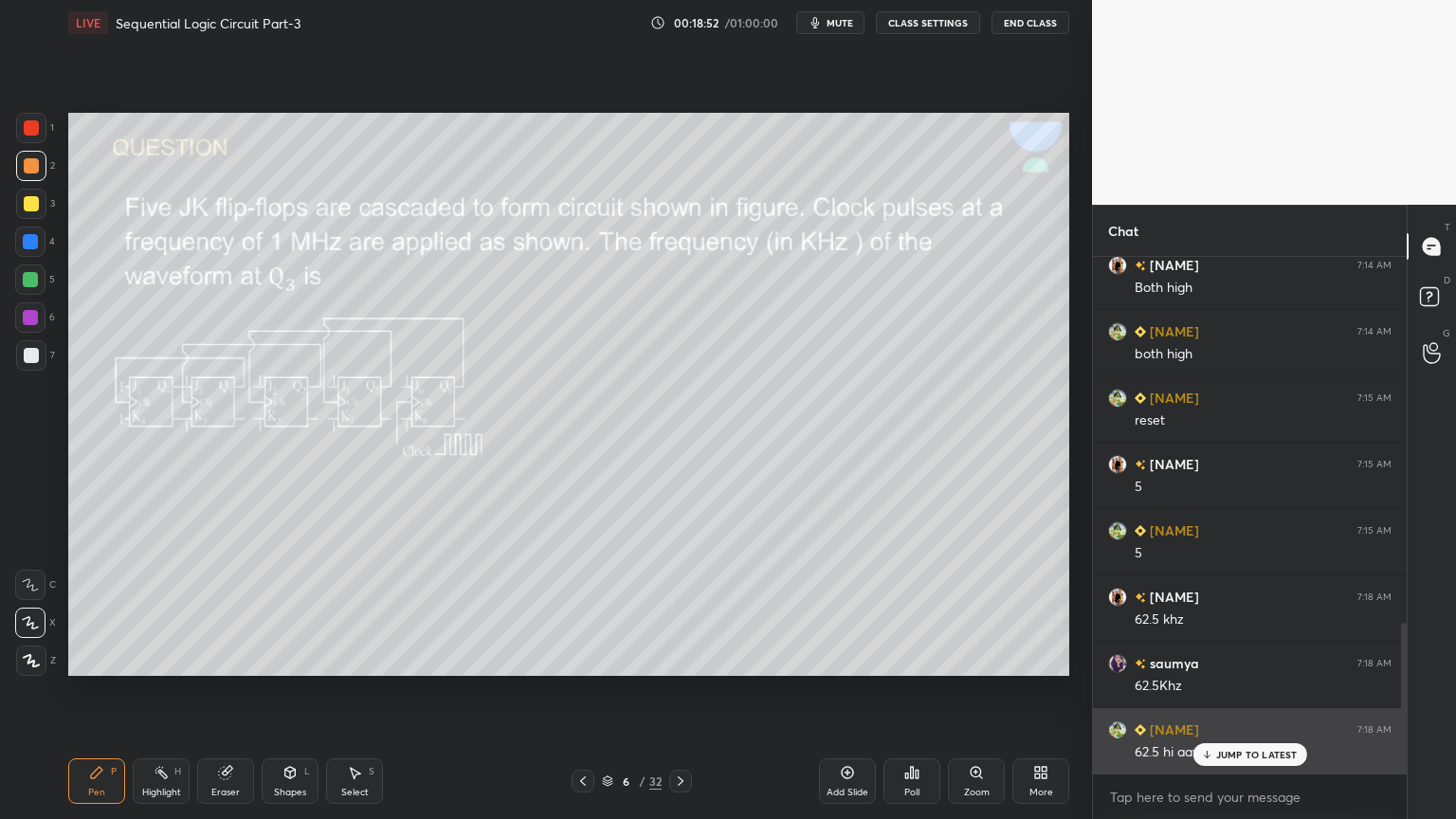click on "JUMP TO LATEST" at bounding box center (1249, 755) 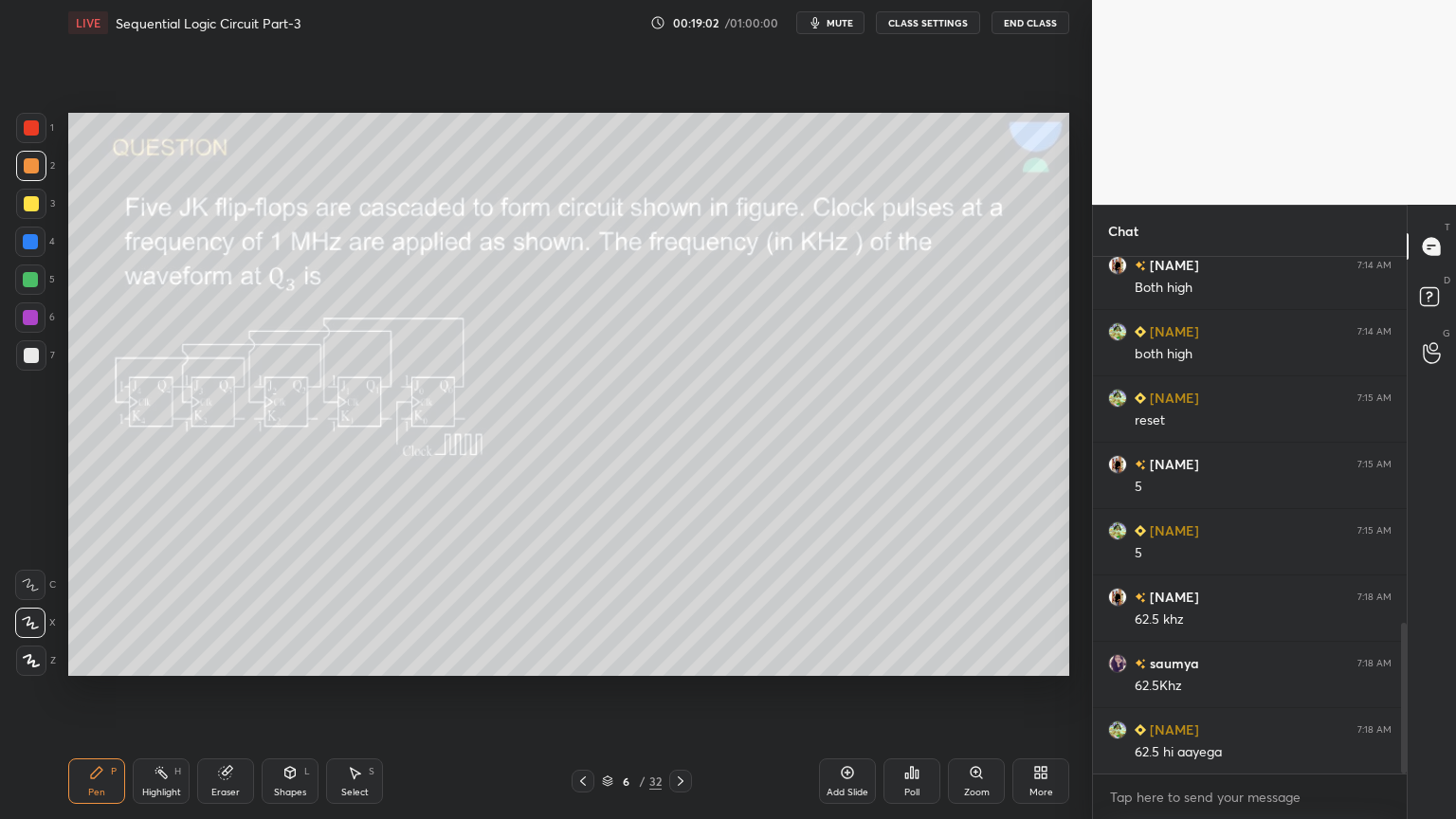 click at bounding box center (31, 204) 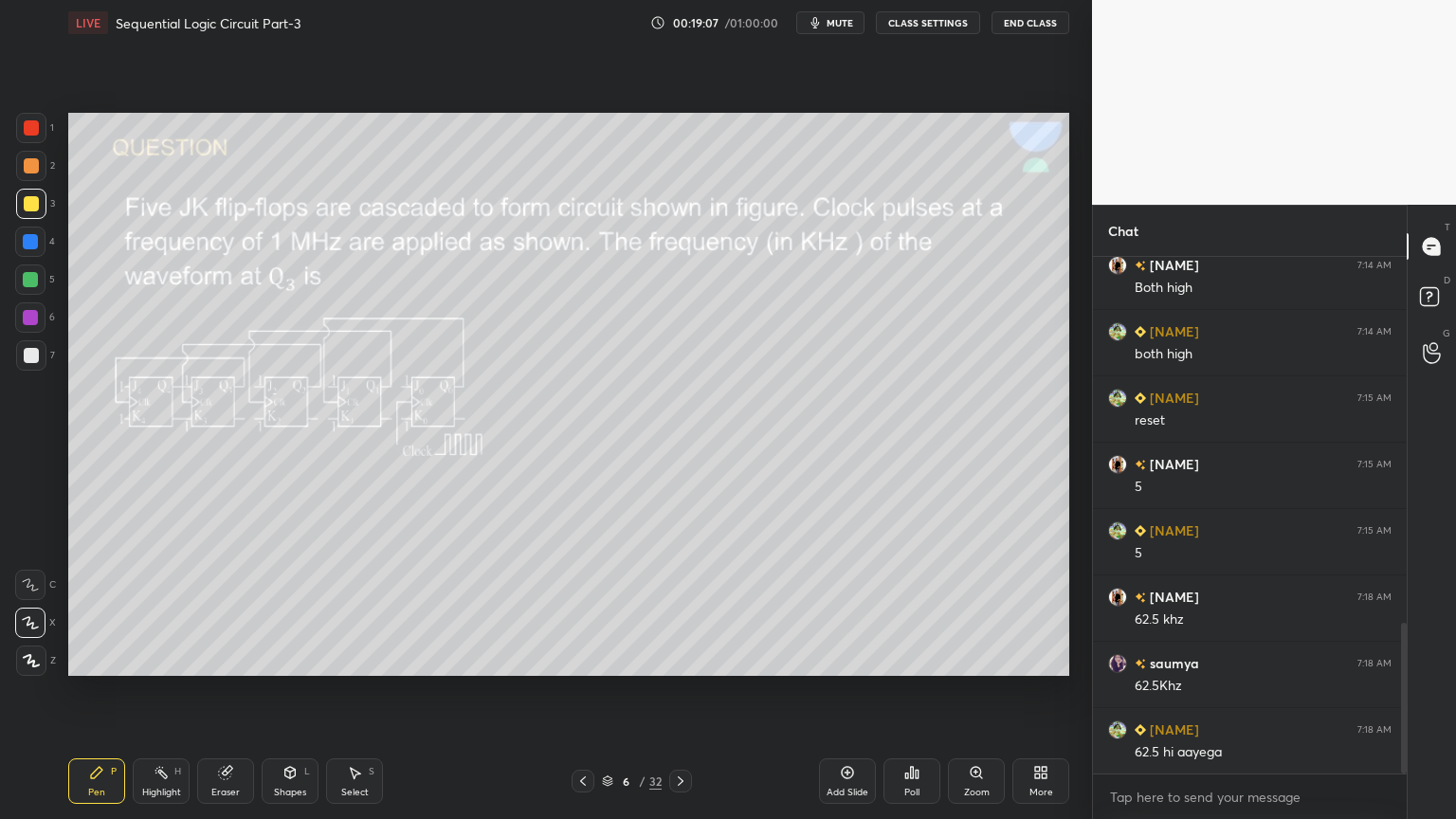 click at bounding box center [30, 585] 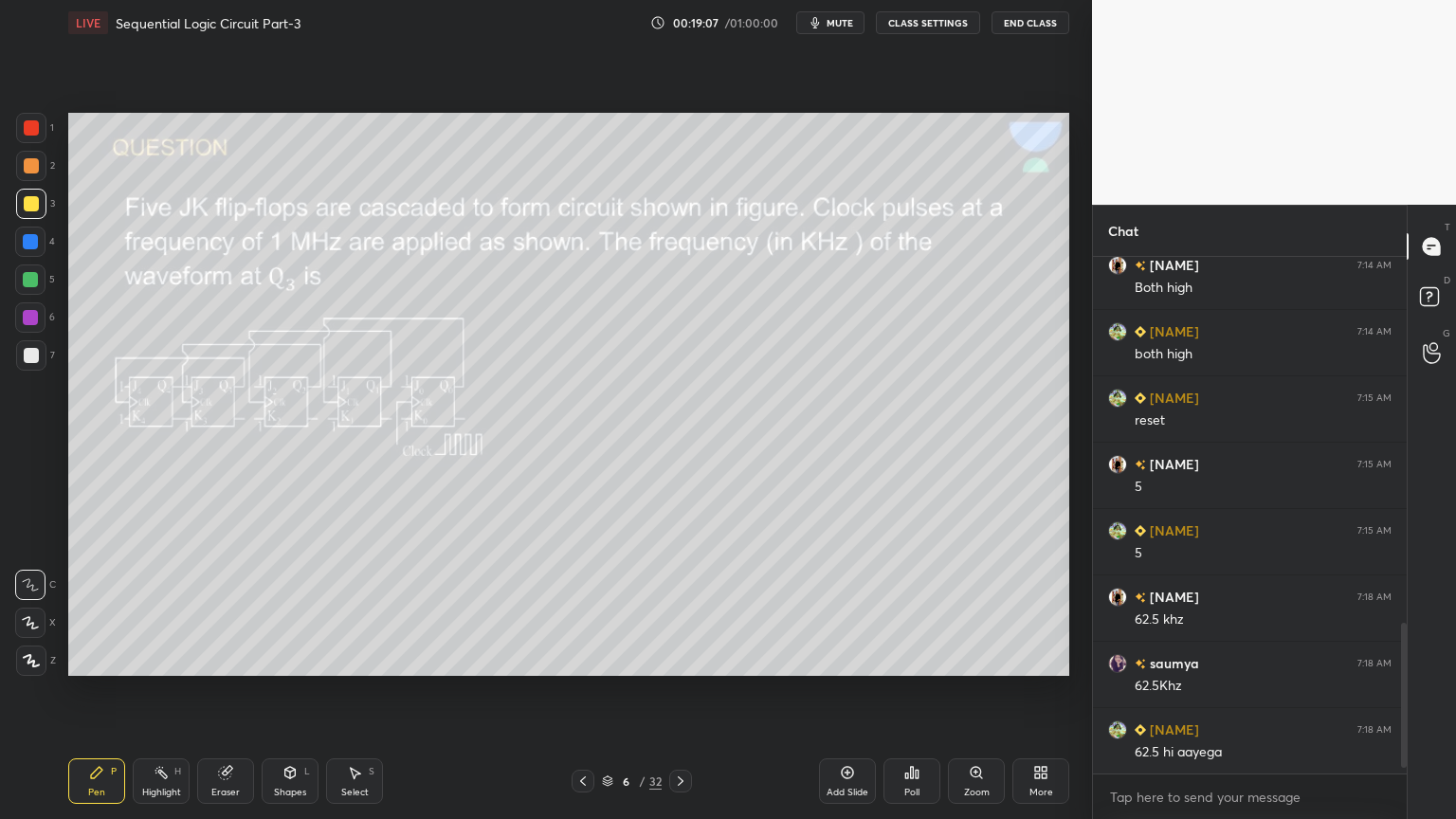 scroll, scrollTop: 1319, scrollLeft: 0, axis: vertical 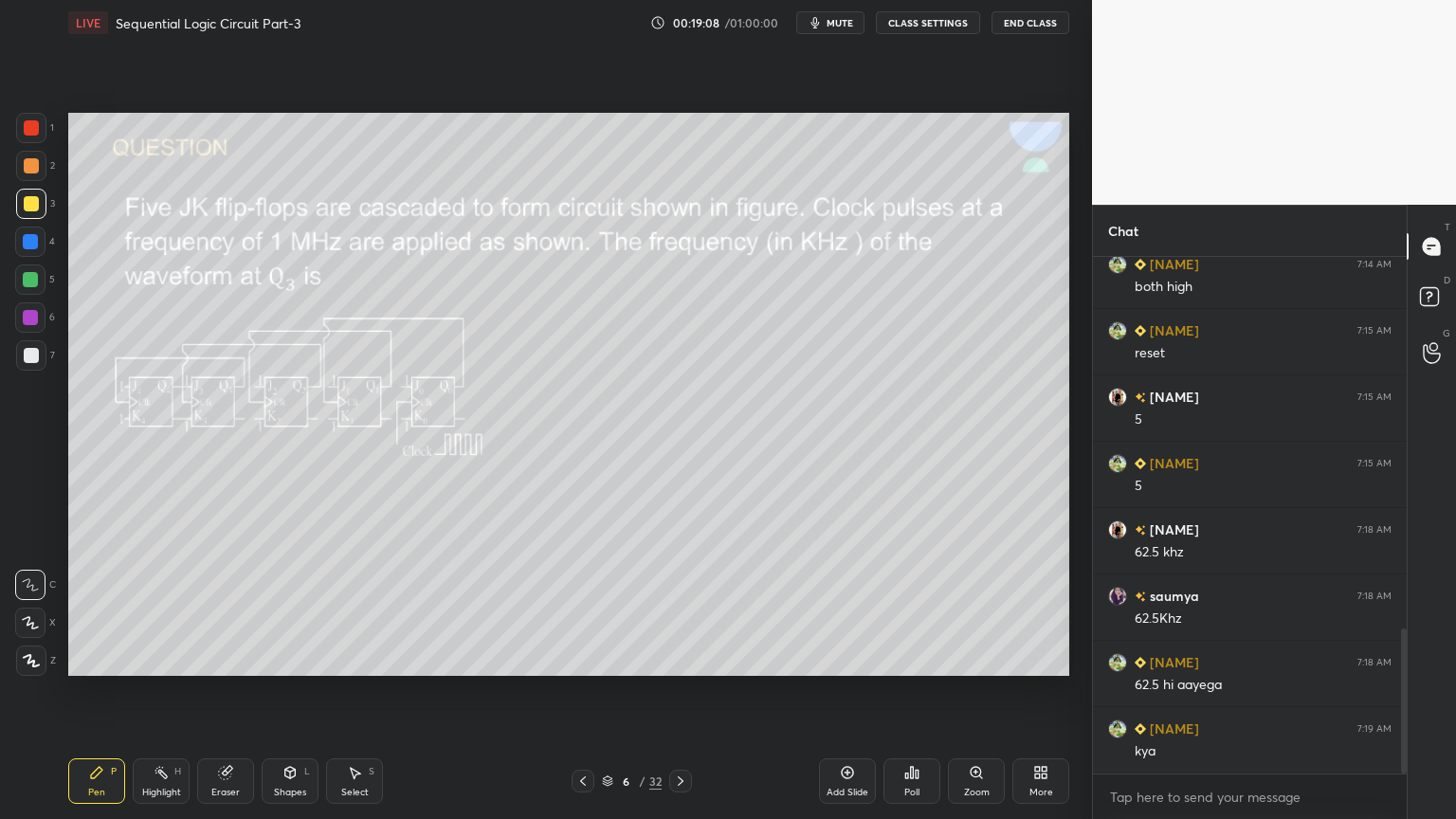 click 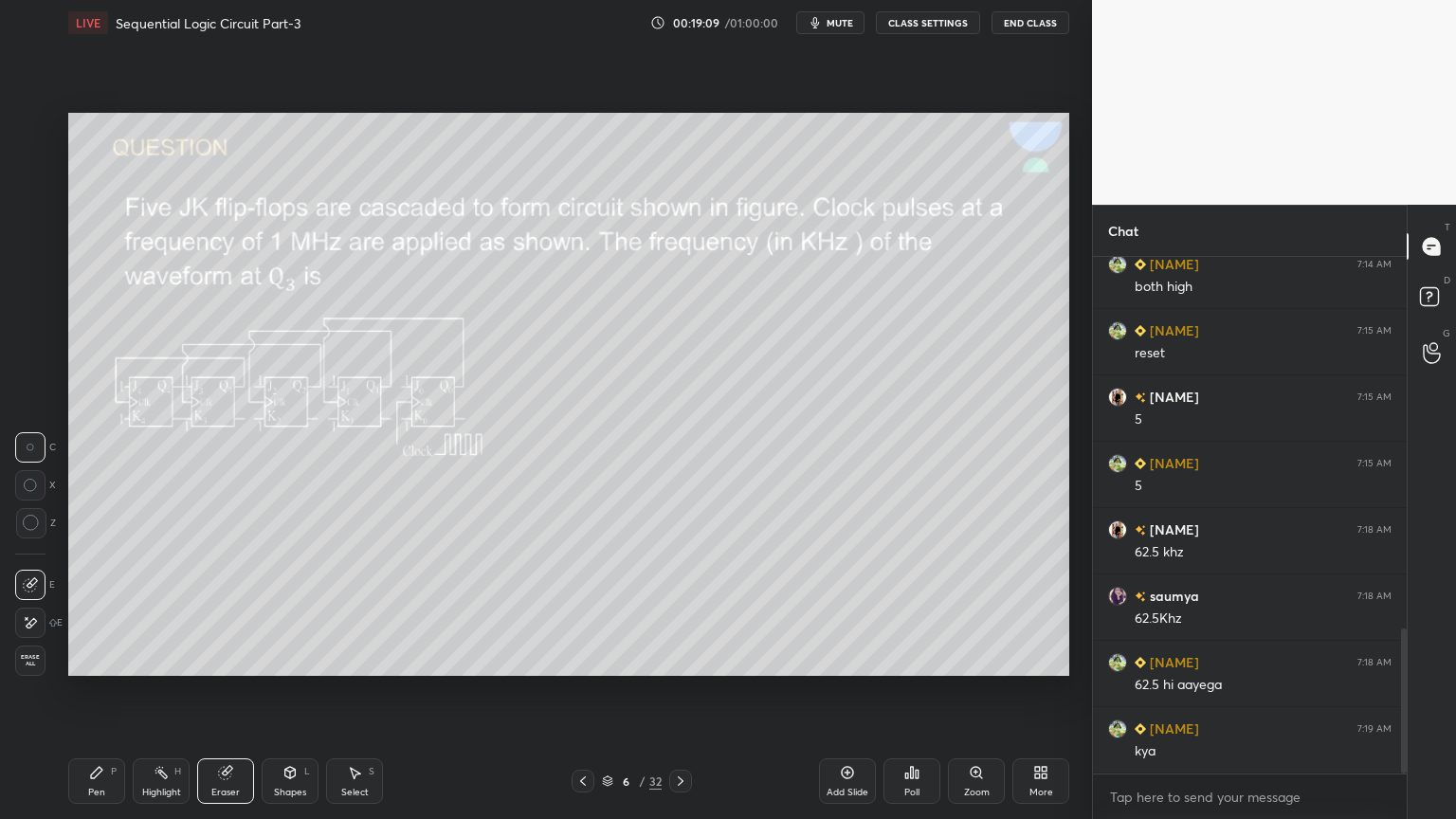 click on "Pen P" at bounding box center [97, 781] 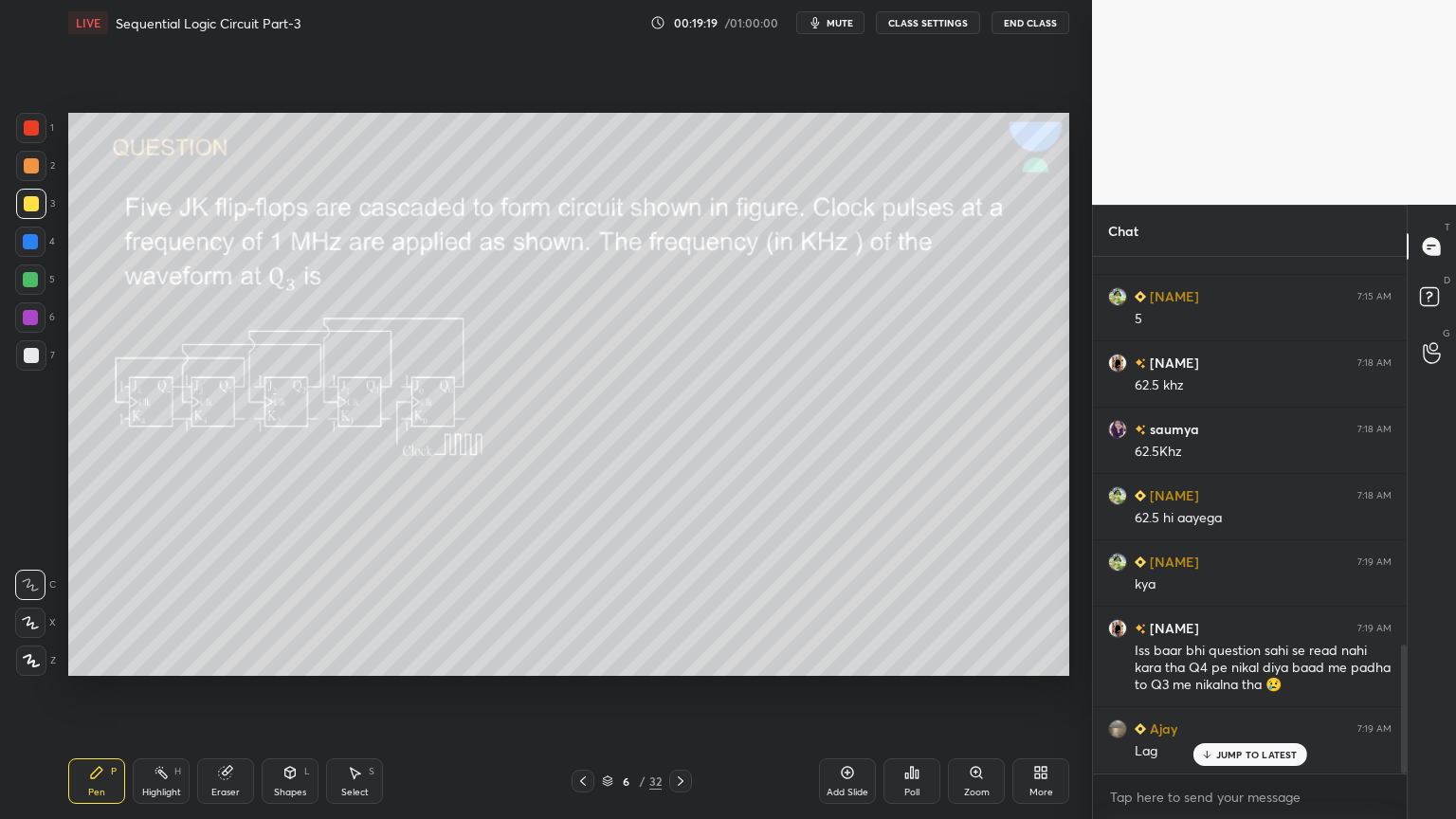scroll, scrollTop: 1551, scrollLeft: 0, axis: vertical 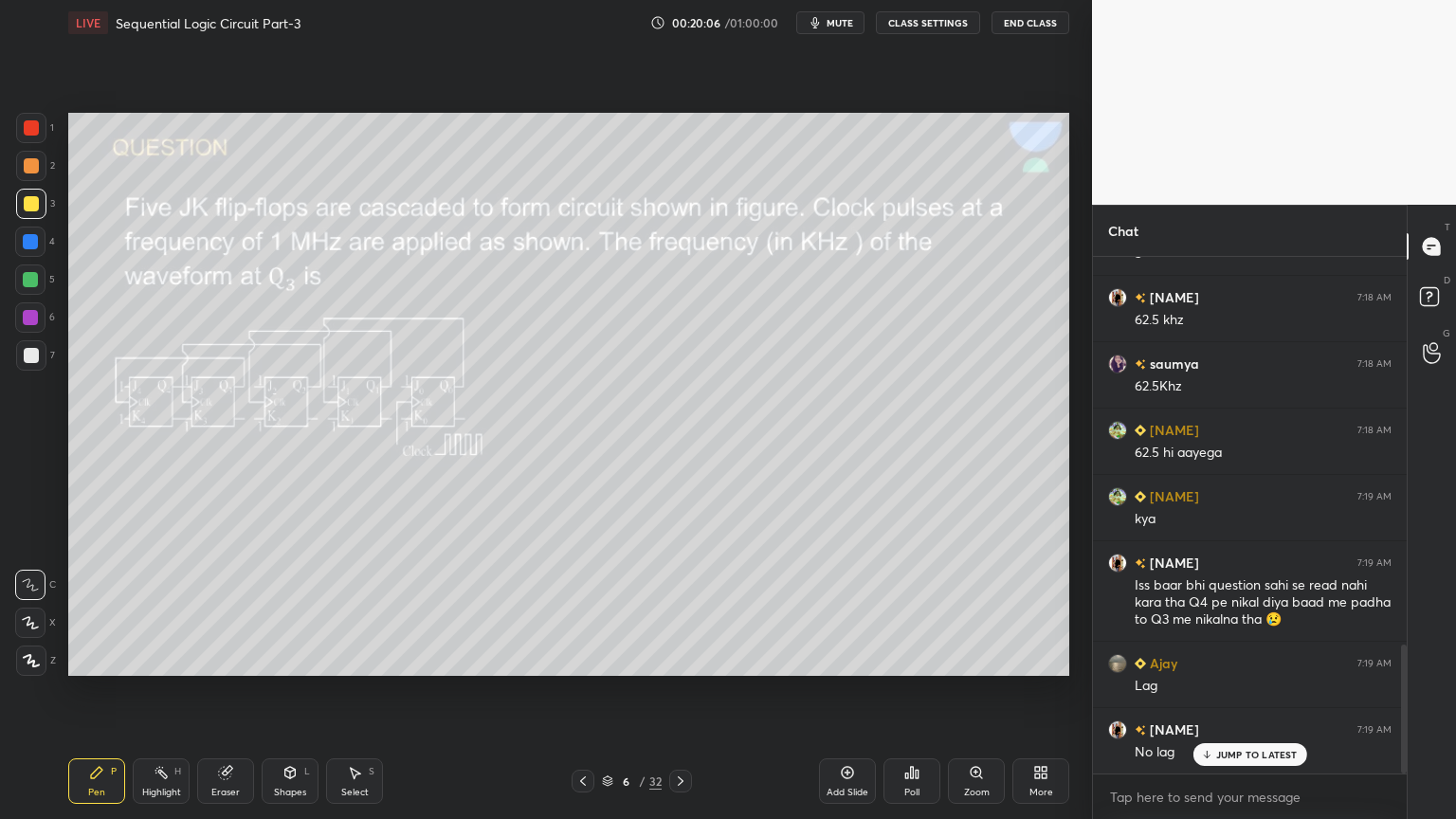 click on "Eraser" at bounding box center [226, 781] 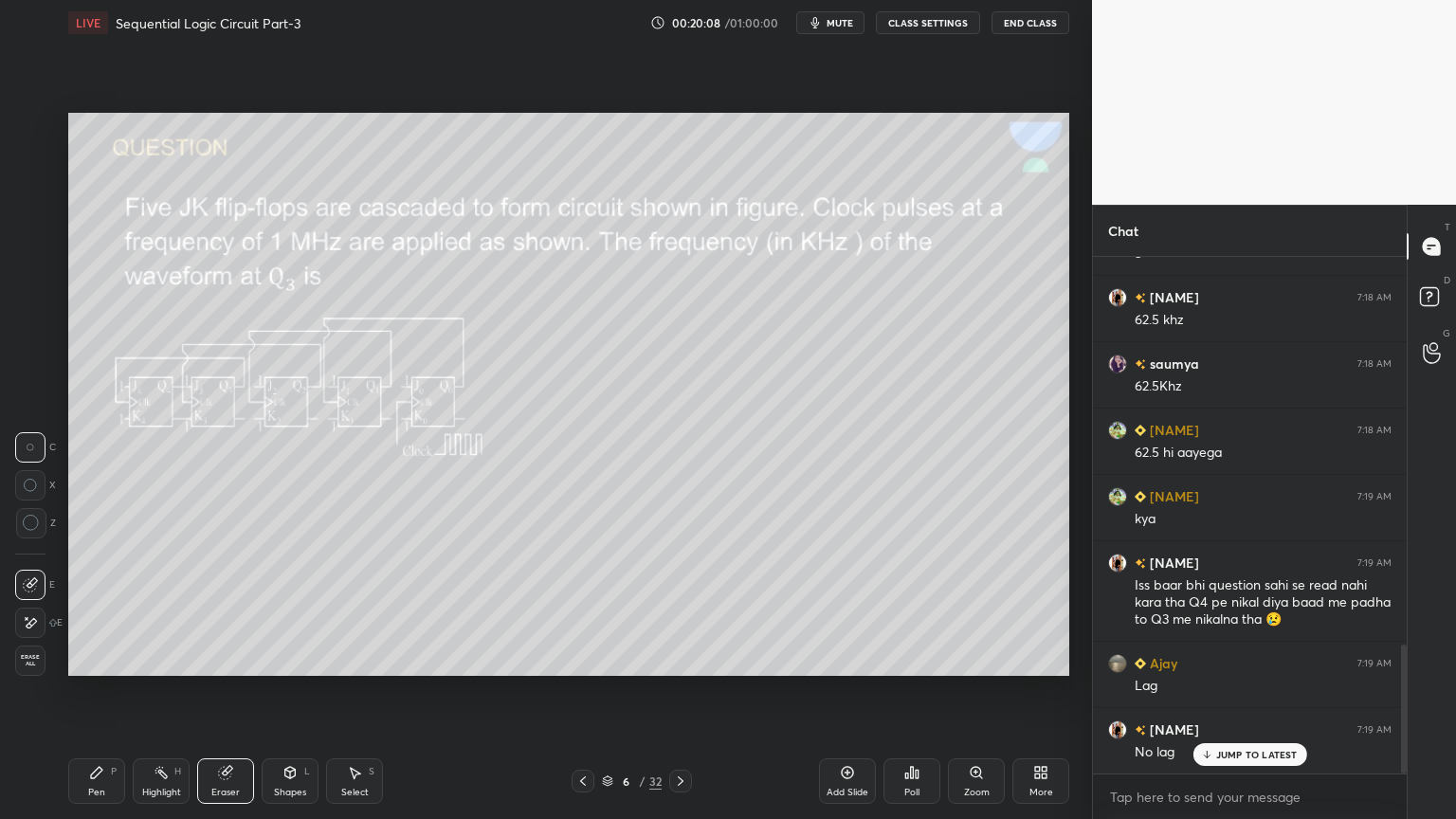 click on "Pen" at bounding box center [97, 792] 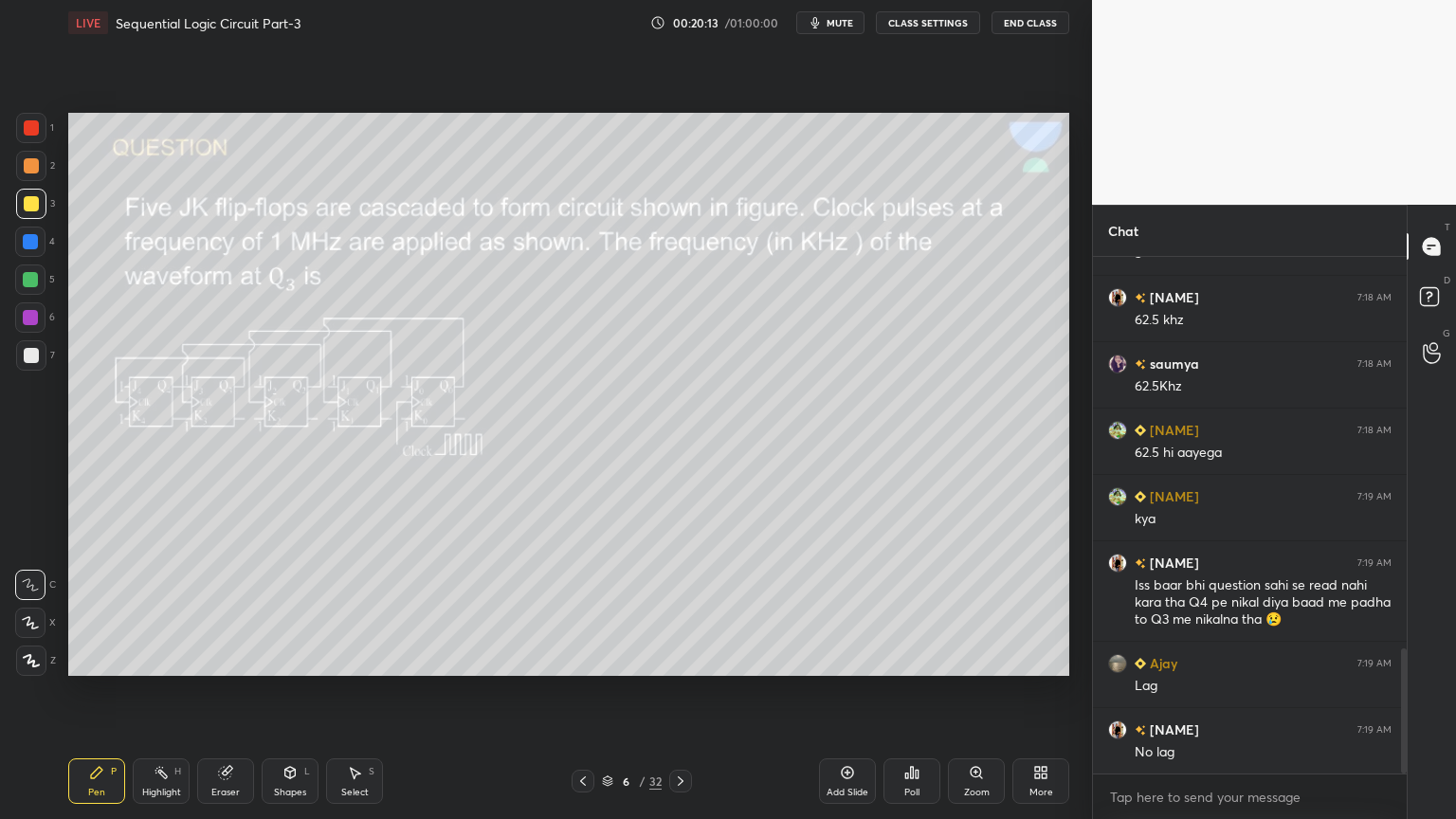 scroll, scrollTop: 1618, scrollLeft: 0, axis: vertical 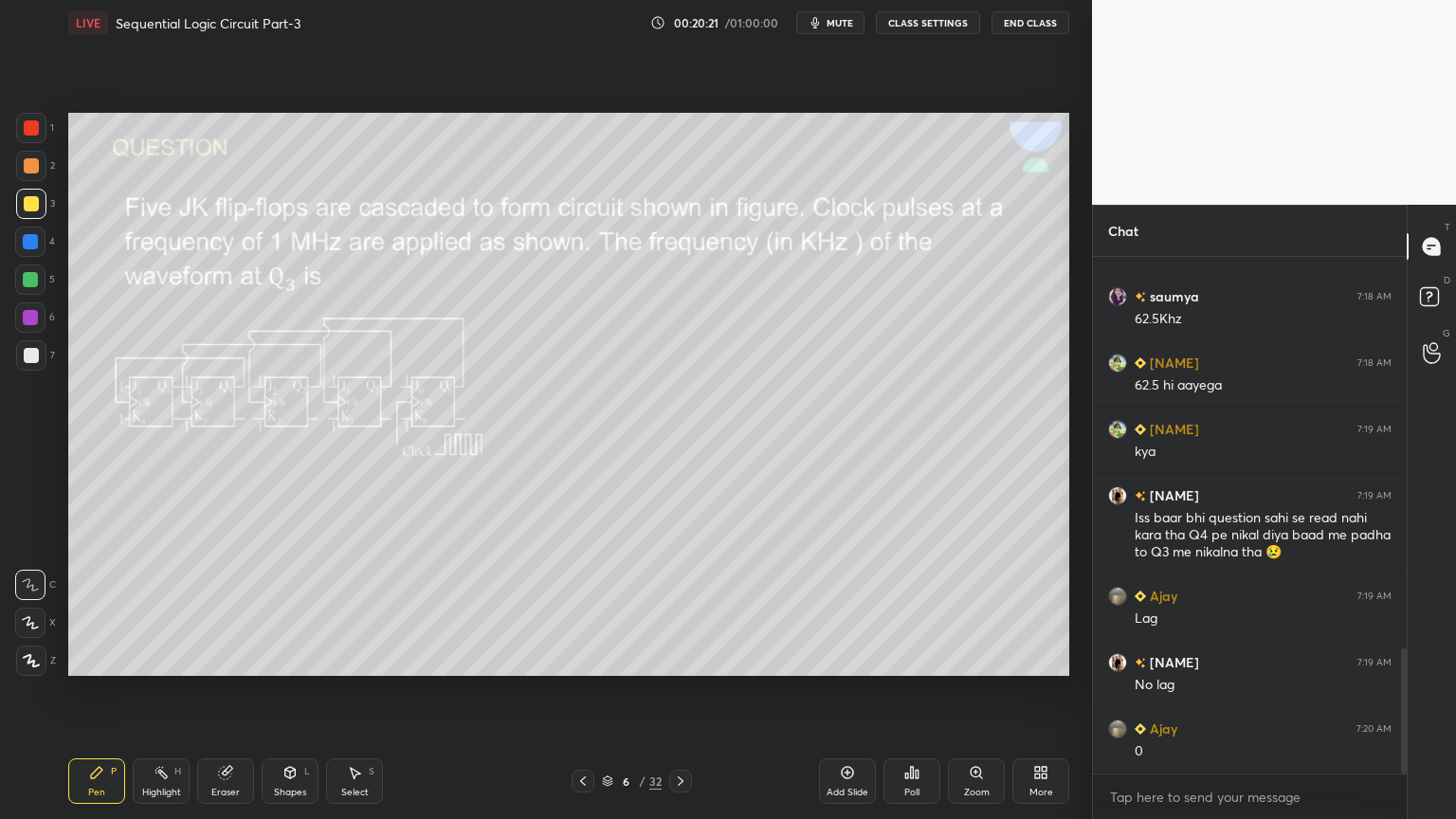 click at bounding box center (30, 318) 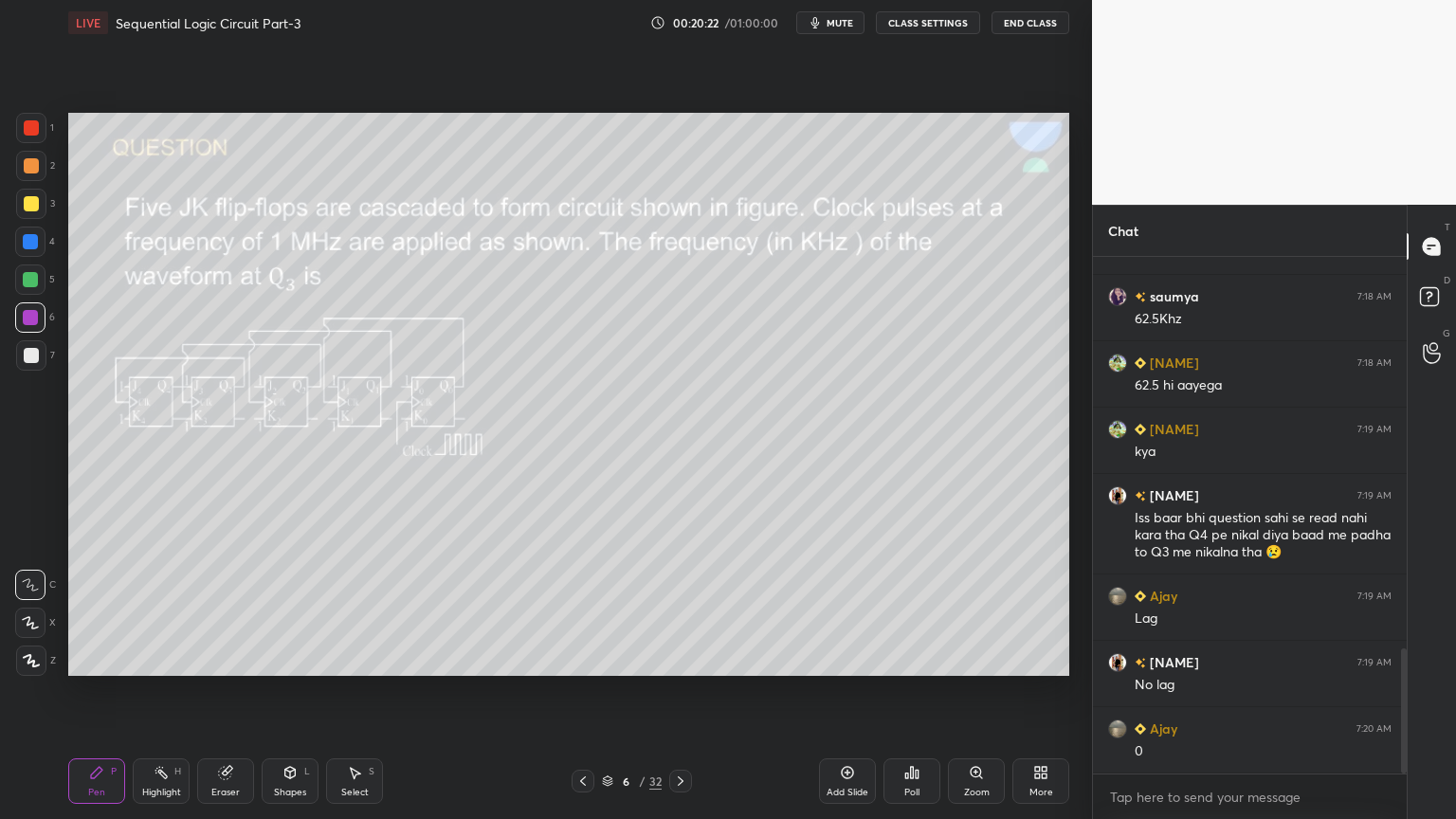click 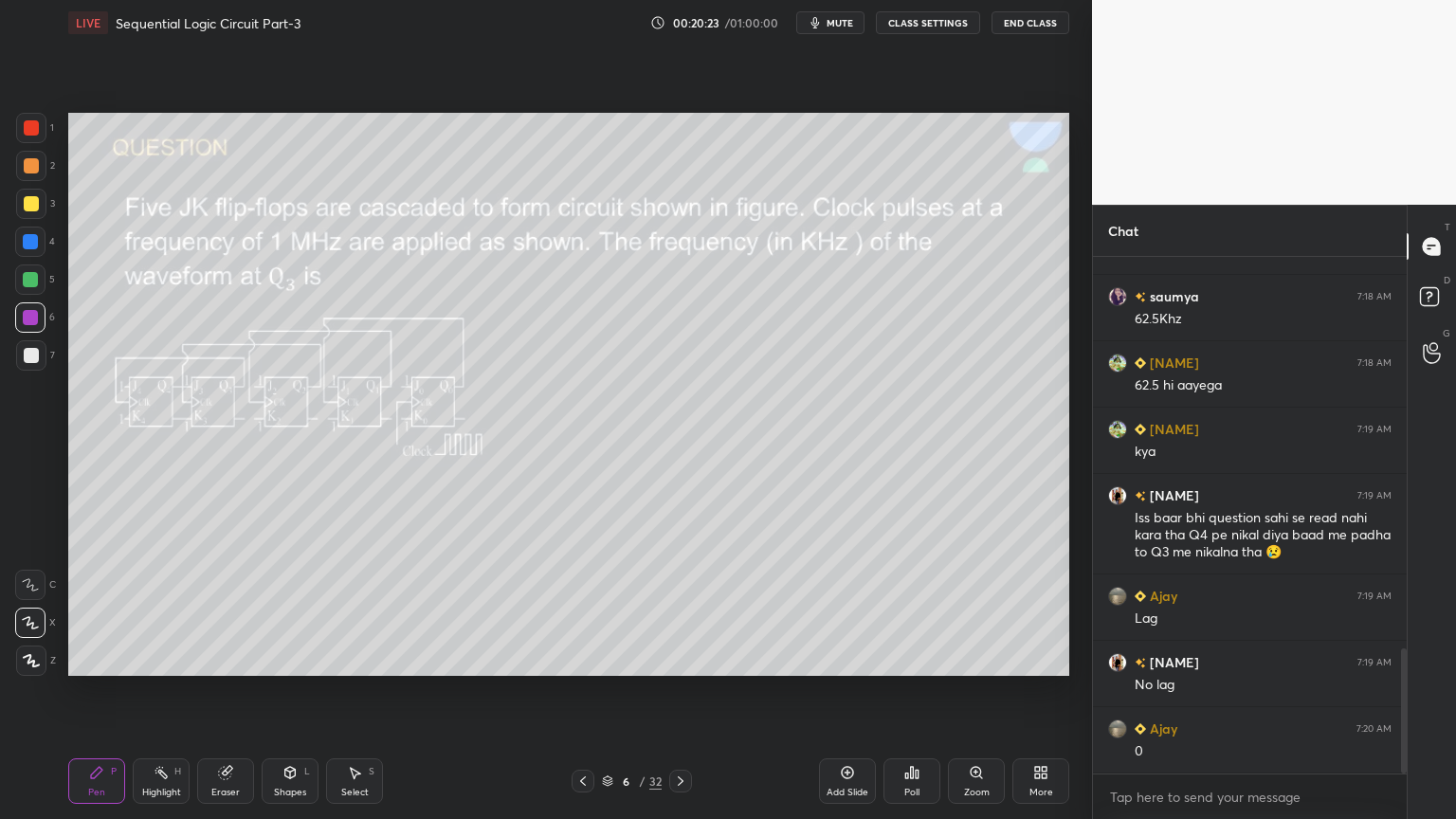 click on "Shapes L" at bounding box center [290, 781] 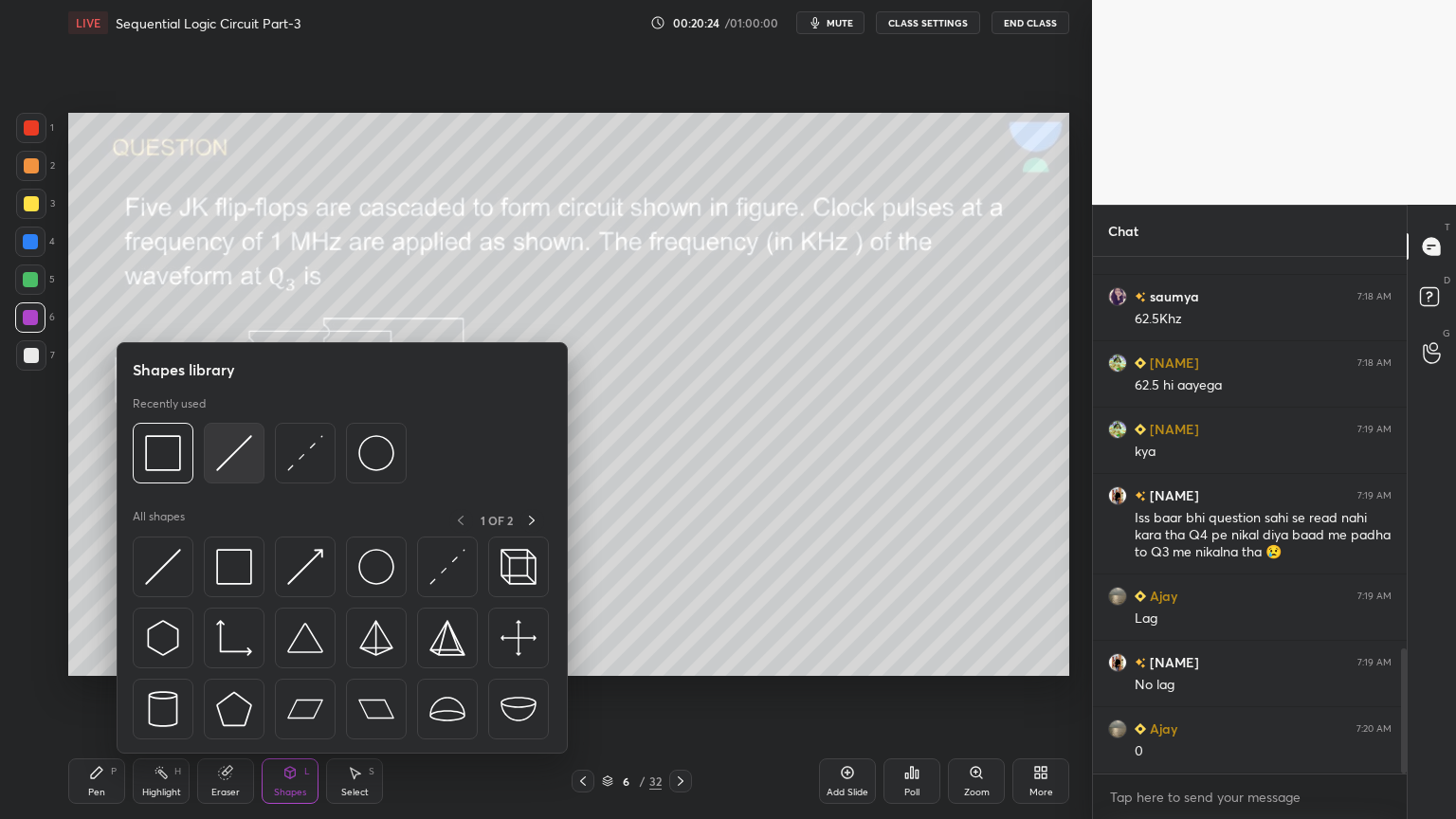 click at bounding box center (234, 453) 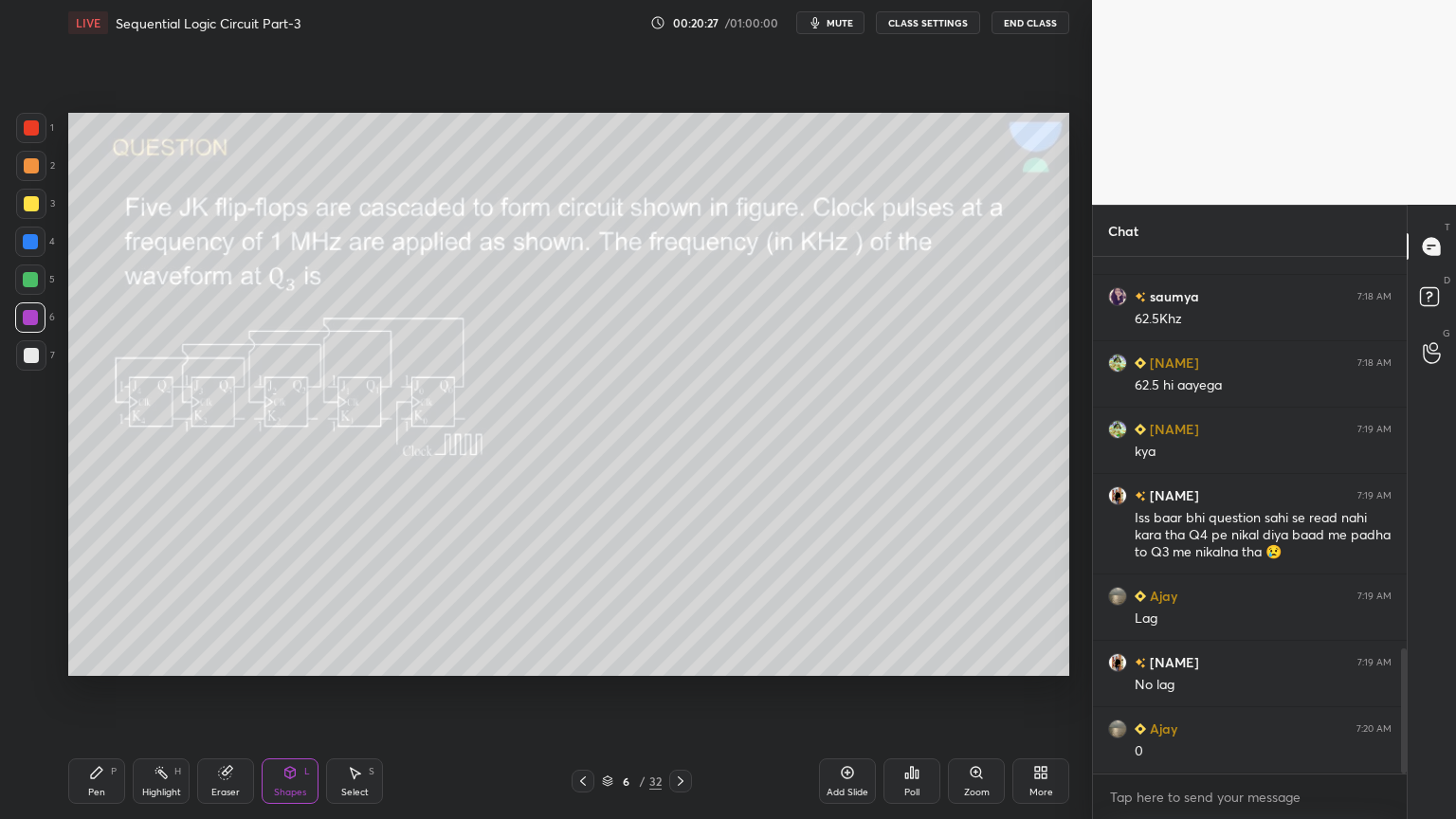 click on "Pen P" at bounding box center (97, 781) 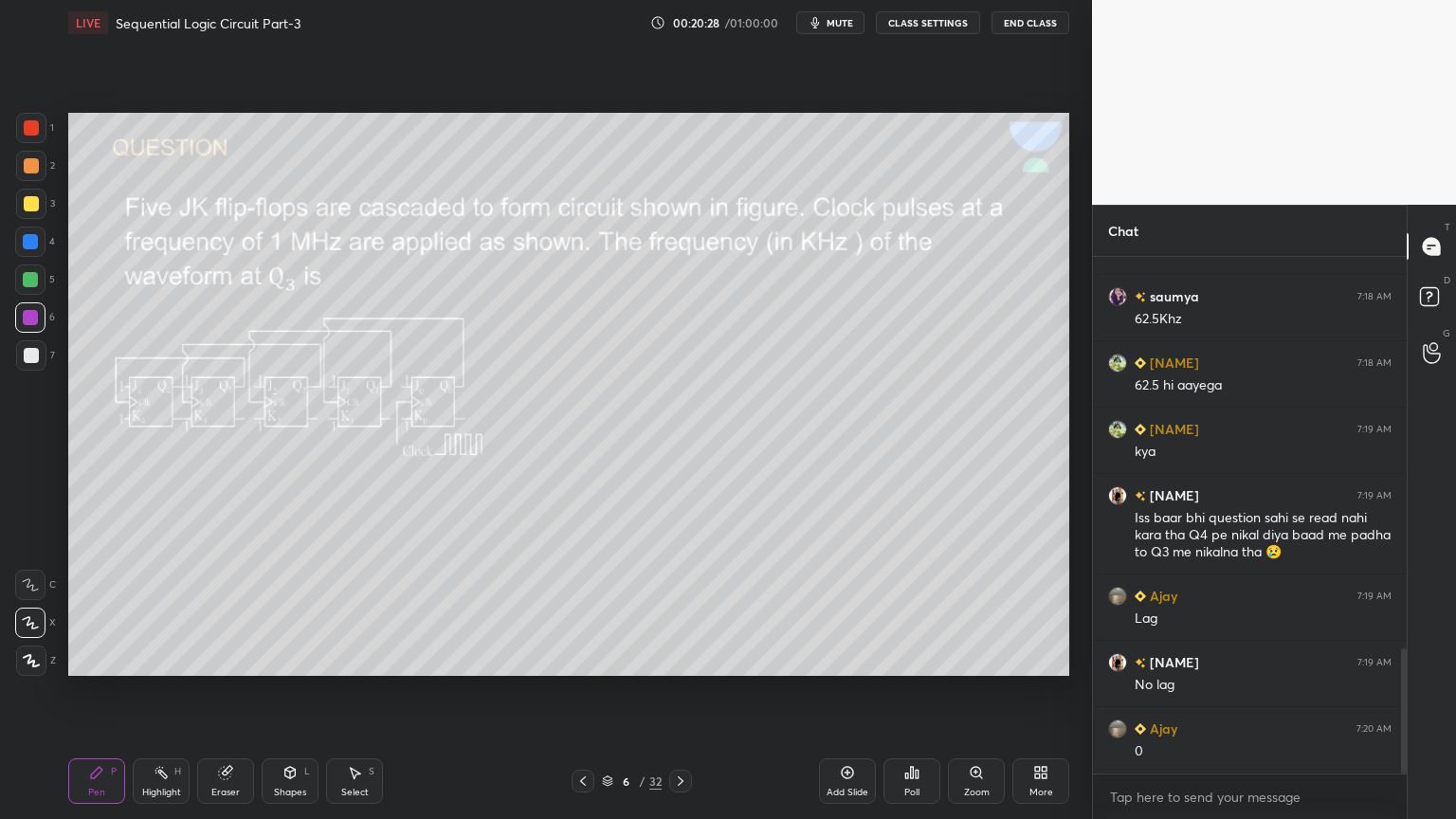 click 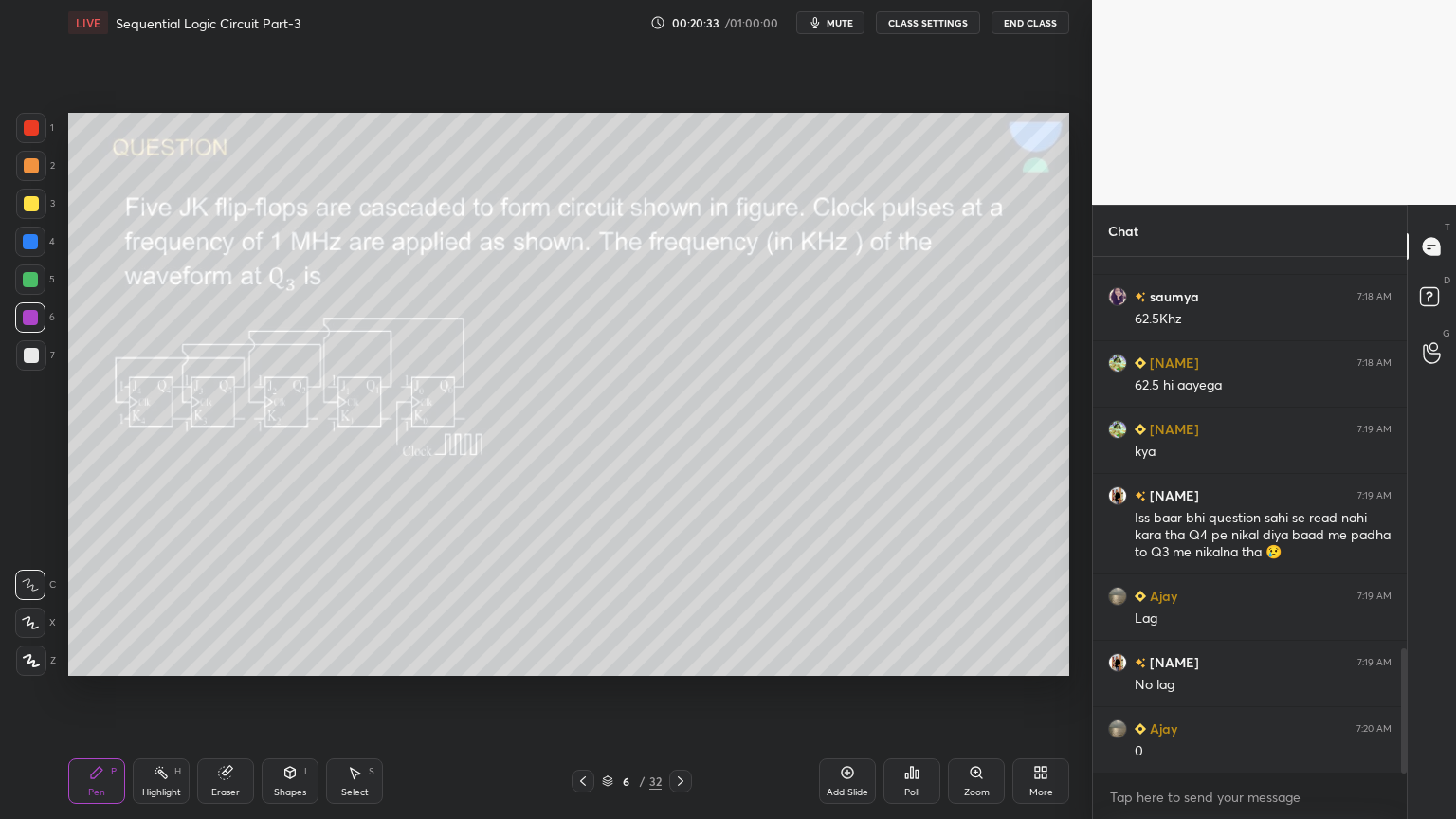 click at bounding box center (30, 280) 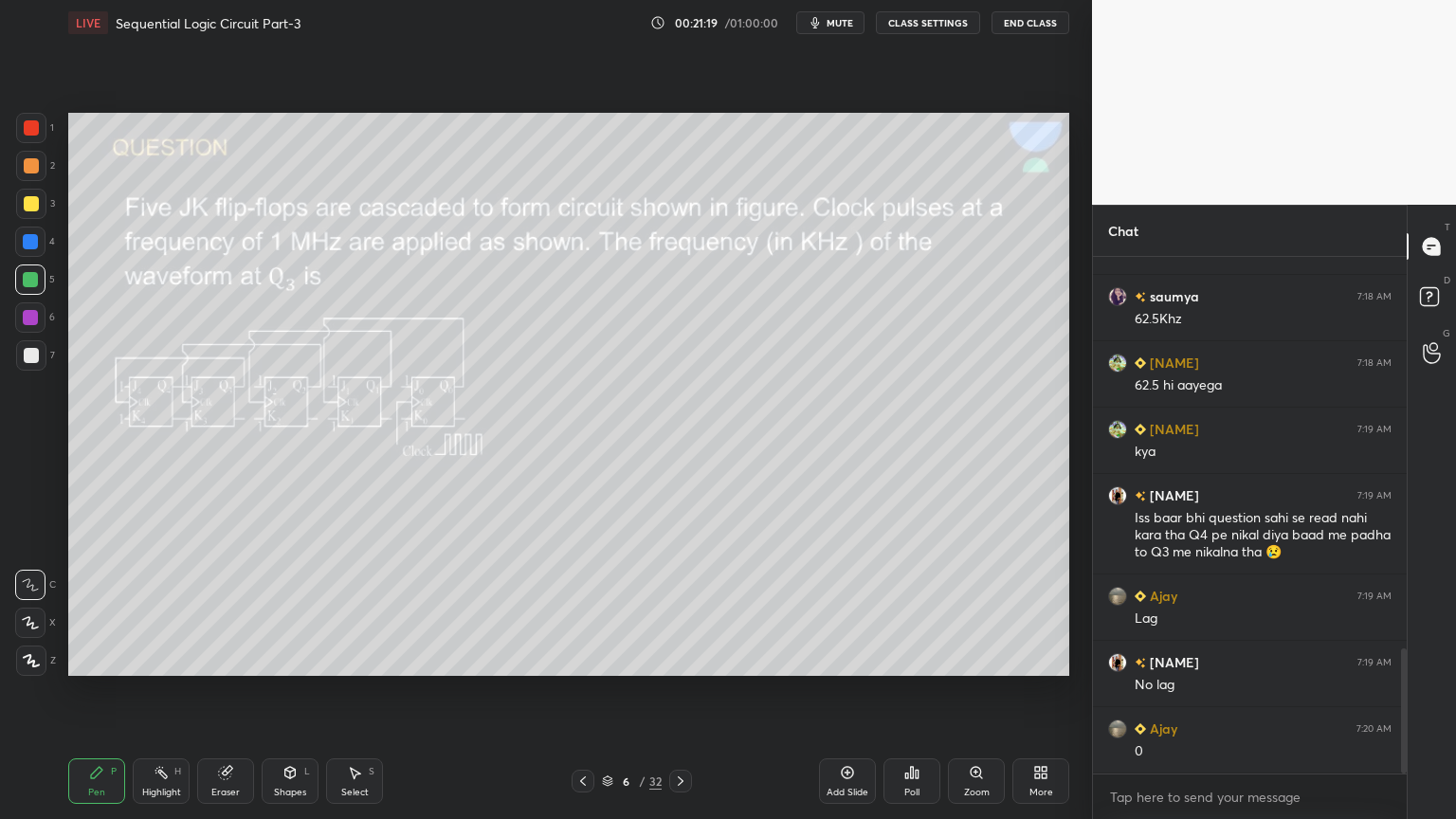 click at bounding box center (31, 204) 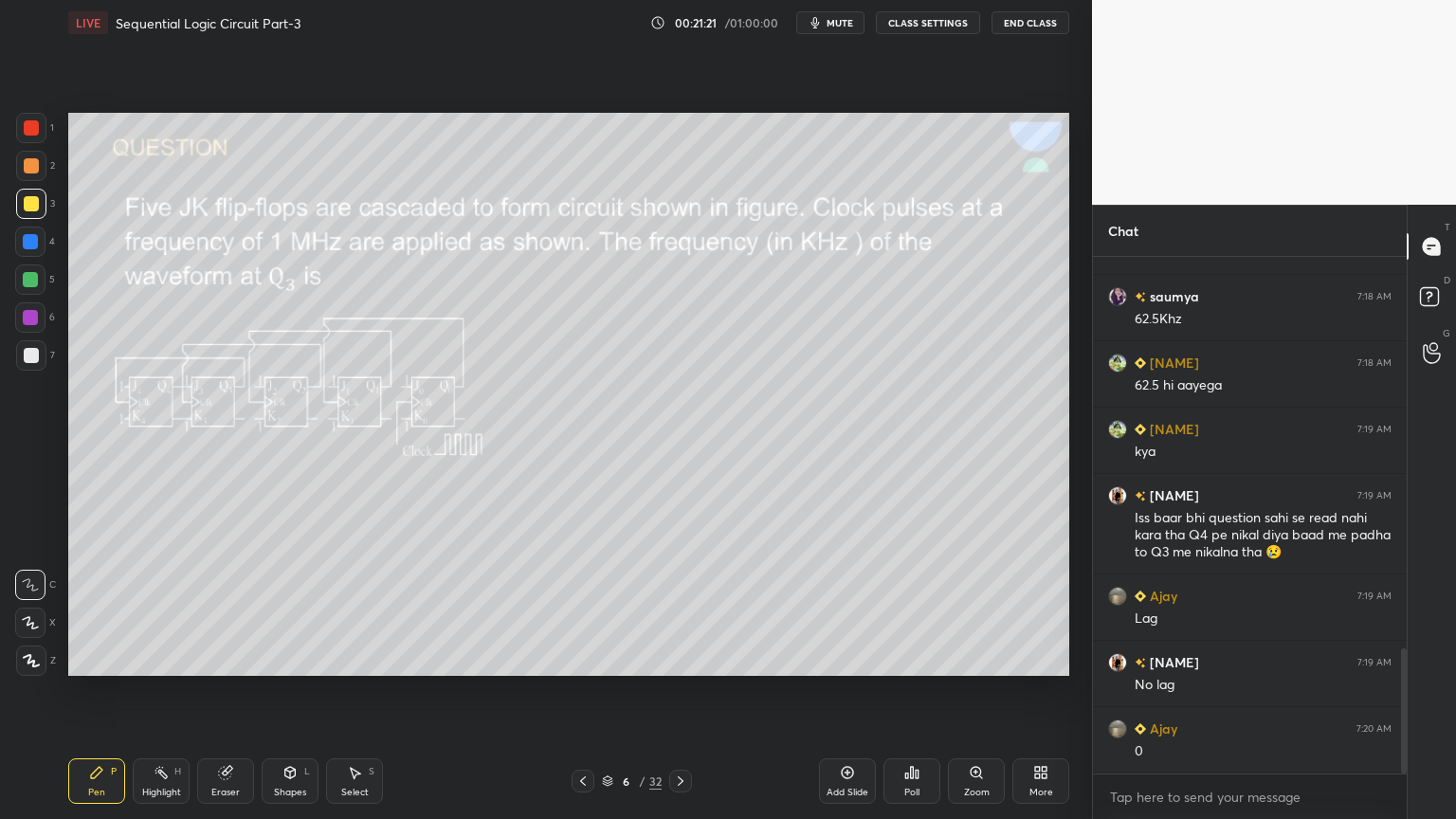 click at bounding box center [31, 166] 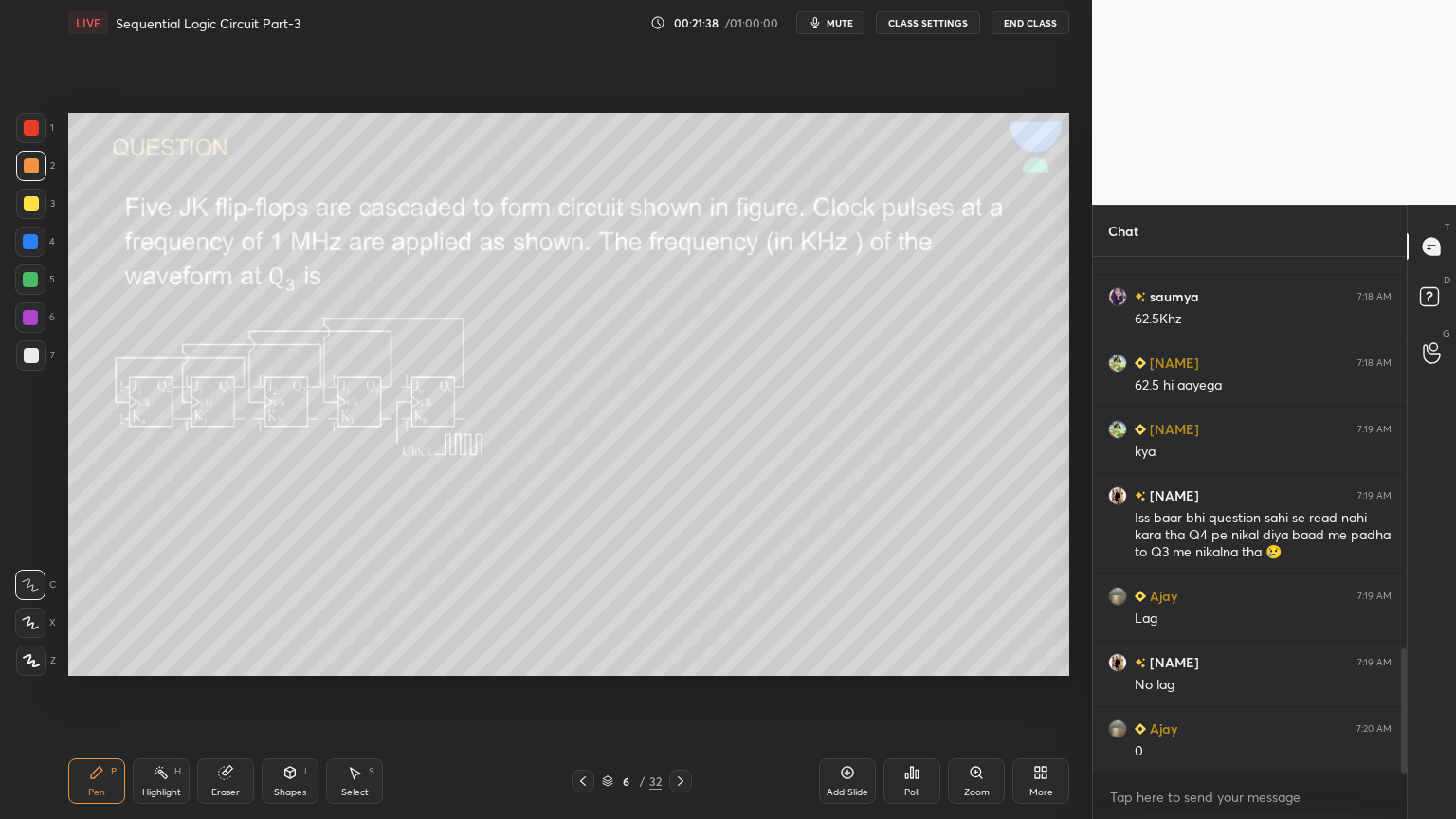 click on "Eraser" at bounding box center (226, 781) 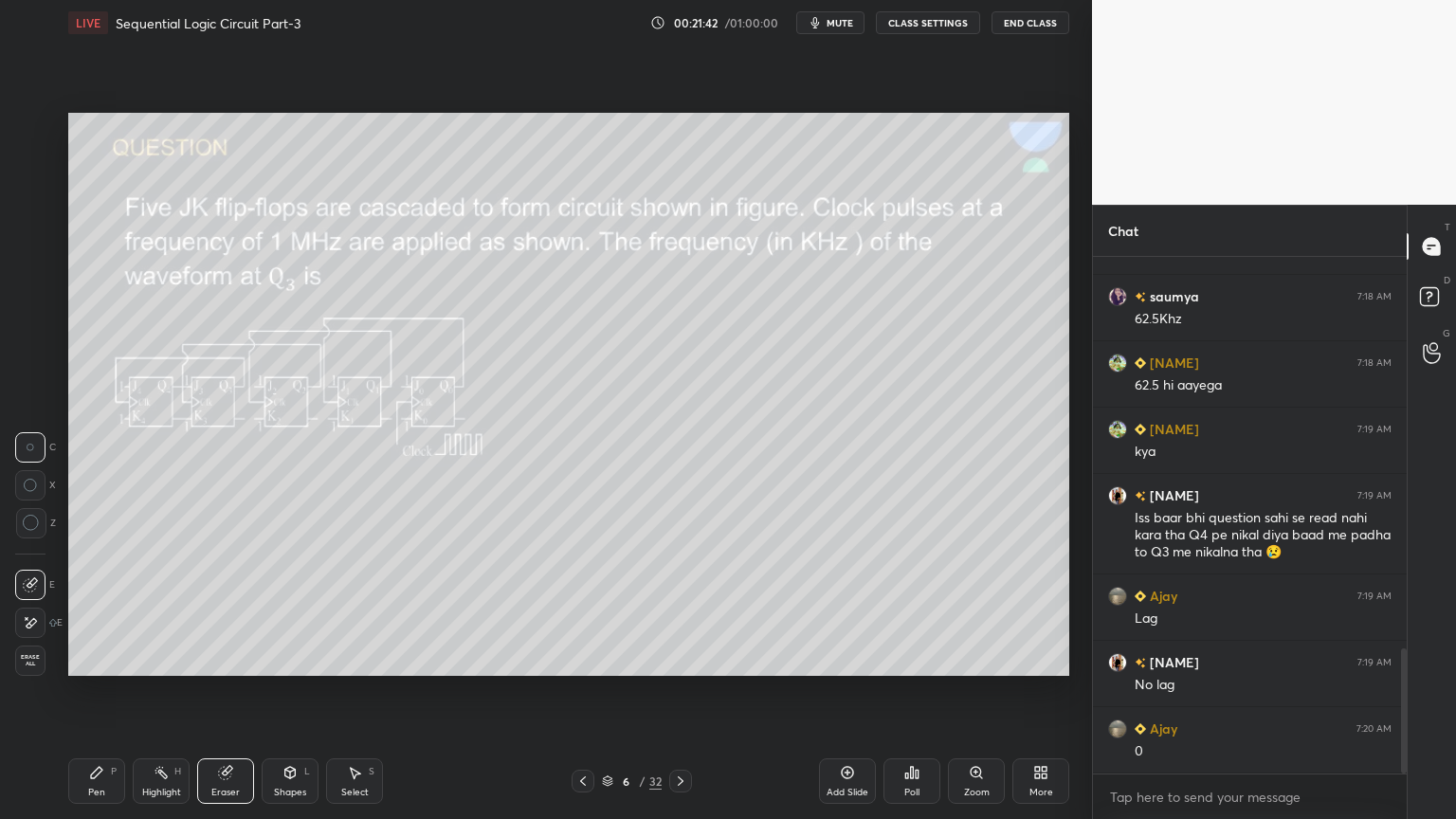 click on "Pen" at bounding box center [97, 792] 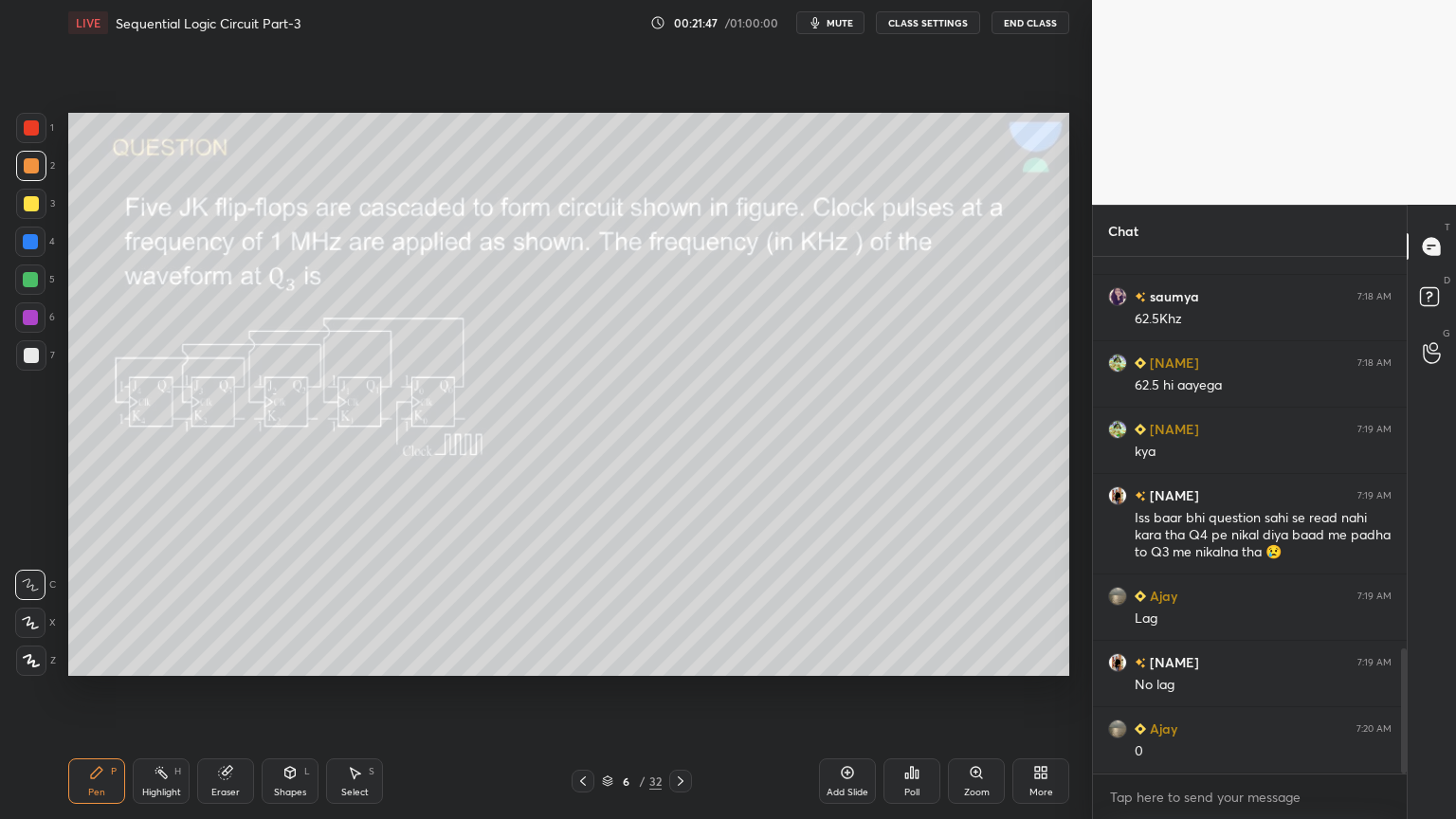 scroll, scrollTop: 1684, scrollLeft: 0, axis: vertical 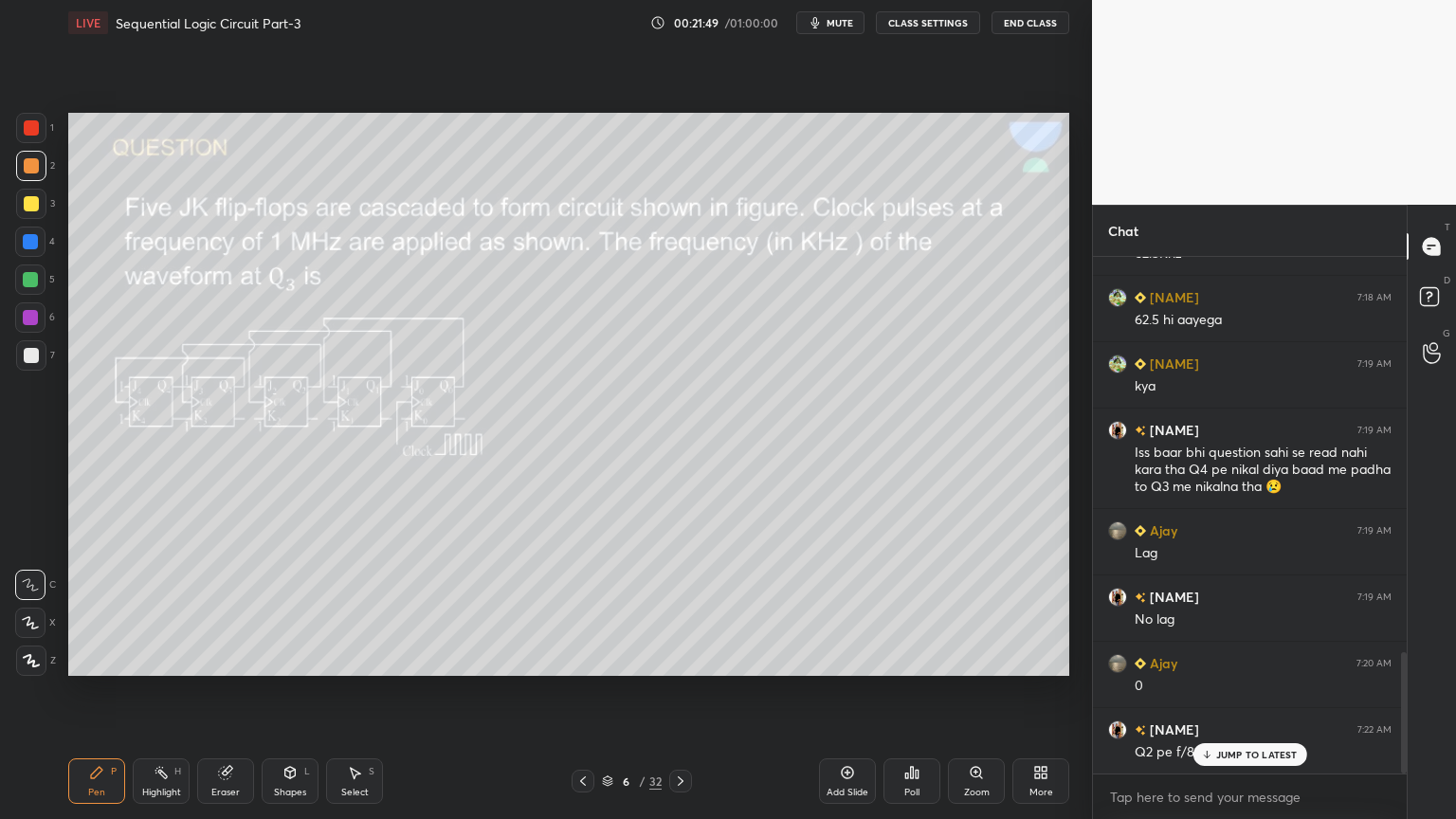 click on "Eraser" at bounding box center [226, 781] 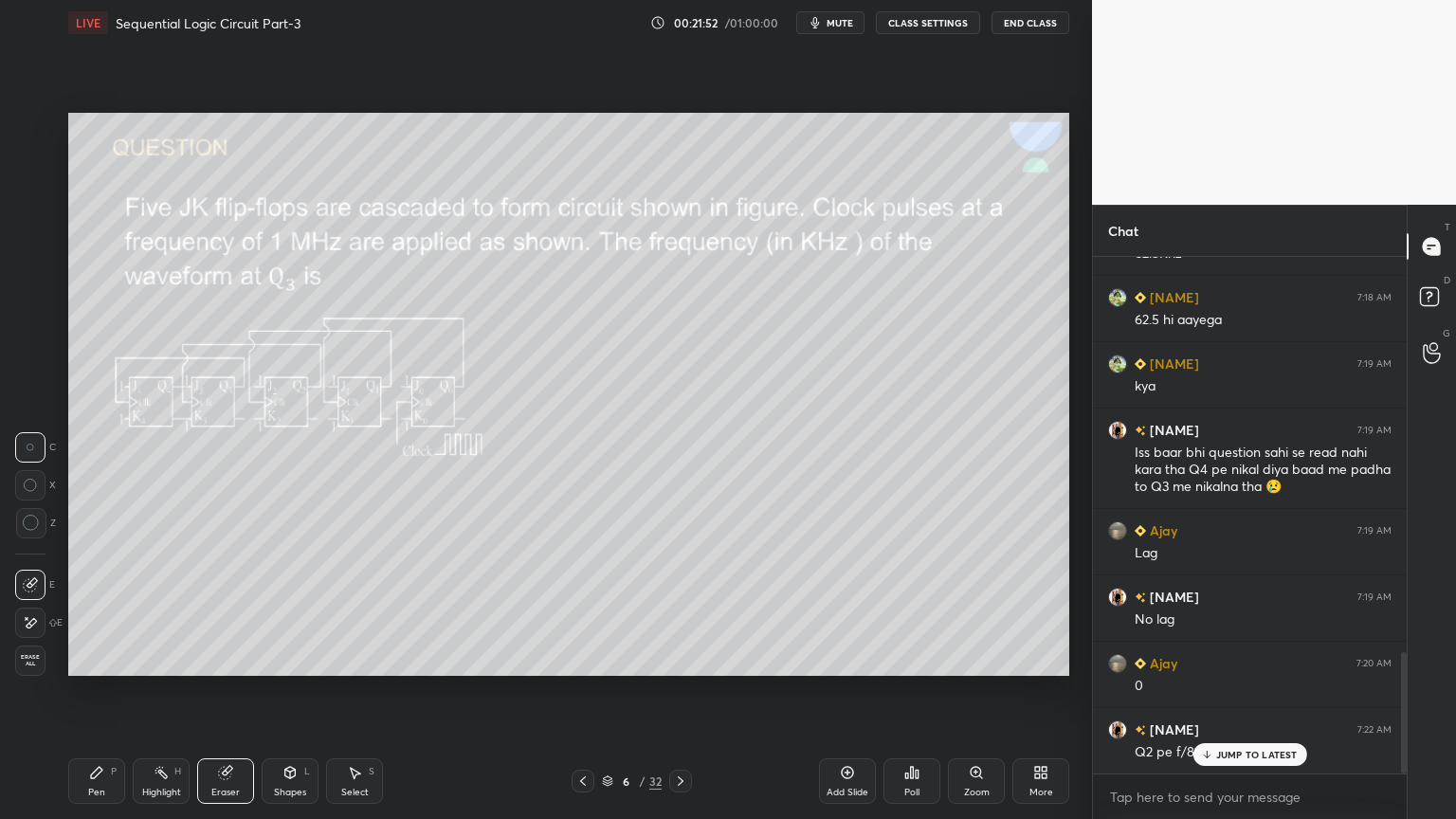 click on "Pen P" at bounding box center [97, 781] 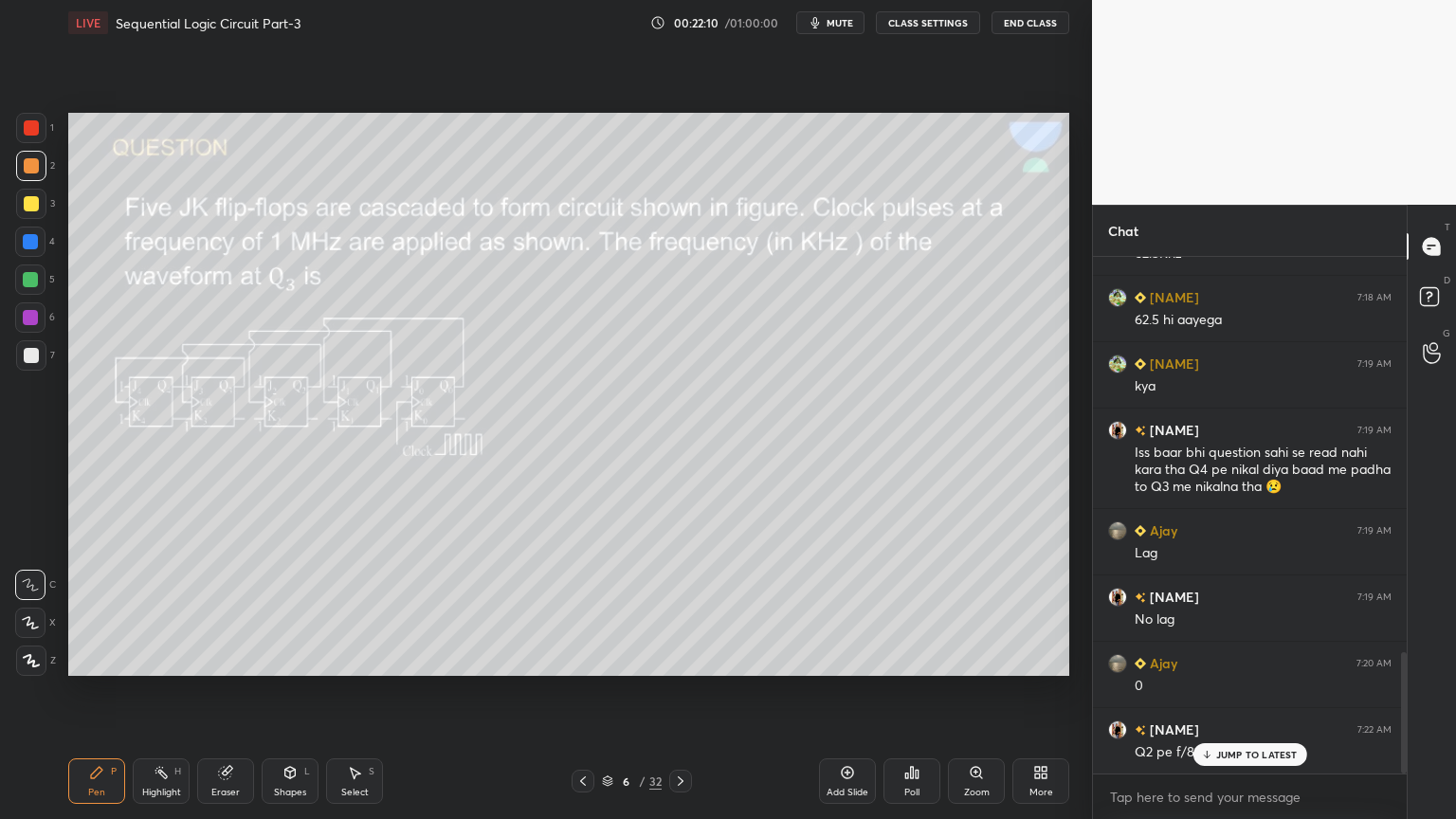click at bounding box center [30, 280] 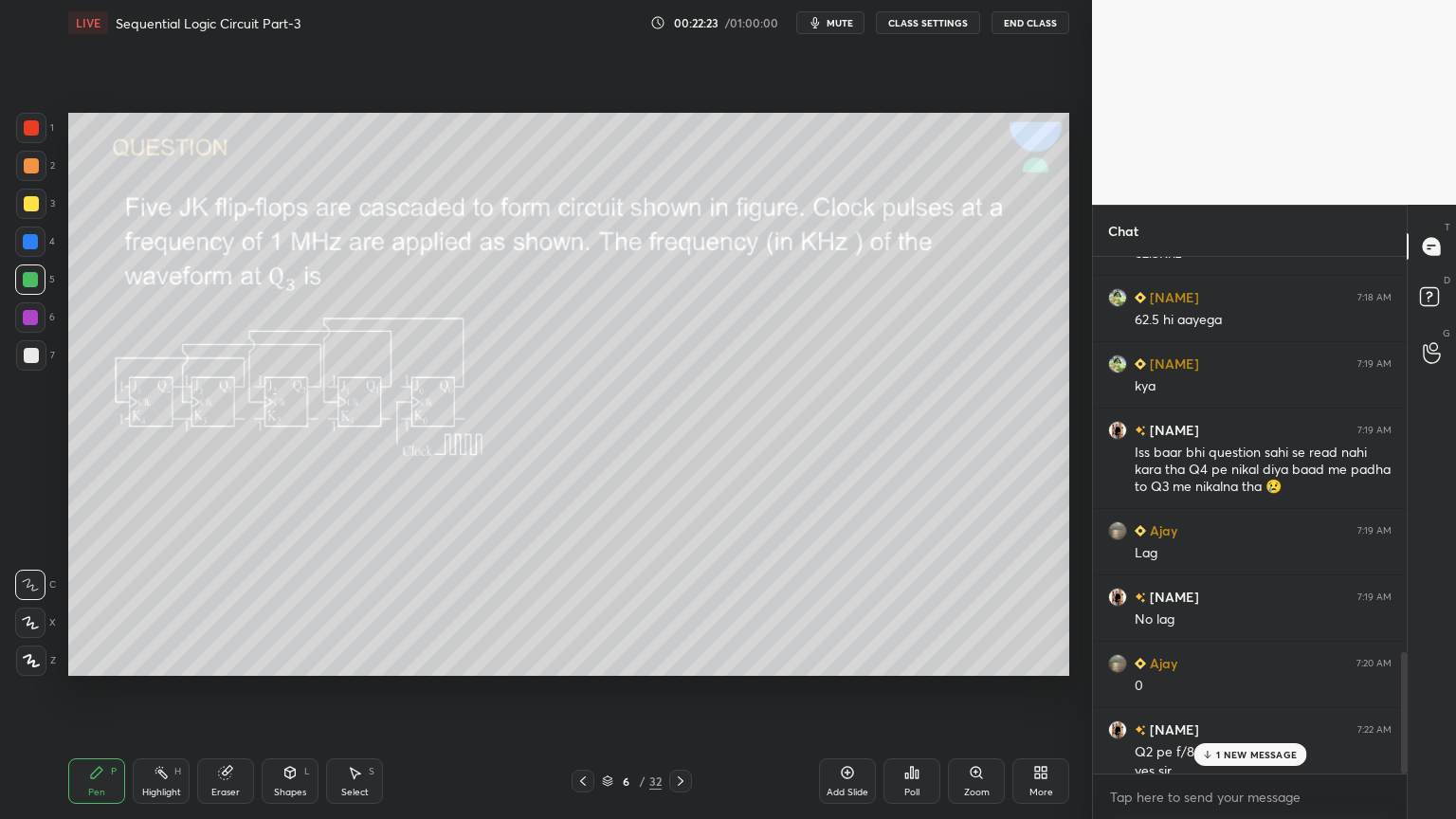 scroll, scrollTop: 1702, scrollLeft: 0, axis: vertical 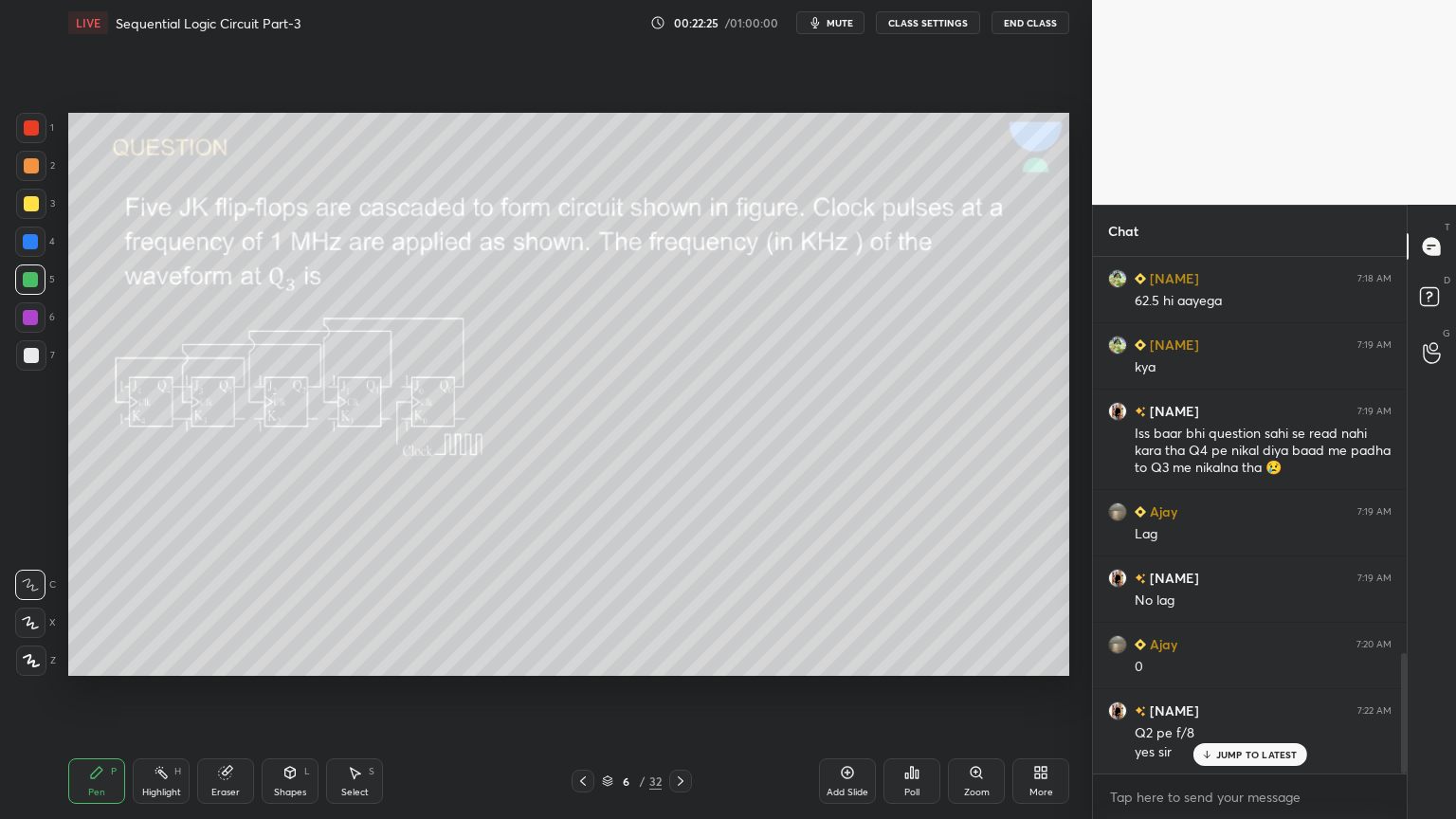 click on "2" at bounding box center [35, 166] 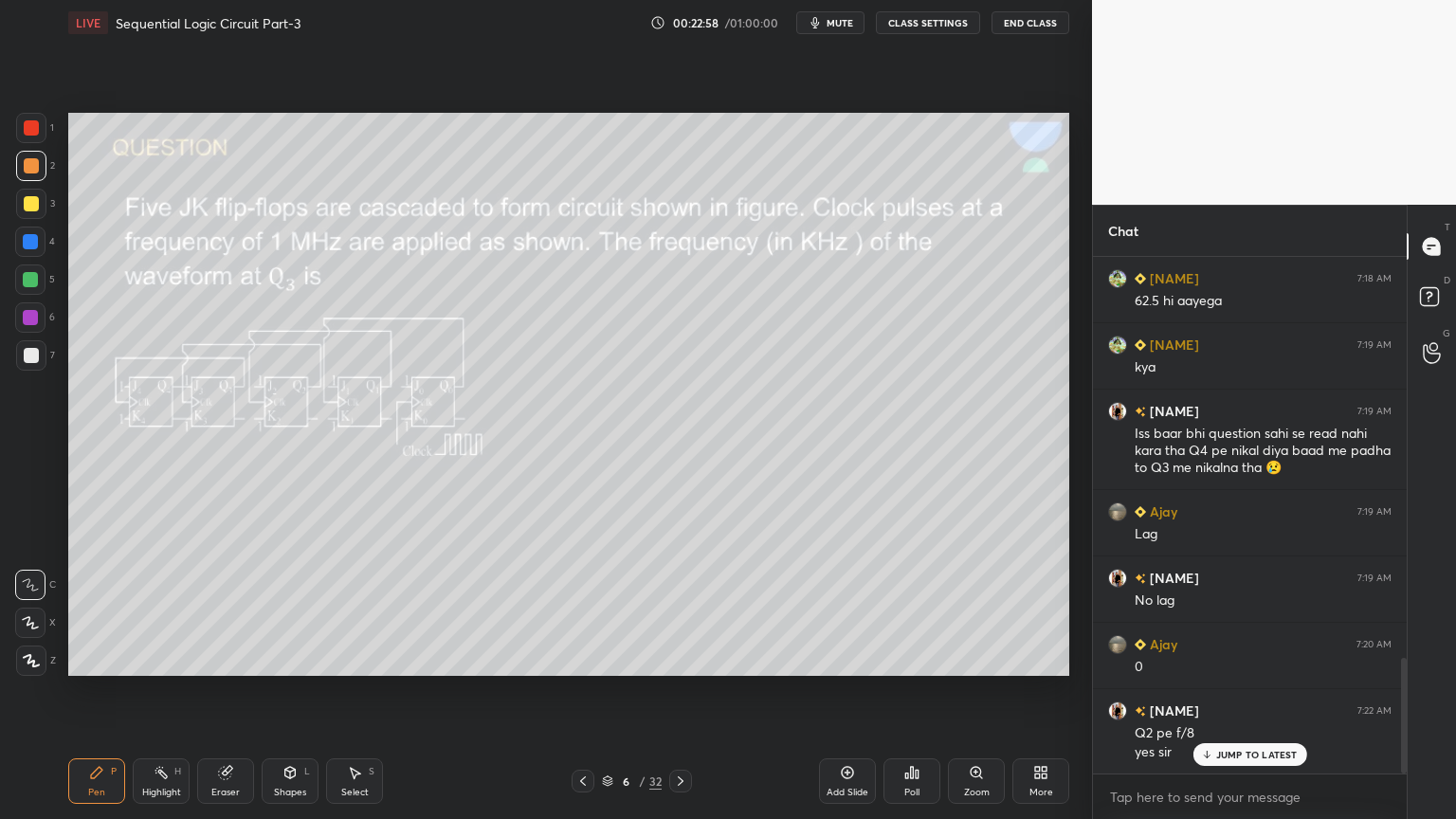 scroll, scrollTop: 1786, scrollLeft: 0, axis: vertical 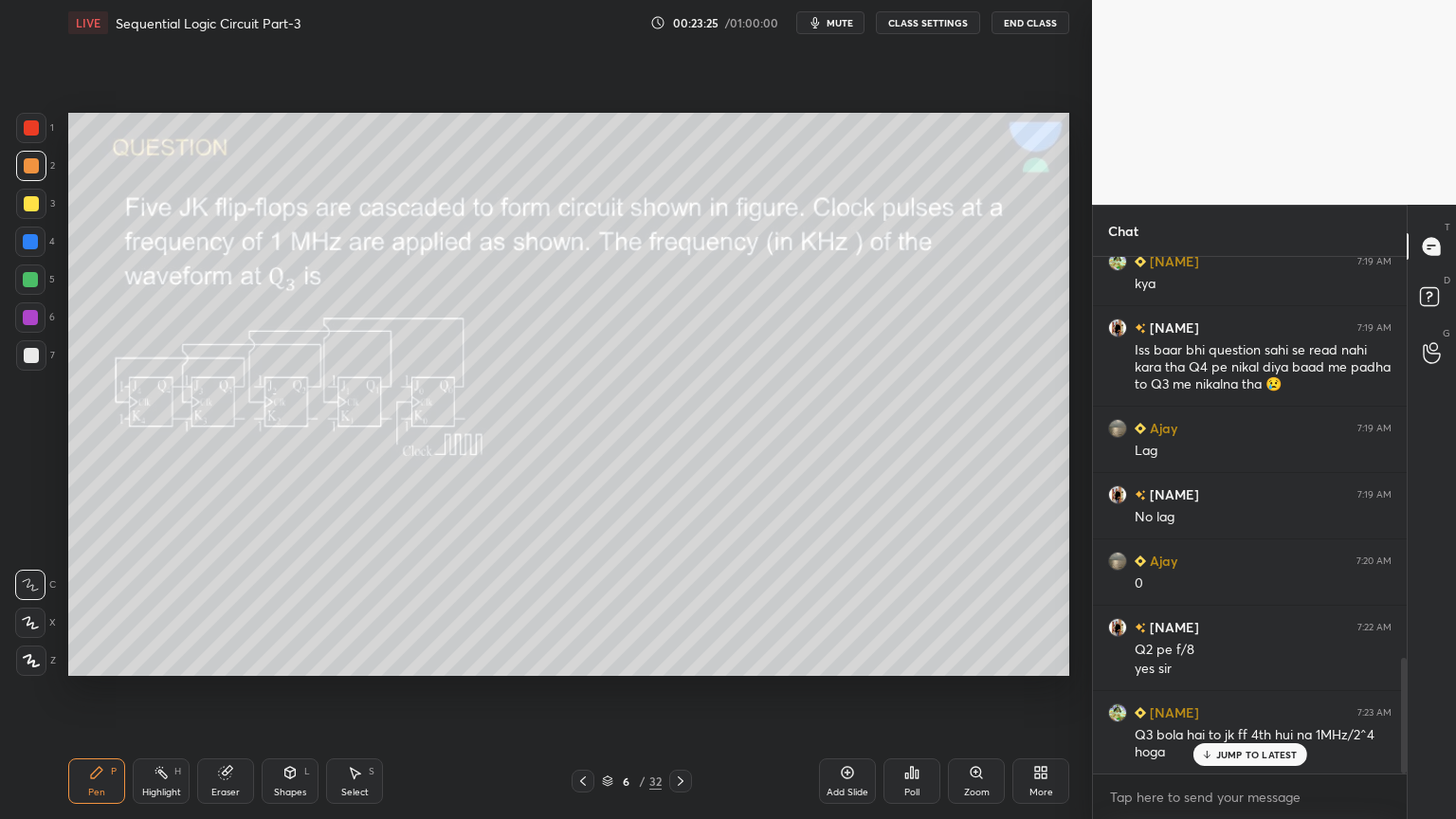 click 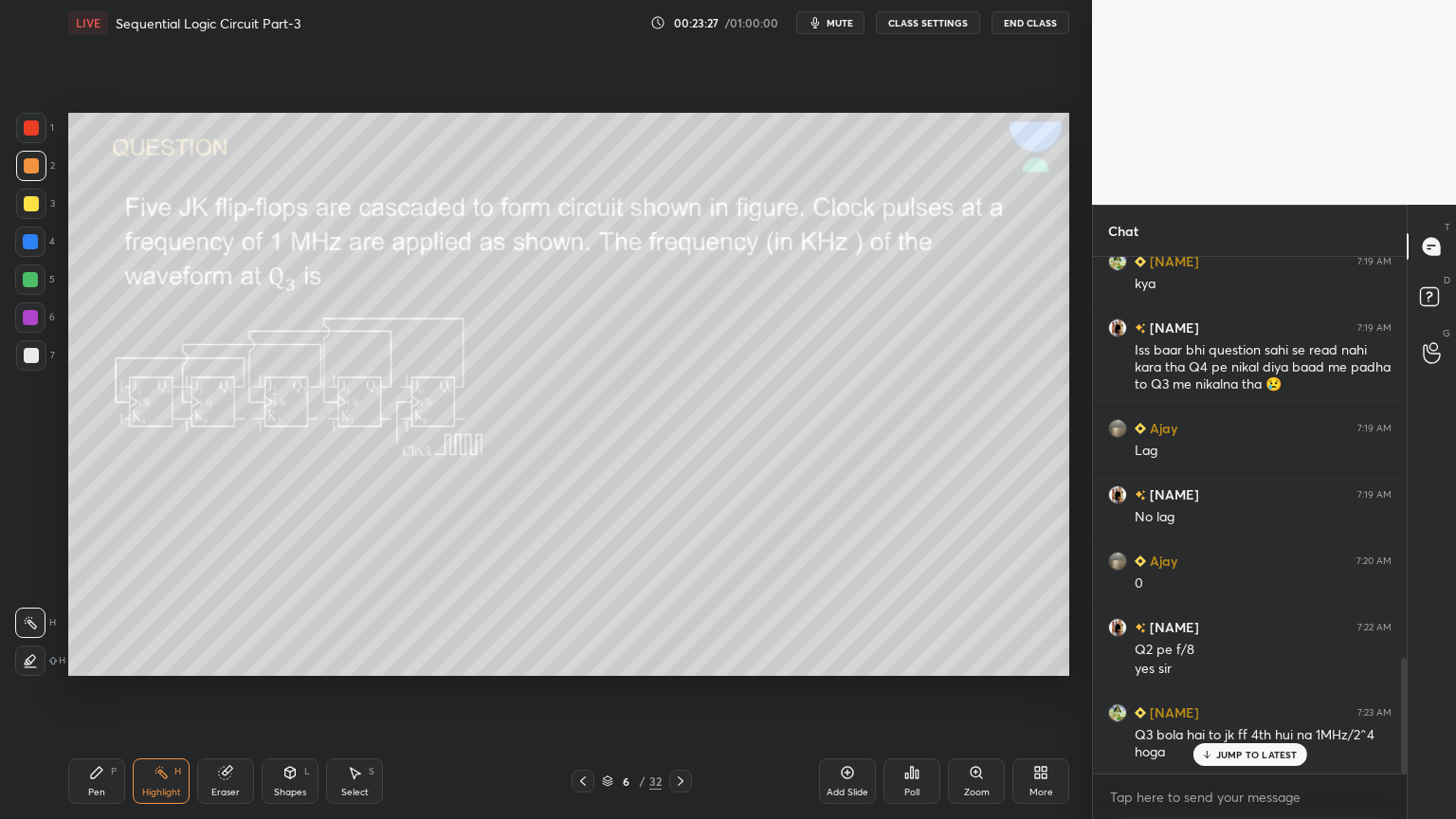 click at bounding box center [30, 242] 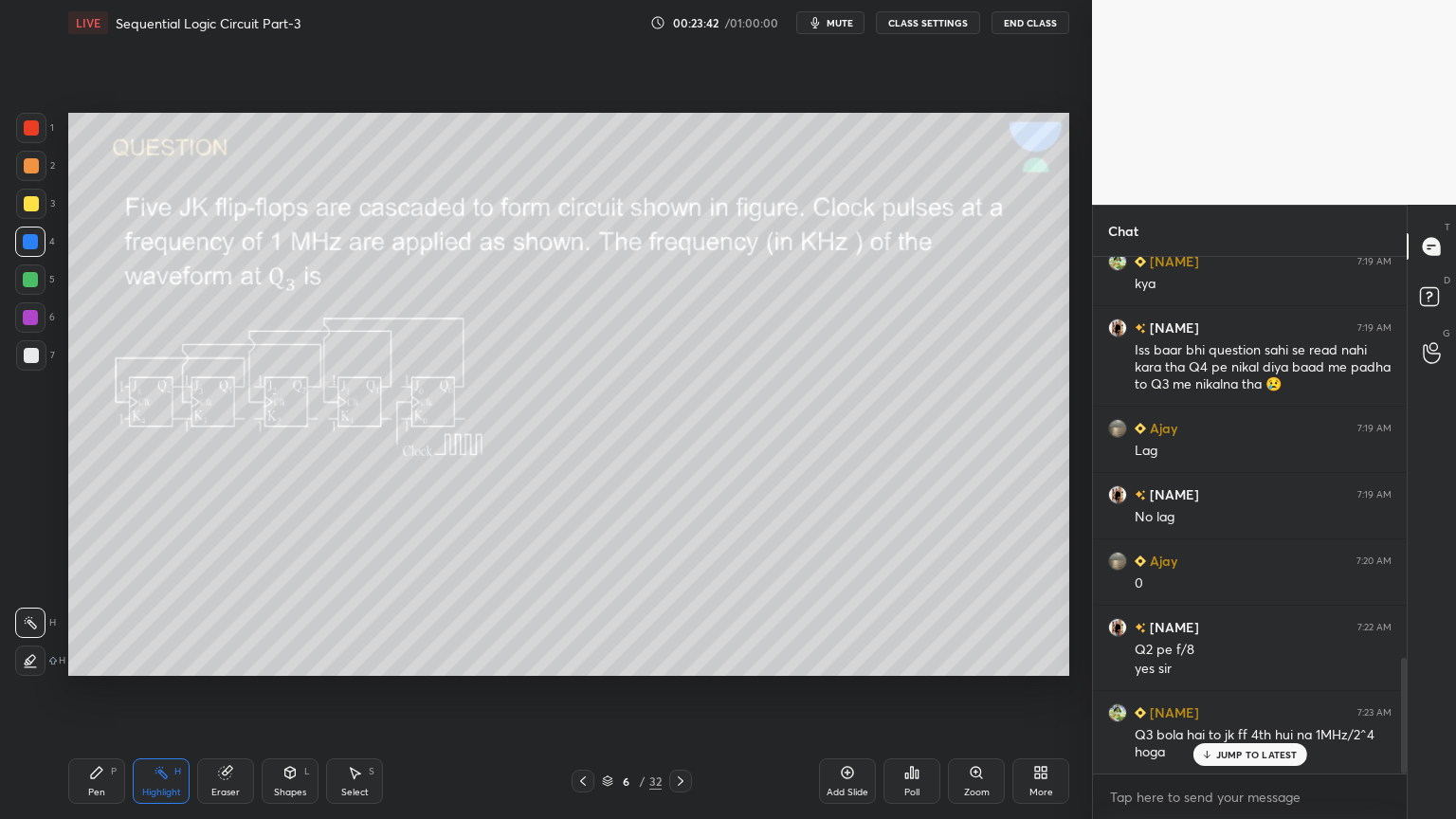 click on "Pen P" at bounding box center [97, 781] 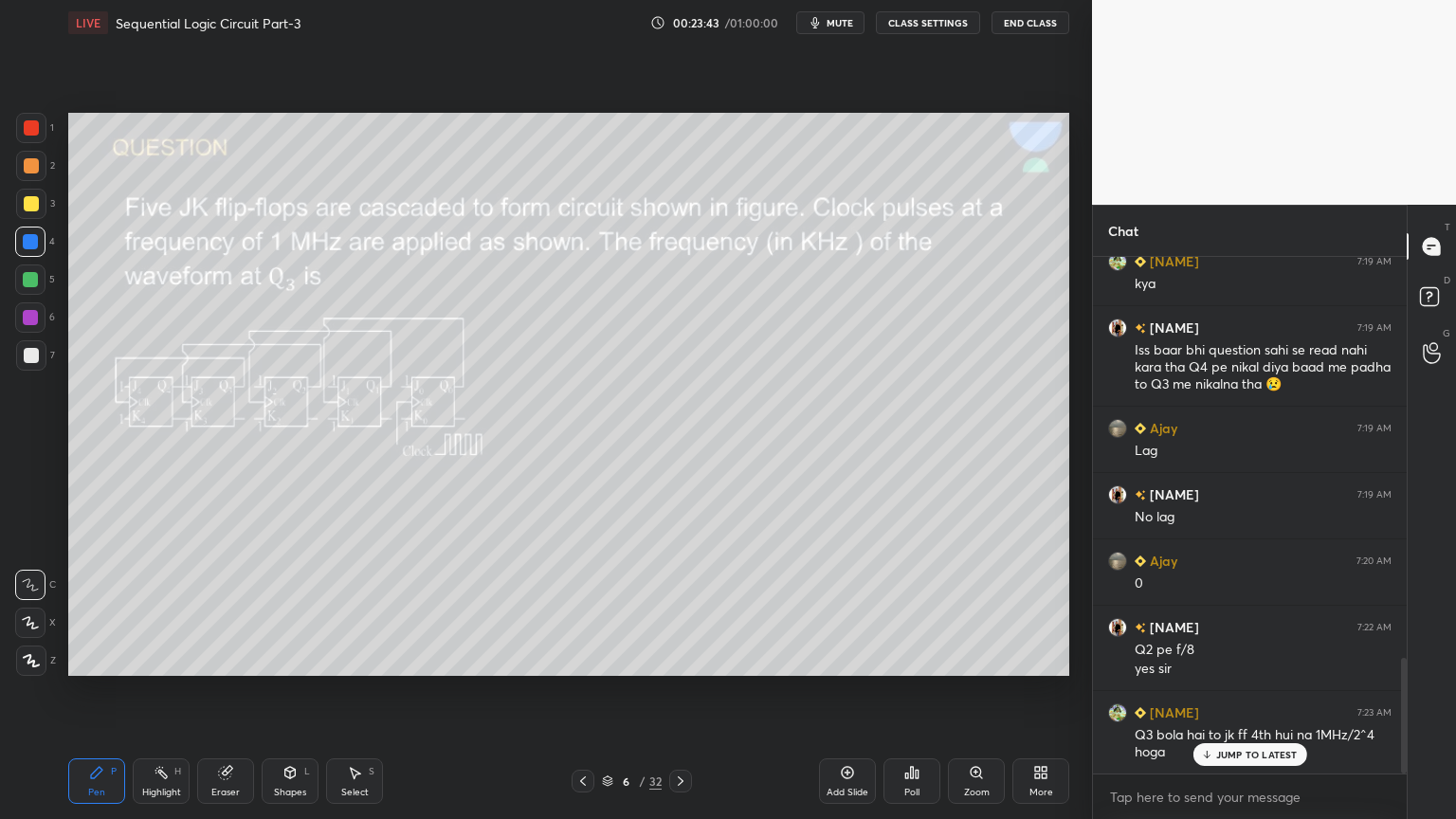 click at bounding box center [30, 280] 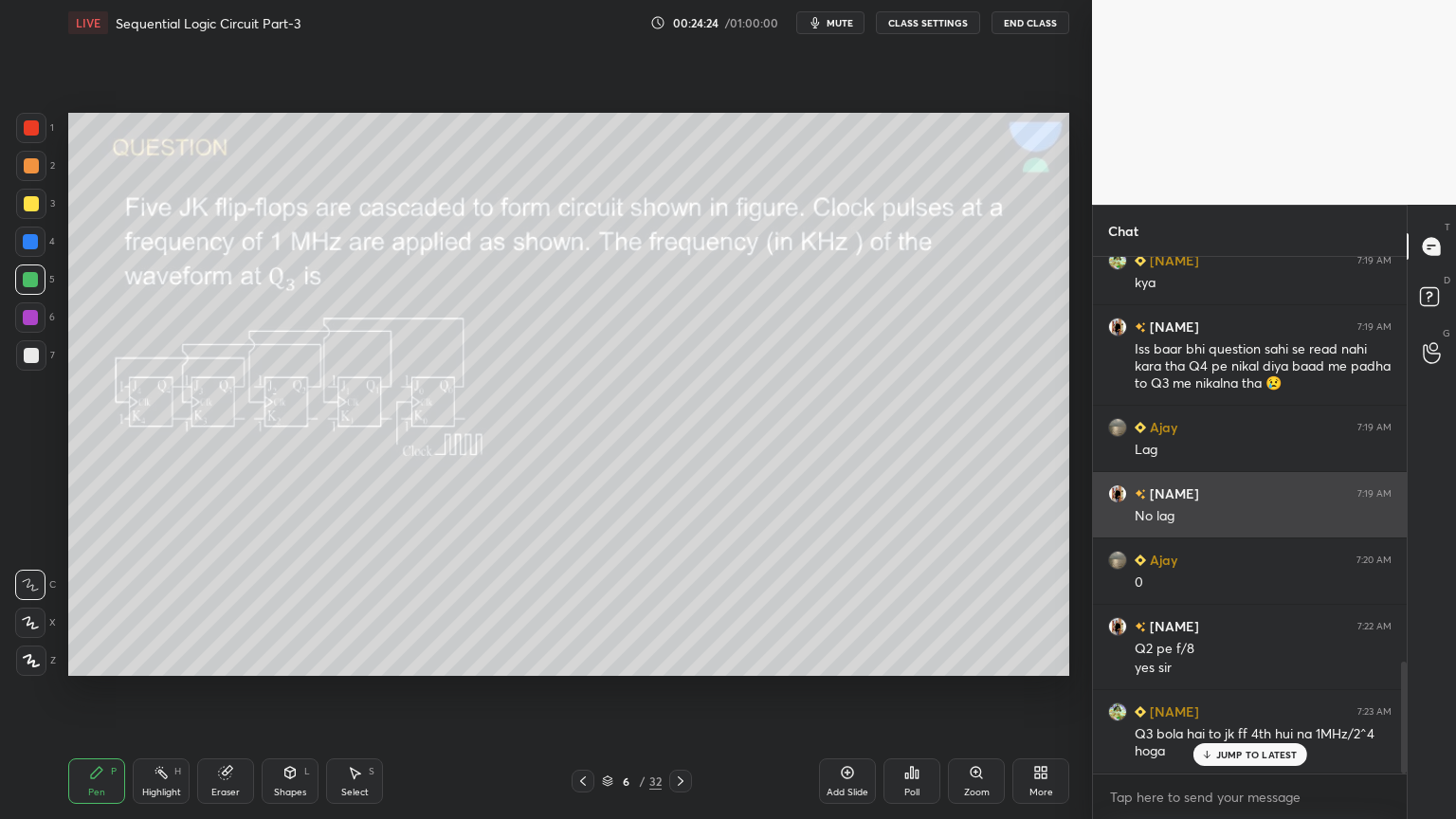 scroll, scrollTop: 1869, scrollLeft: 0, axis: vertical 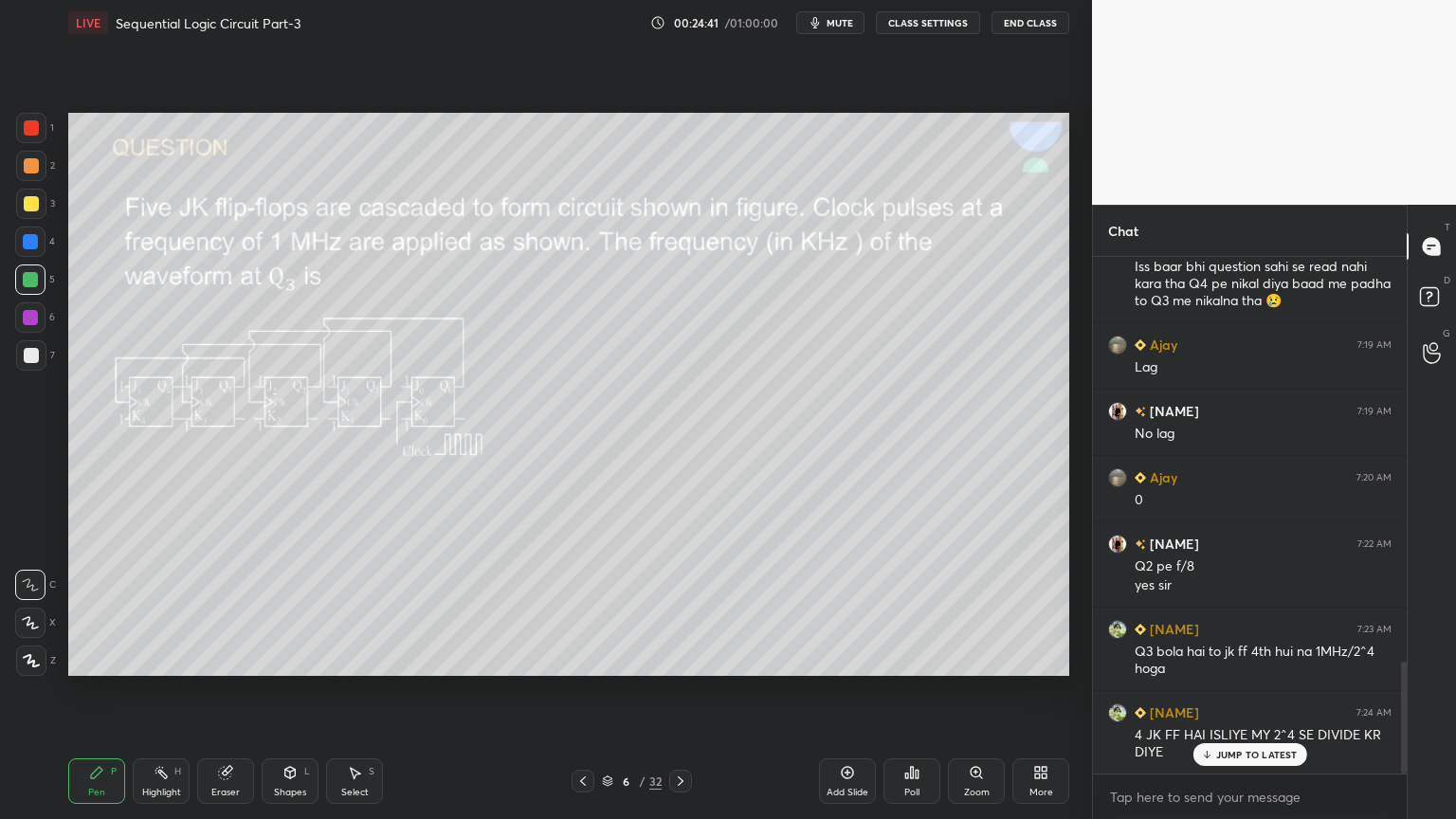click on "Highlight H" at bounding box center (161, 781) 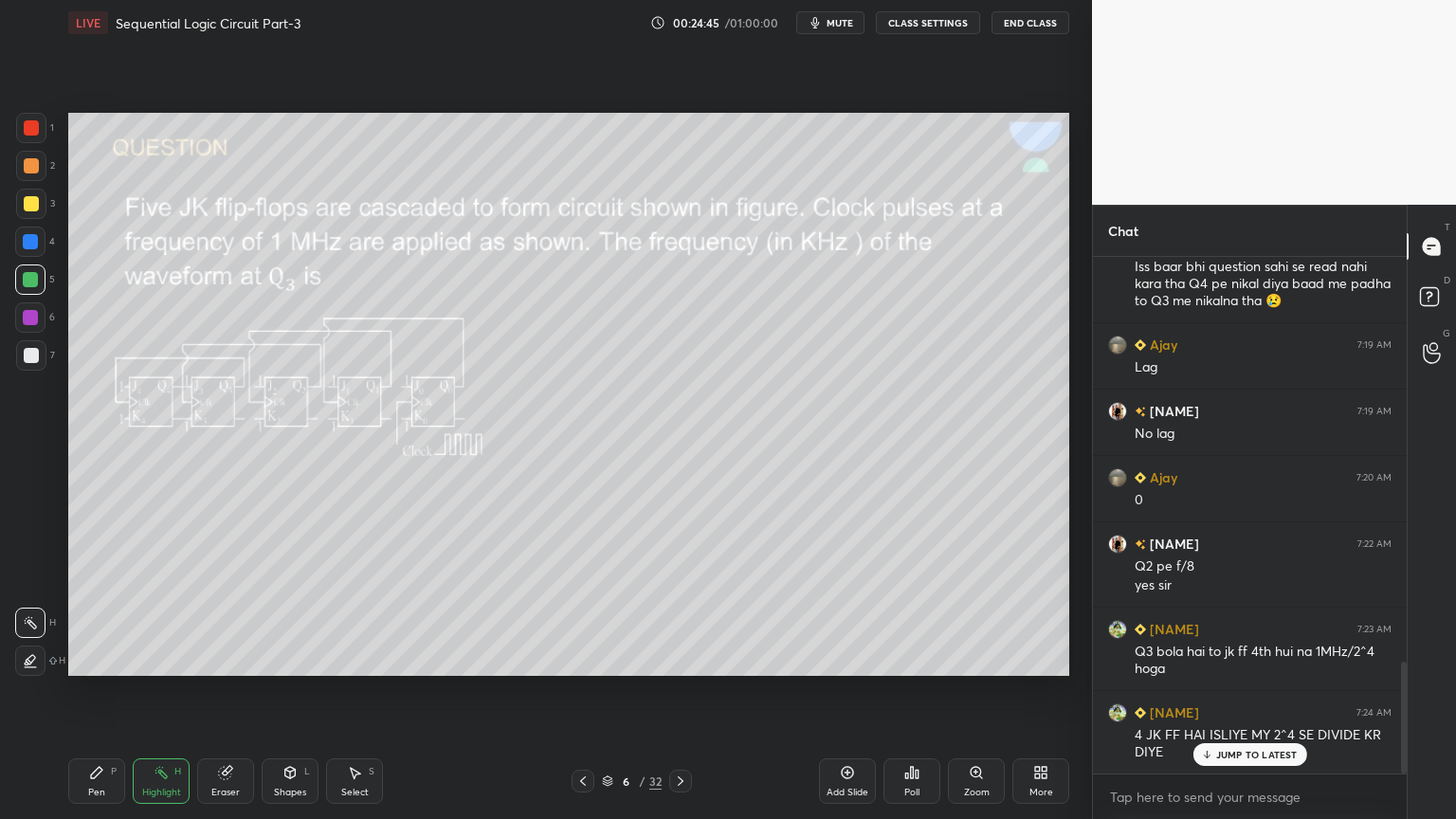 click on "Pen P" at bounding box center [97, 781] 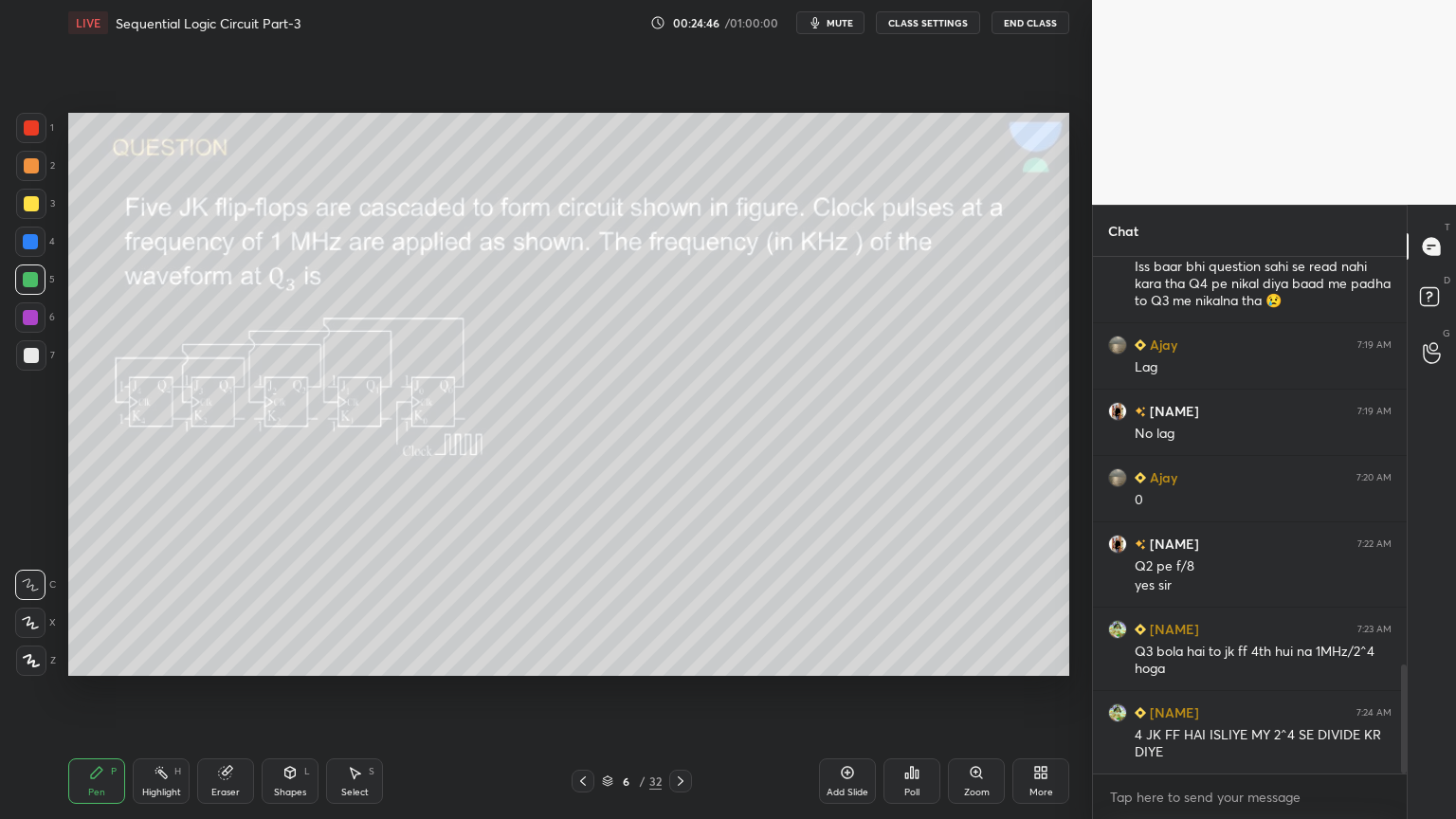 scroll, scrollTop: 1937, scrollLeft: 0, axis: vertical 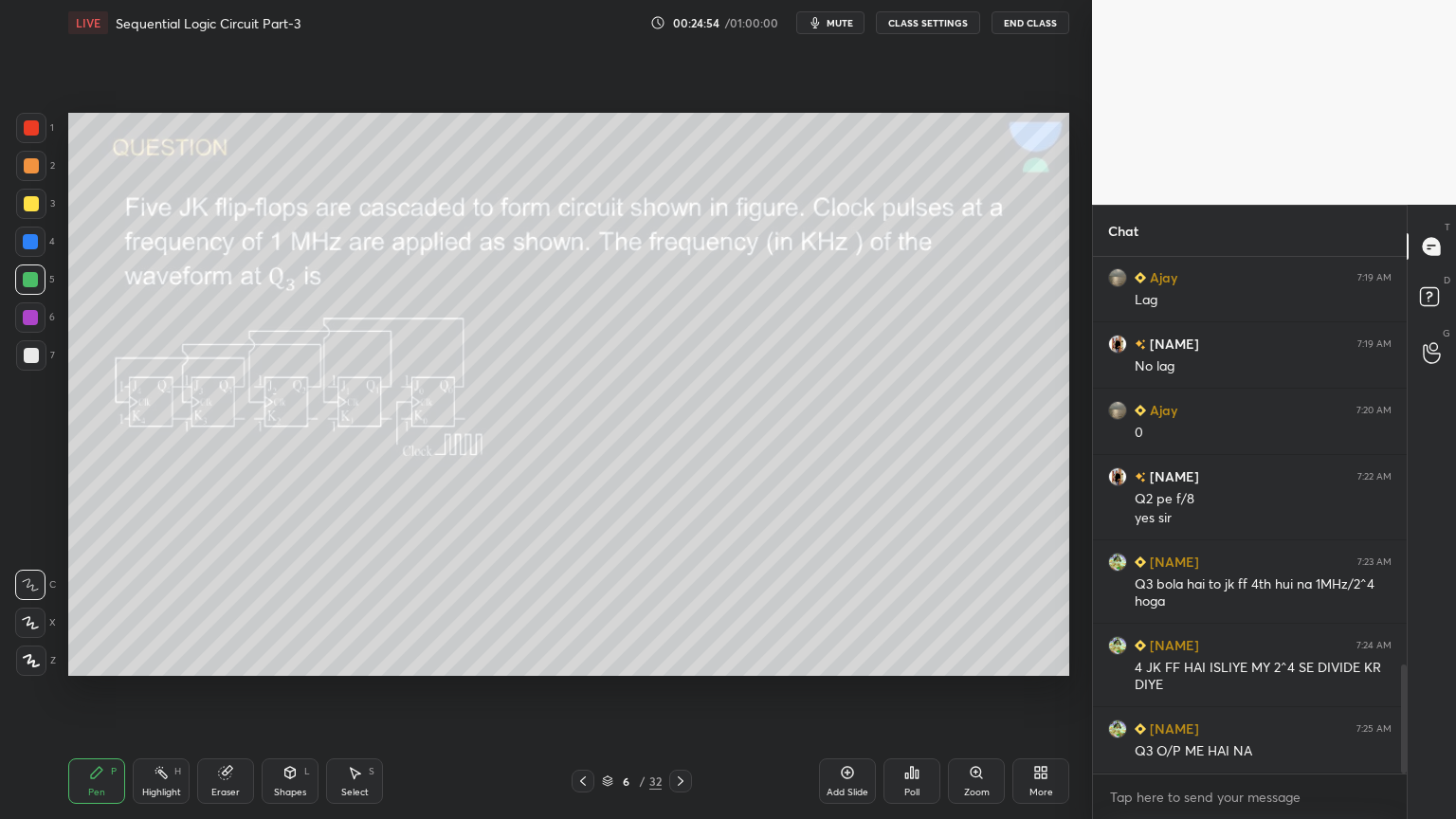 click on "Highlight H" at bounding box center [161, 781] 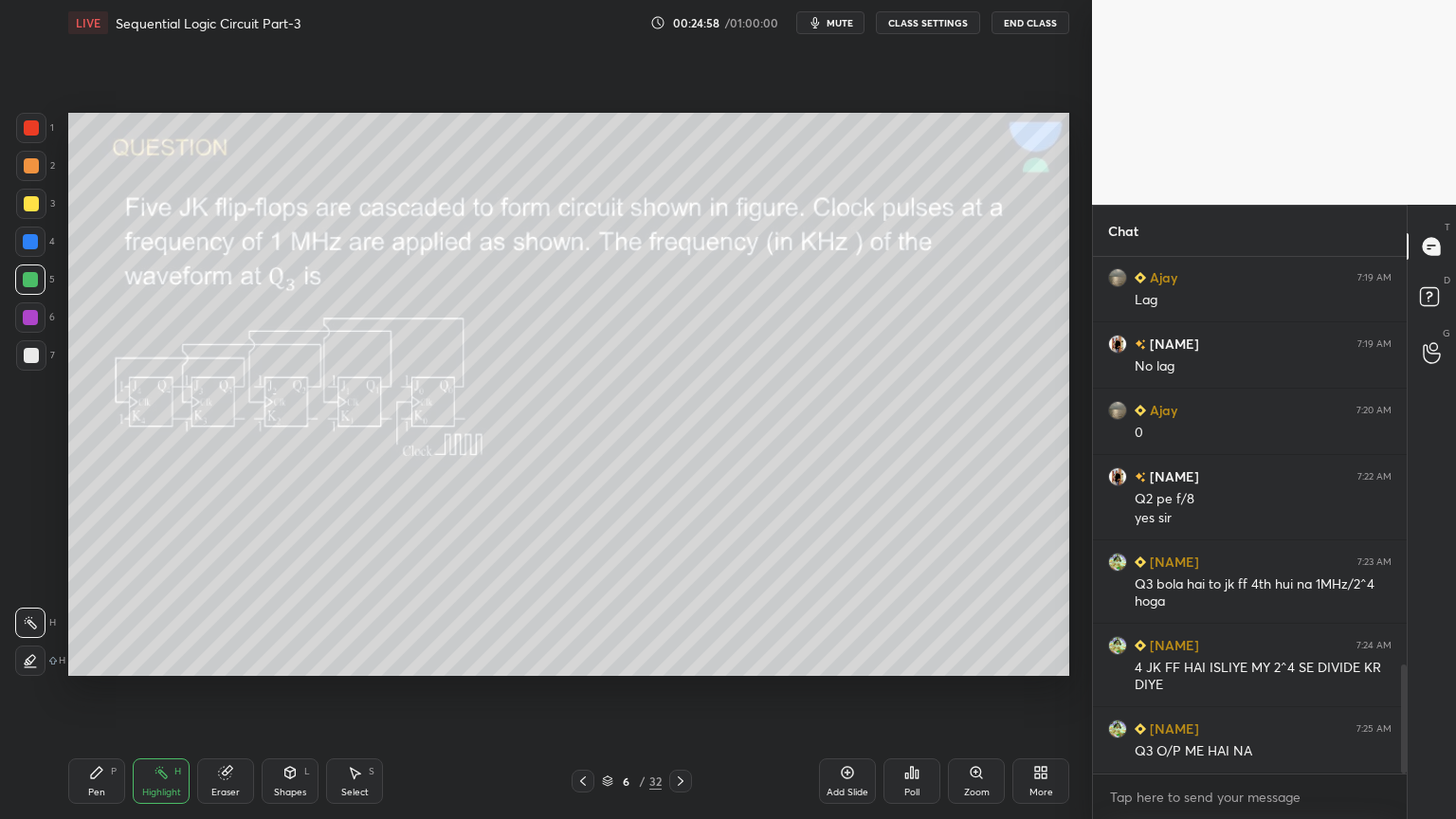 click at bounding box center (30, 318) 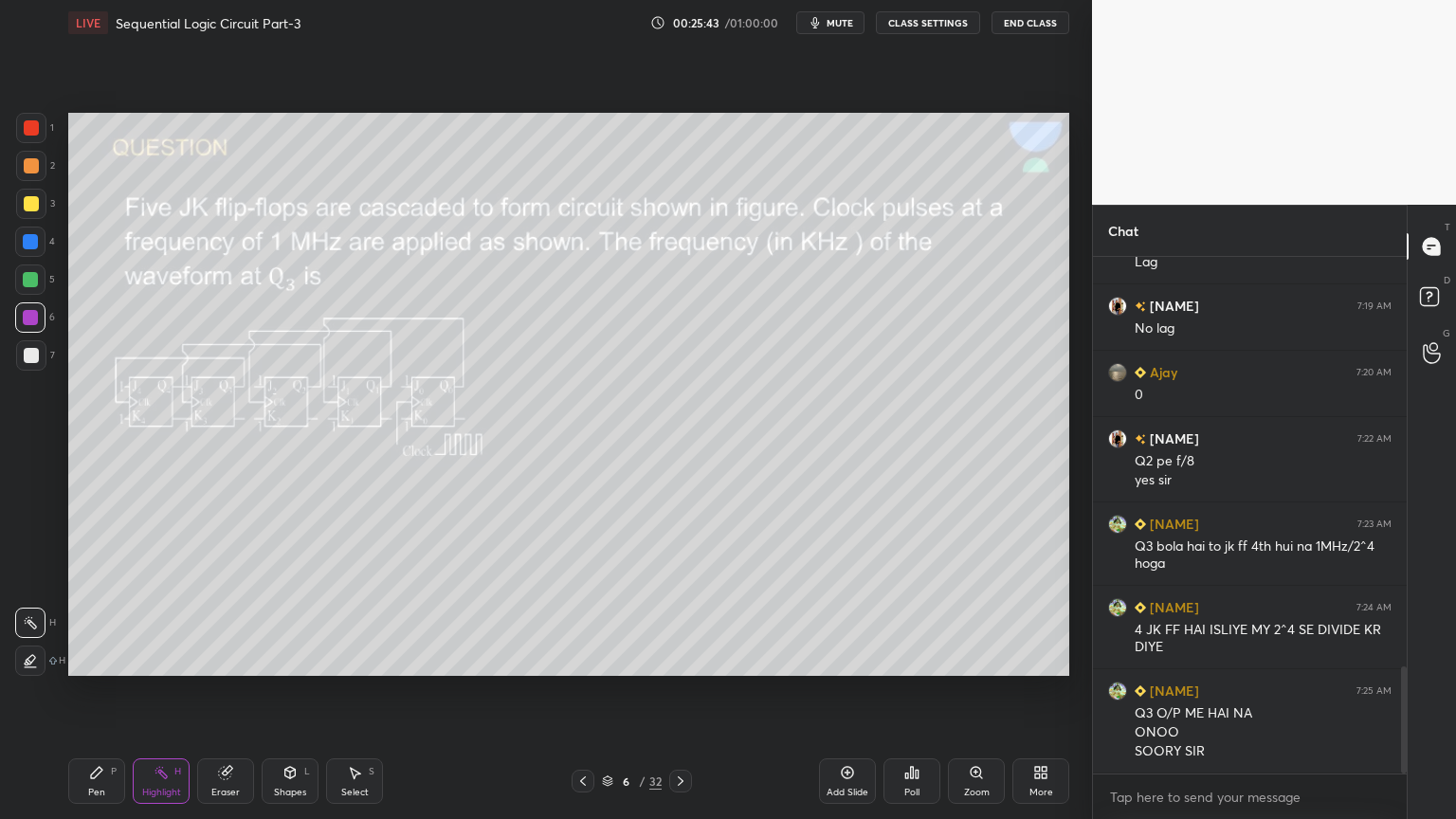 scroll, scrollTop: 2040, scrollLeft: 0, axis: vertical 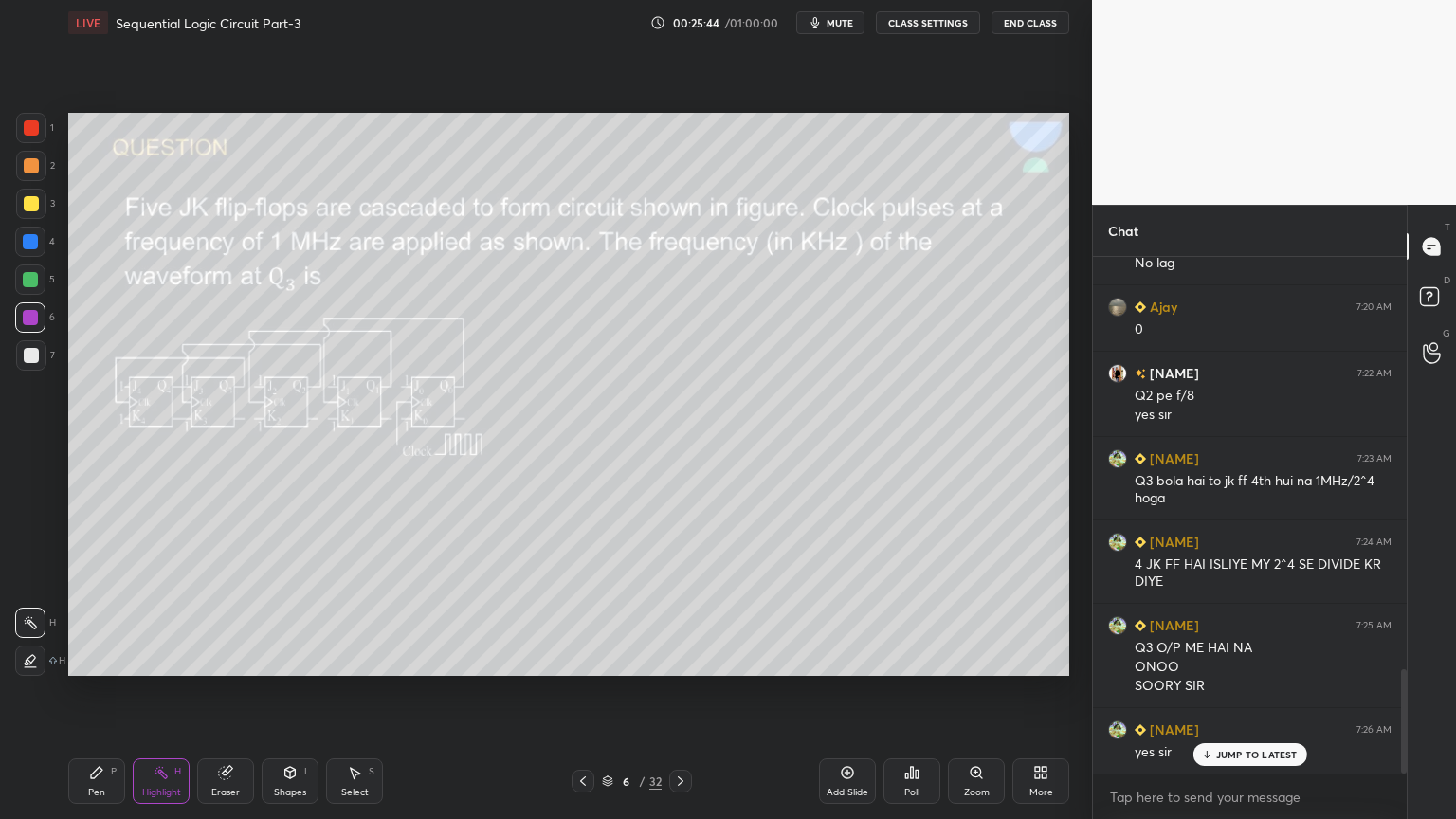 click on "Pen P Highlight H Eraser Shapes L Select S 6 / 32 Add Slide Poll Zoom More" at bounding box center [569, 781] 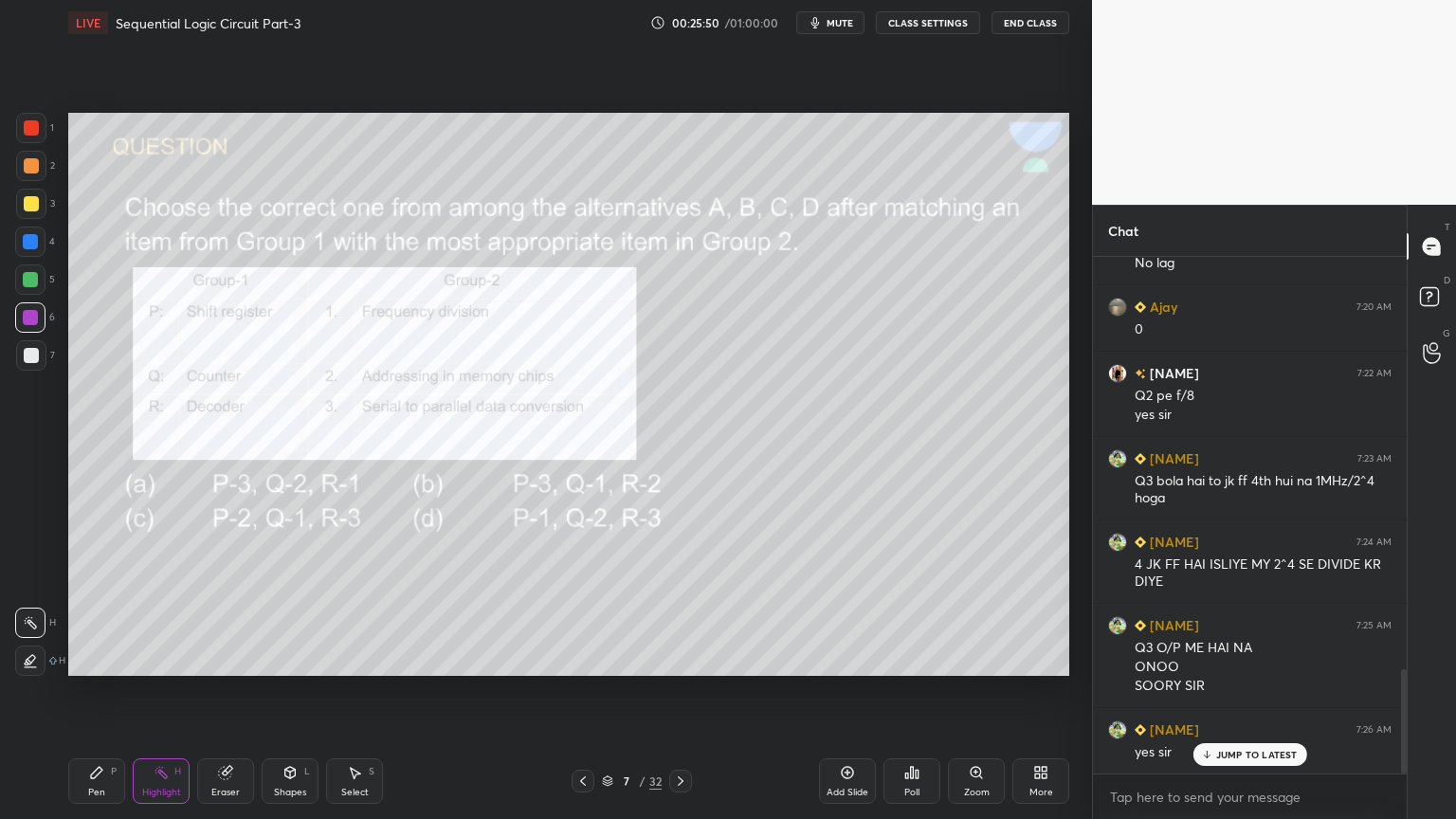 click 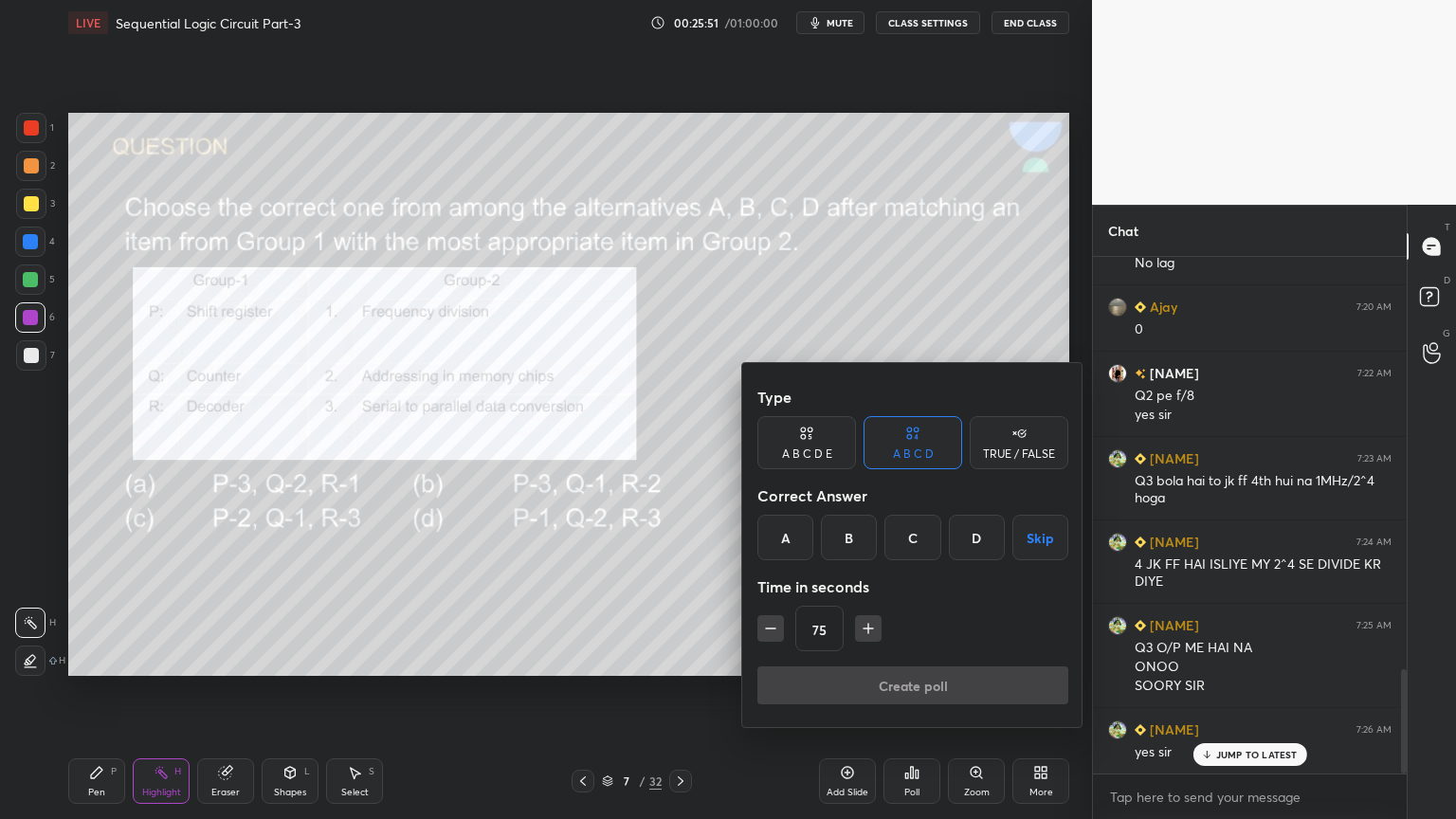 click on "B" at bounding box center [848, 537] 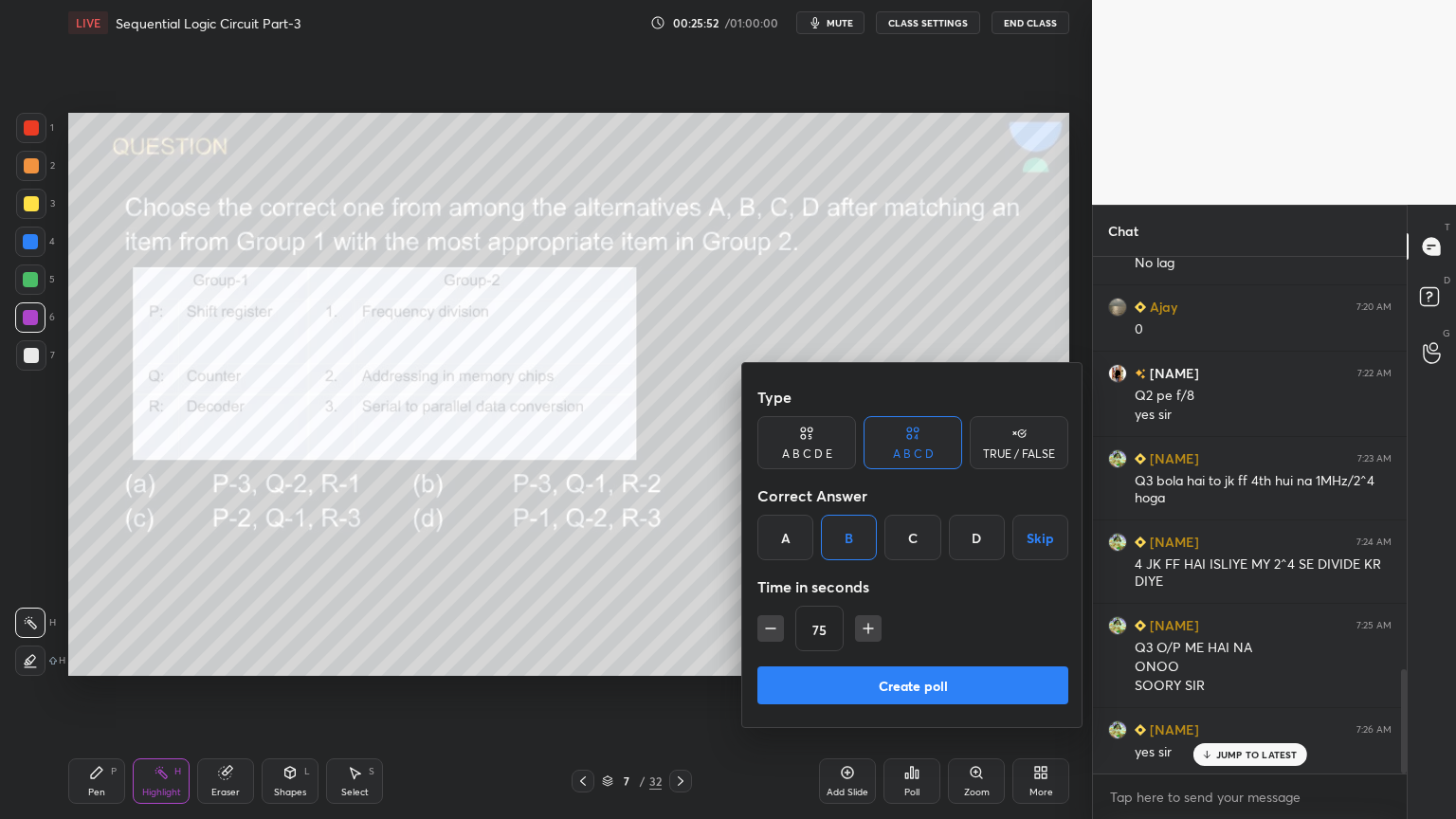click 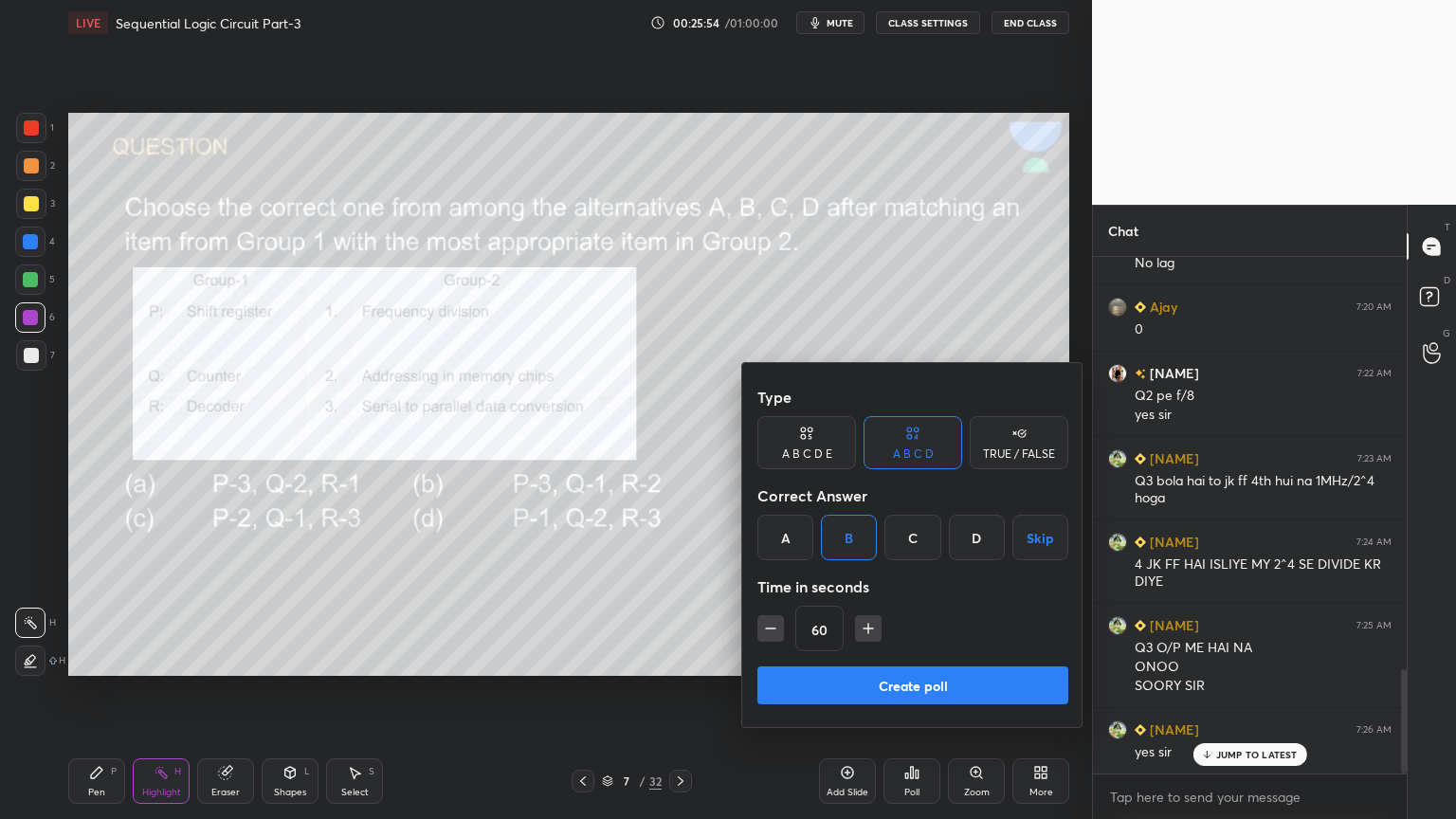 click on "Create poll" at bounding box center [913, 685] 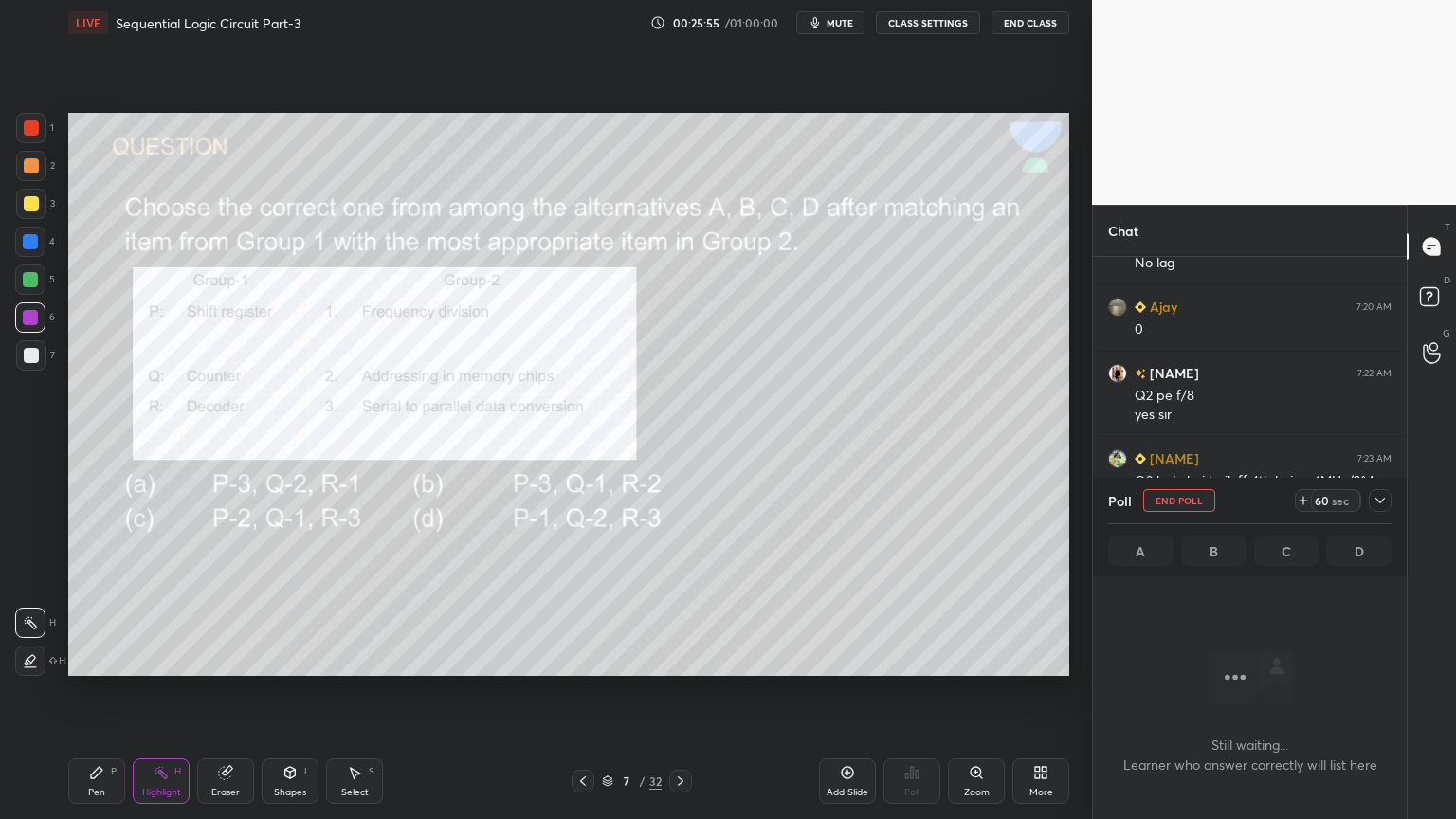scroll, scrollTop: 422, scrollLeft: 308, axis: both 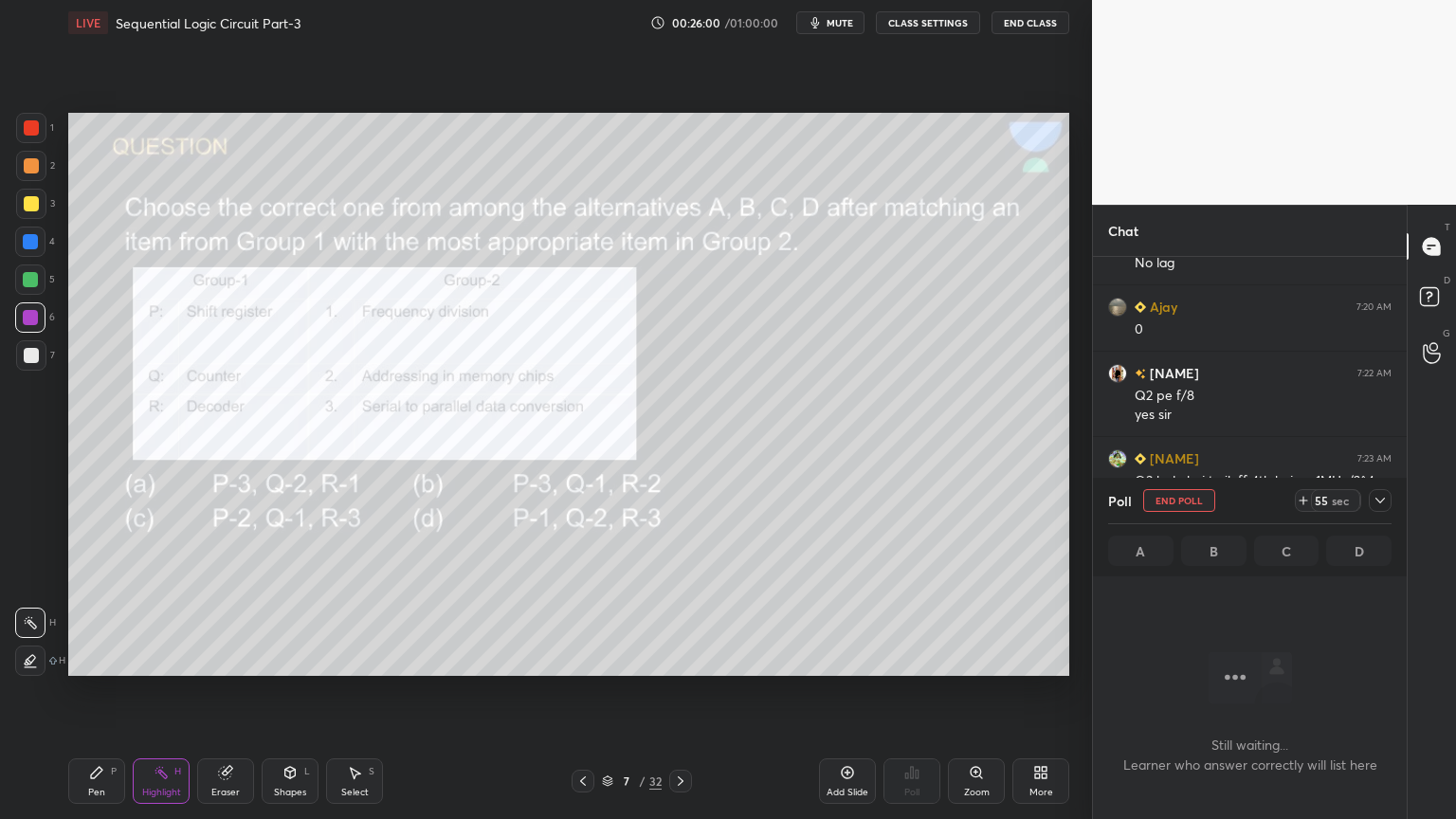 click 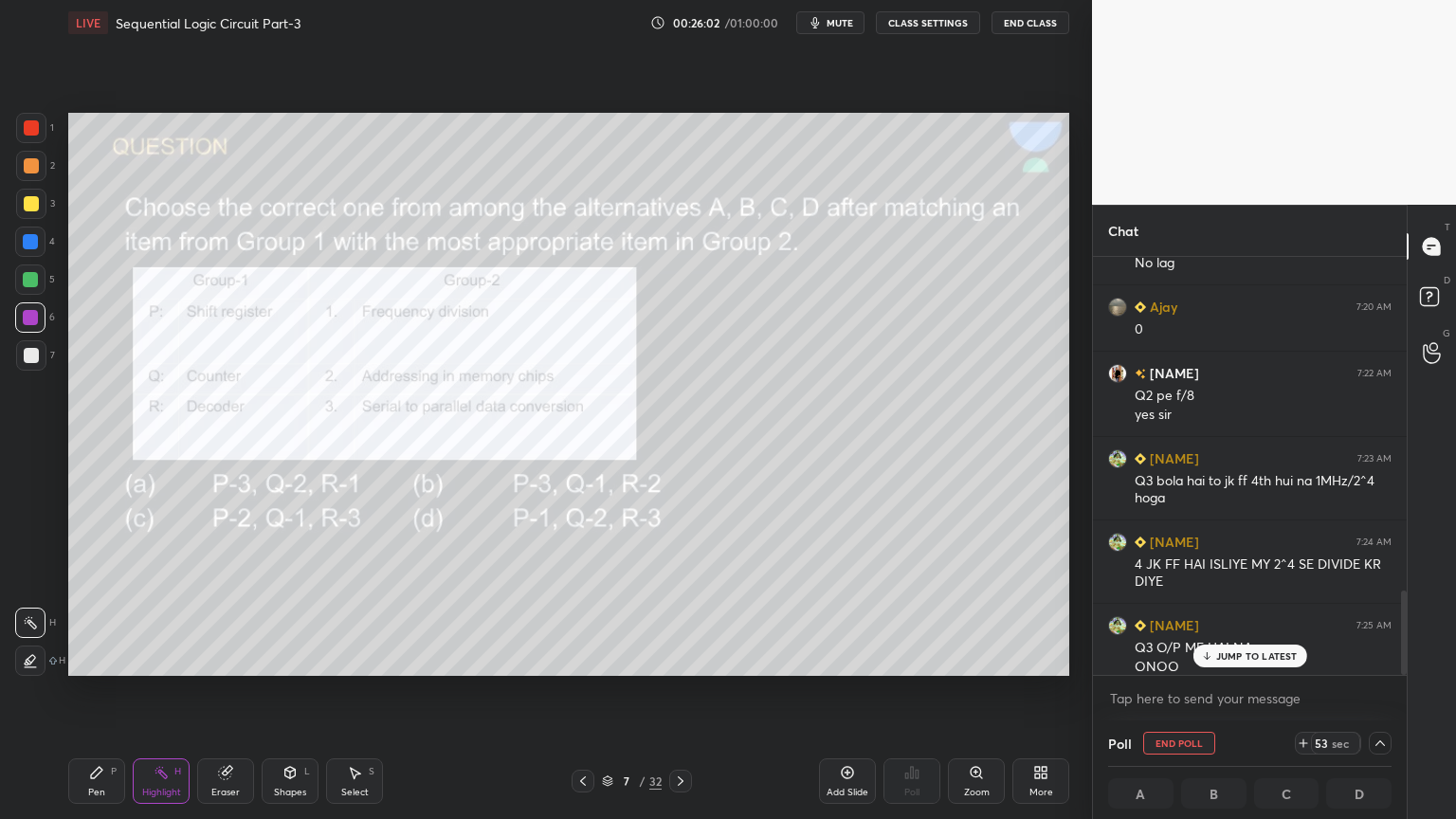scroll, scrollTop: 2139, scrollLeft: 0, axis: vertical 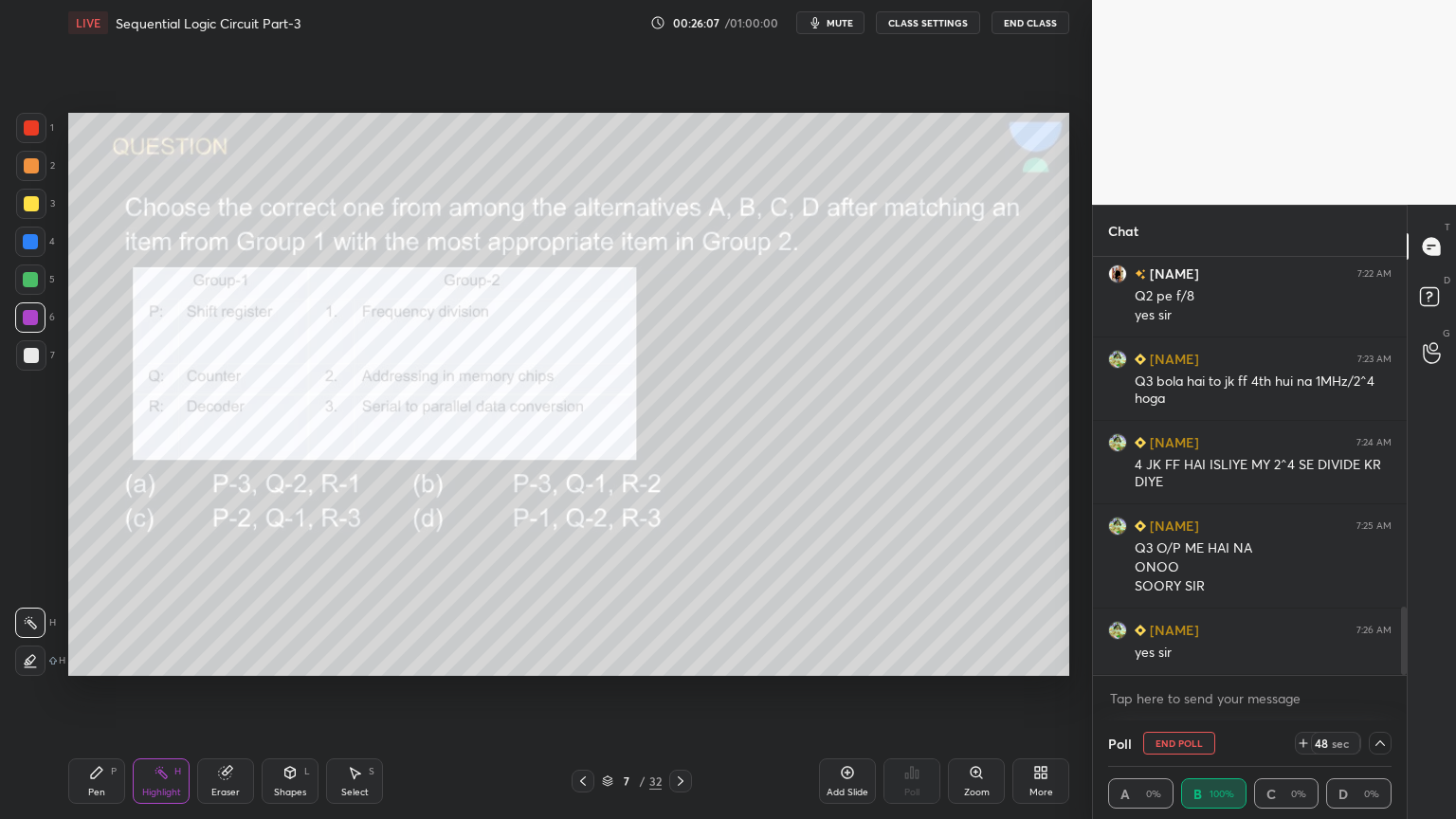 click 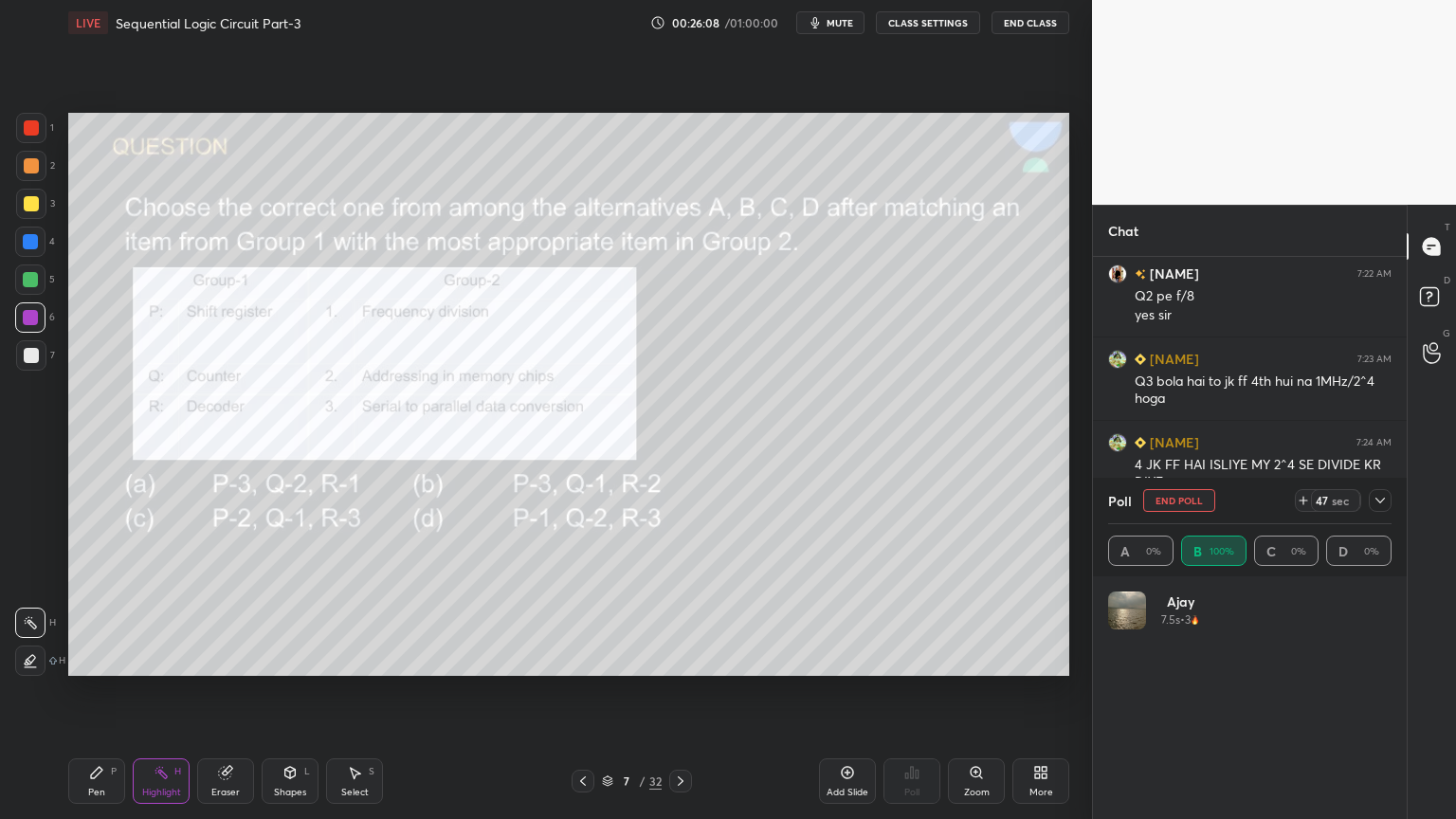 scroll, scrollTop: 6, scrollLeft: 6, axis: both 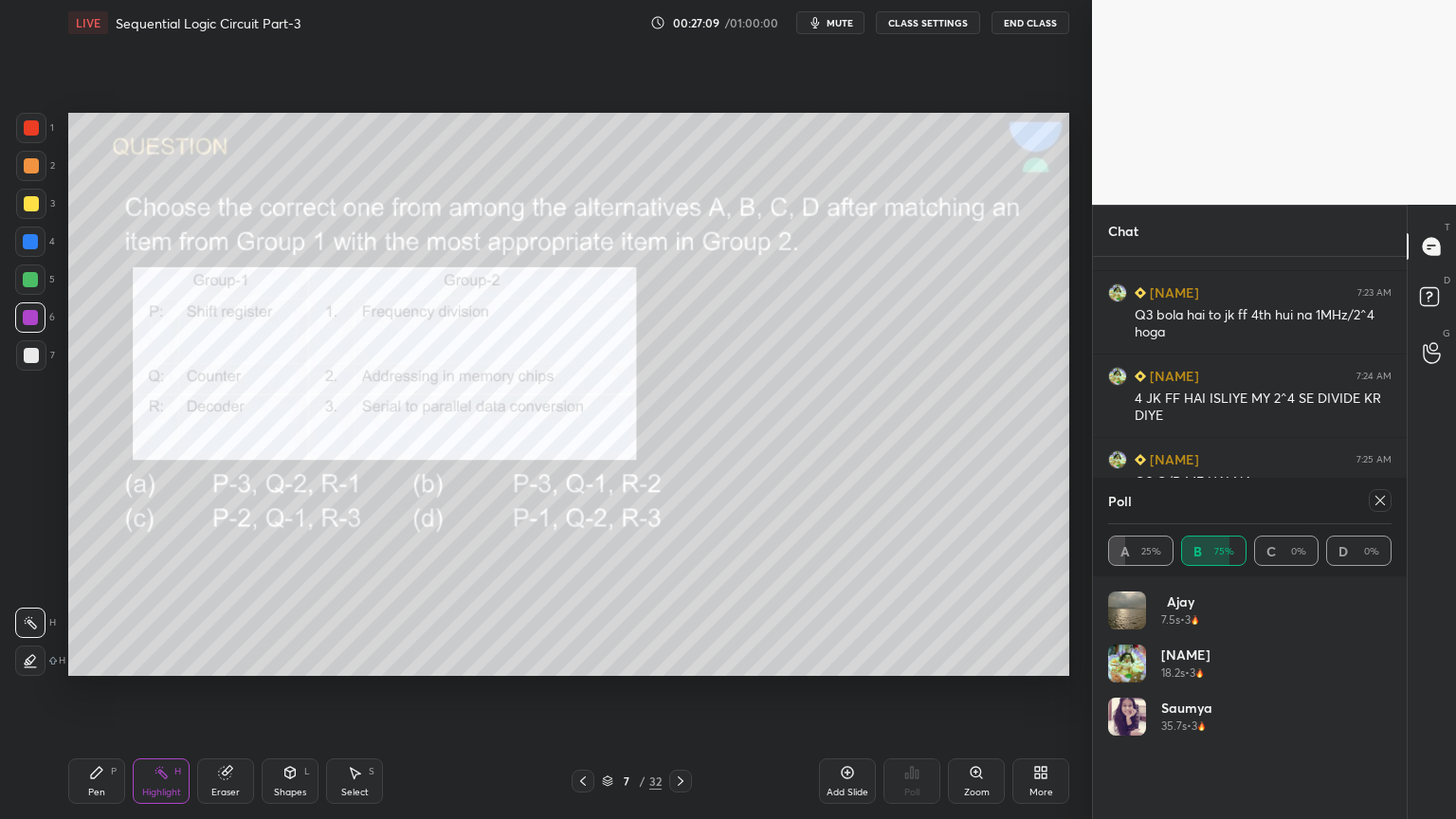 click at bounding box center [1380, 500] 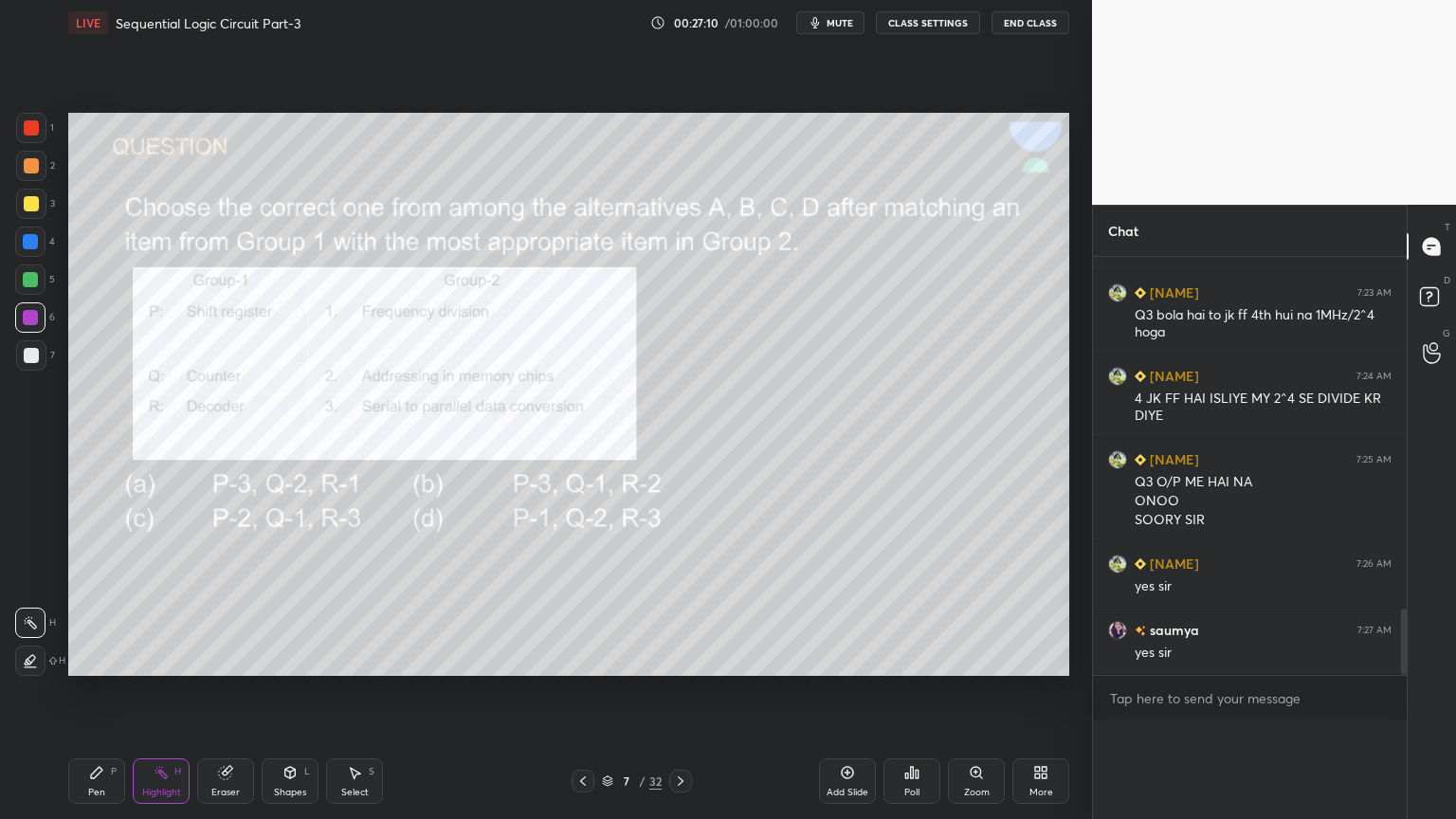 scroll, scrollTop: 0, scrollLeft: 6, axis: horizontal 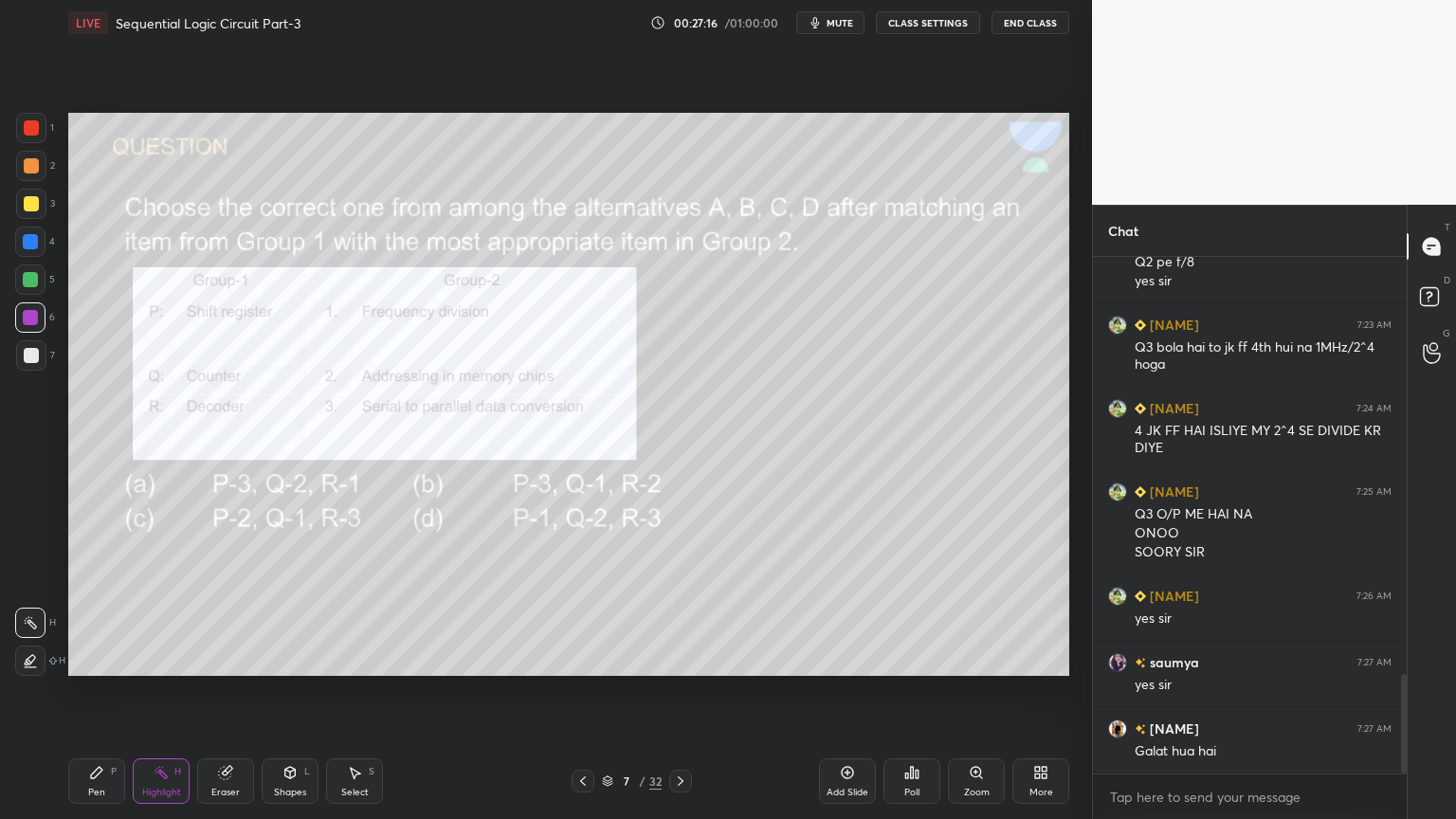 click on "Pen P" at bounding box center [97, 781] 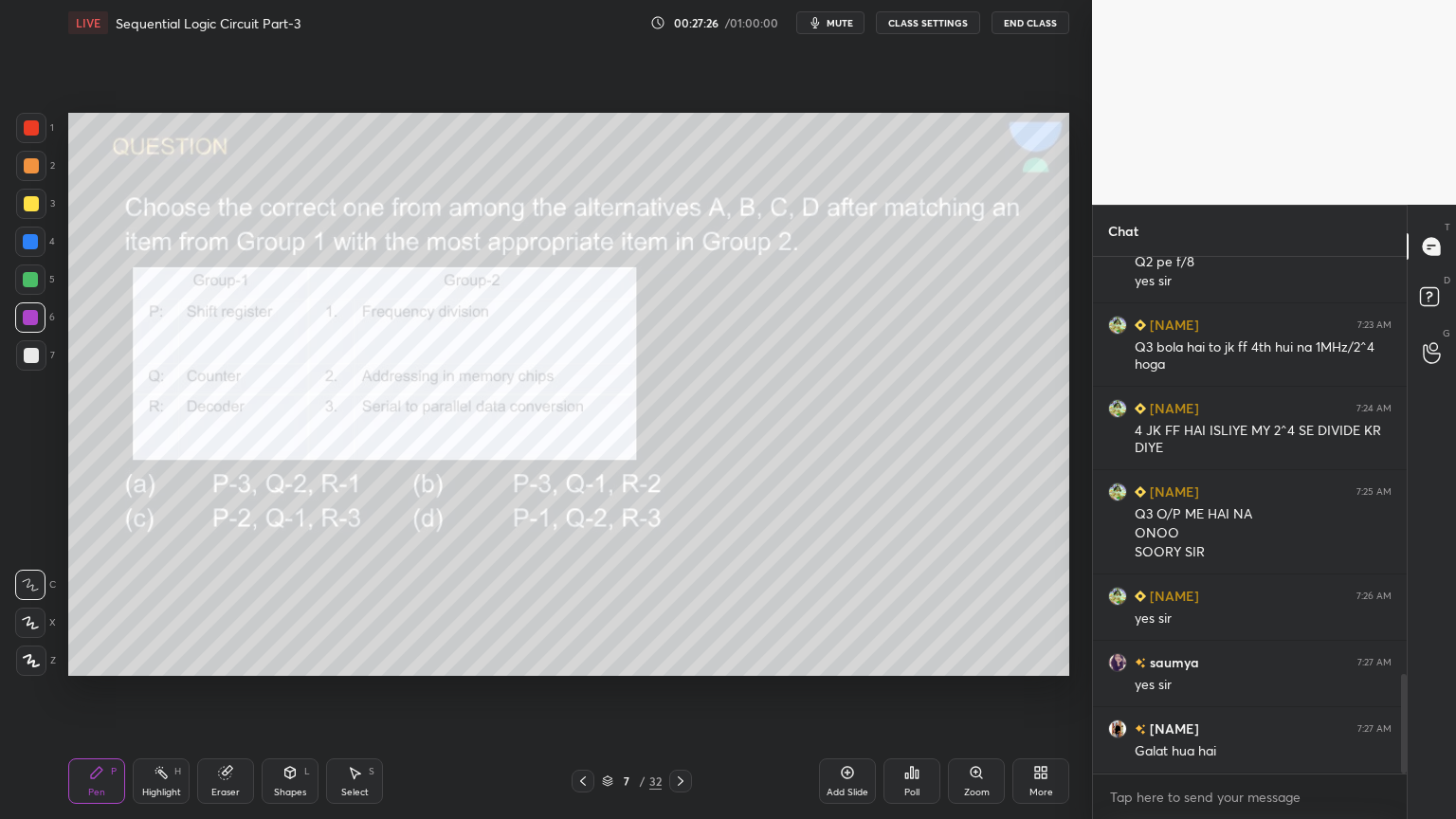 click on "Highlight" at bounding box center [161, 792] 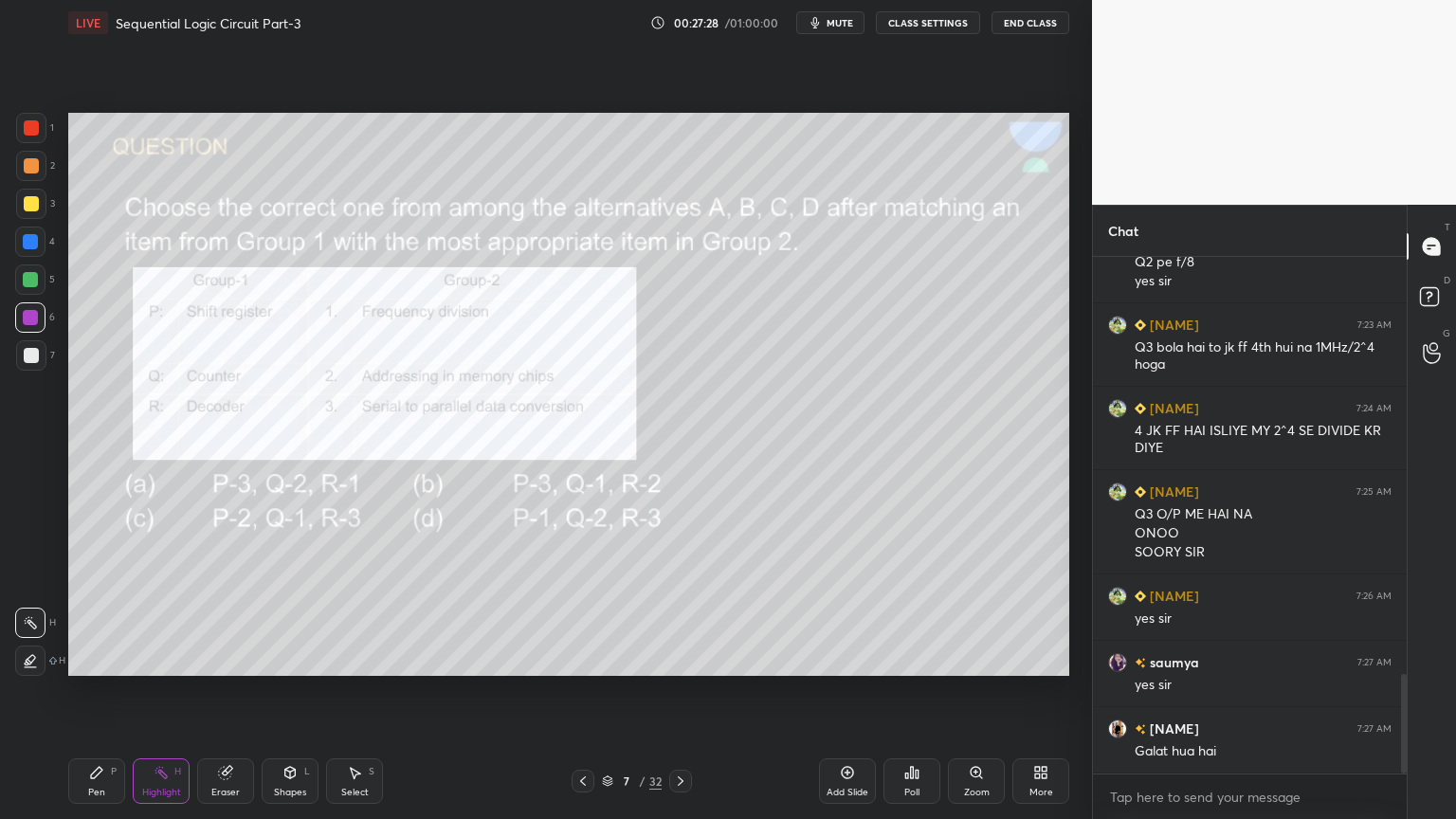 click on "Eraser" at bounding box center [226, 781] 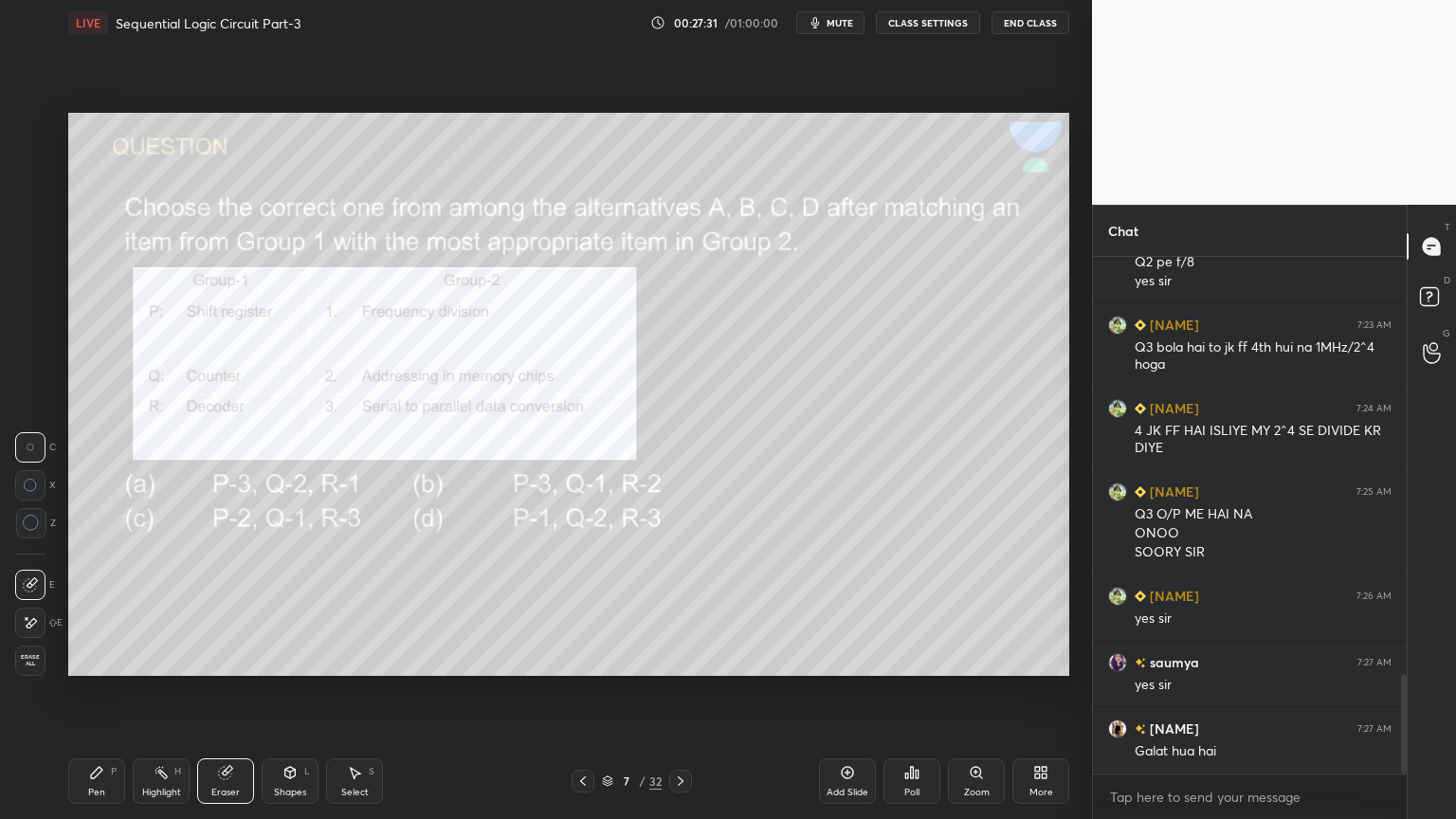 click on "Pen P" at bounding box center (97, 781) 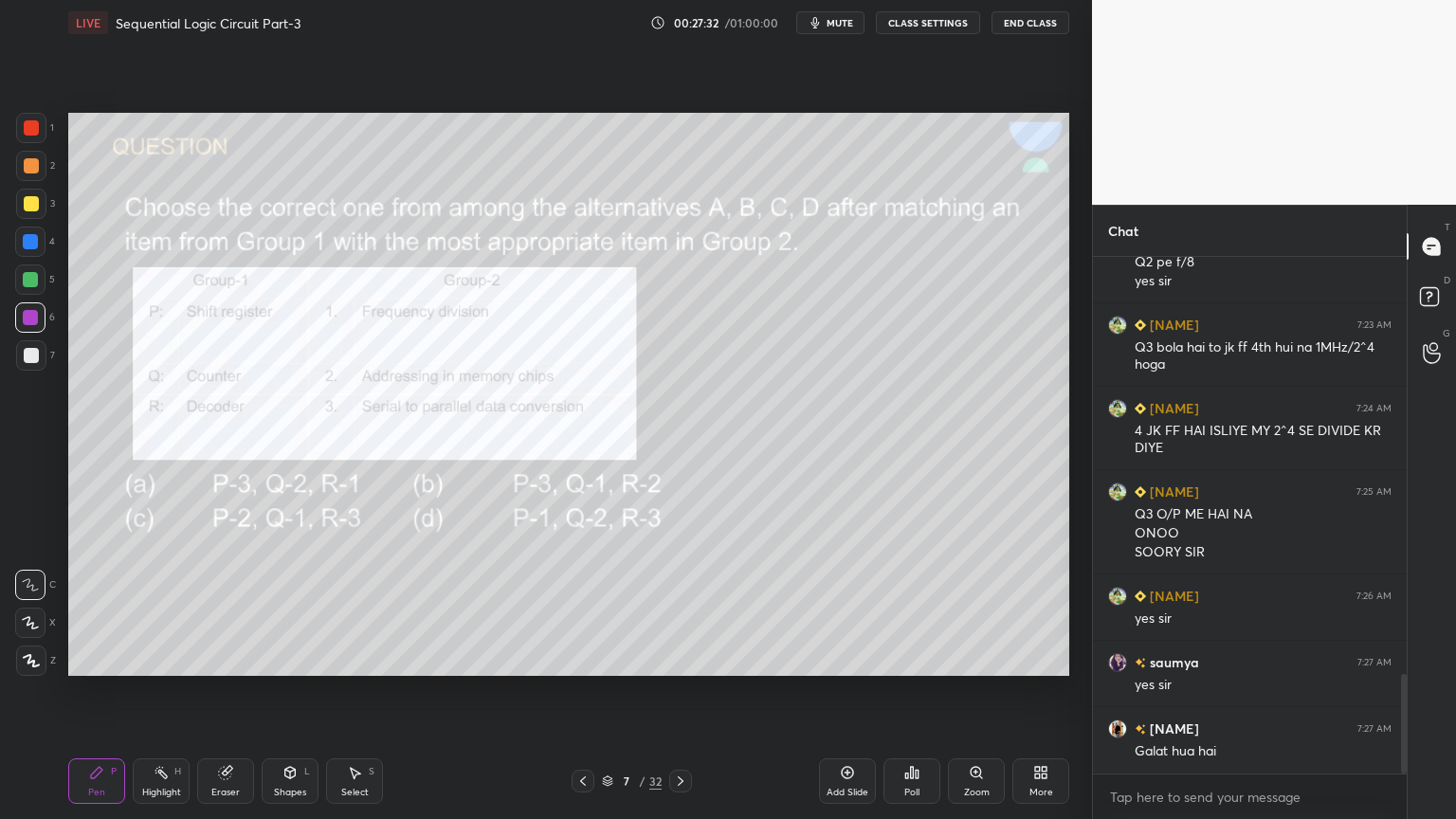 click at bounding box center [30, 280] 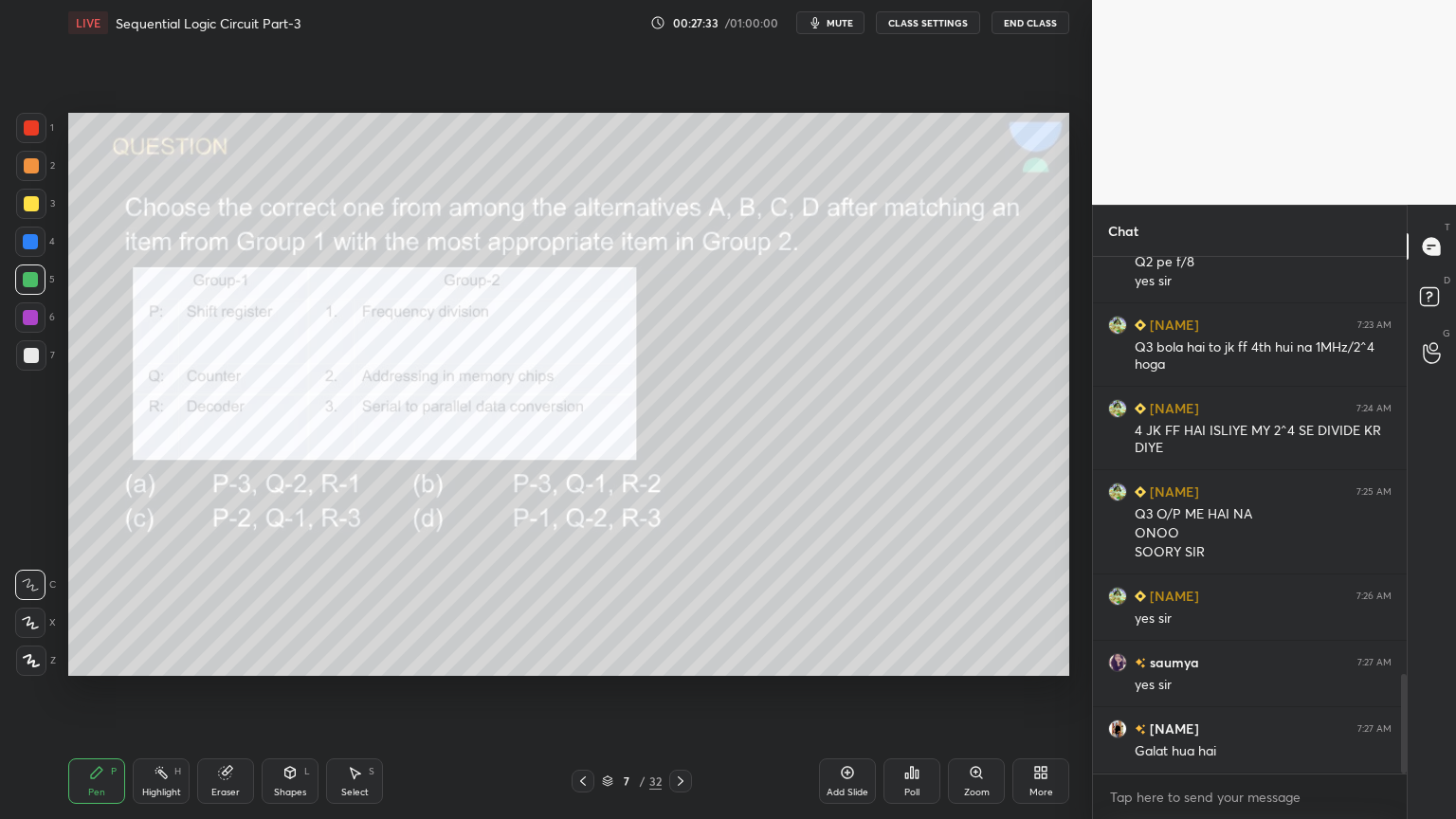 click 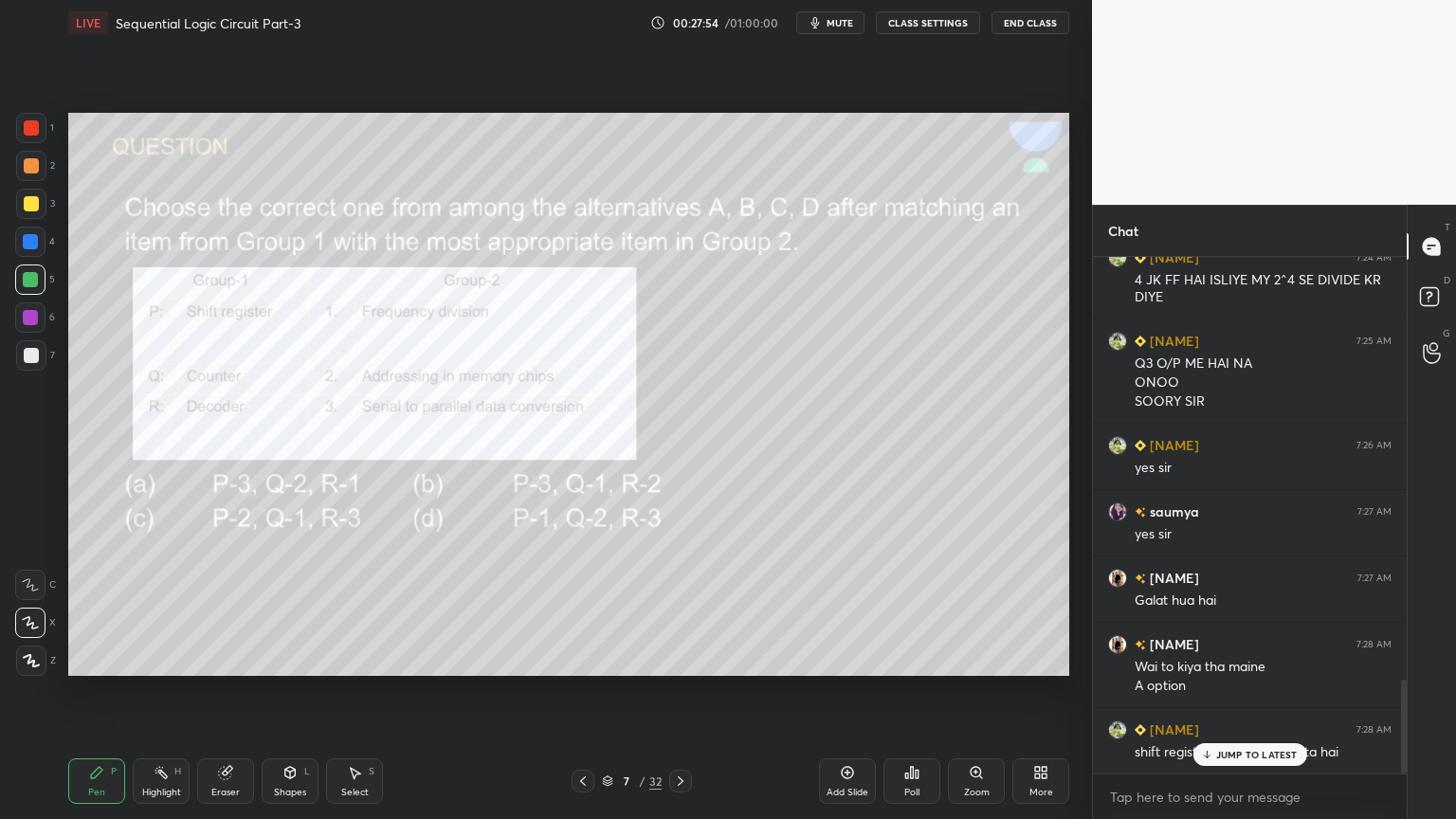 scroll, scrollTop: 2392, scrollLeft: 0, axis: vertical 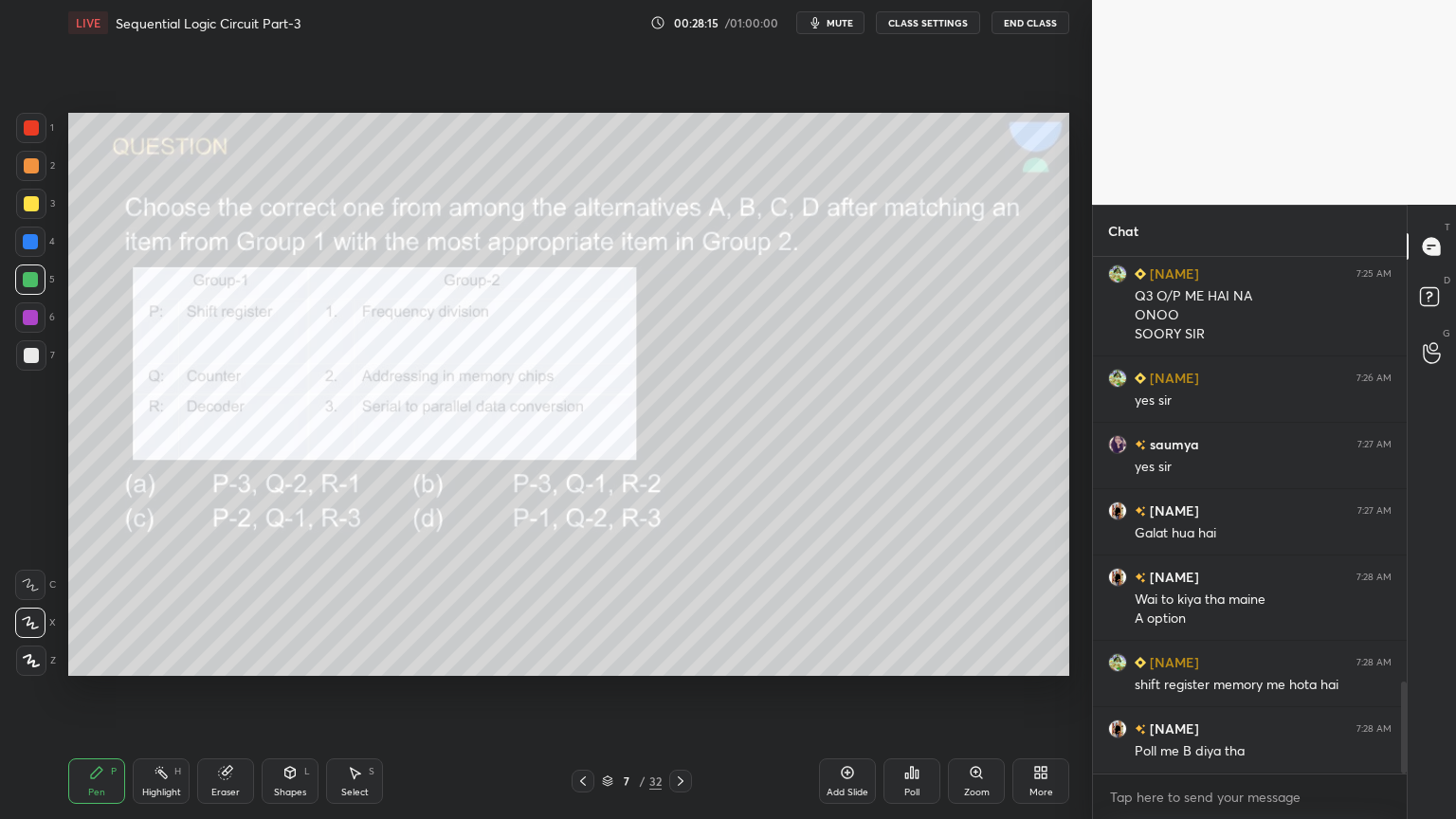 click at bounding box center [31, 166] 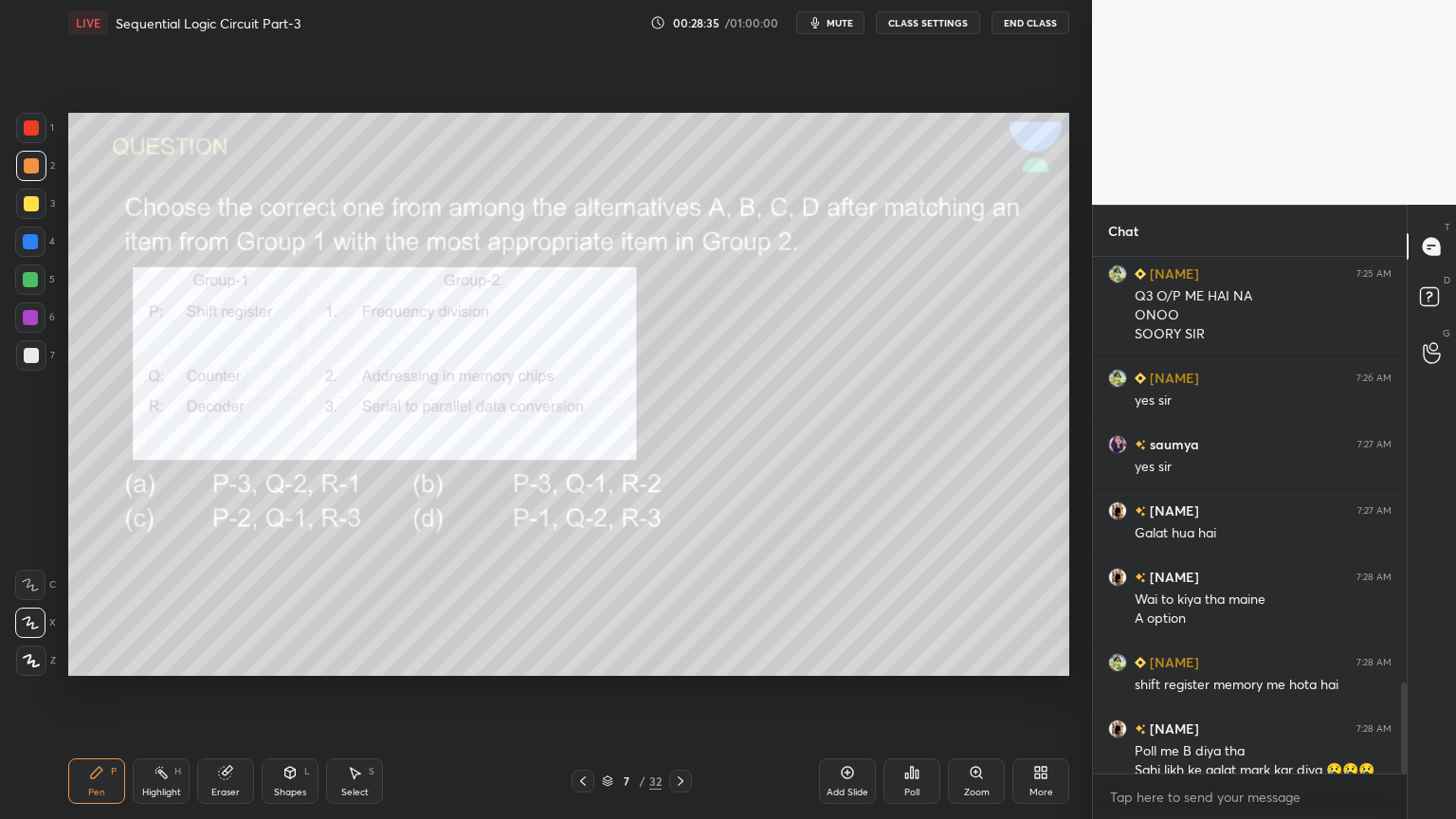 scroll, scrollTop: 2411, scrollLeft: 0, axis: vertical 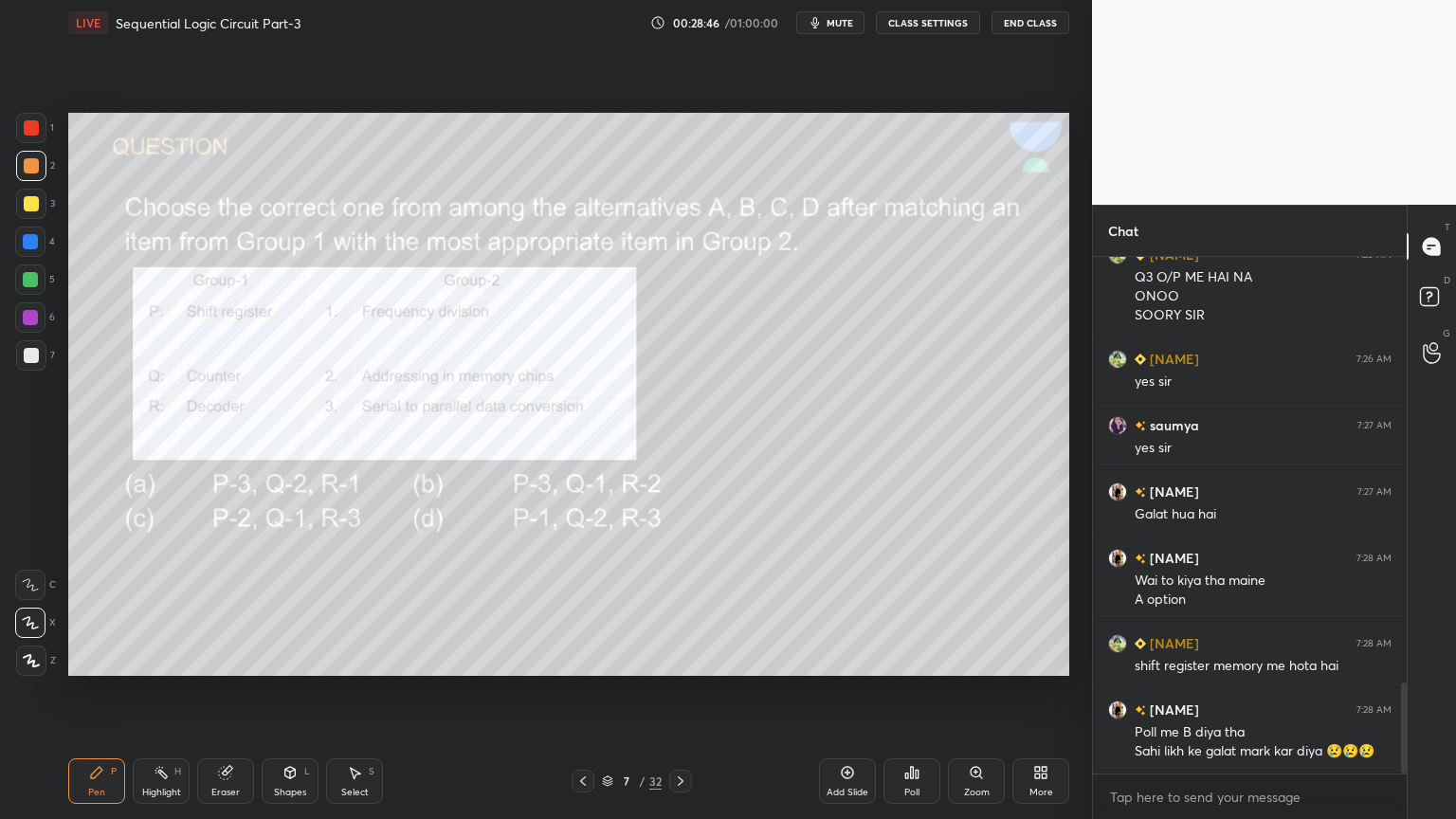 click at bounding box center (31, 166) 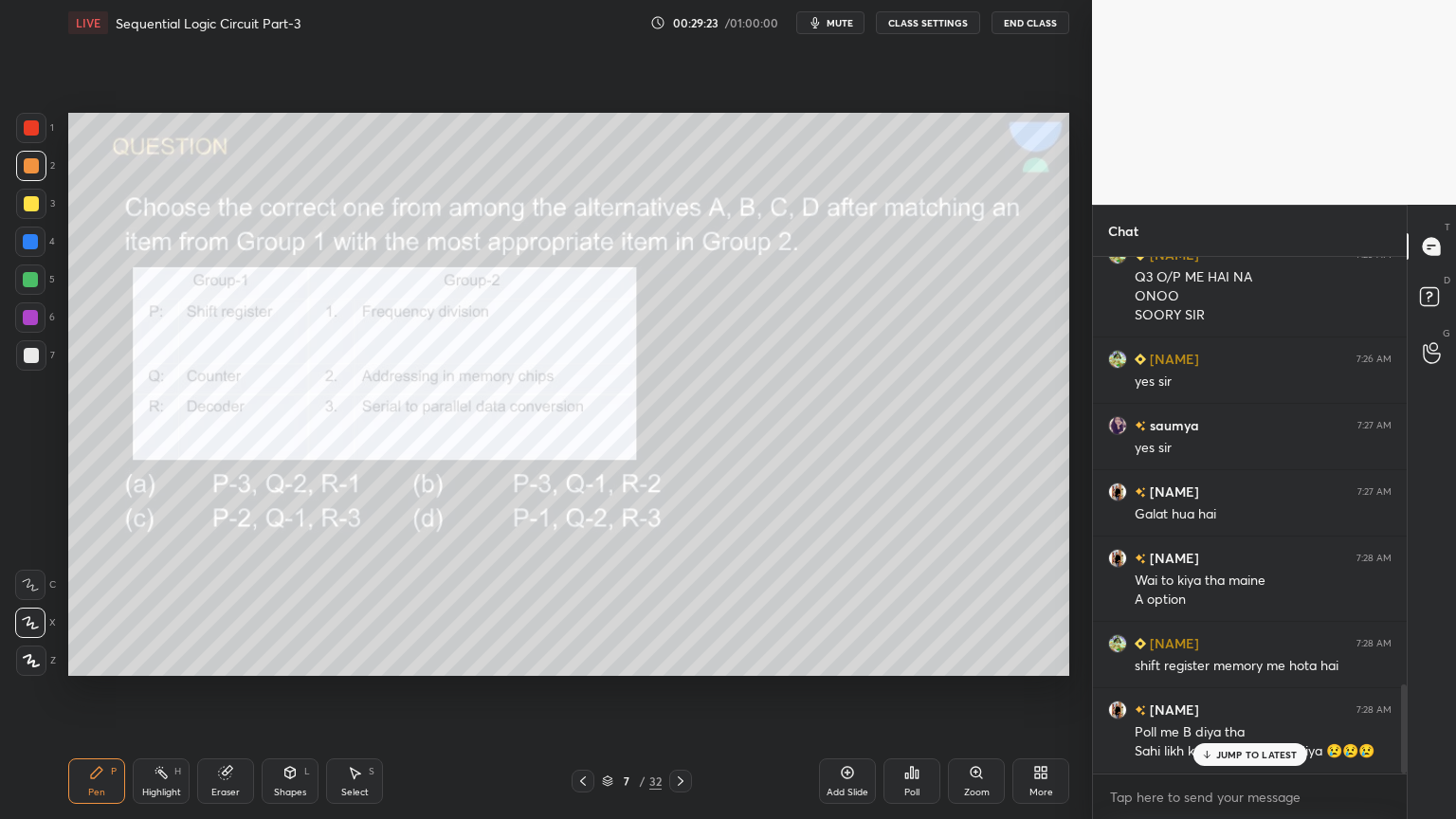 scroll, scrollTop: 2476, scrollLeft: 0, axis: vertical 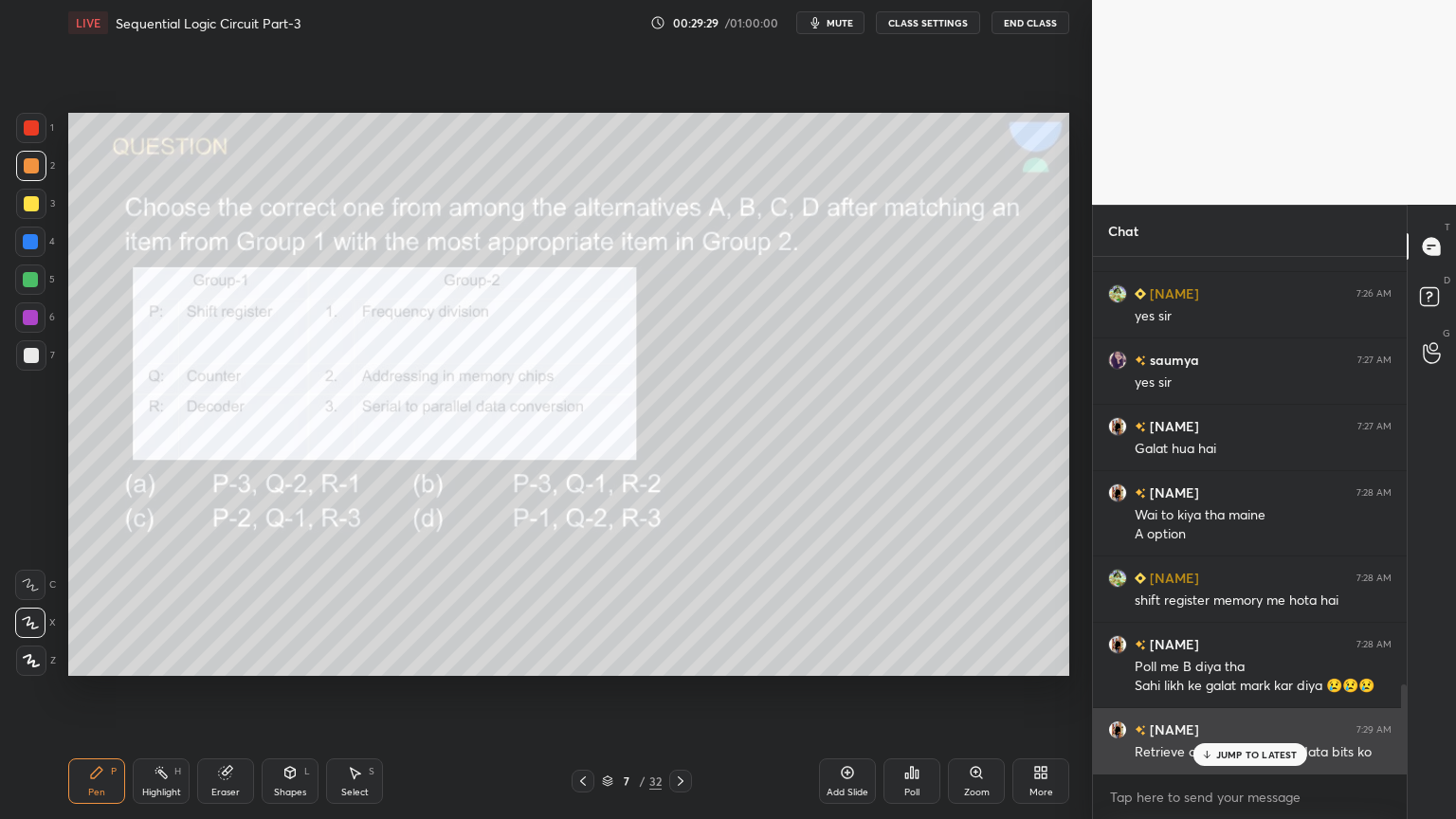 click on "JUMP TO LATEST" at bounding box center [1257, 755] 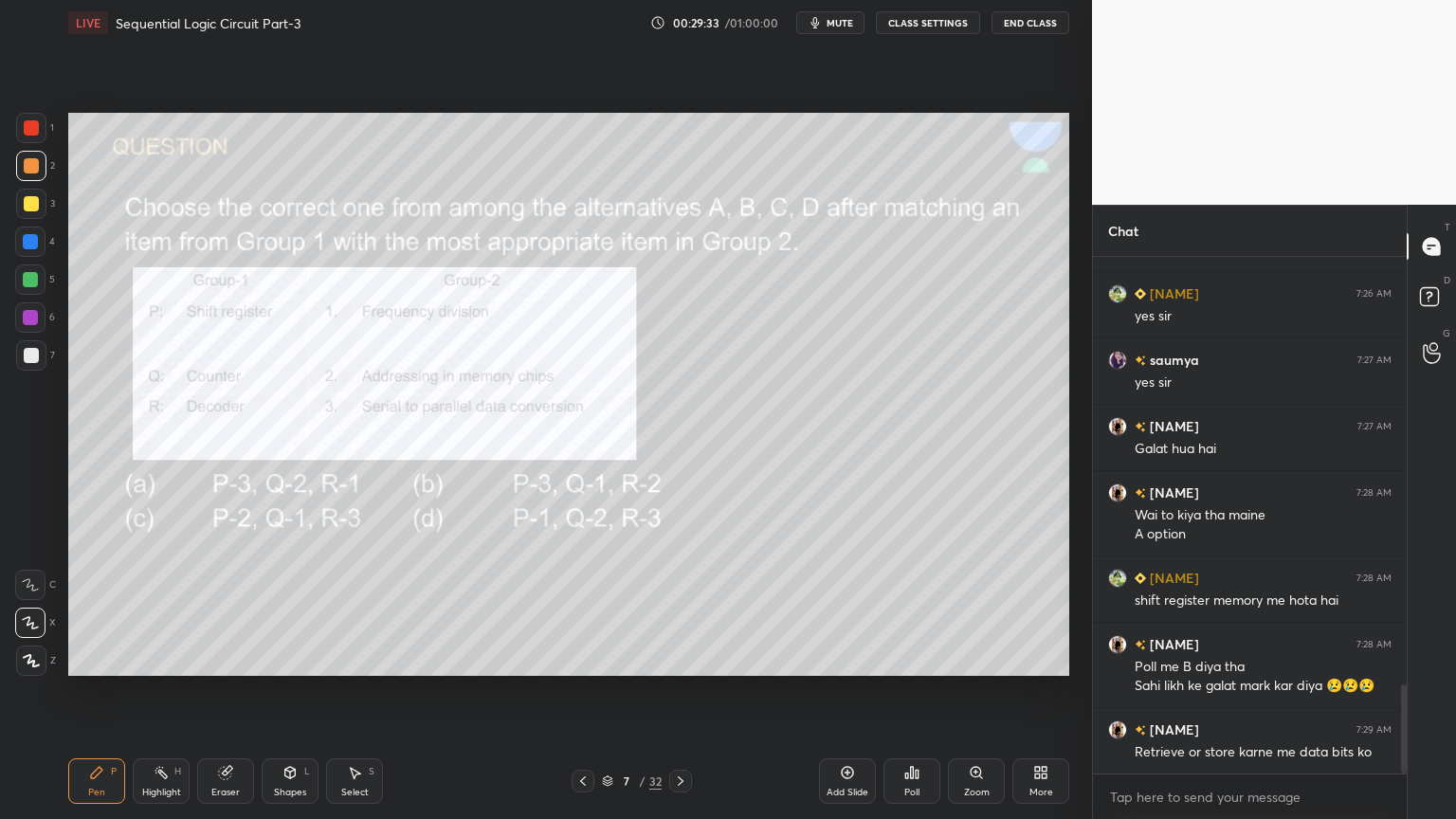 click 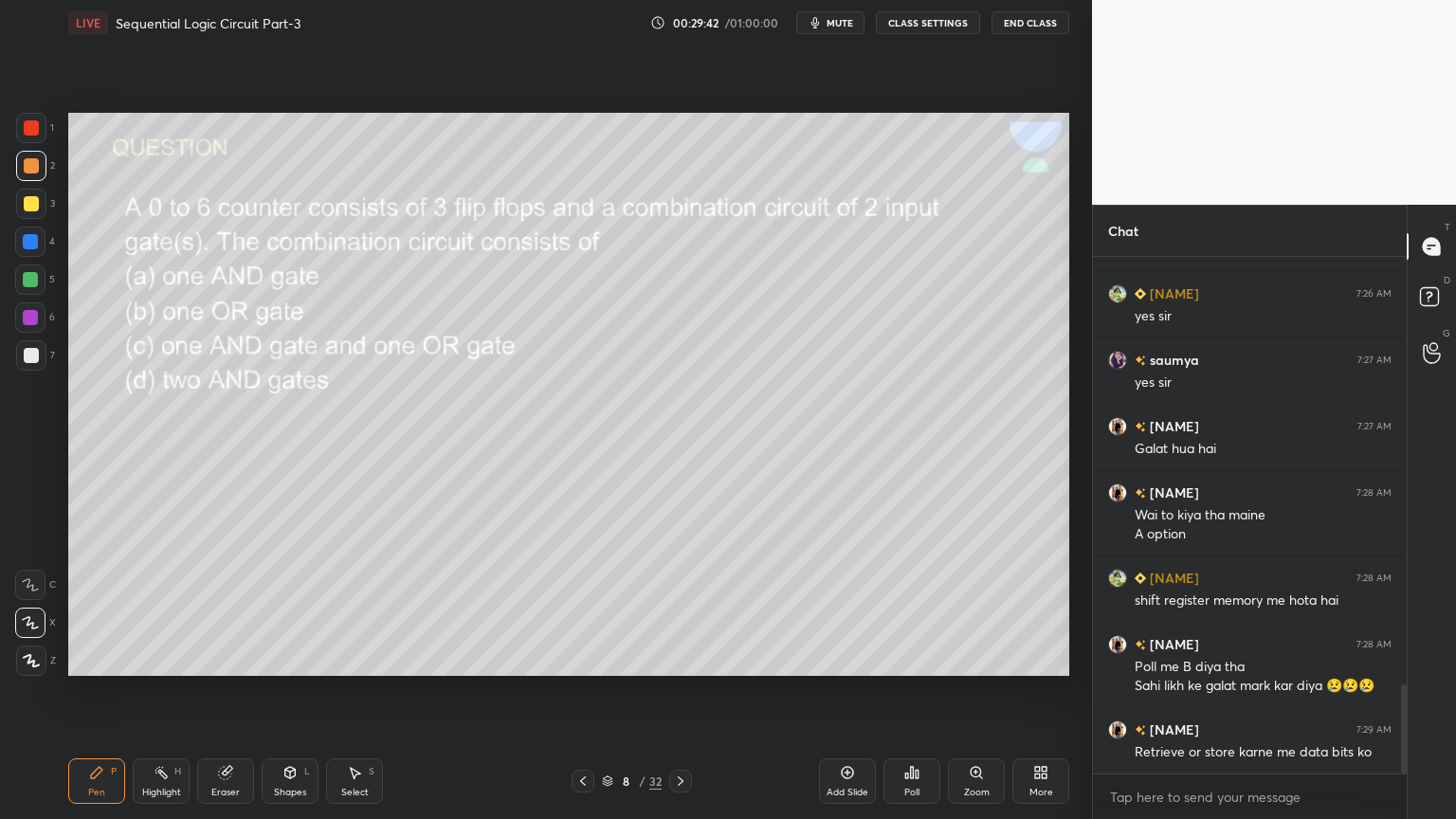 click on "Poll" at bounding box center (912, 781) 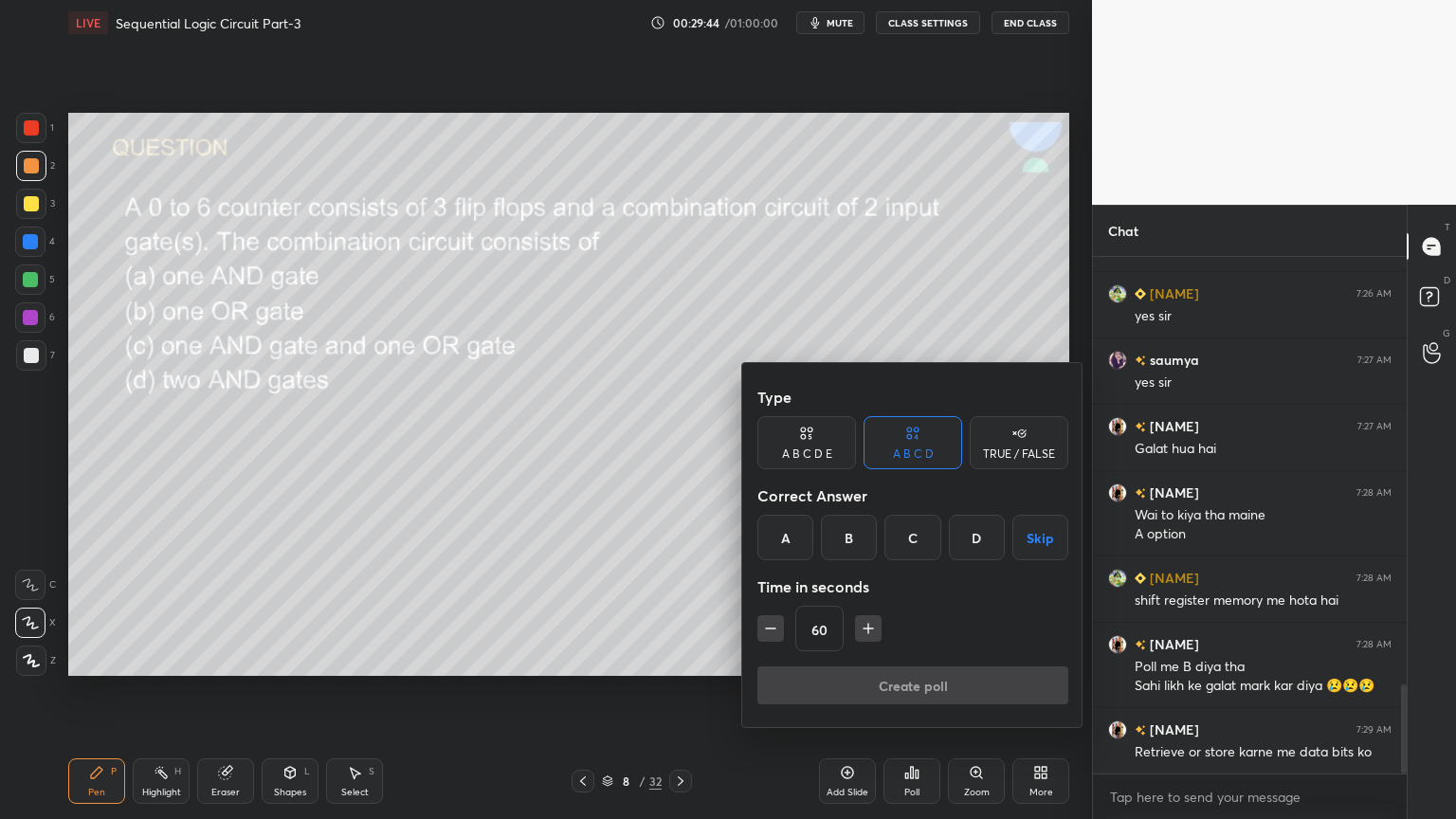 click 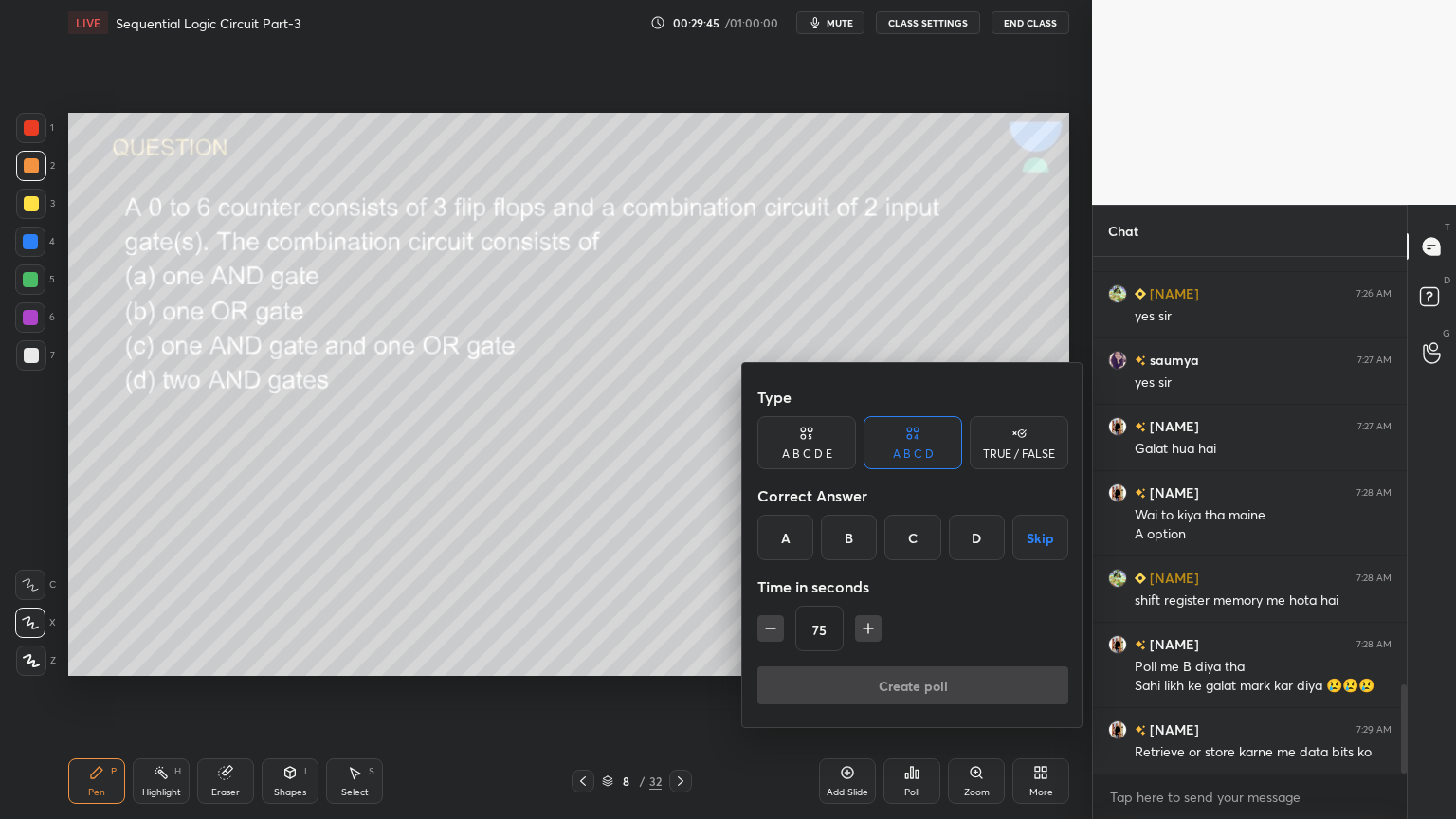 click on "D" at bounding box center [976, 537] 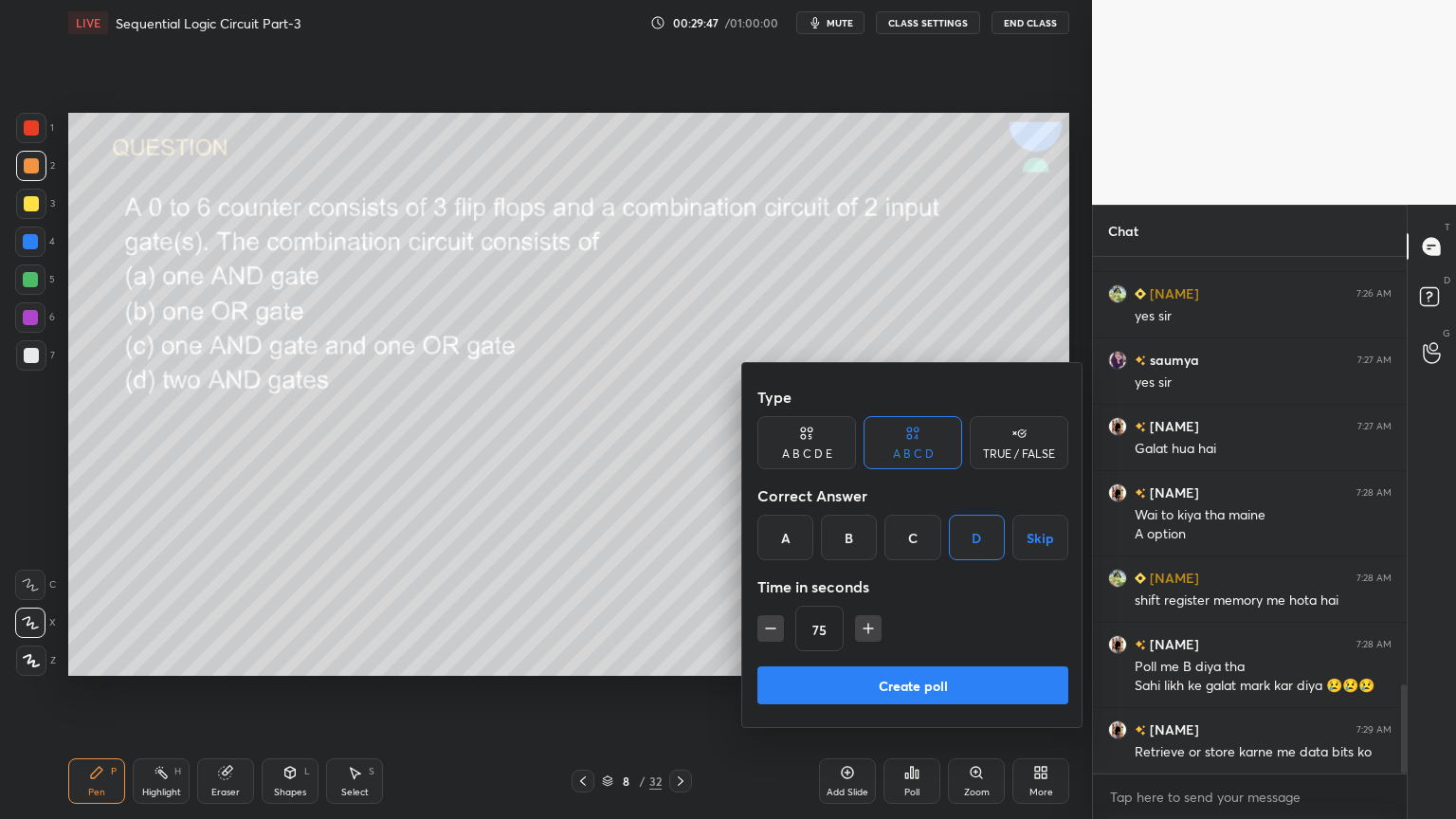 click 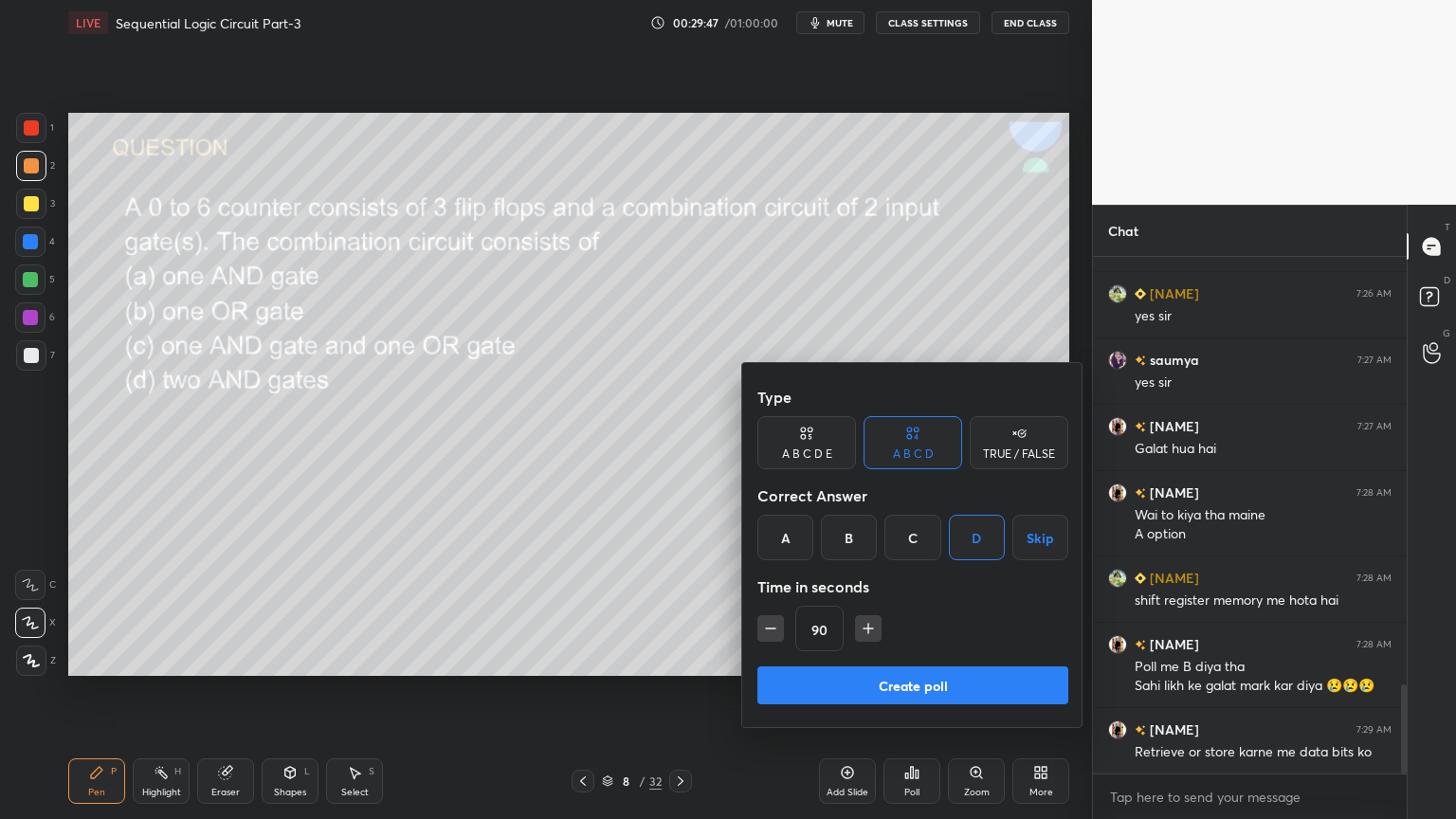click on "Create poll" at bounding box center [913, 685] 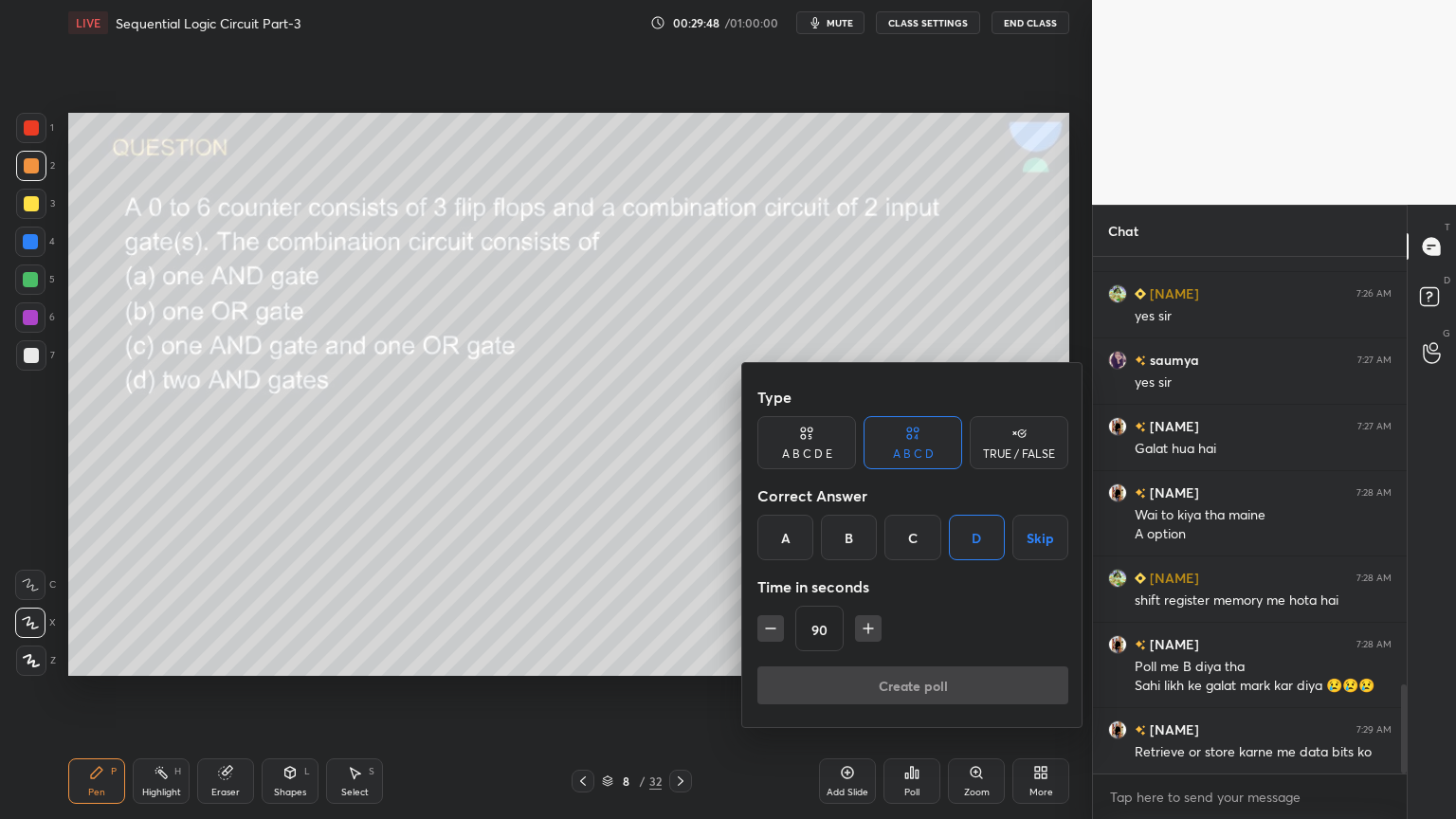 scroll, scrollTop: 452, scrollLeft: 308, axis: both 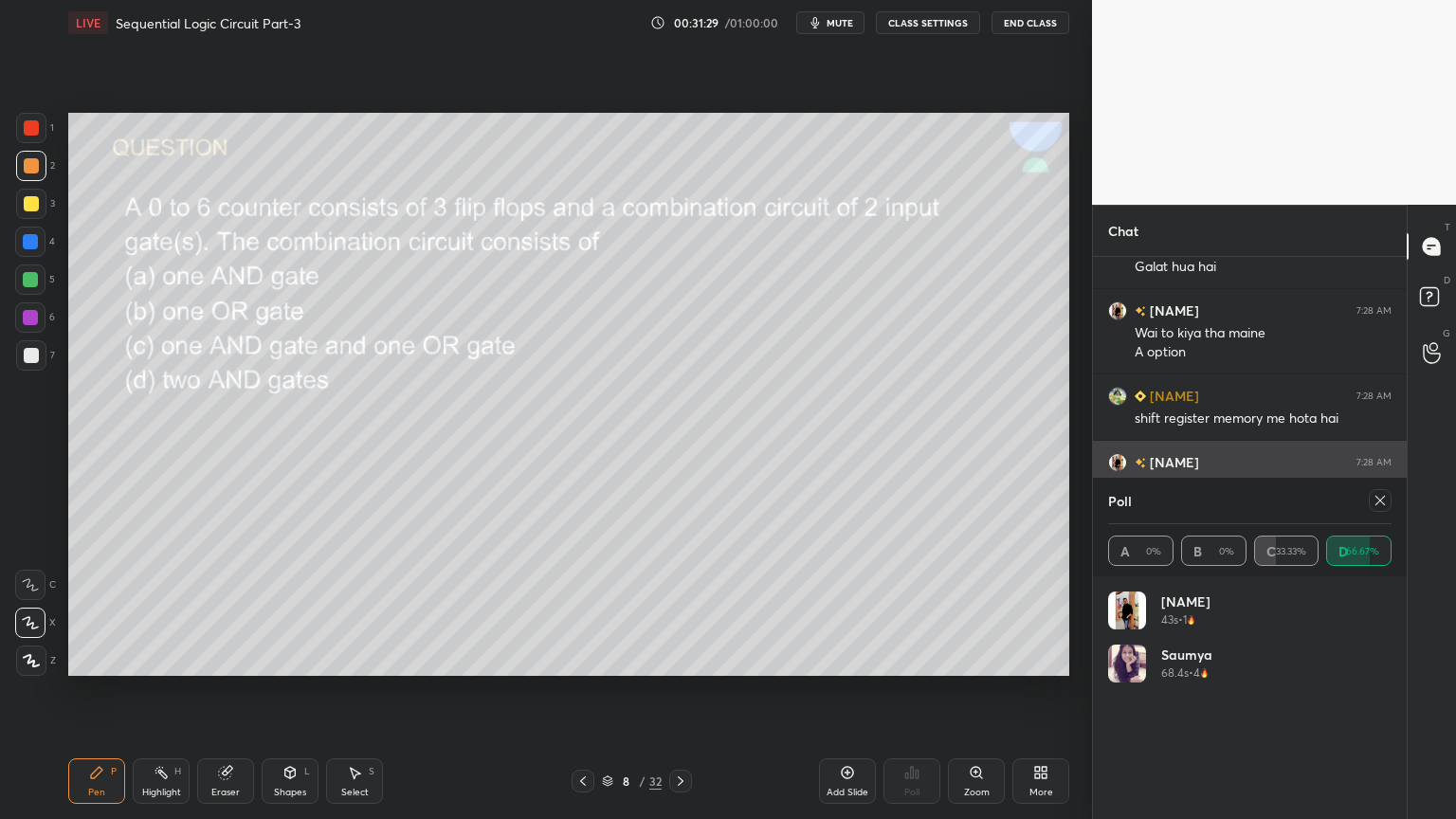 click 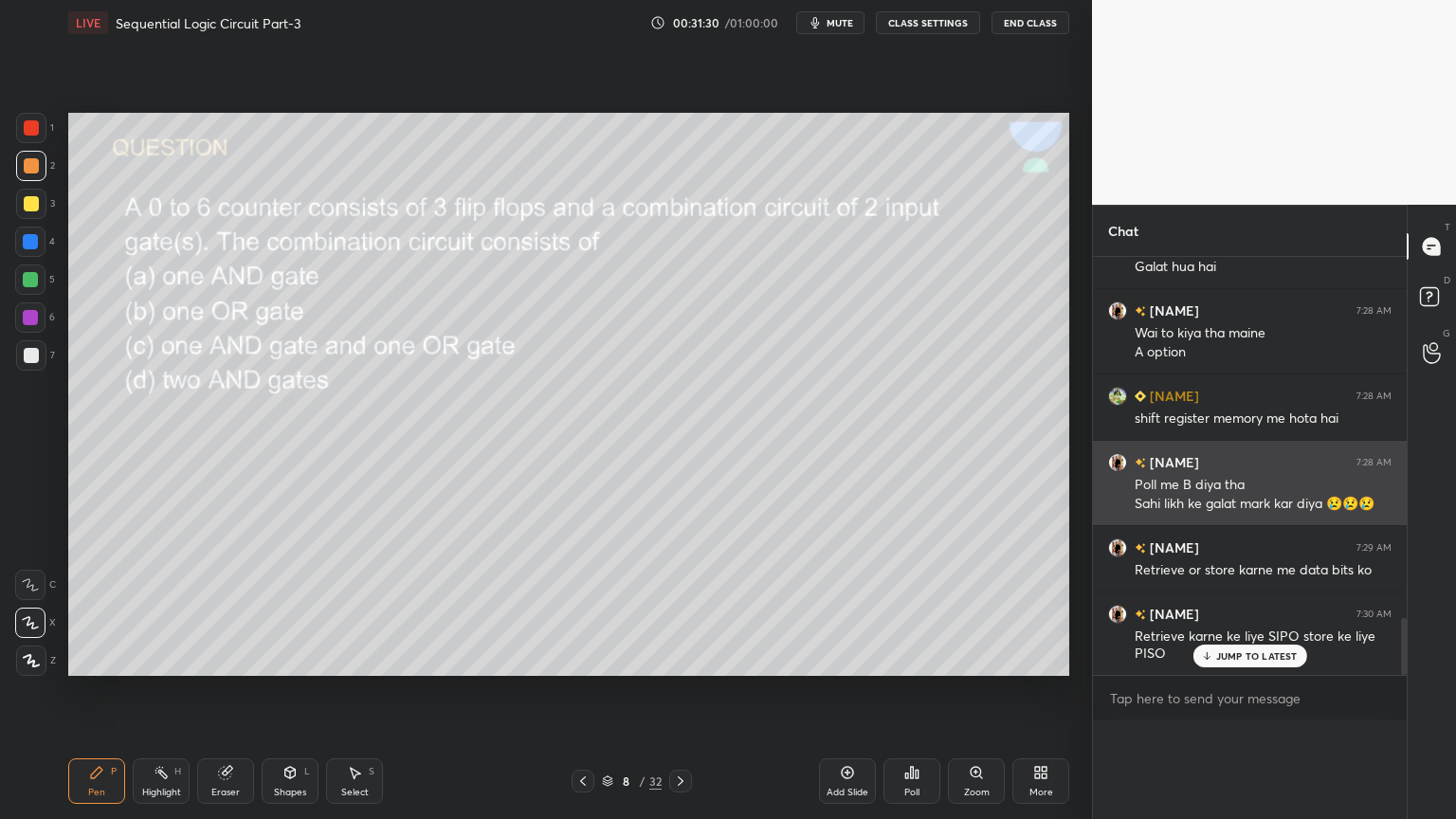 scroll, scrollTop: 0, scrollLeft: 6, axis: horizontal 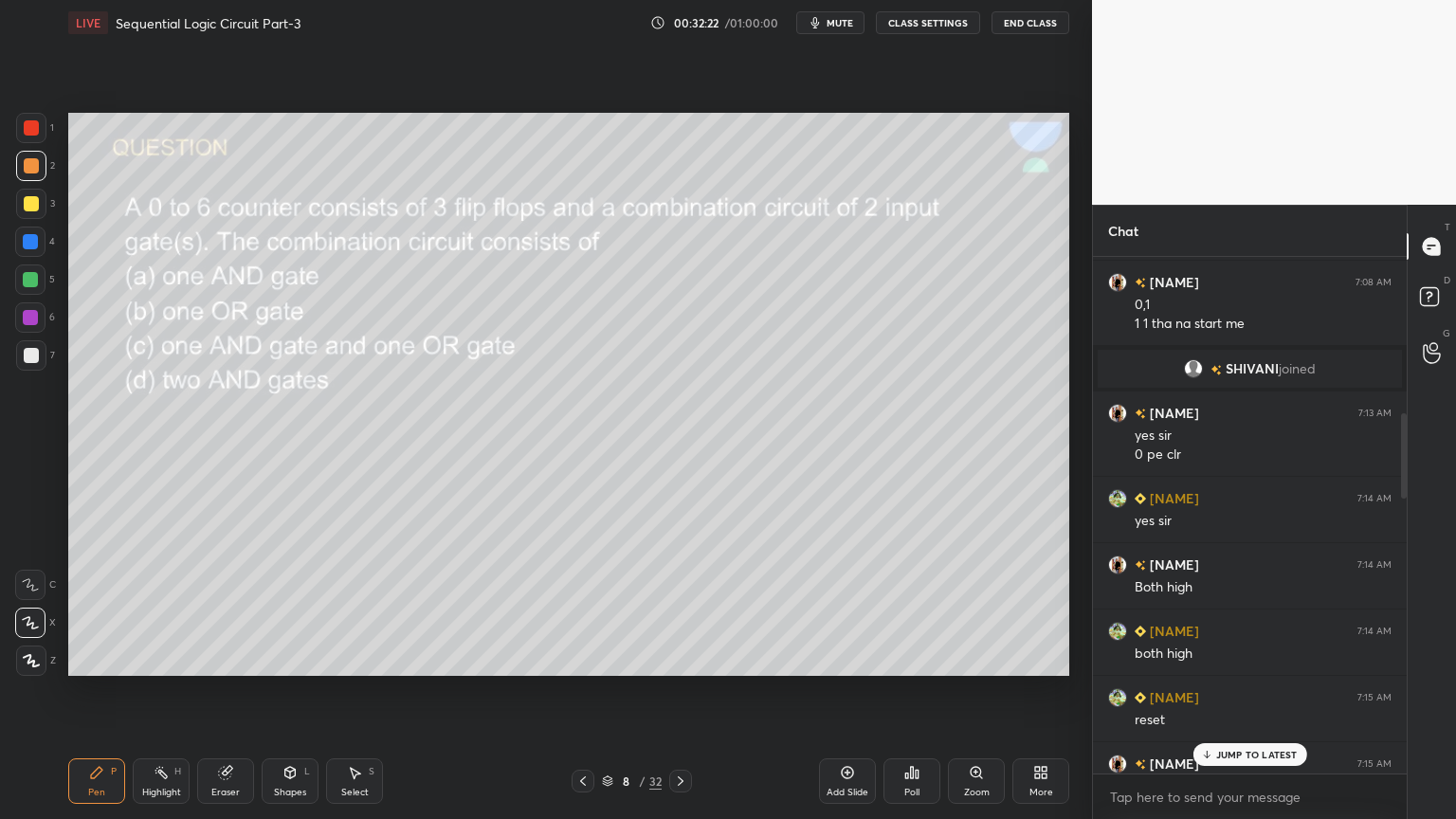 click 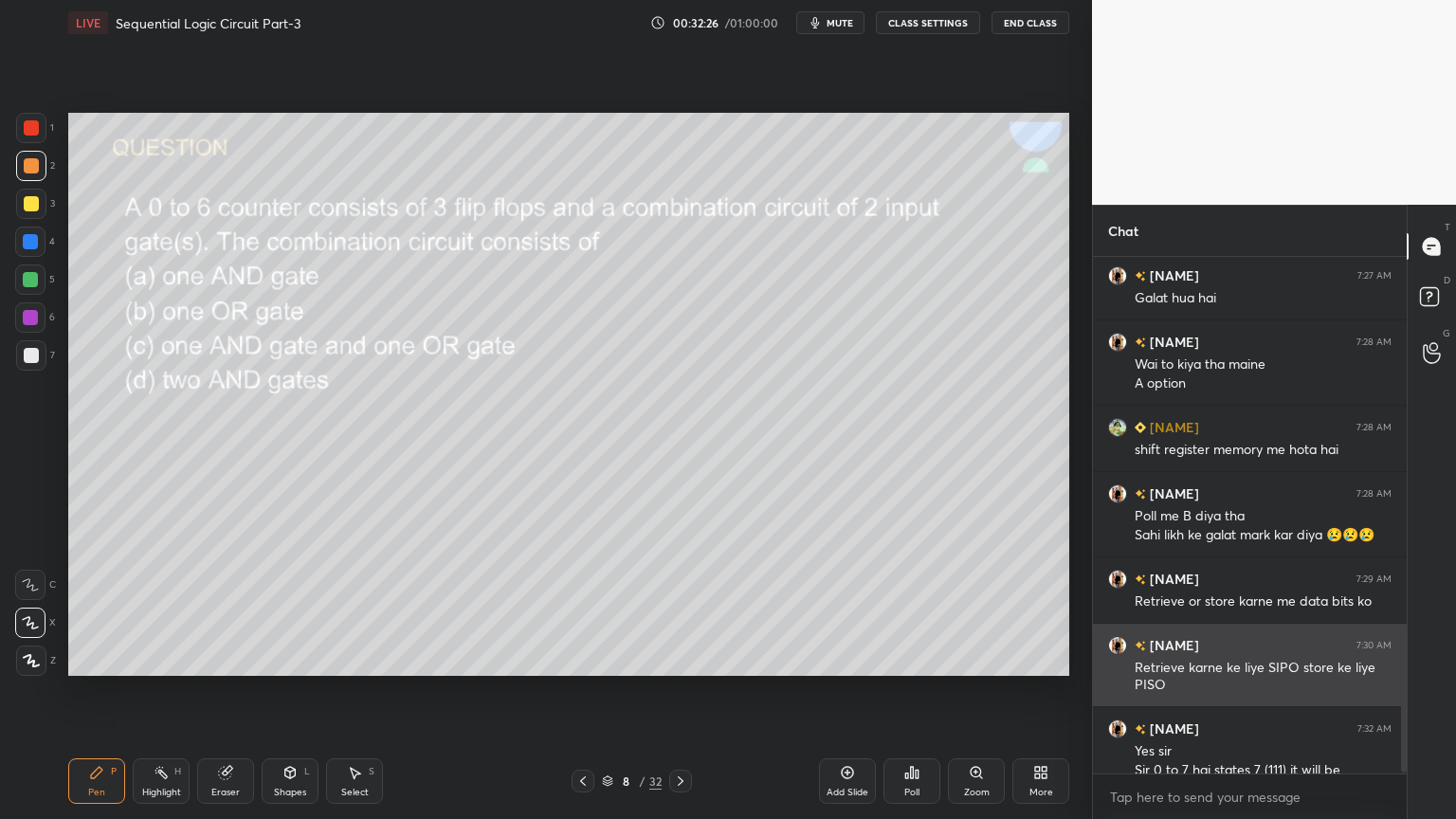scroll, scrollTop: 2662, scrollLeft: 0, axis: vertical 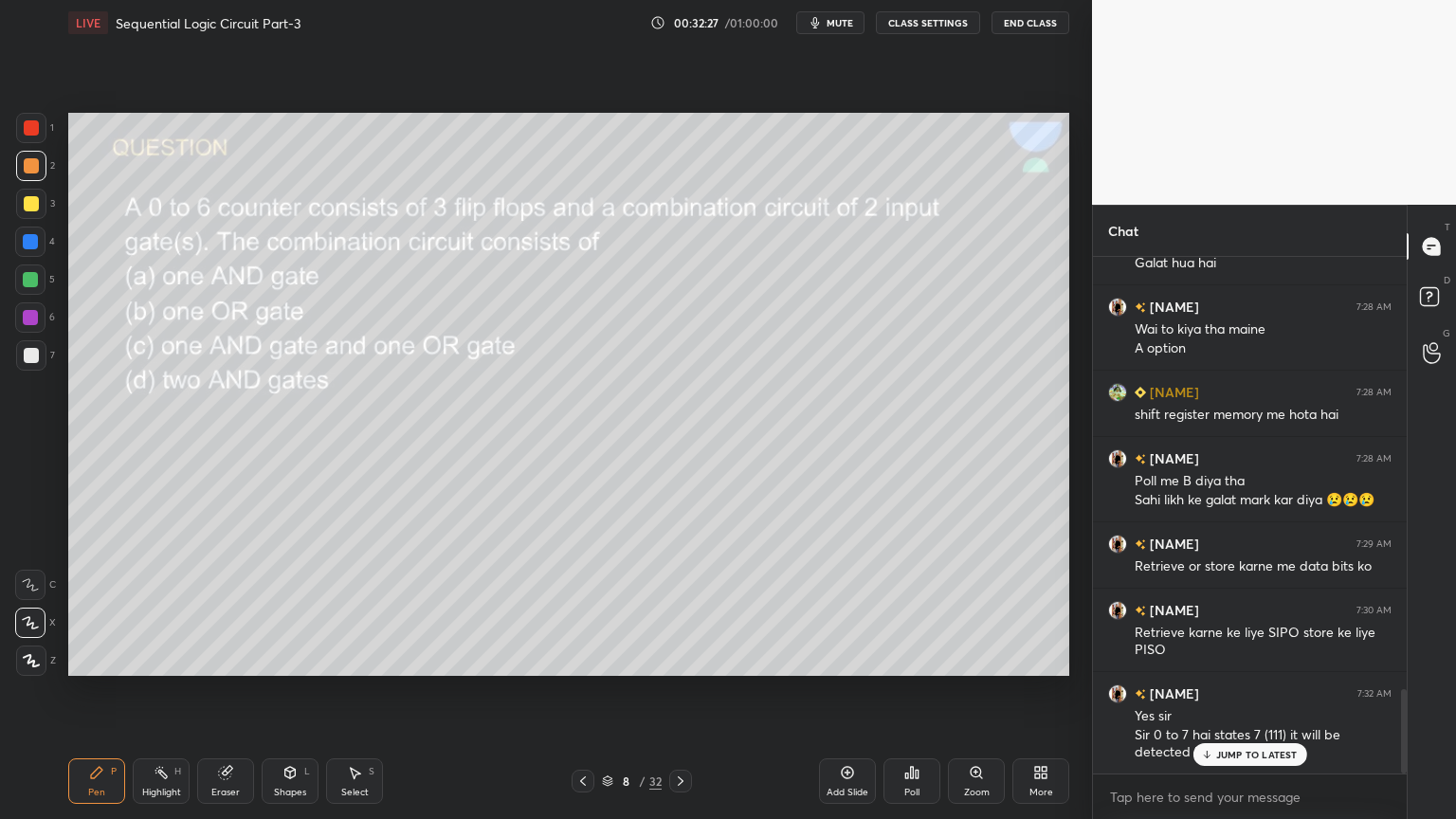 click 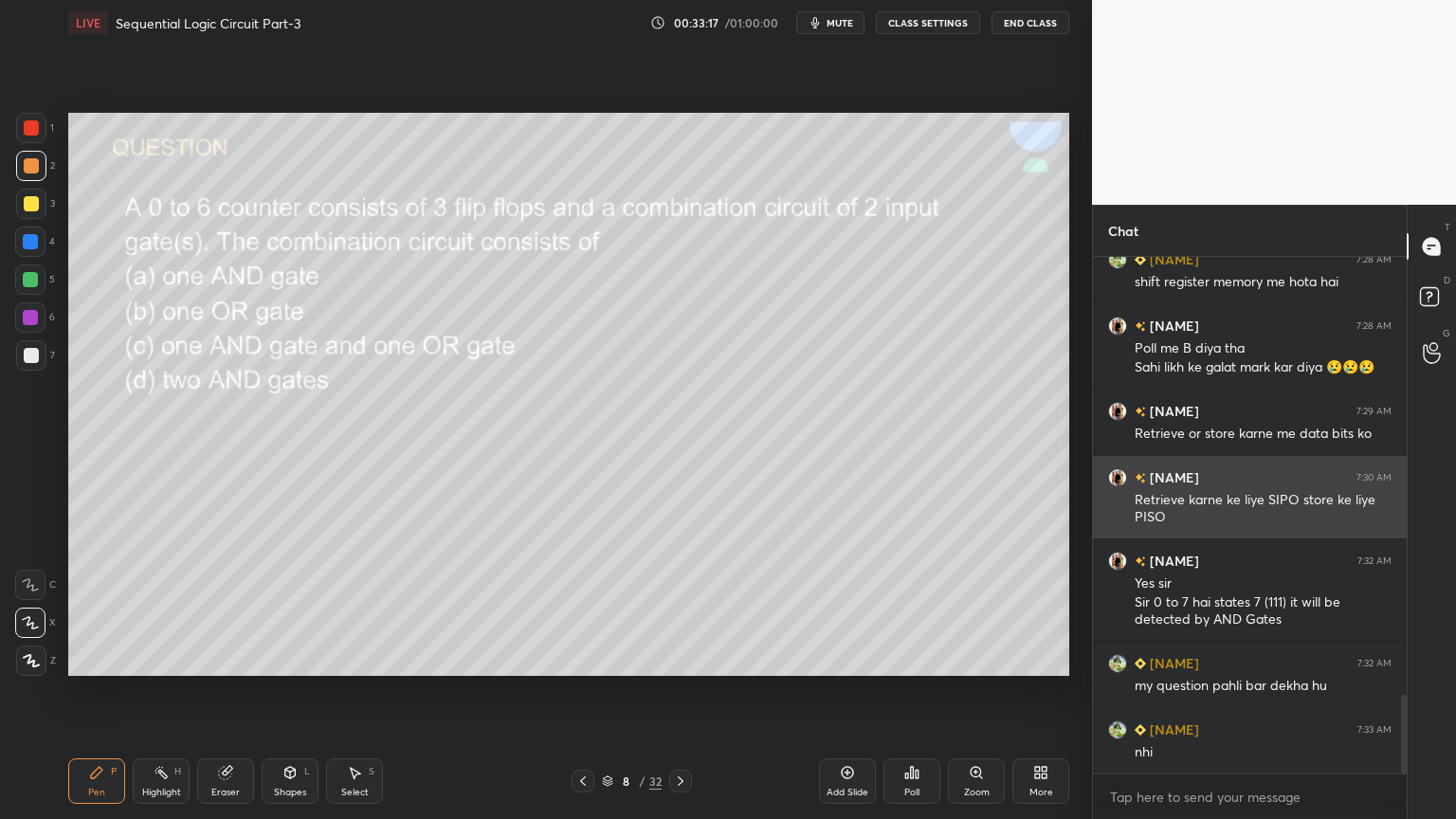 scroll, scrollTop: 2862, scrollLeft: 0, axis: vertical 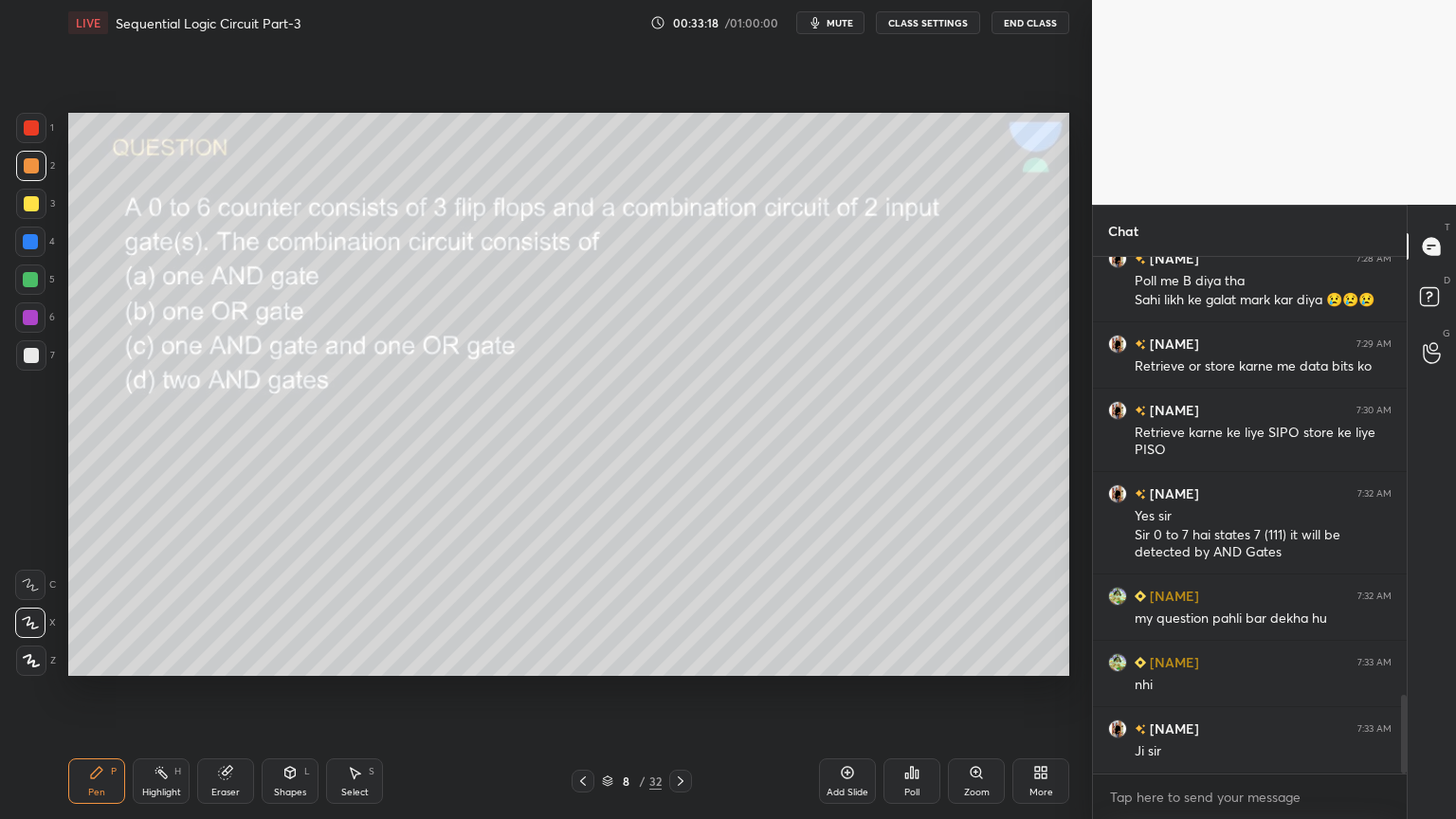 click at bounding box center (30, 280) 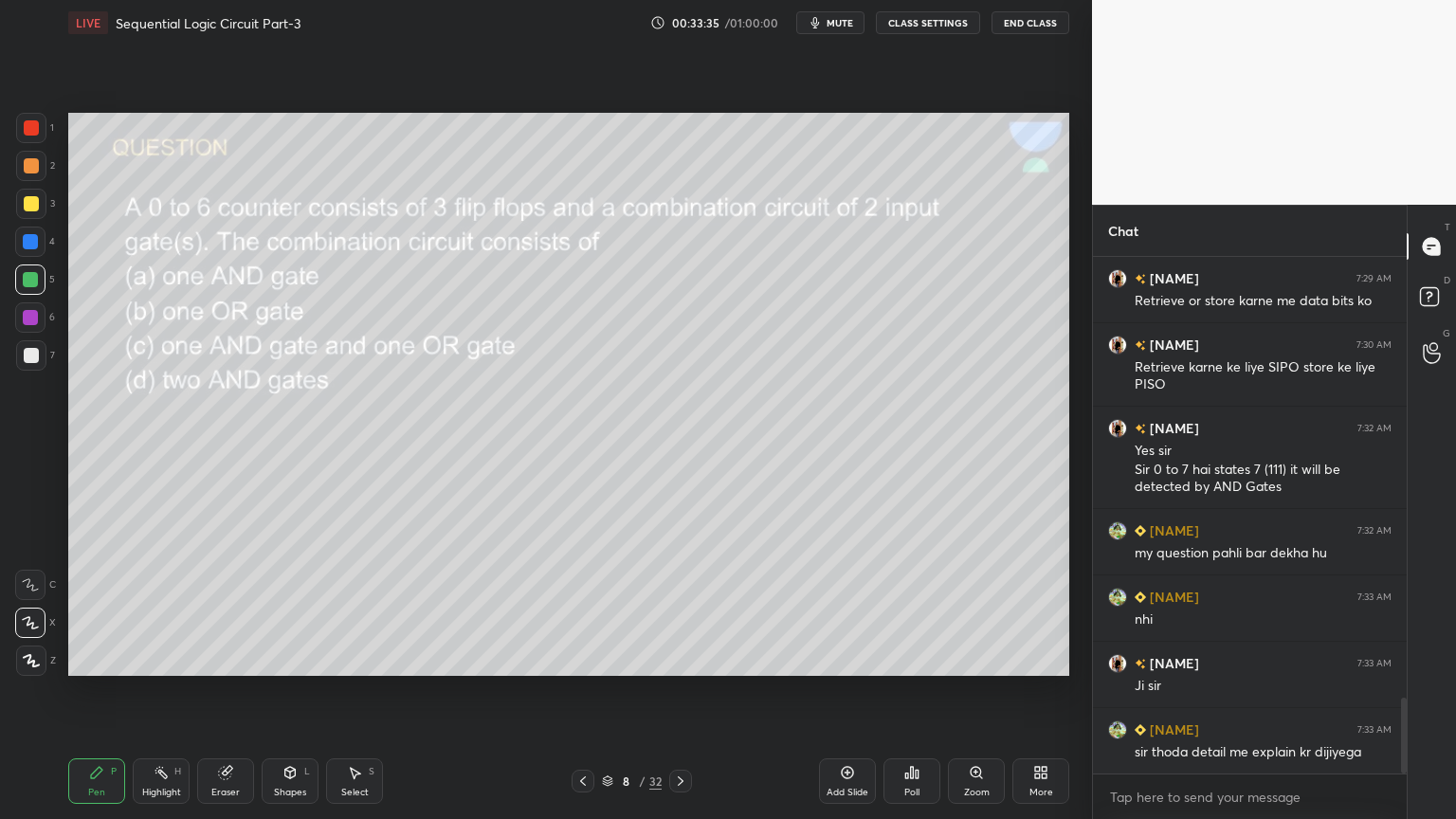 scroll, scrollTop: 2994, scrollLeft: 0, axis: vertical 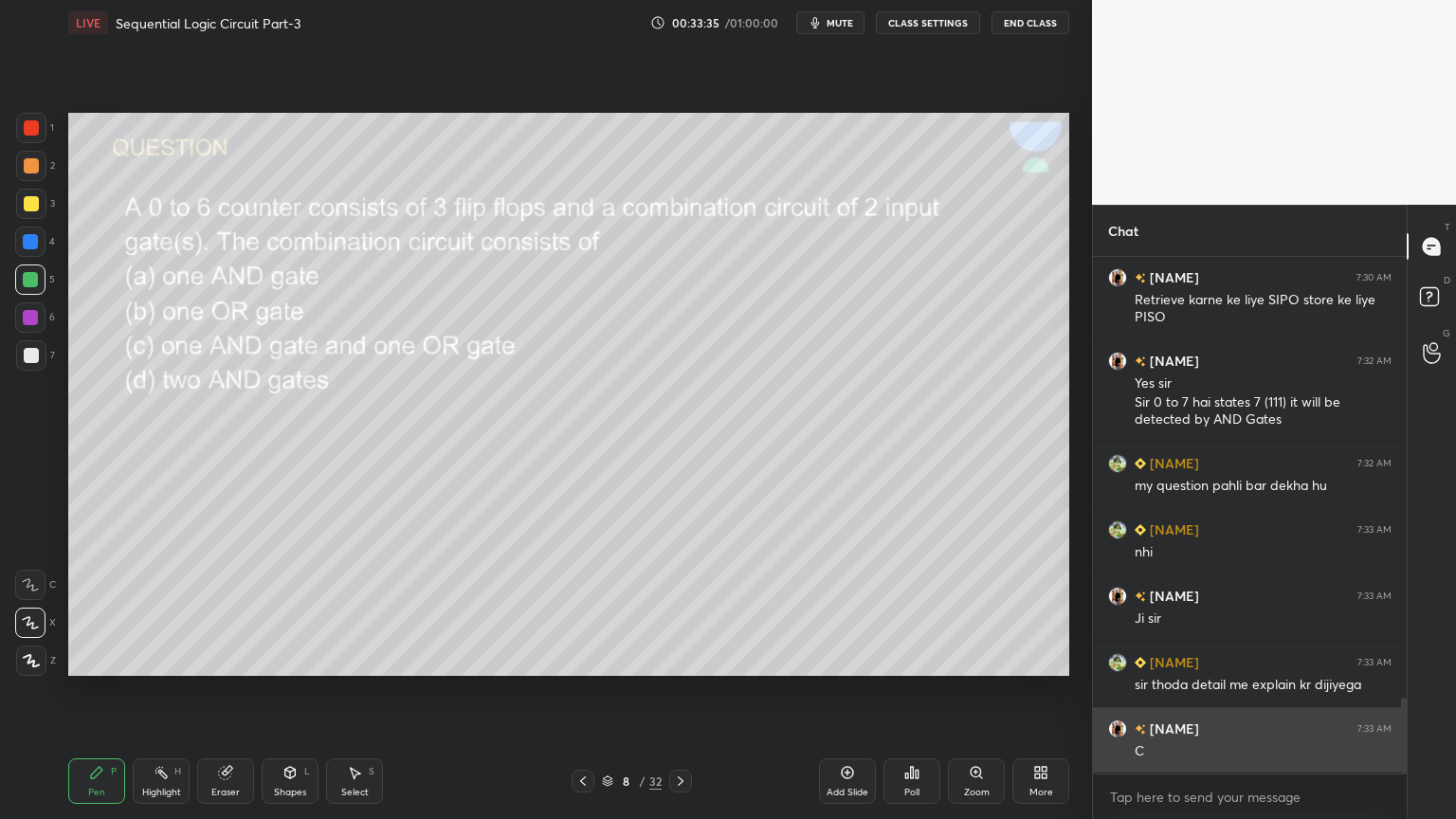 click on "C" at bounding box center (1263, 752) 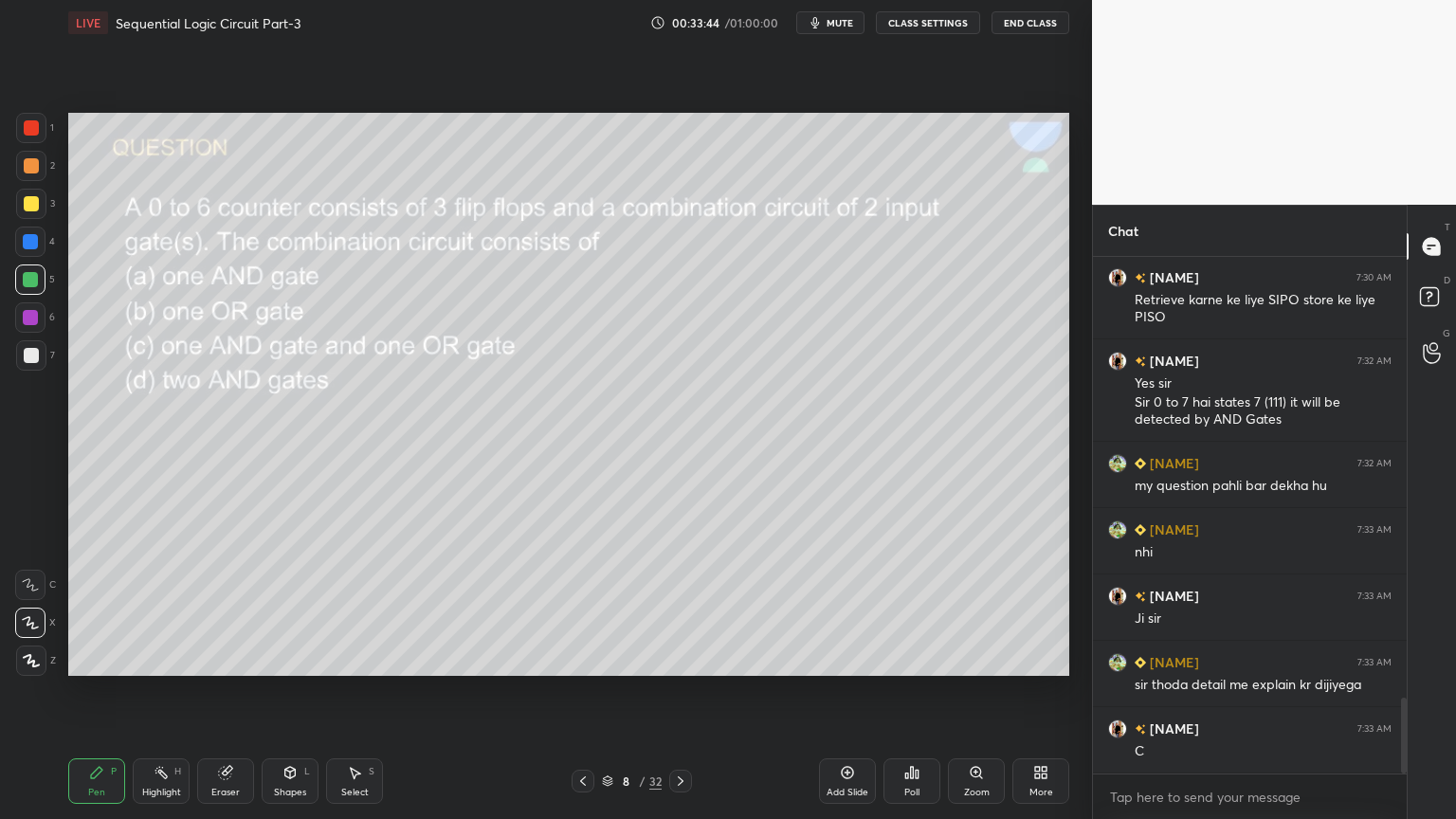 click on "Eraser" at bounding box center [226, 781] 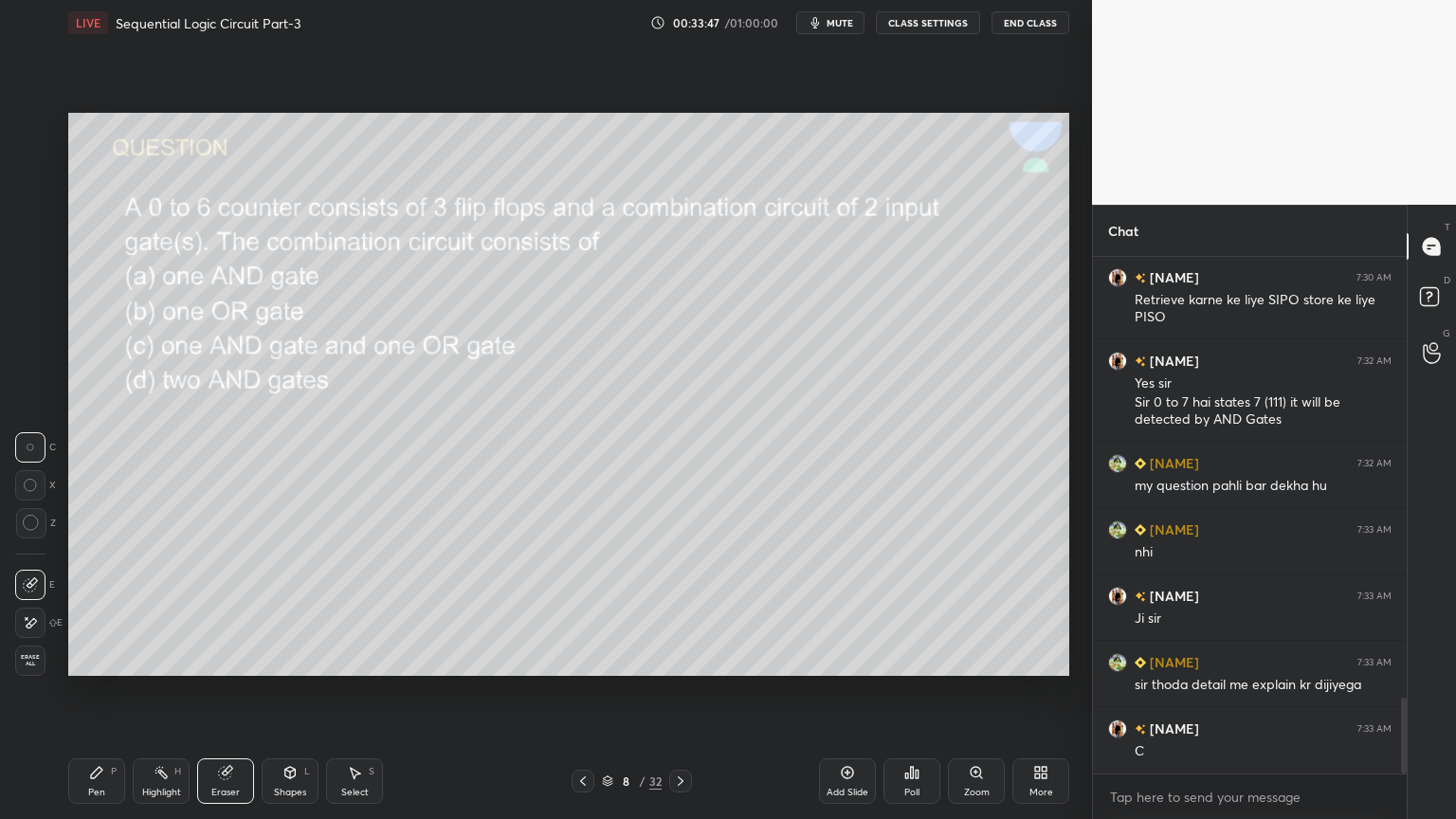 click 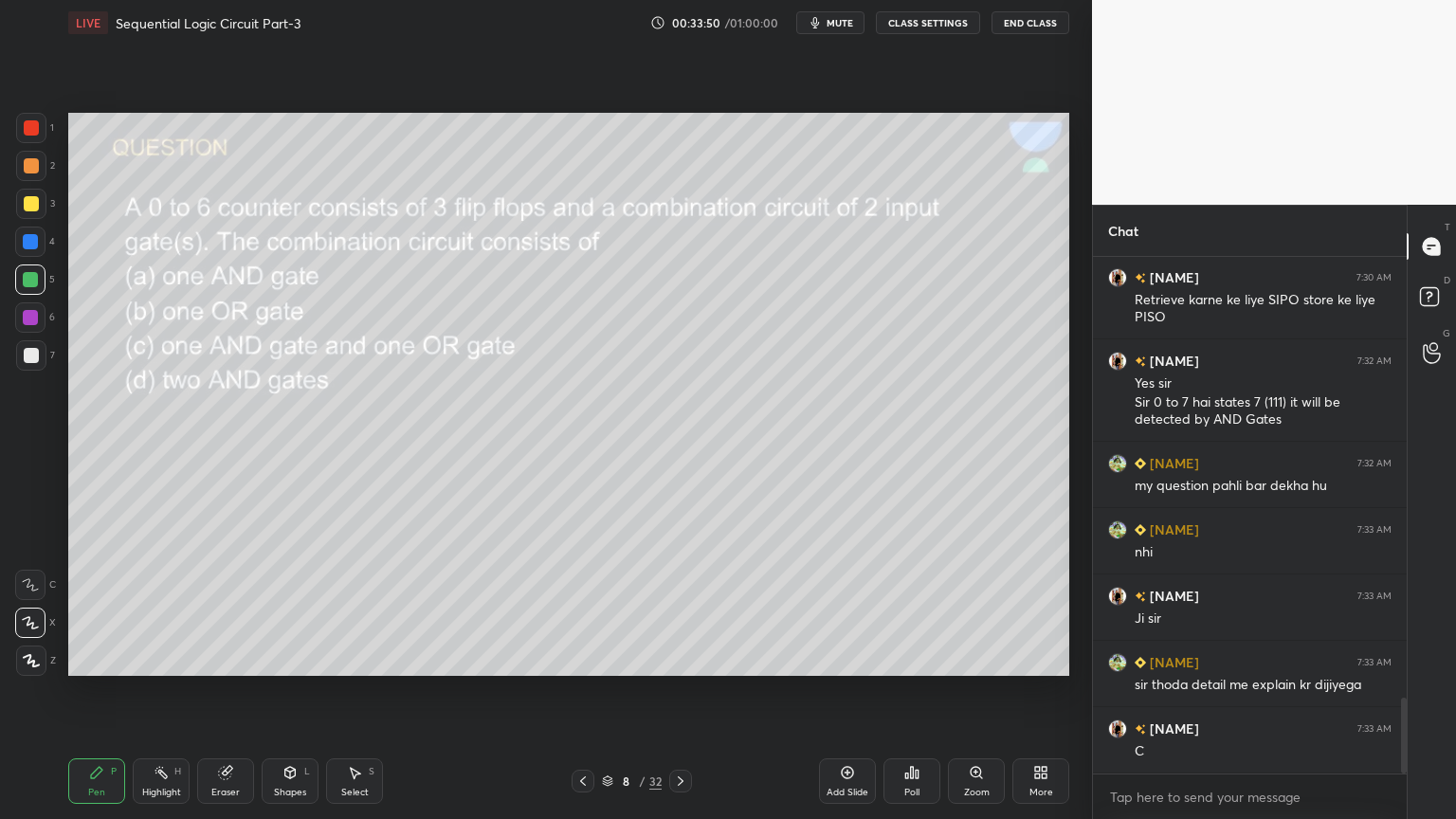 click at bounding box center [30, 585] 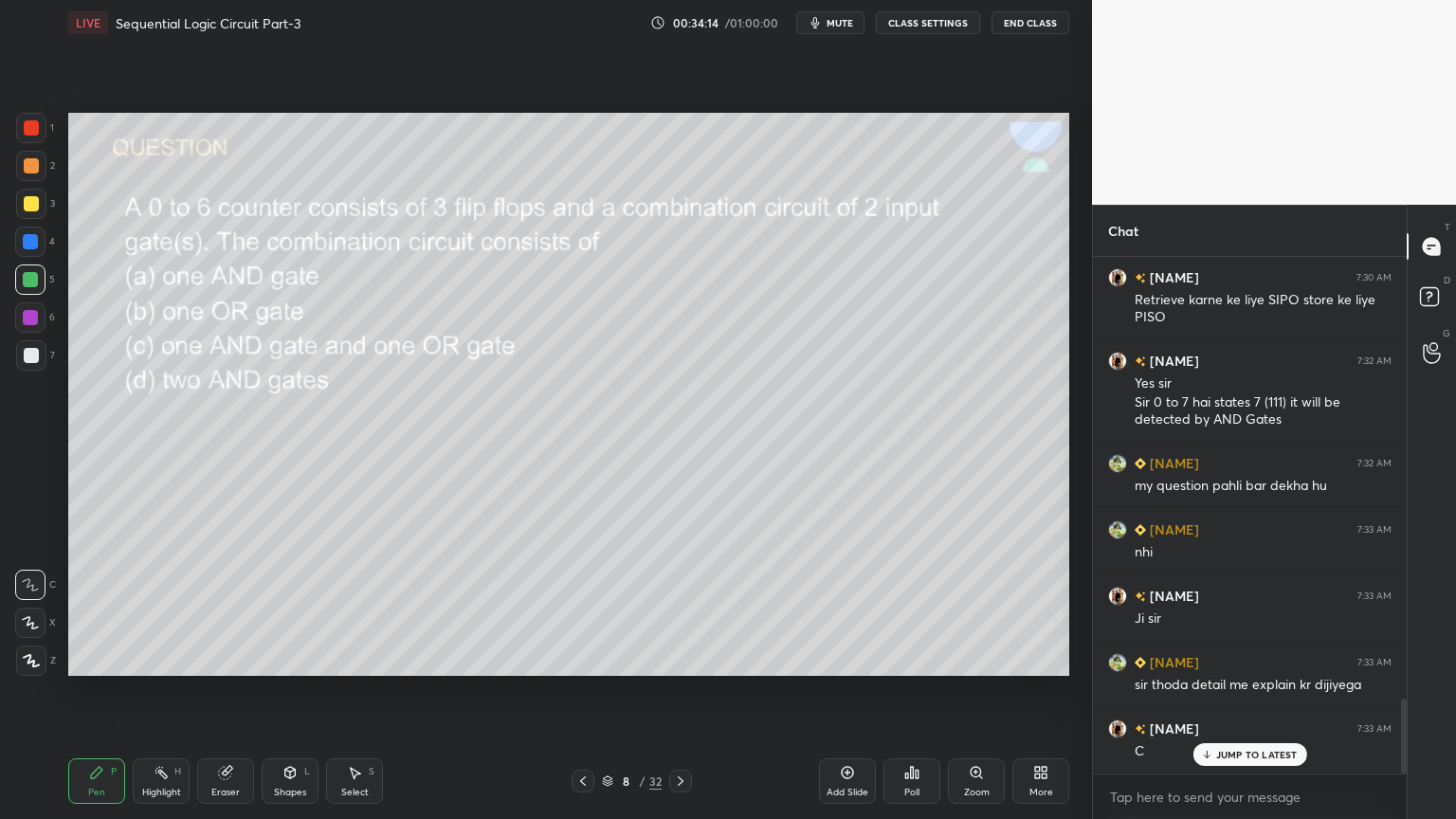 scroll, scrollTop: 3060, scrollLeft: 0, axis: vertical 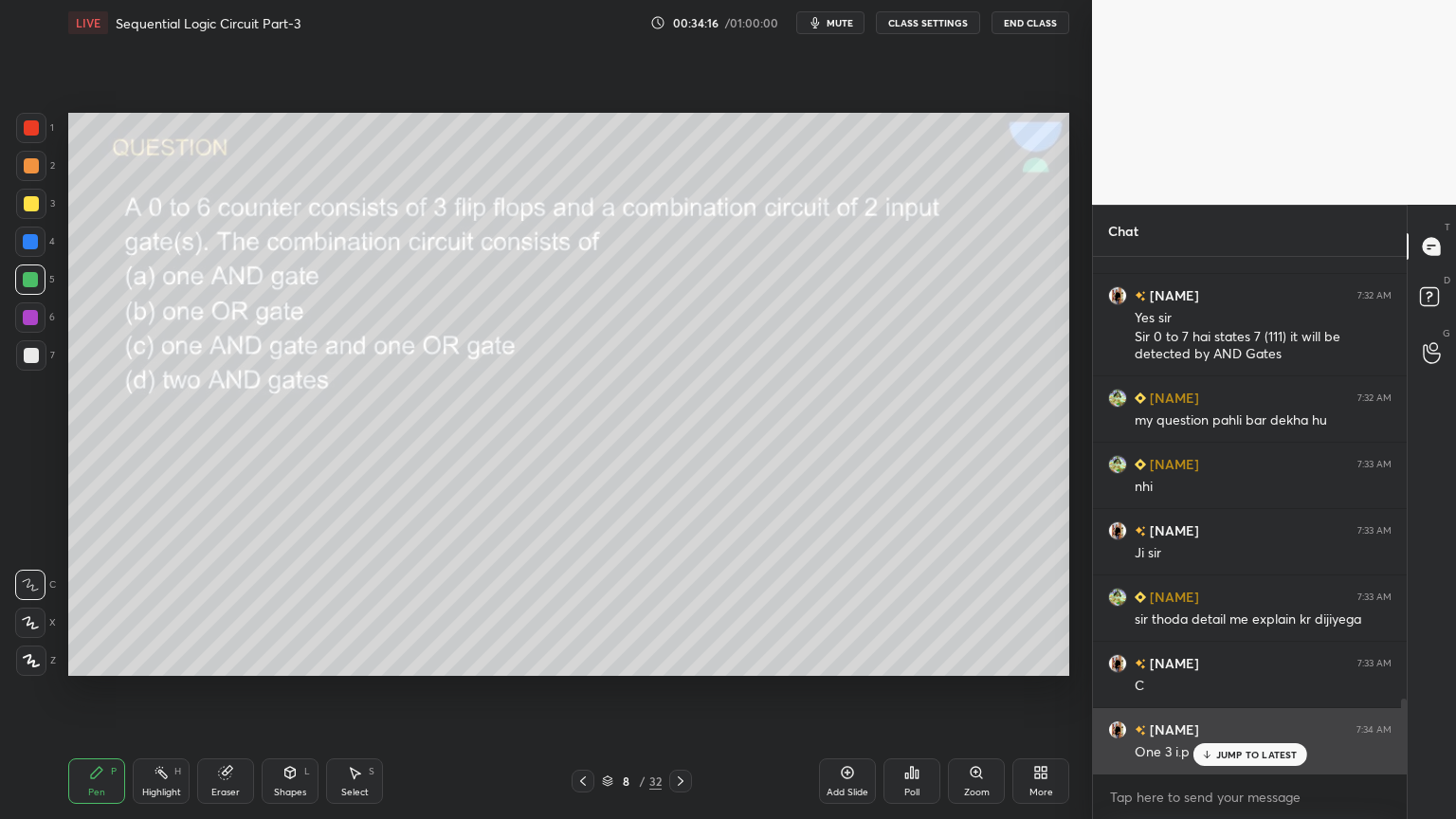 click on "JUMP TO LATEST" at bounding box center [1257, 755] 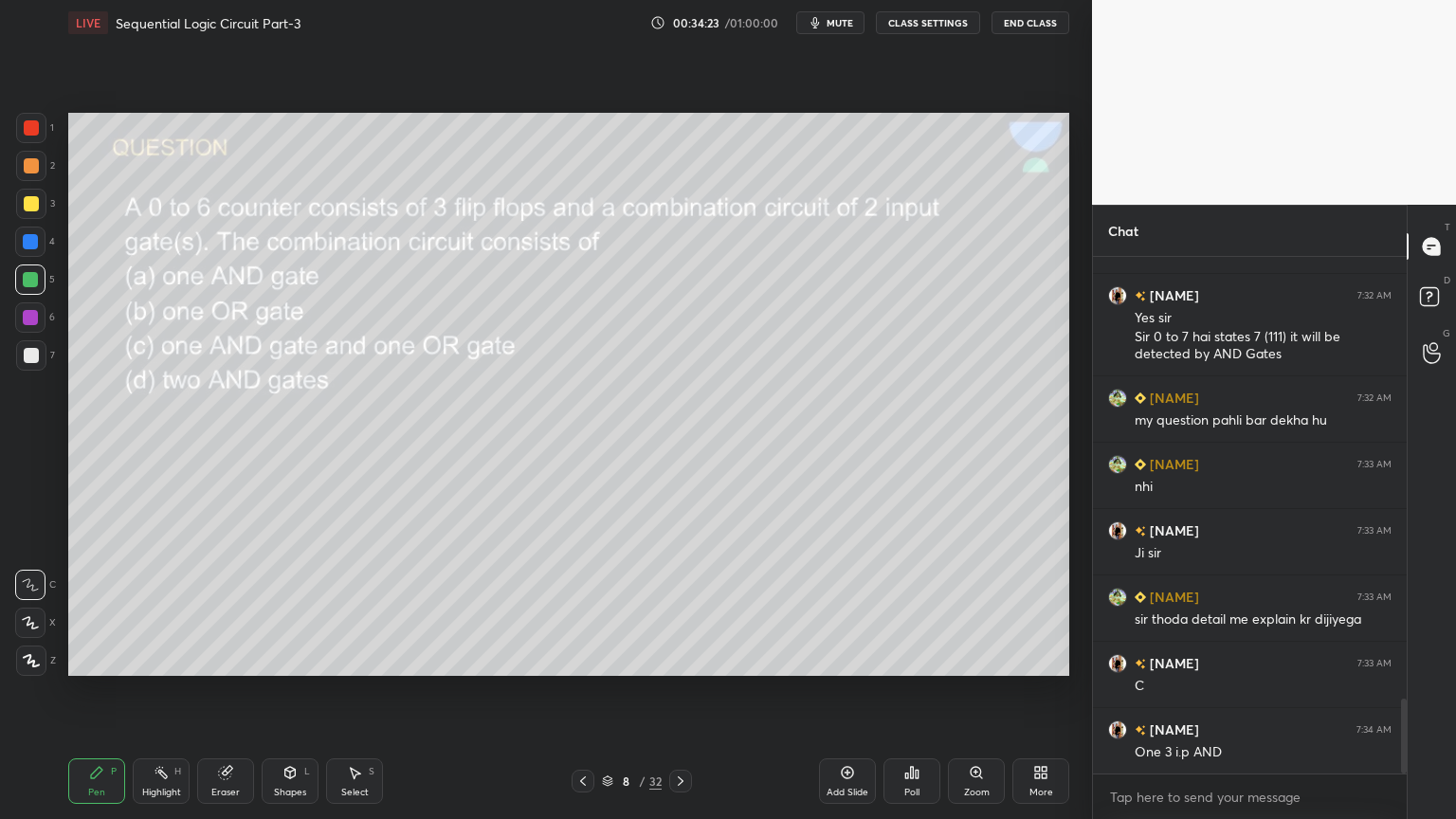 click on "Eraser" at bounding box center (226, 792) 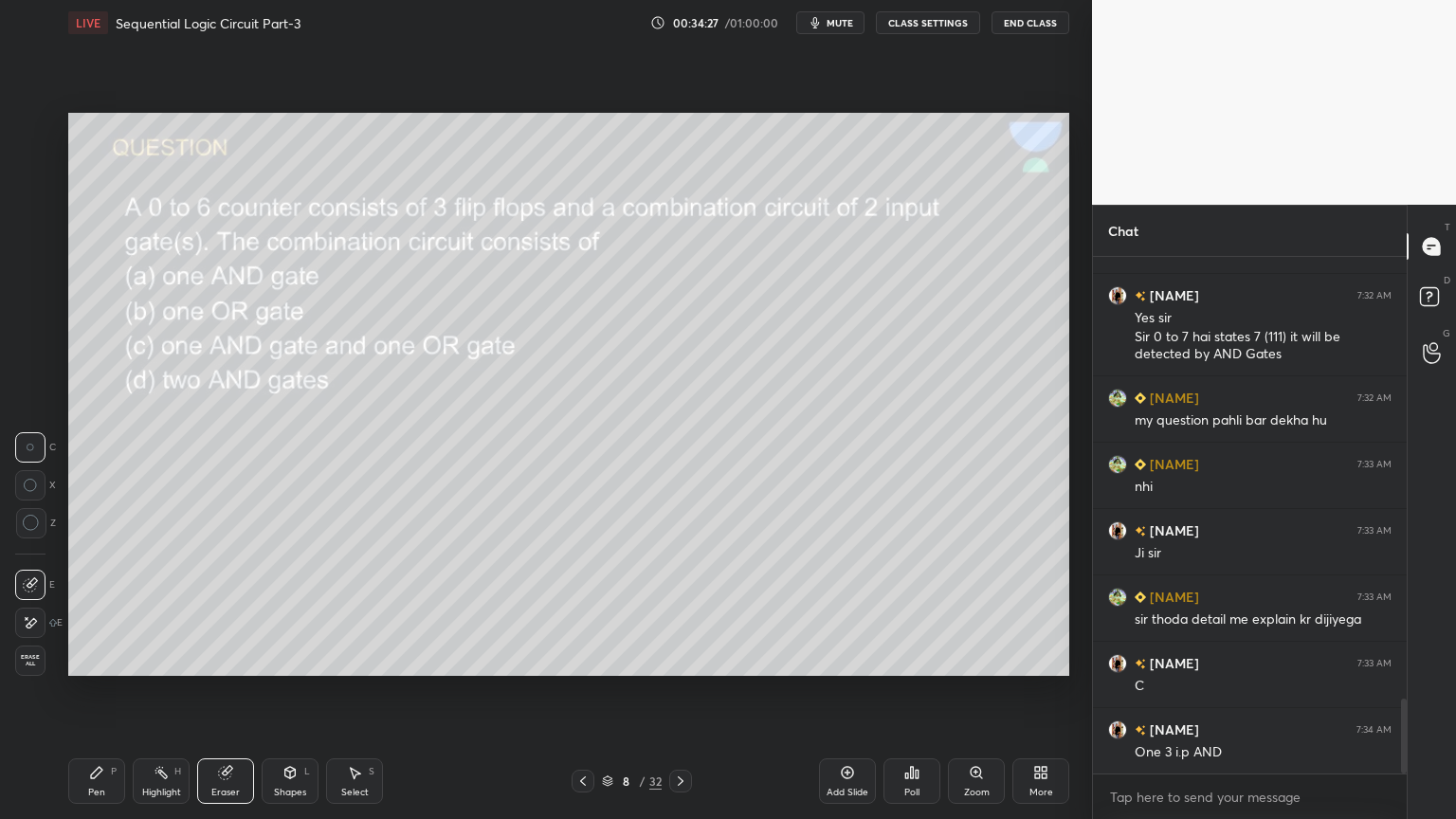 click on "Pen P" at bounding box center [97, 781] 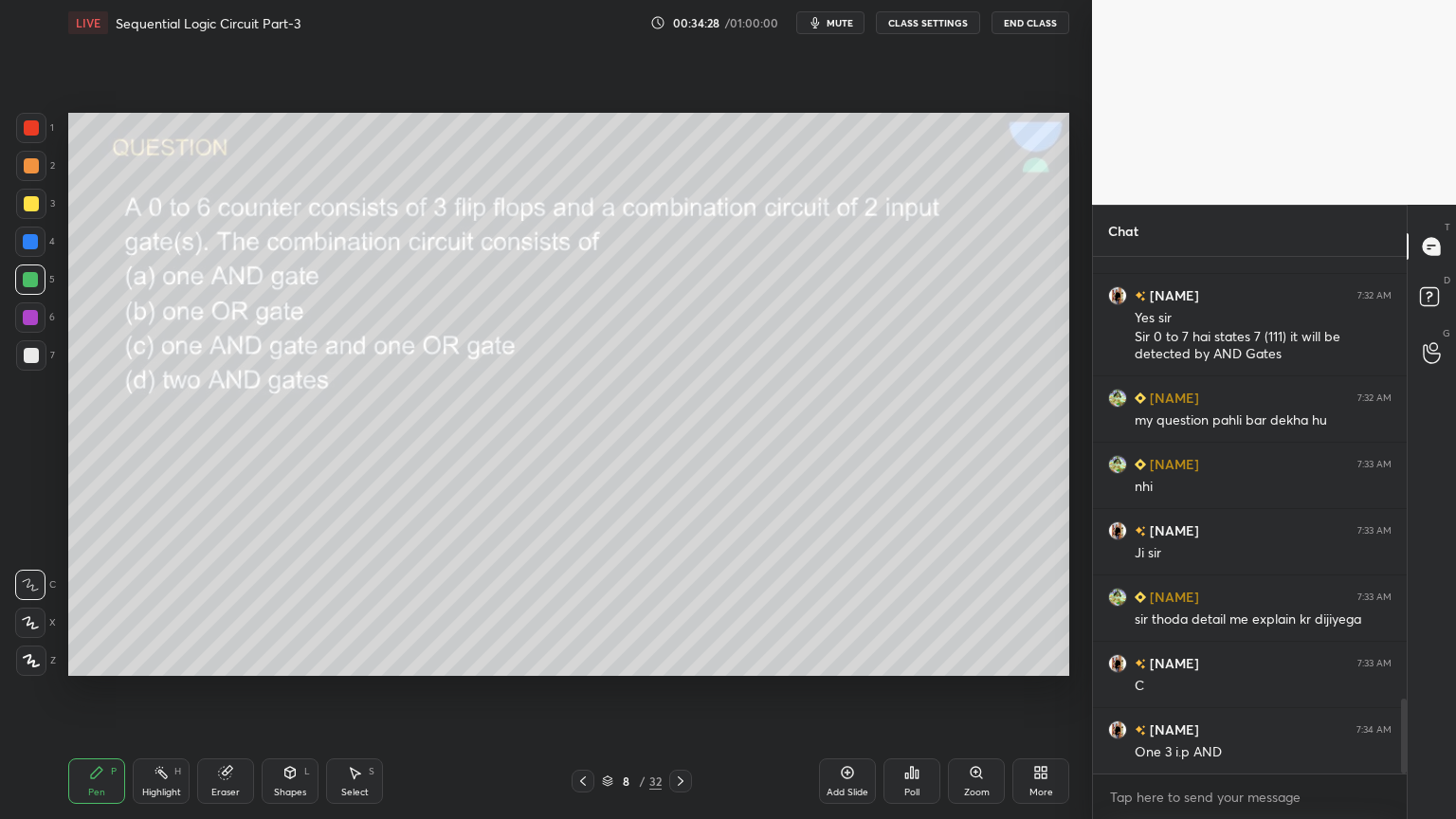 click at bounding box center [30, 242] 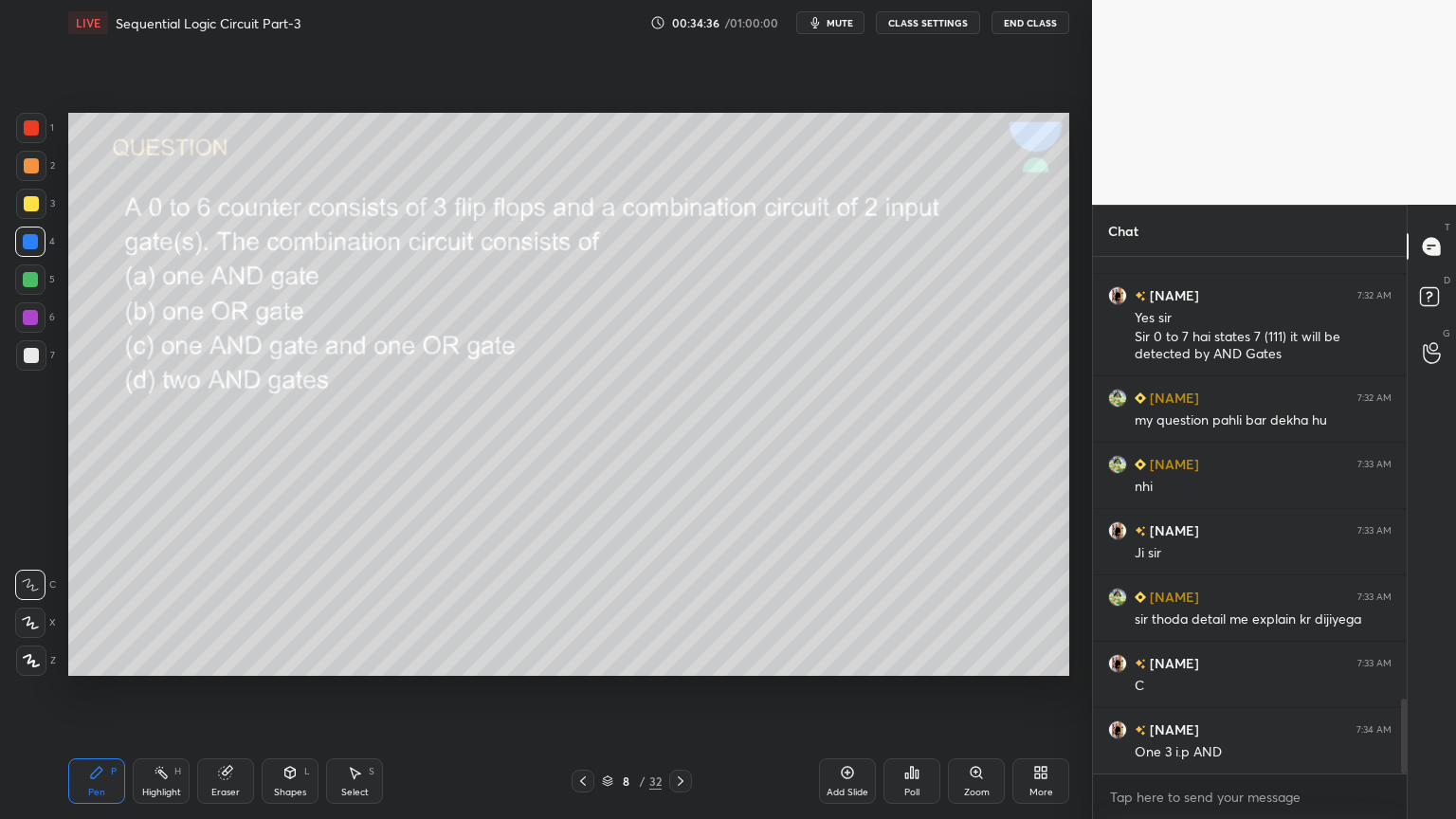 click on "Highlight H" at bounding box center [161, 781] 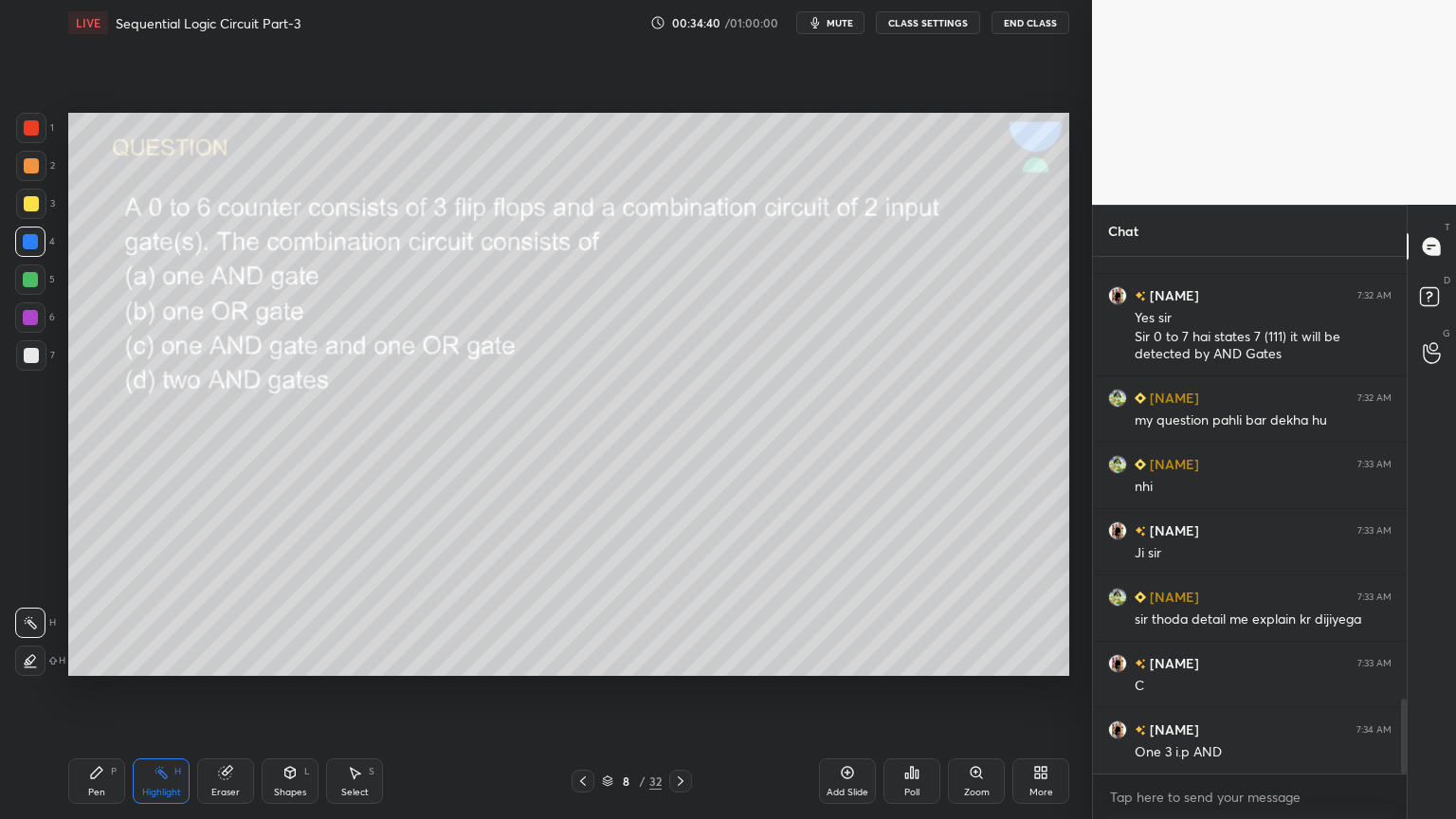 click 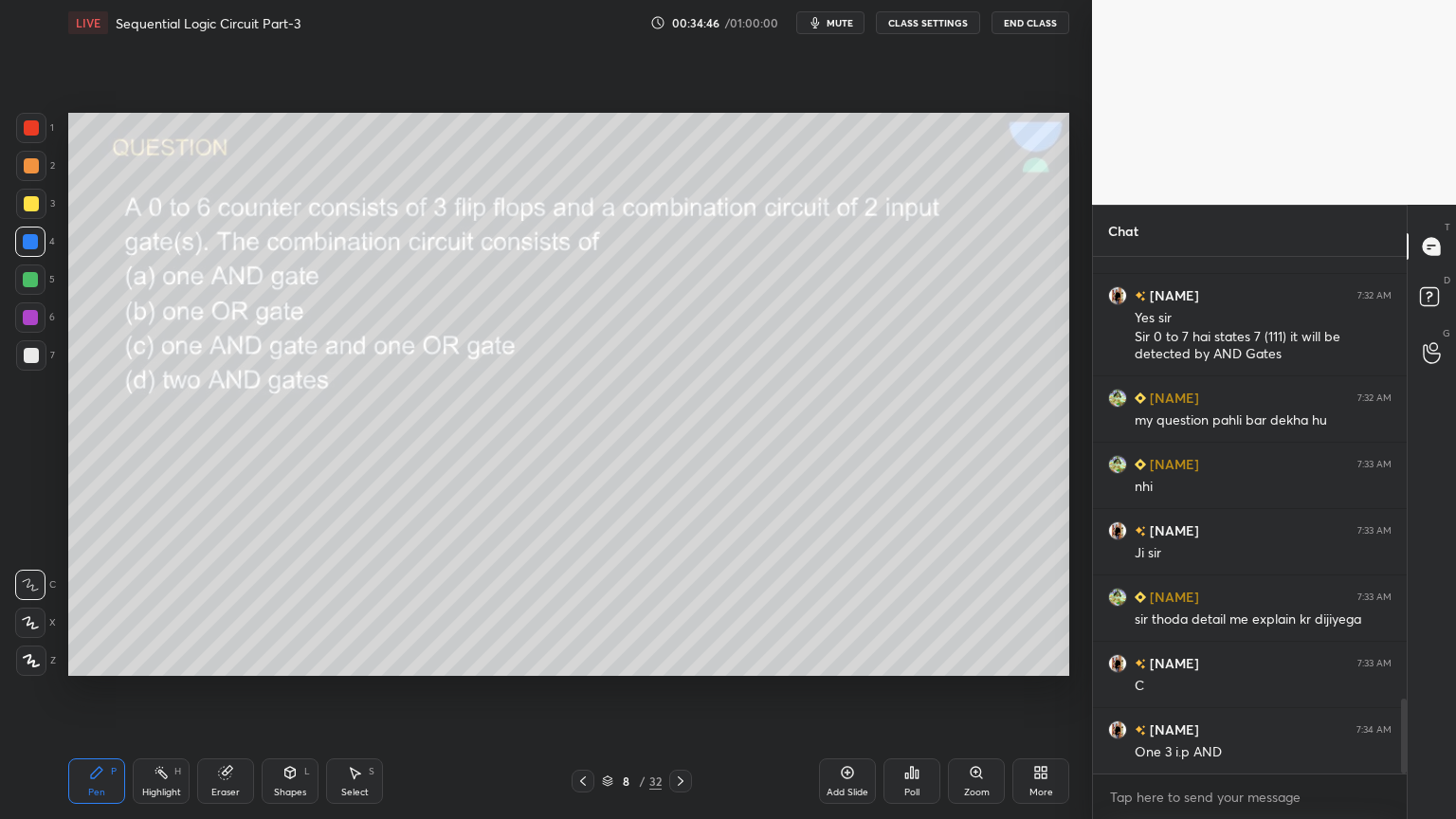 click on "Eraser" at bounding box center (226, 781) 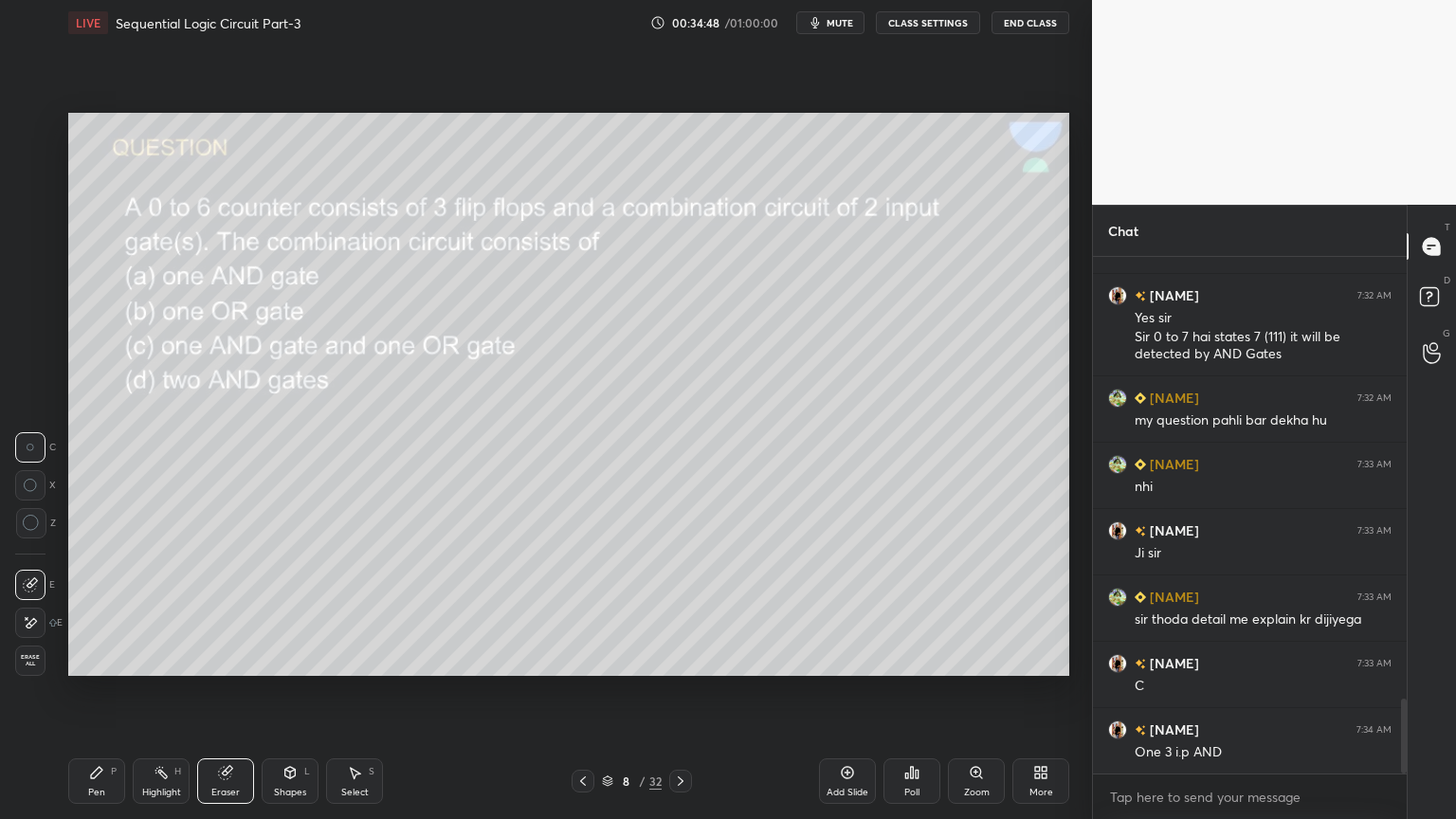 click on "Pen P" at bounding box center [97, 781] 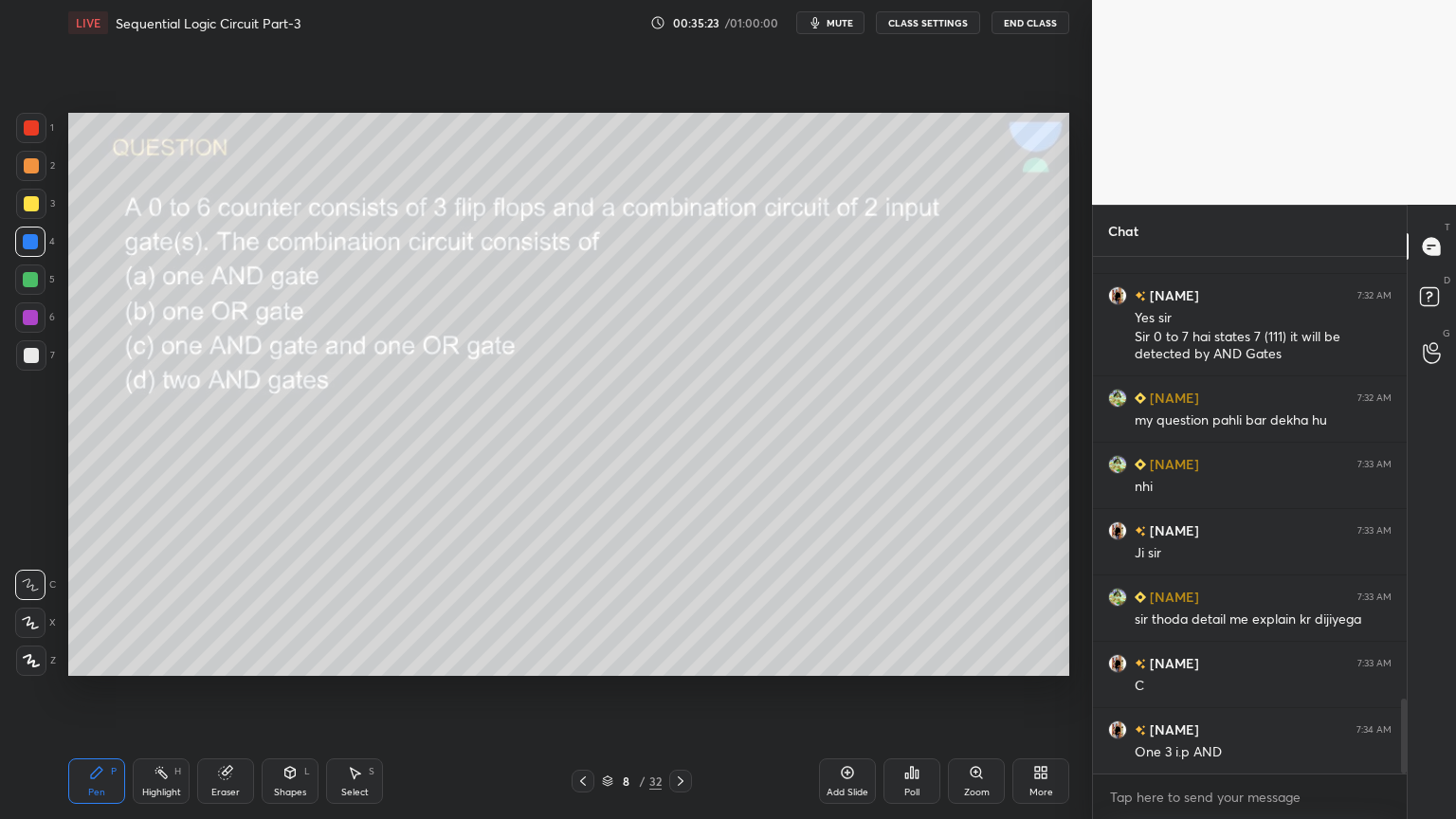 scroll, scrollTop: 3127, scrollLeft: 0, axis: vertical 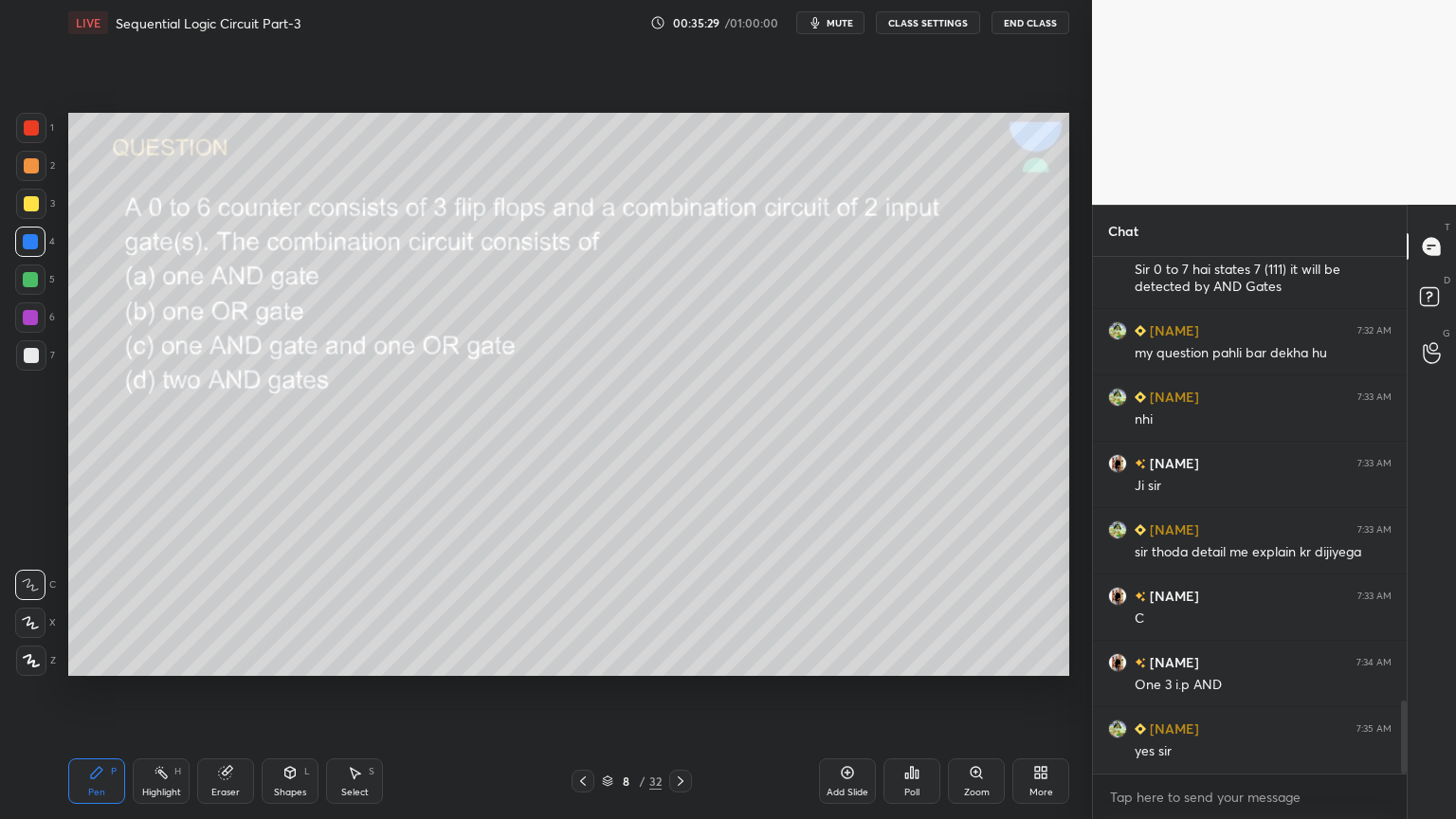 click at bounding box center [31, 204] 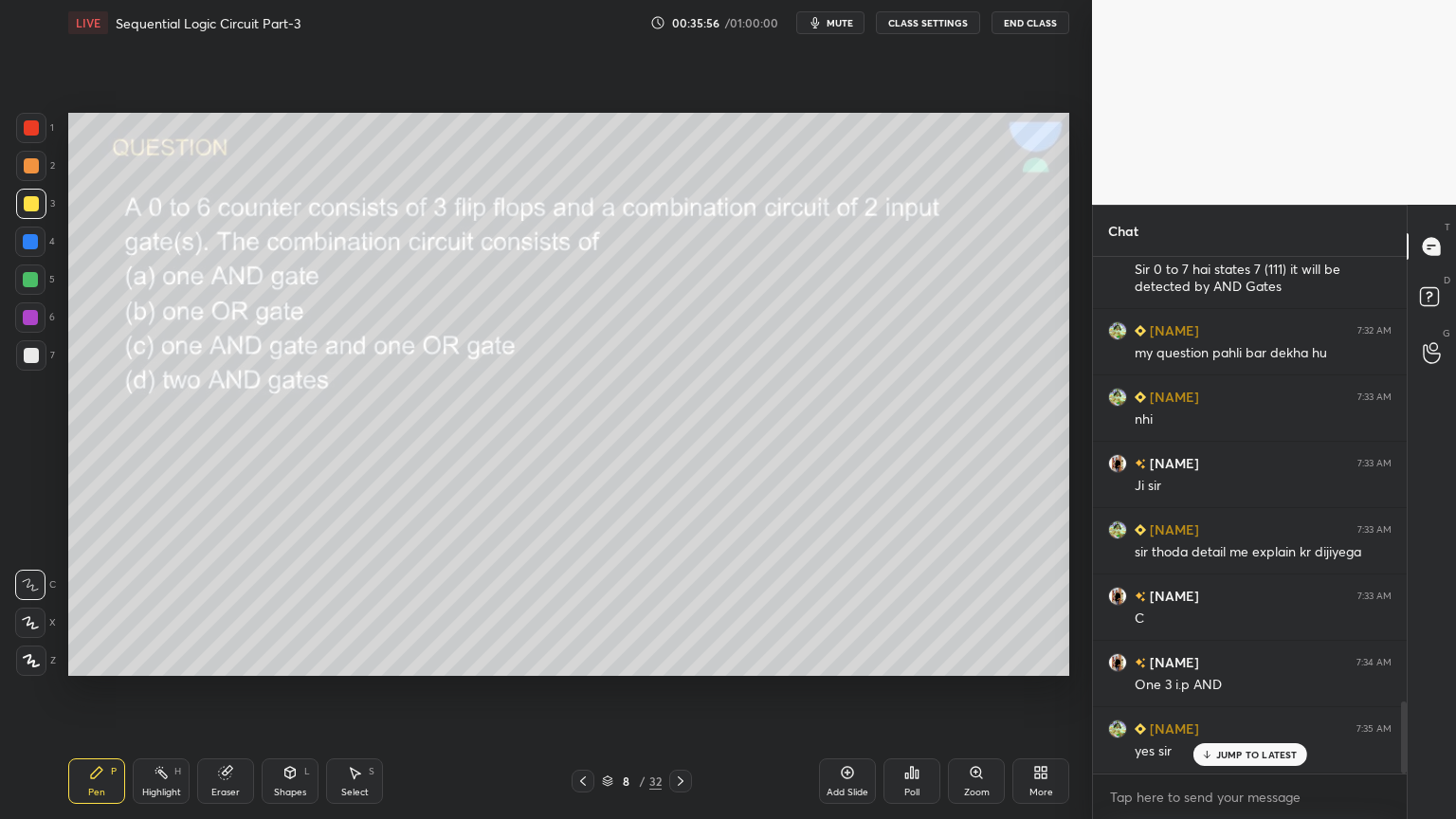 scroll, scrollTop: 3193, scrollLeft: 0, axis: vertical 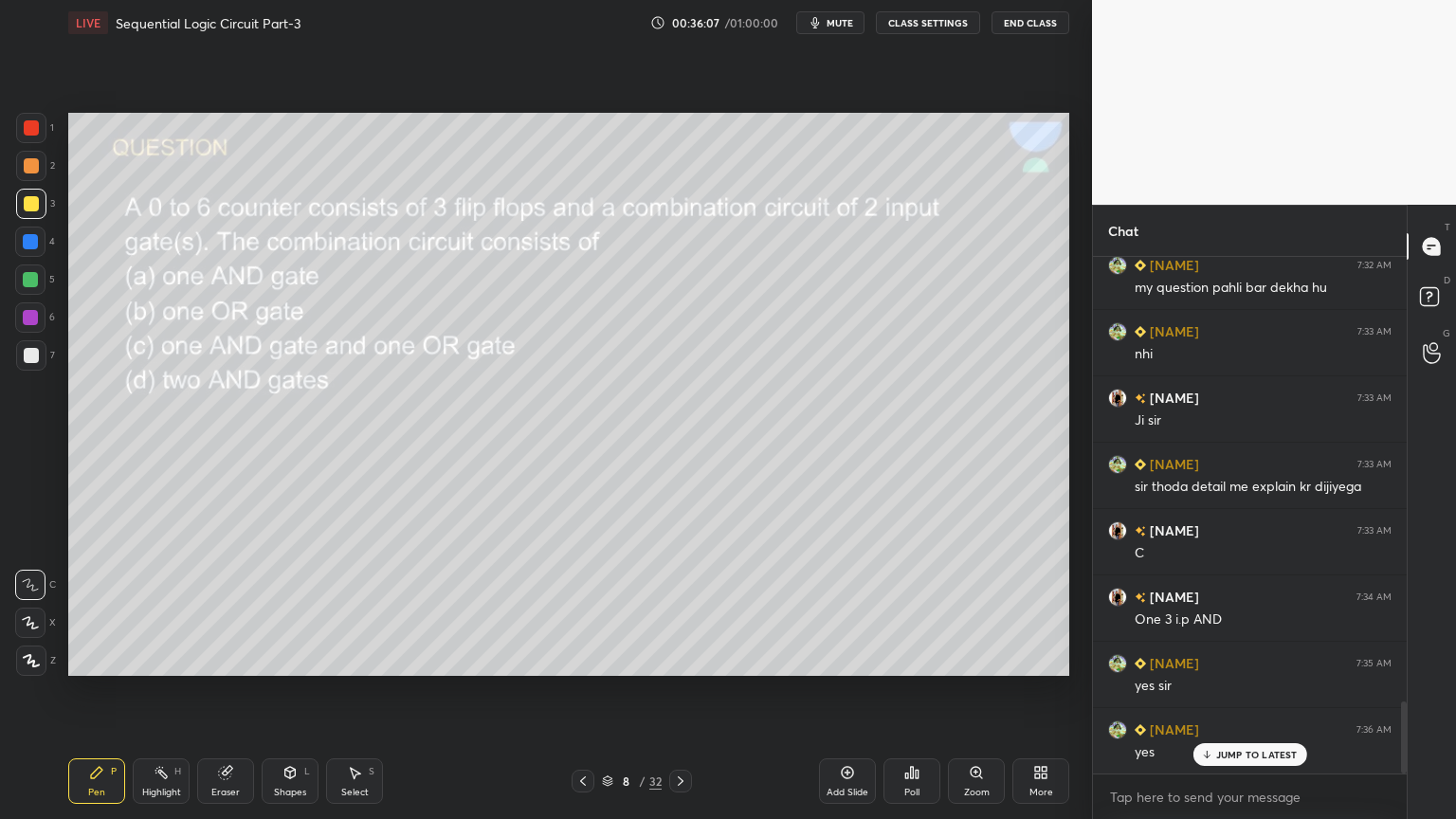 click 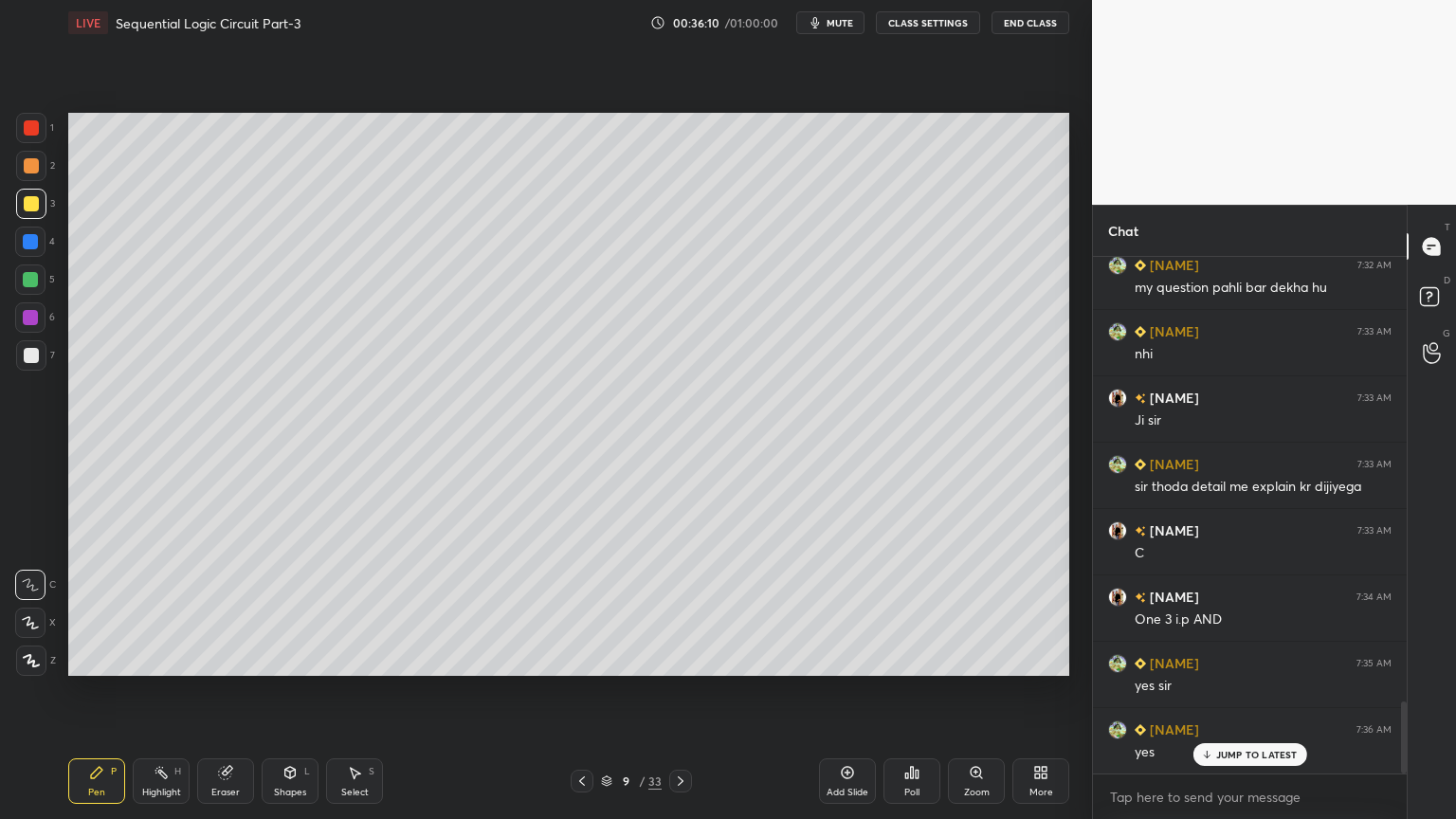 click at bounding box center (30, 280) 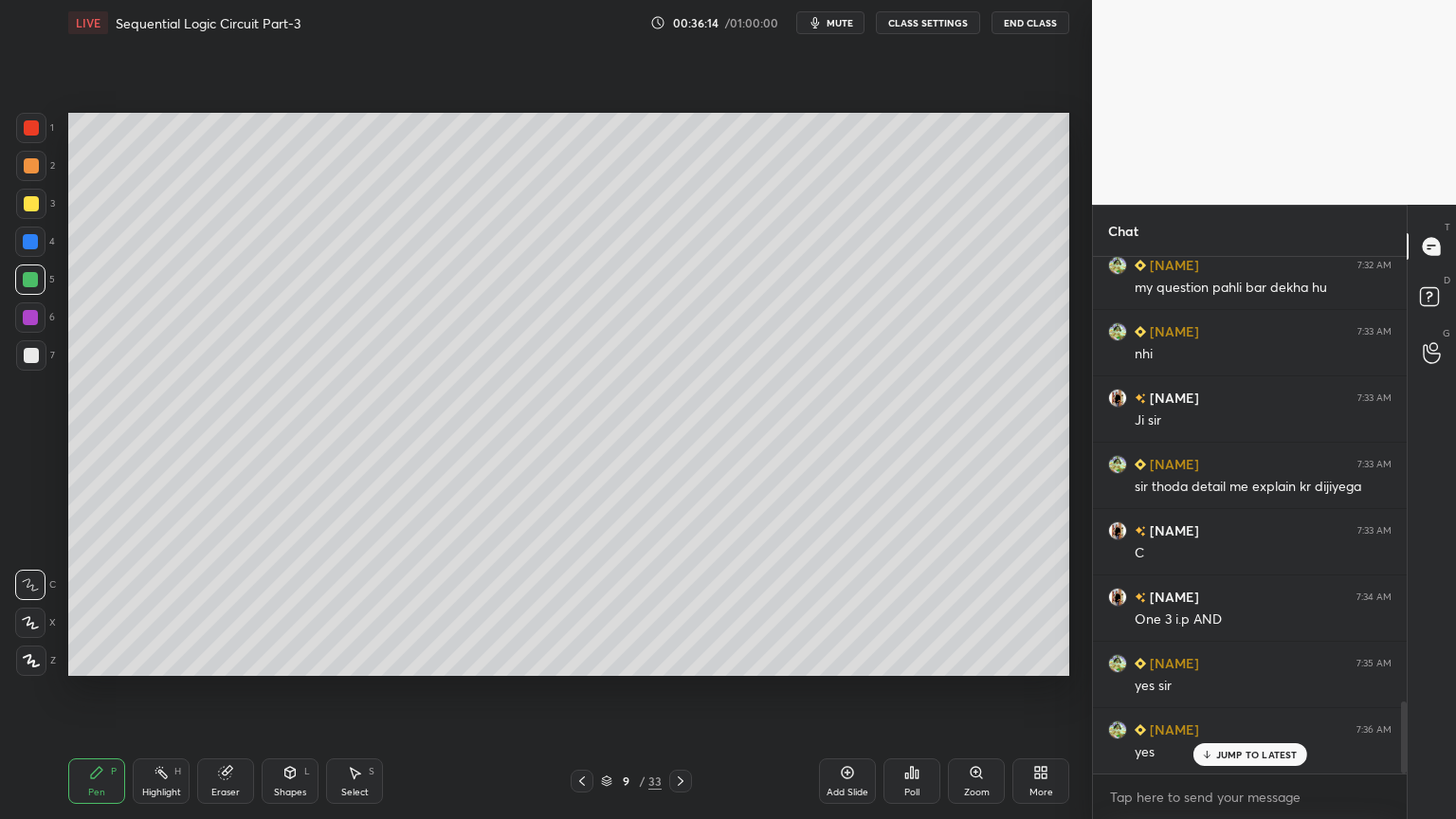 click on "Shapes L" at bounding box center (290, 781) 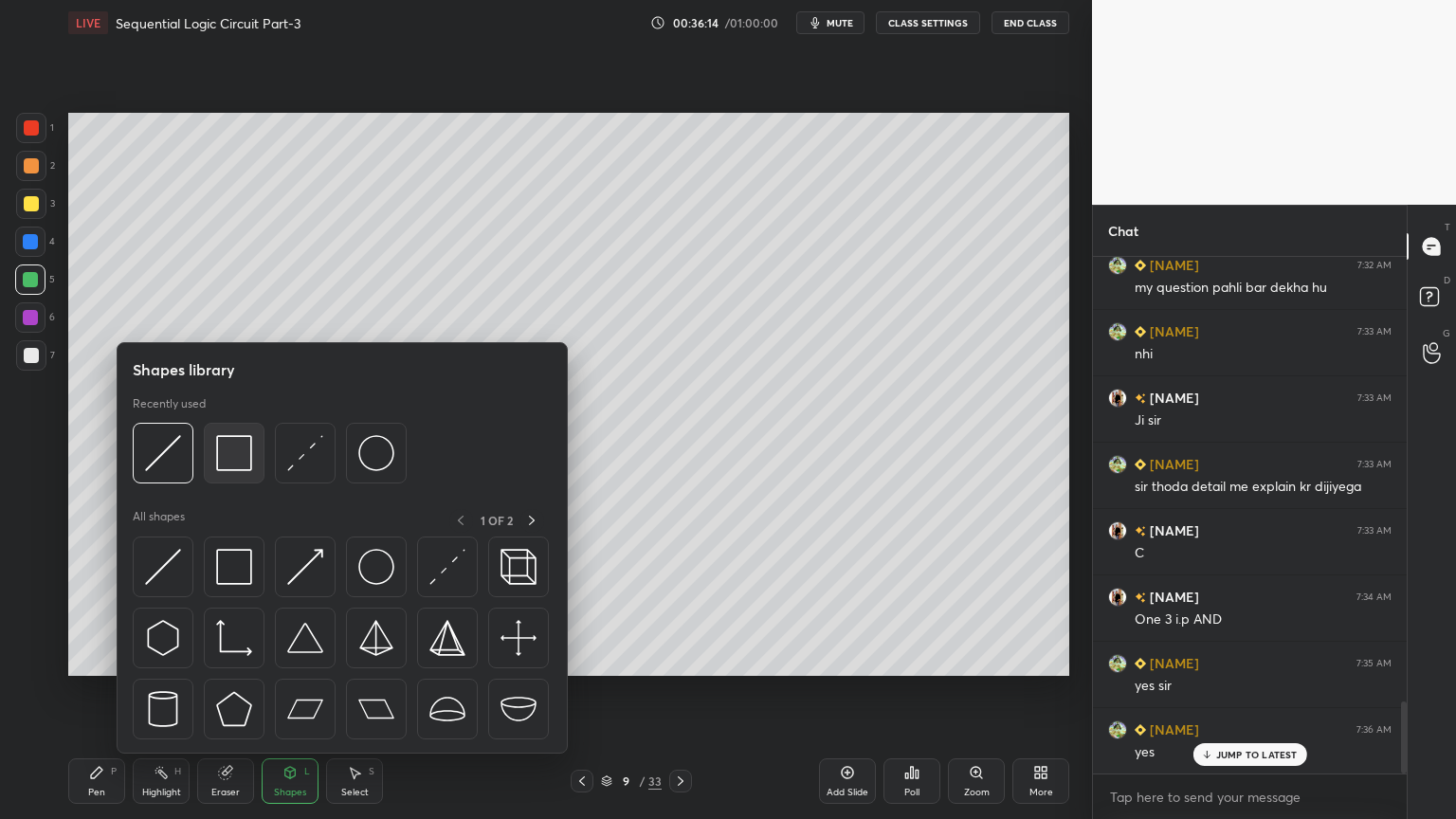 click at bounding box center [234, 453] 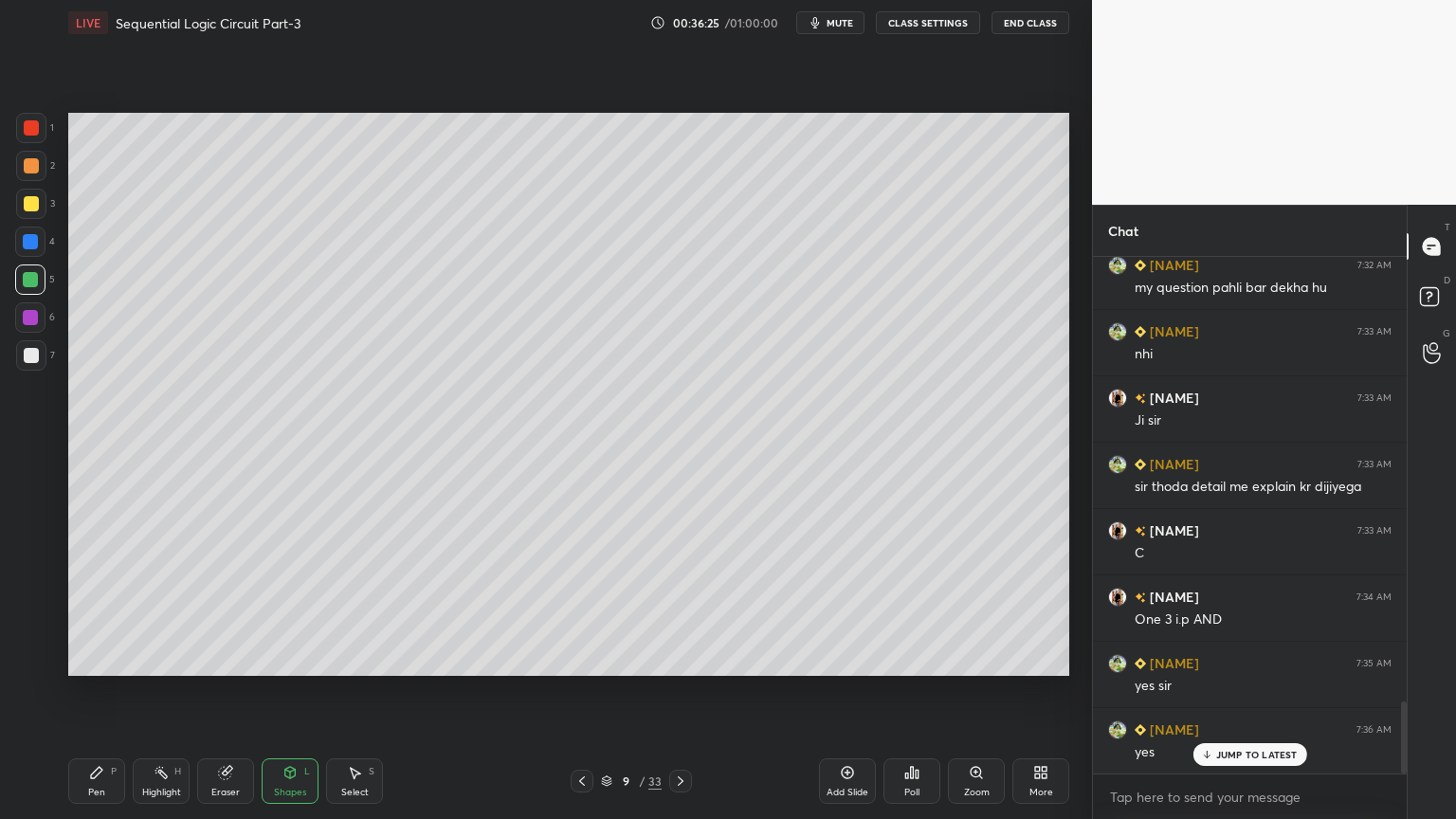 click on "Select" at bounding box center [355, 792] 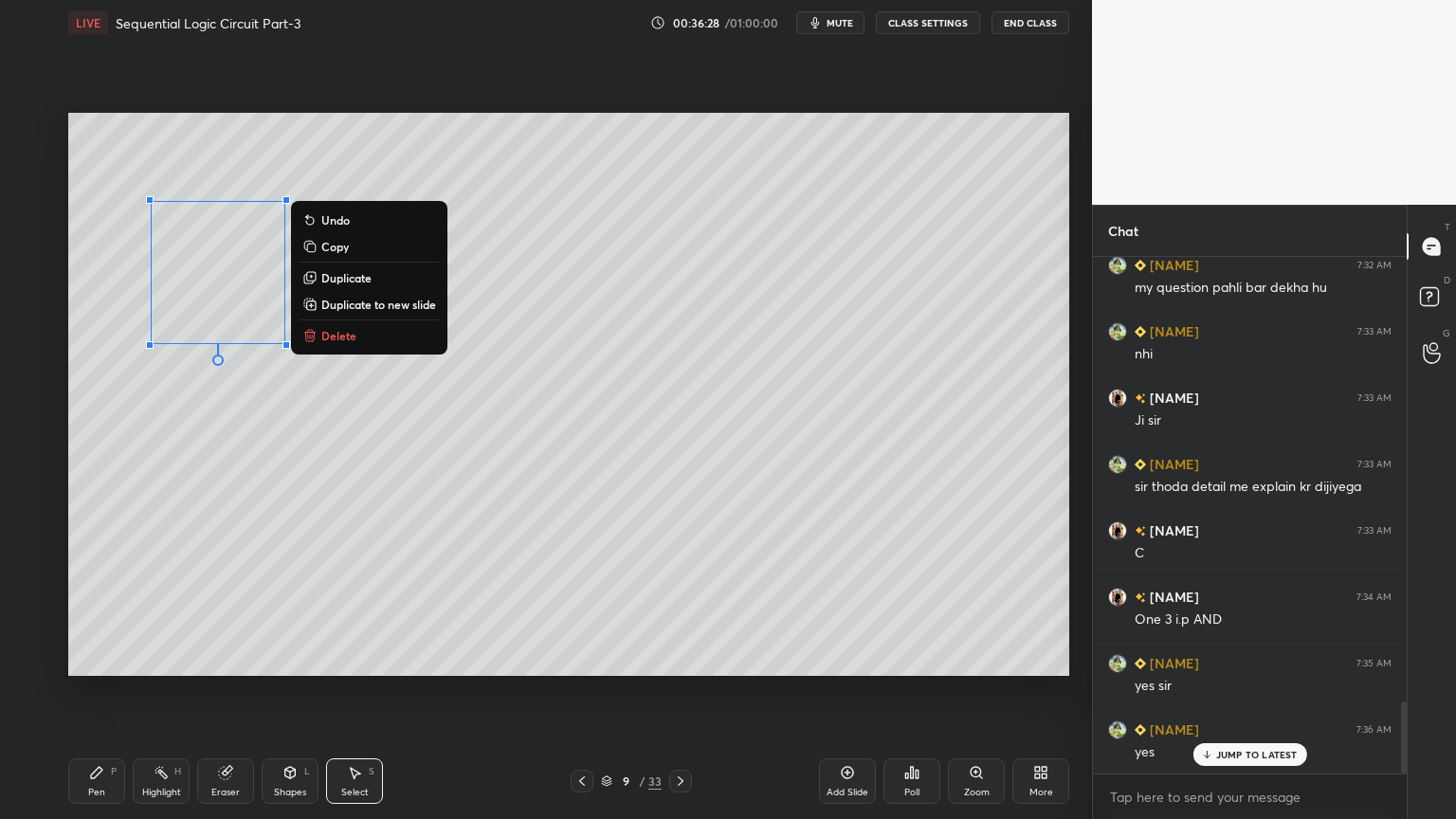 click on "Copy" at bounding box center [335, 246] 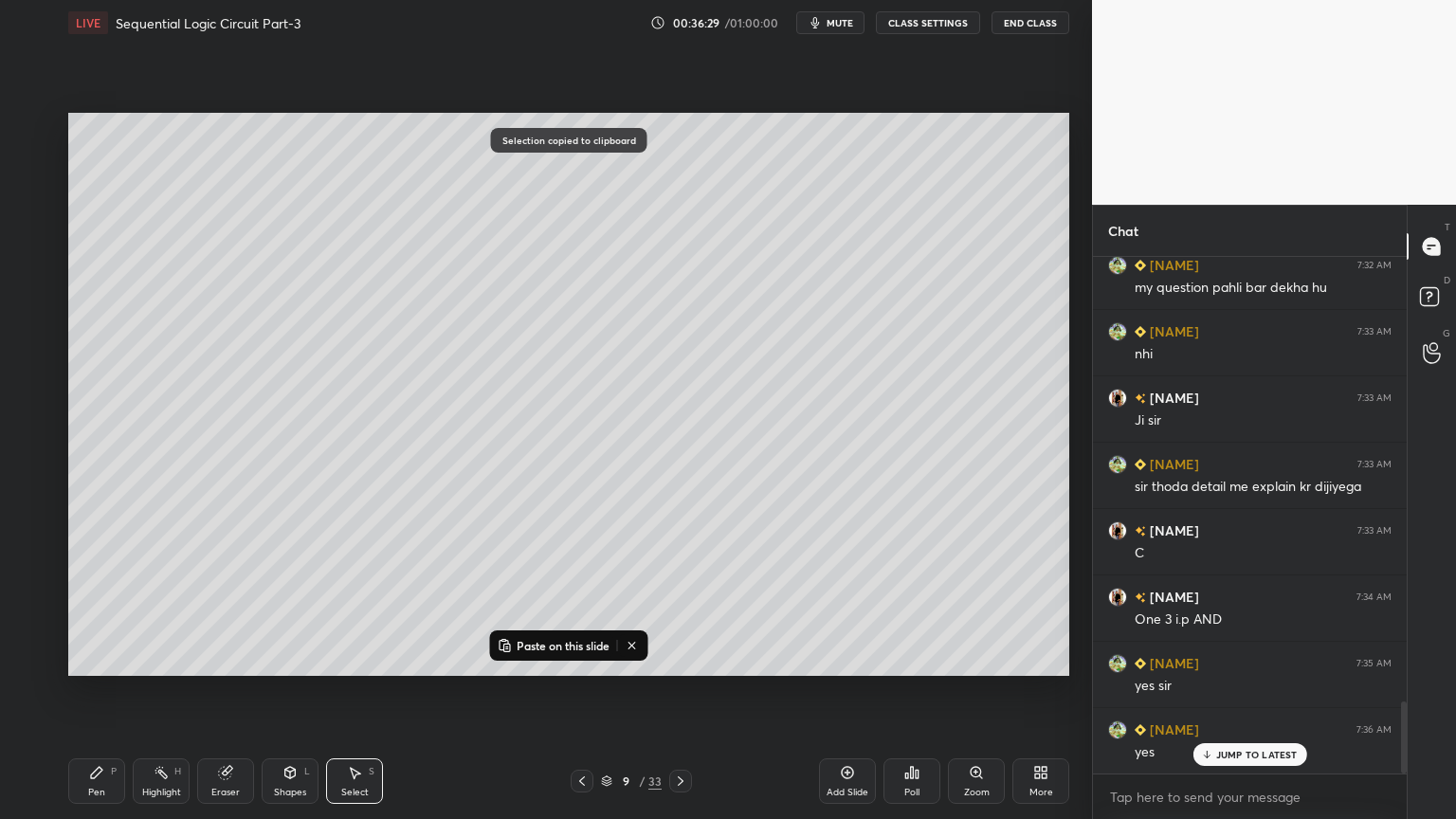 click on "Paste on this slide" at bounding box center [563, 646] 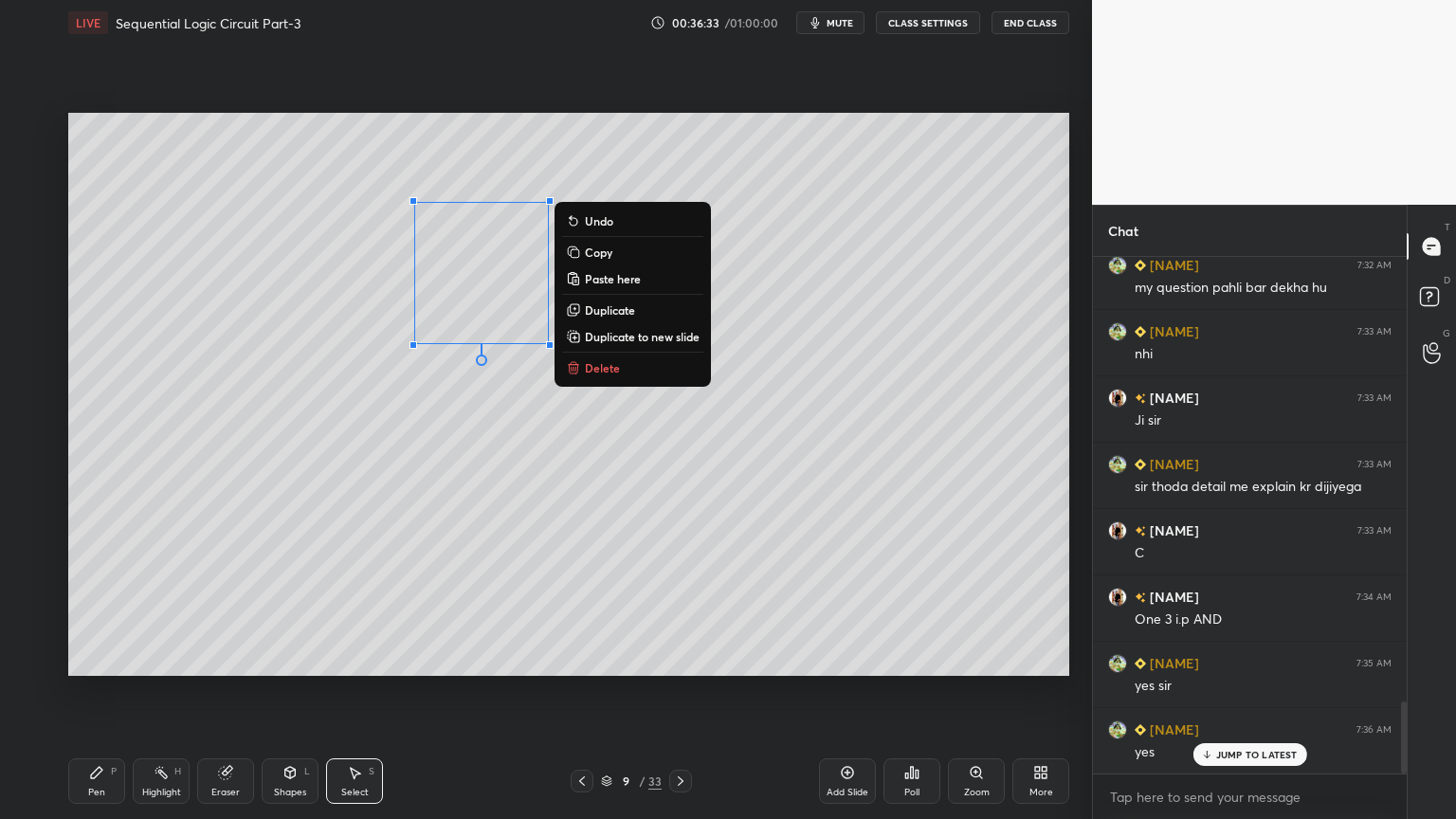 click on "Paste here" at bounding box center (612, 279) 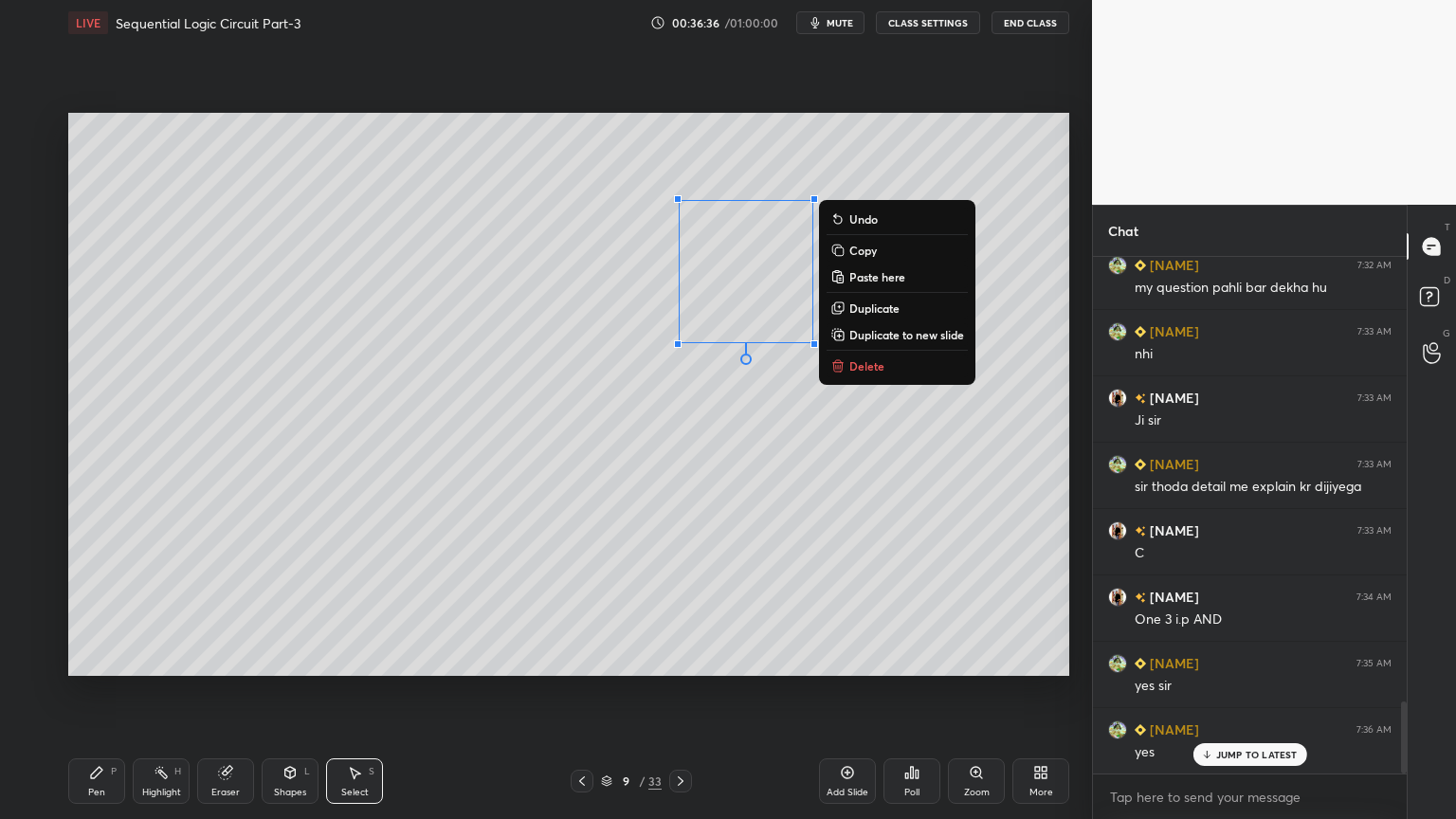click on "0 ° Undo Copy Paste here Duplicate Duplicate to new slide Delete" at bounding box center (569, 394) 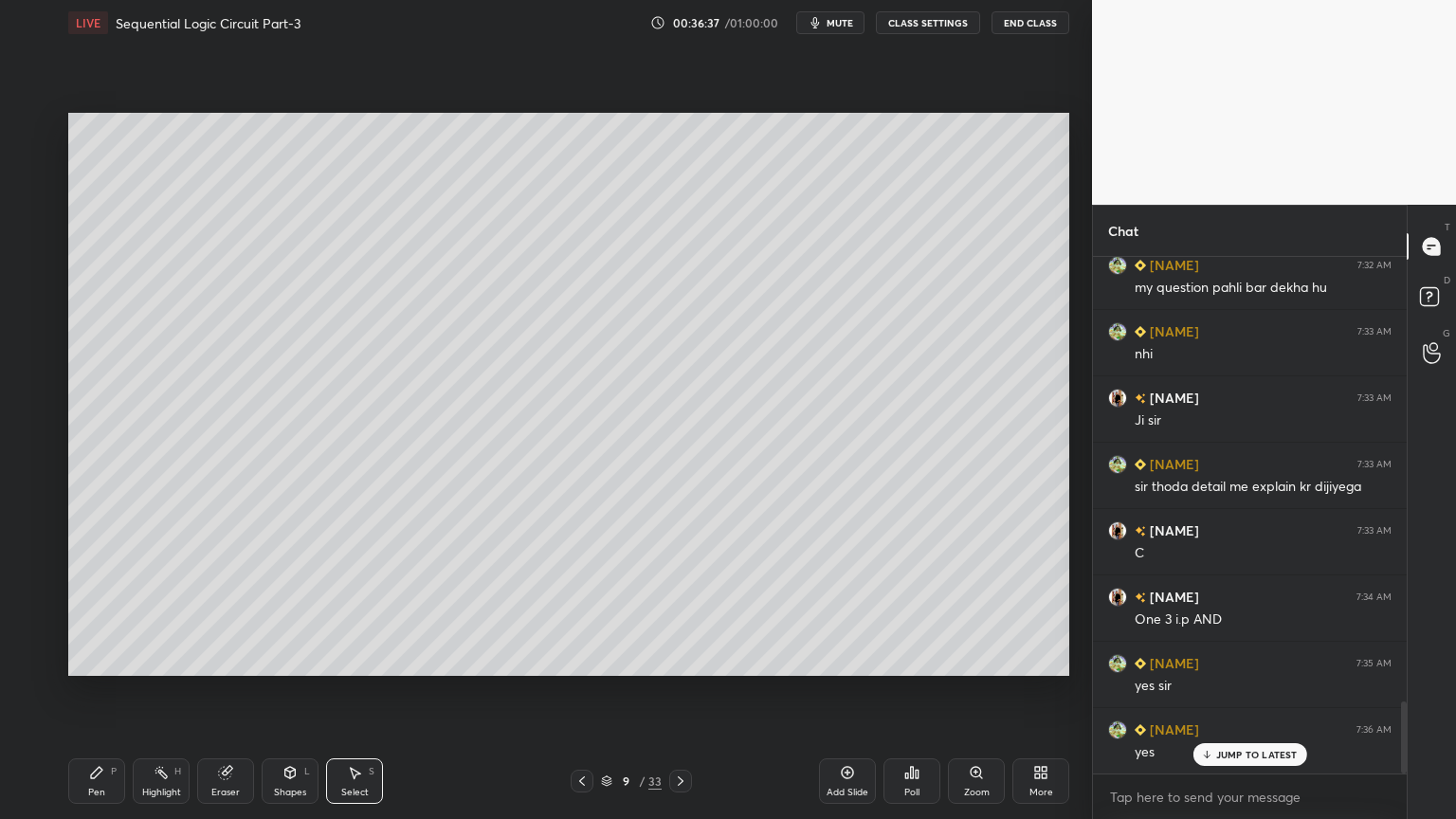click on "Pen P" at bounding box center (97, 781) 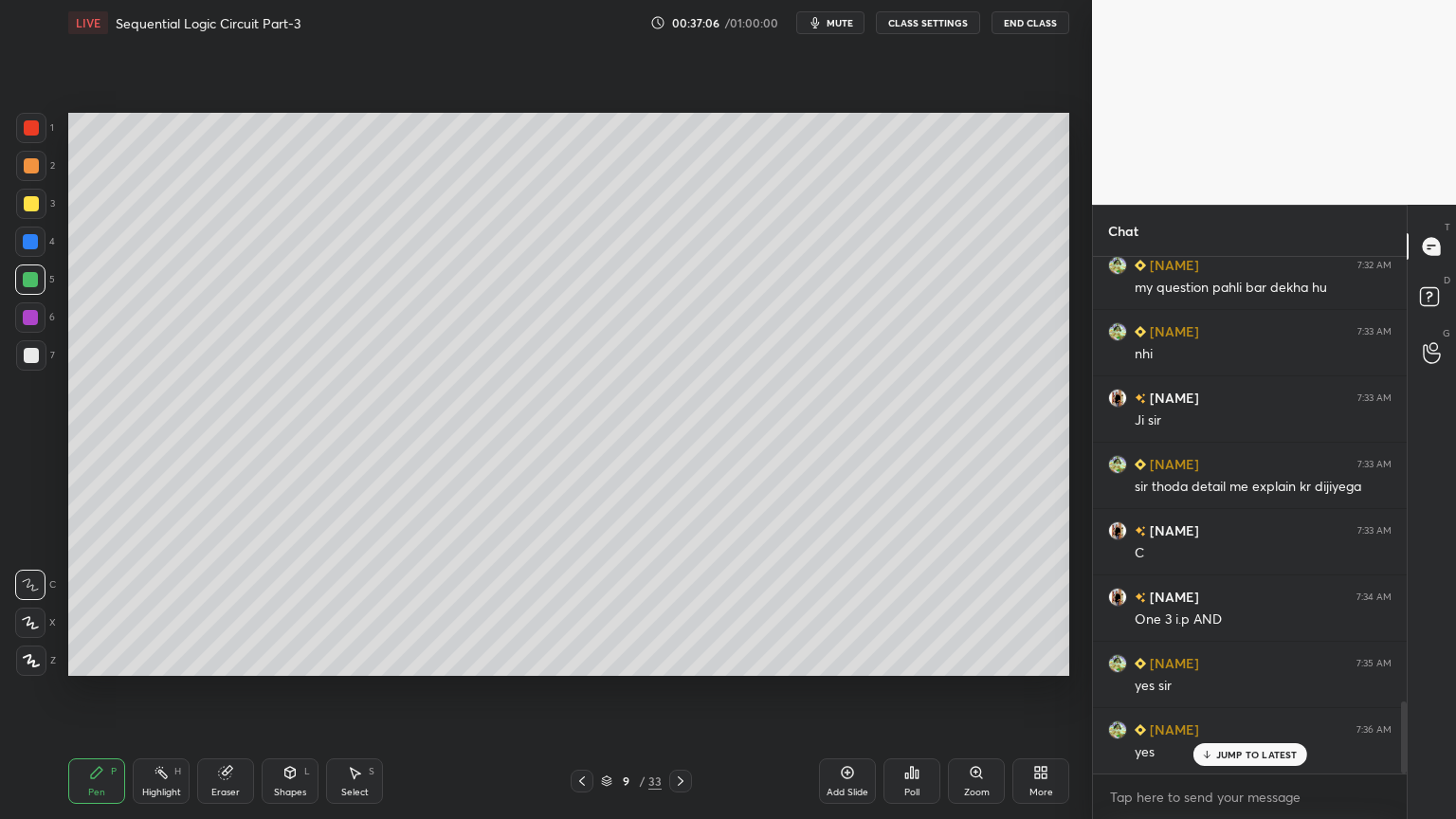 click at bounding box center [30, 242] 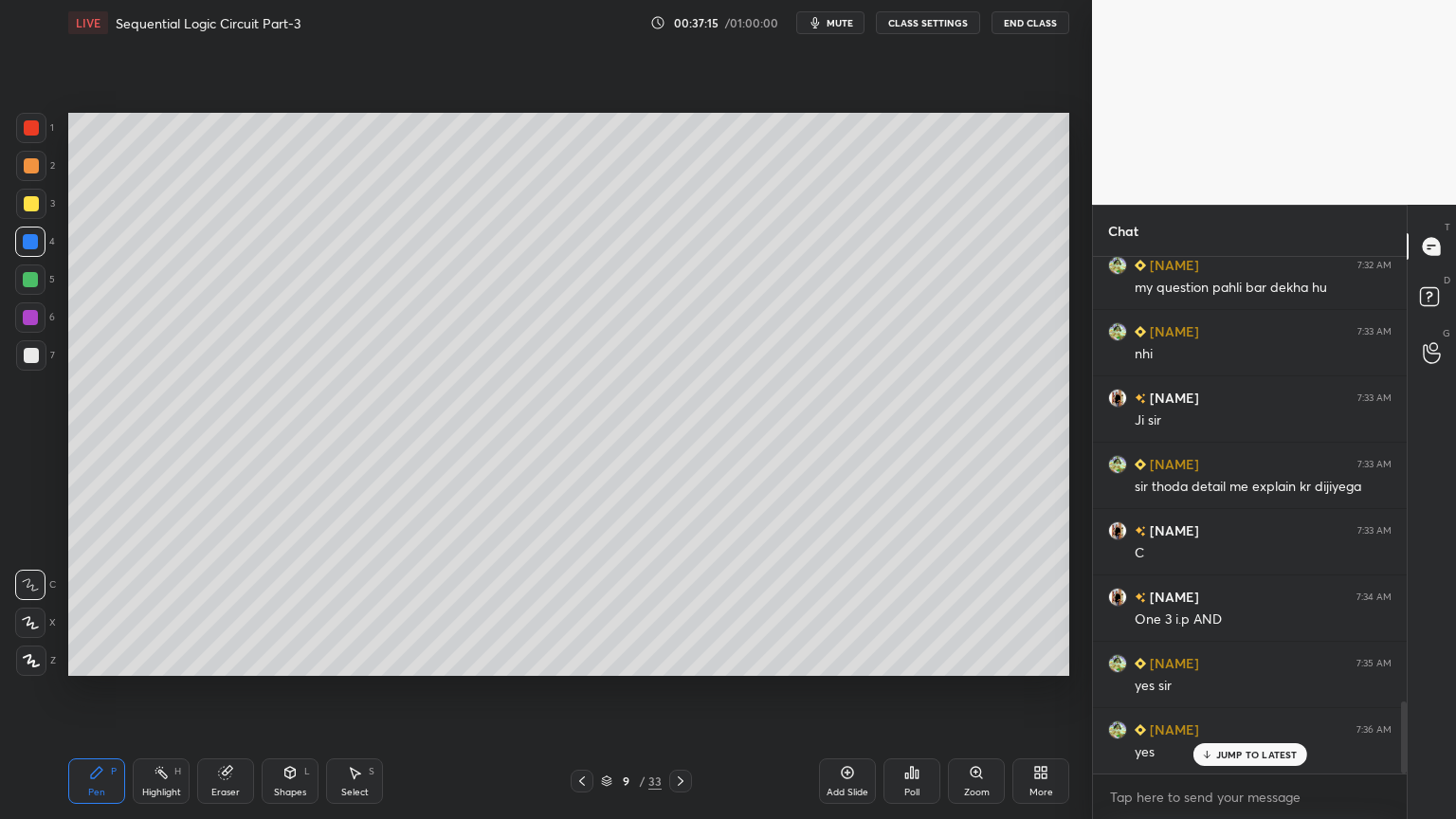 click at bounding box center [30, 280] 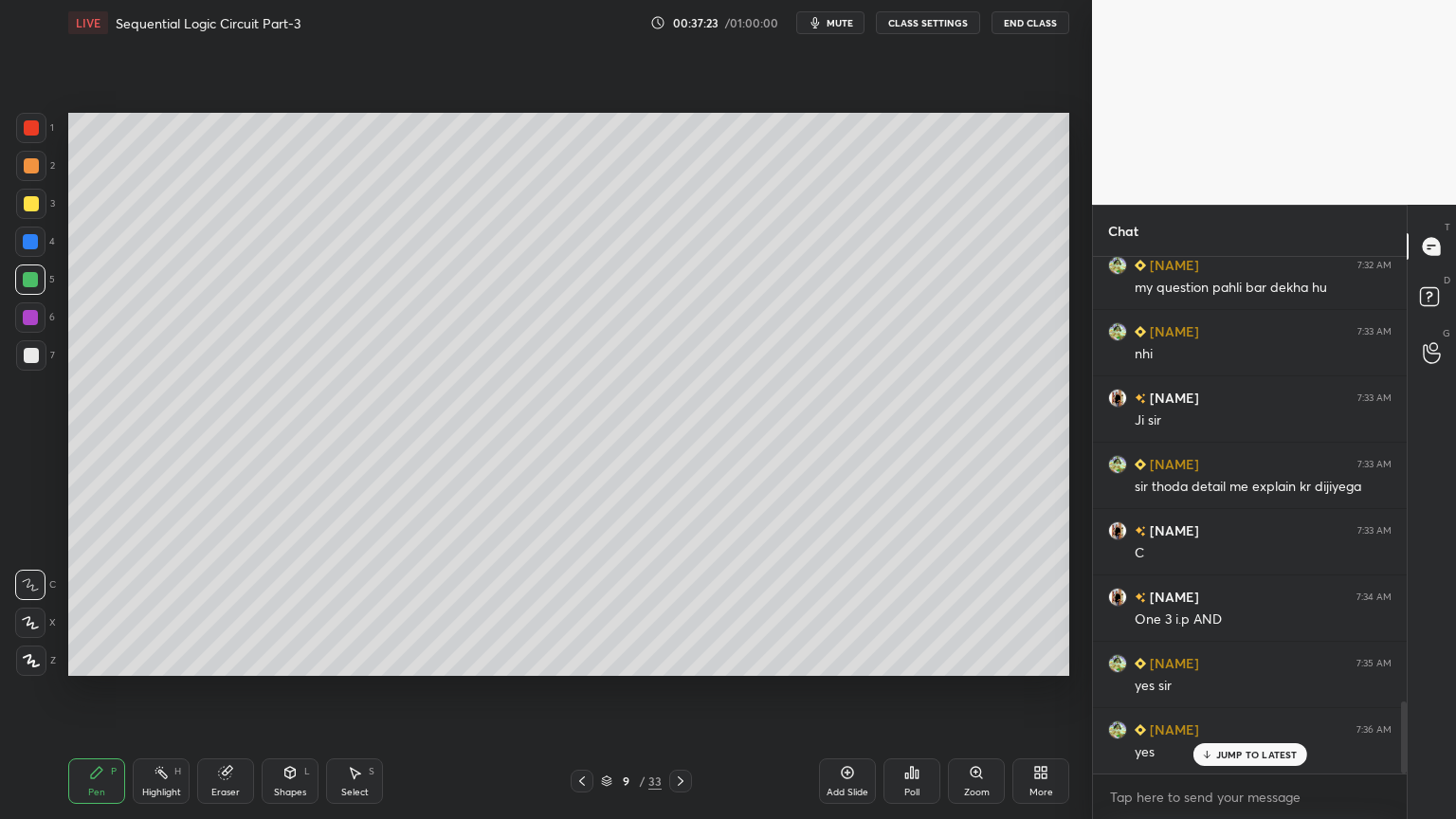 scroll, scrollTop: 3294, scrollLeft: 0, axis: vertical 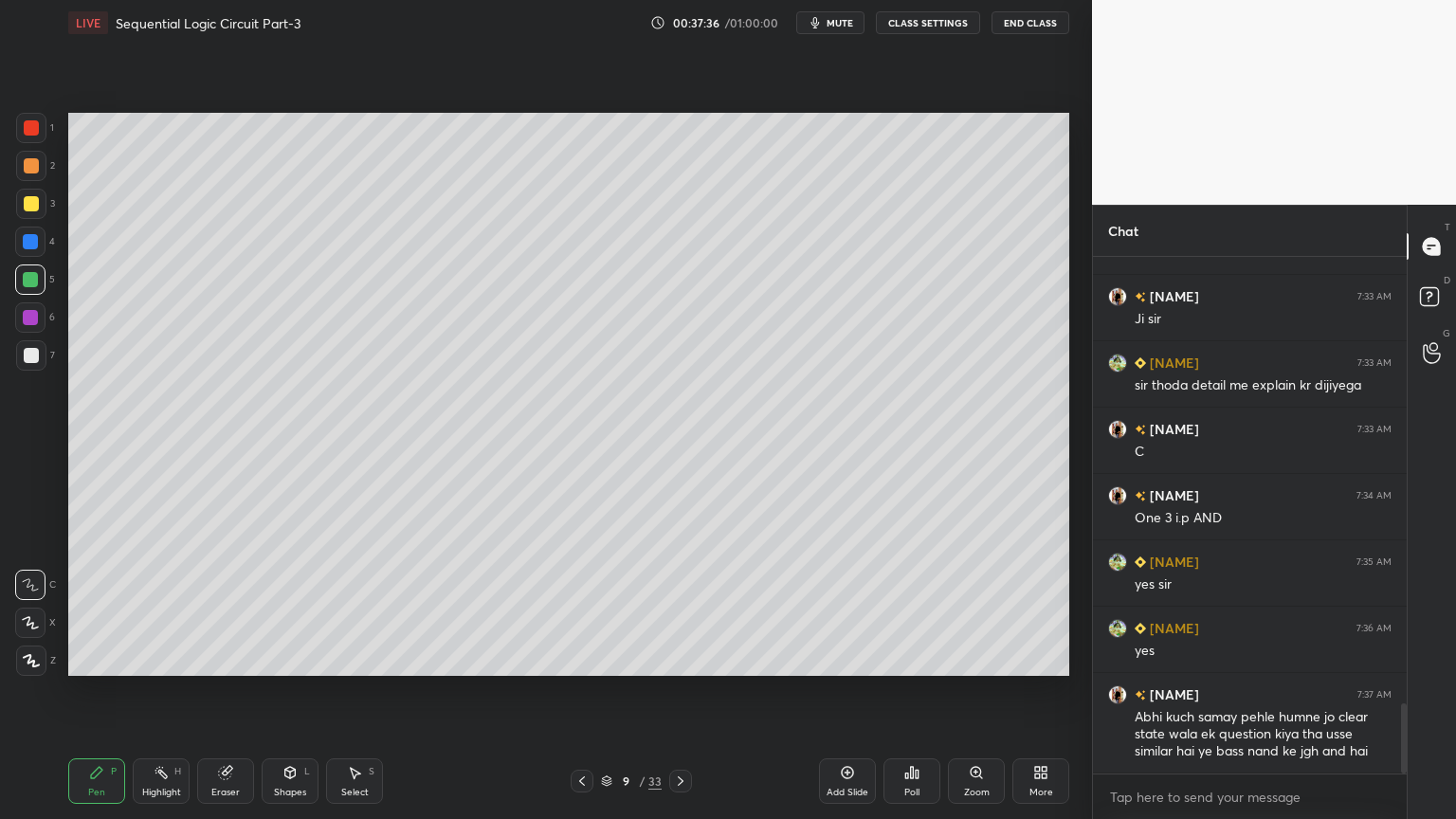 click on "Eraser" at bounding box center (226, 792) 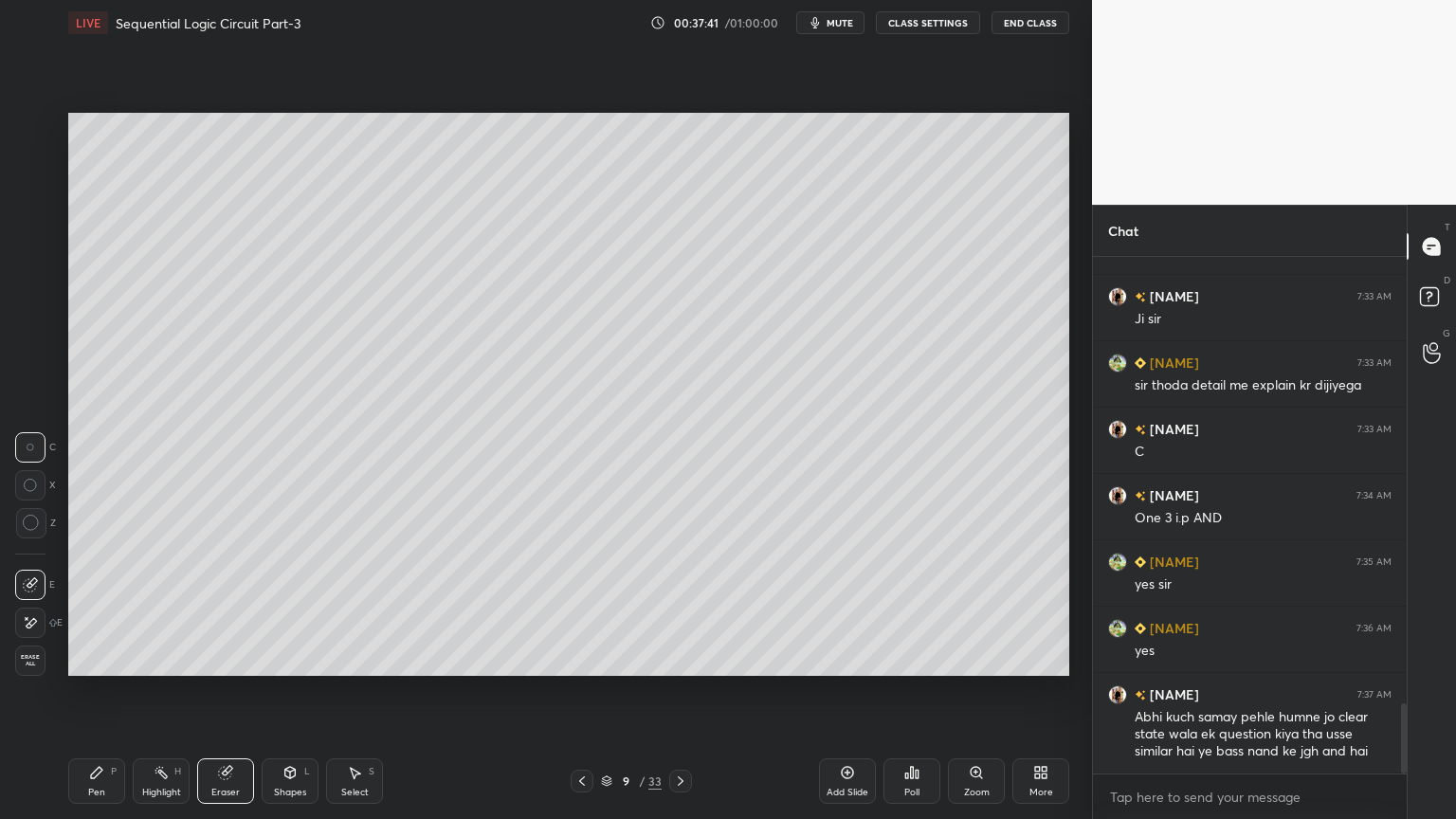 click 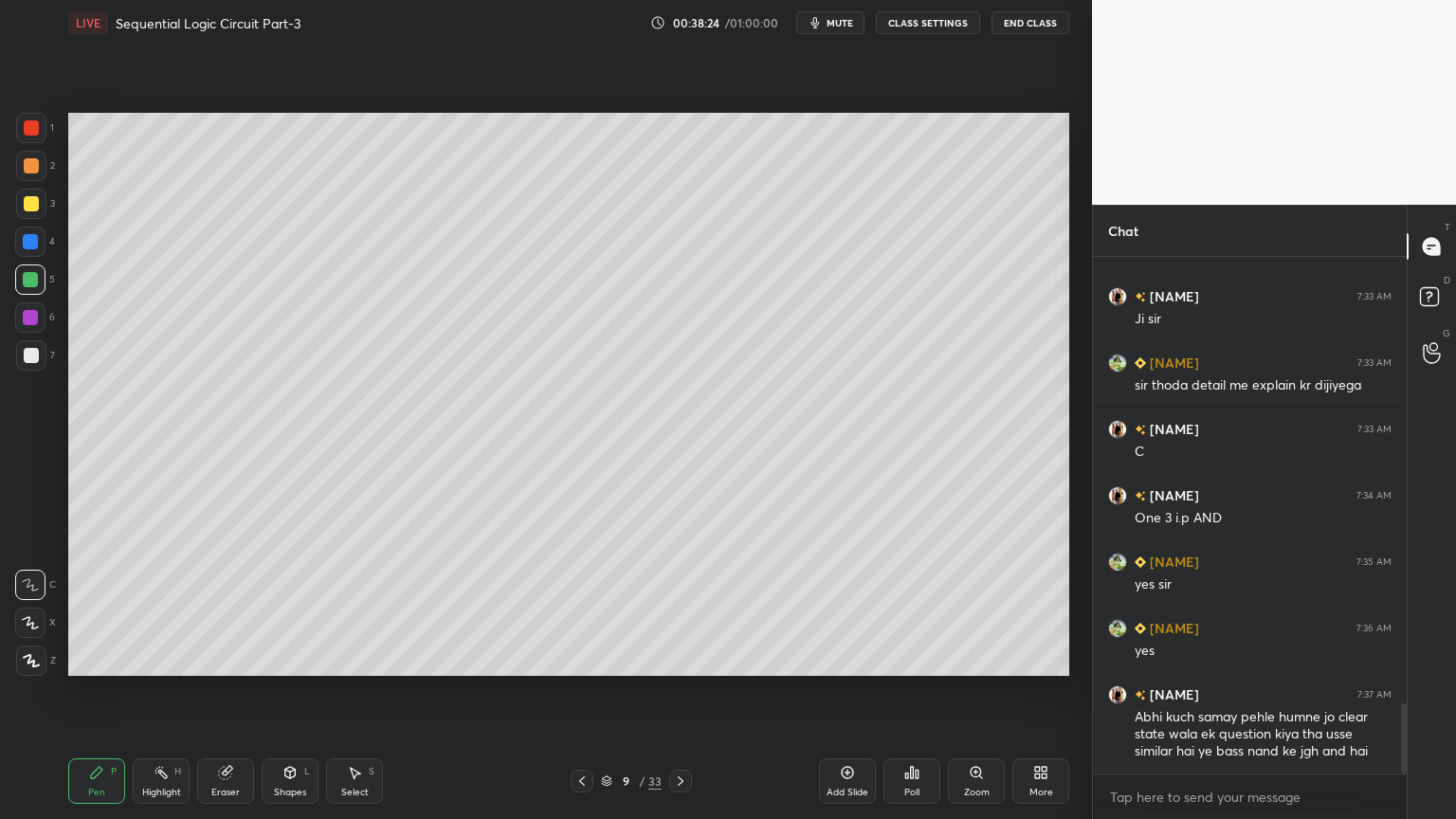 click on "Eraser" at bounding box center (226, 781) 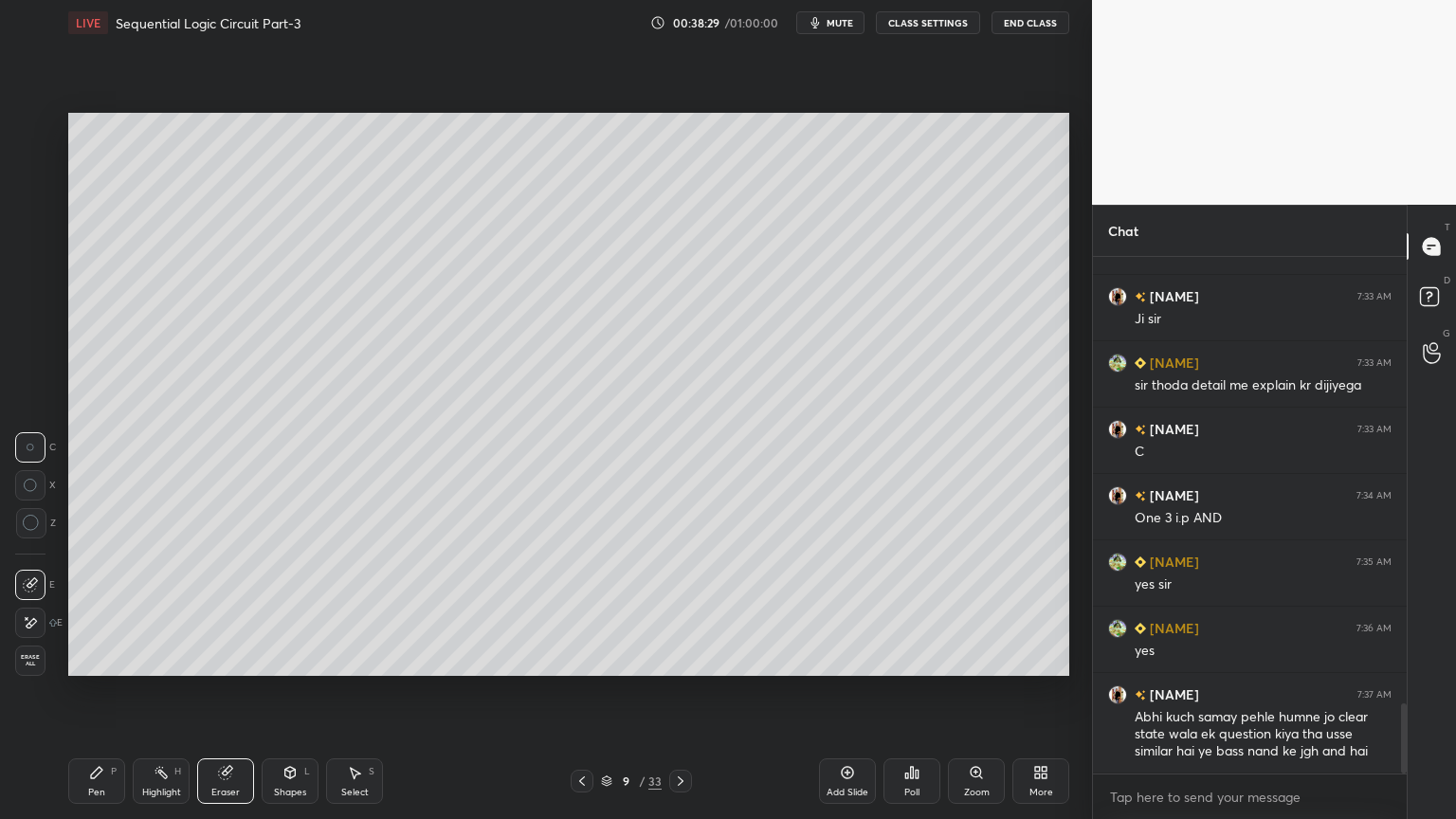 click 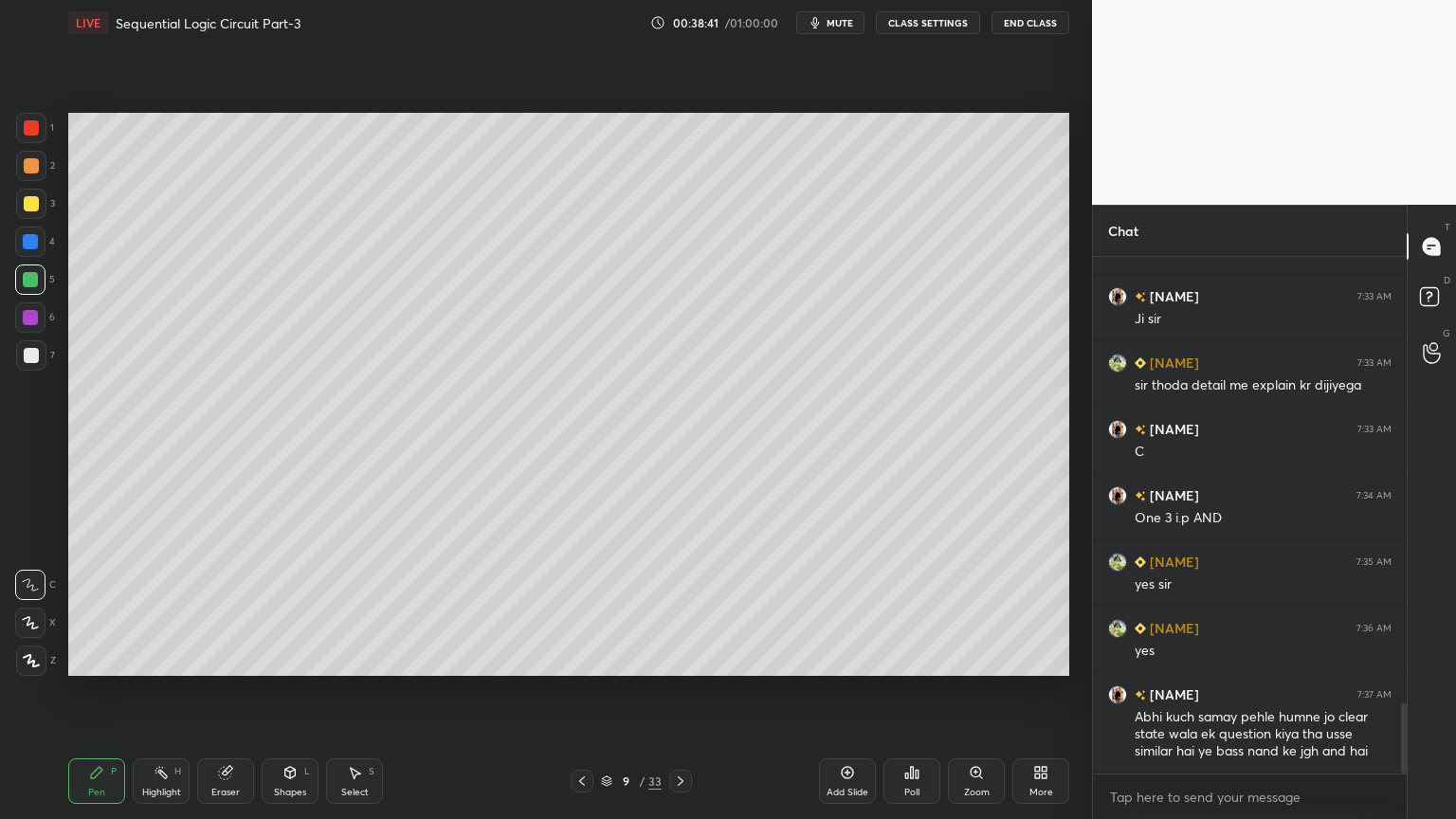 click on "Eraser" at bounding box center (226, 781) 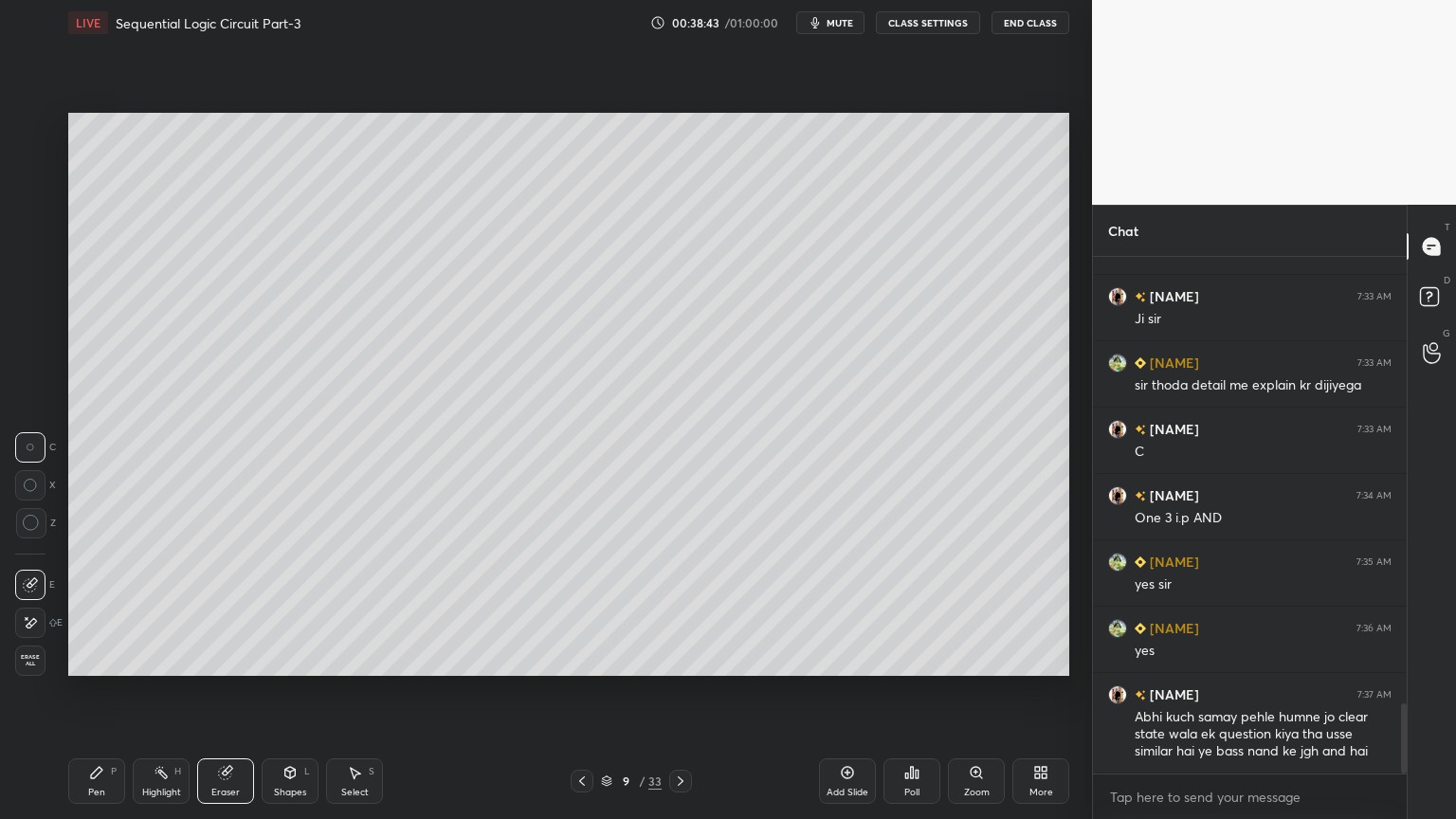 click on "Pen P" at bounding box center [97, 781] 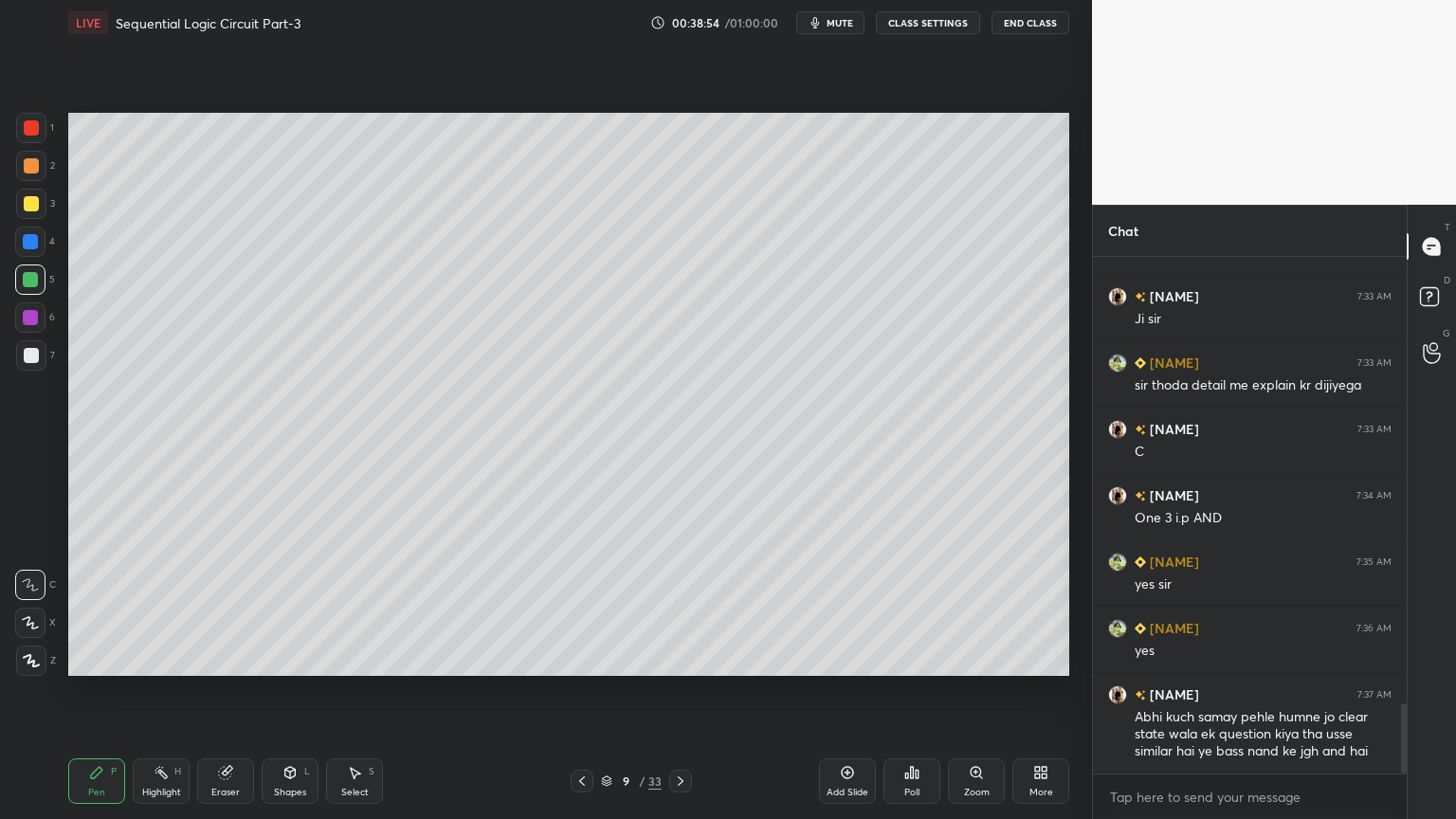 click at bounding box center [30, 242] 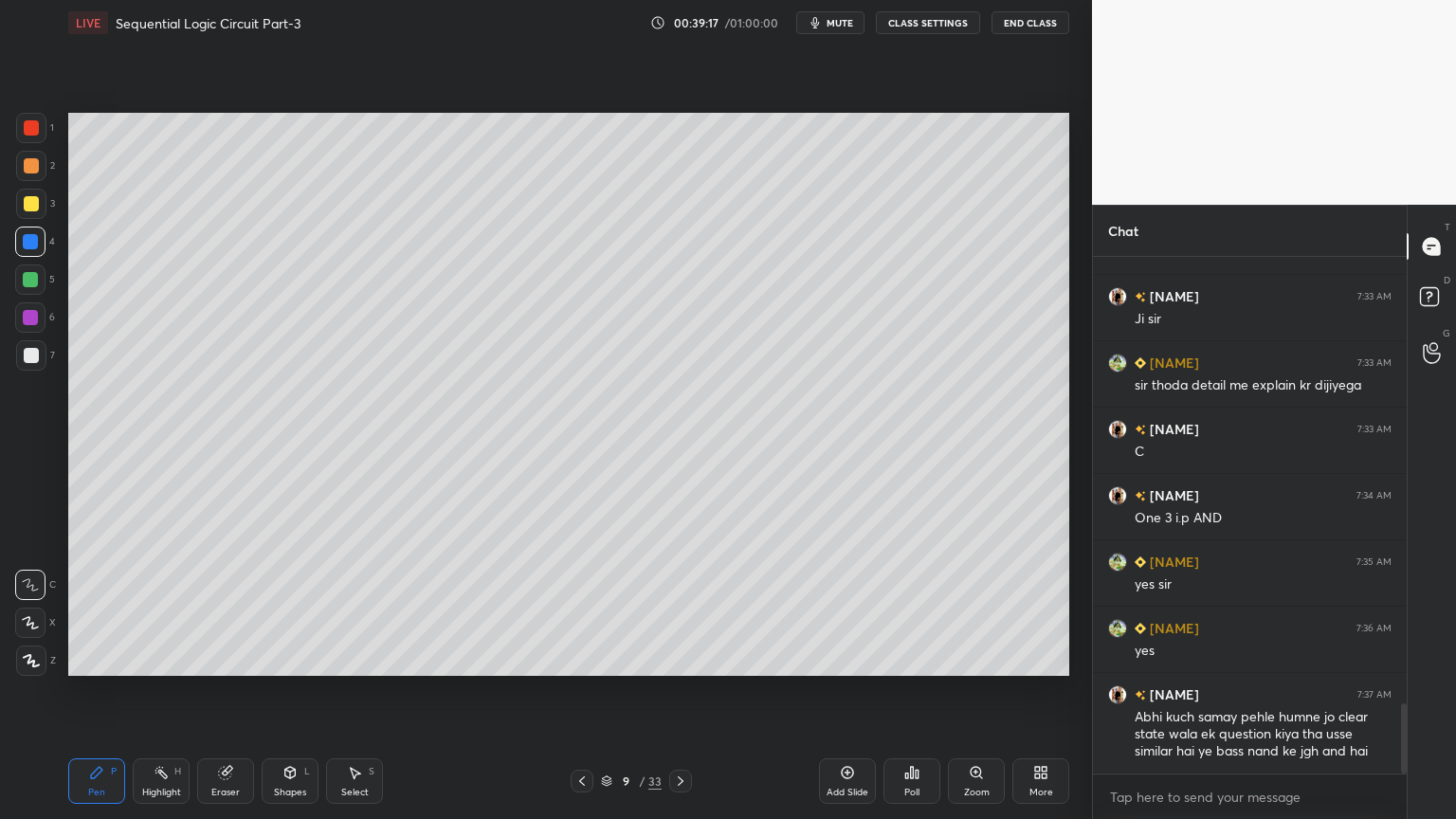 click 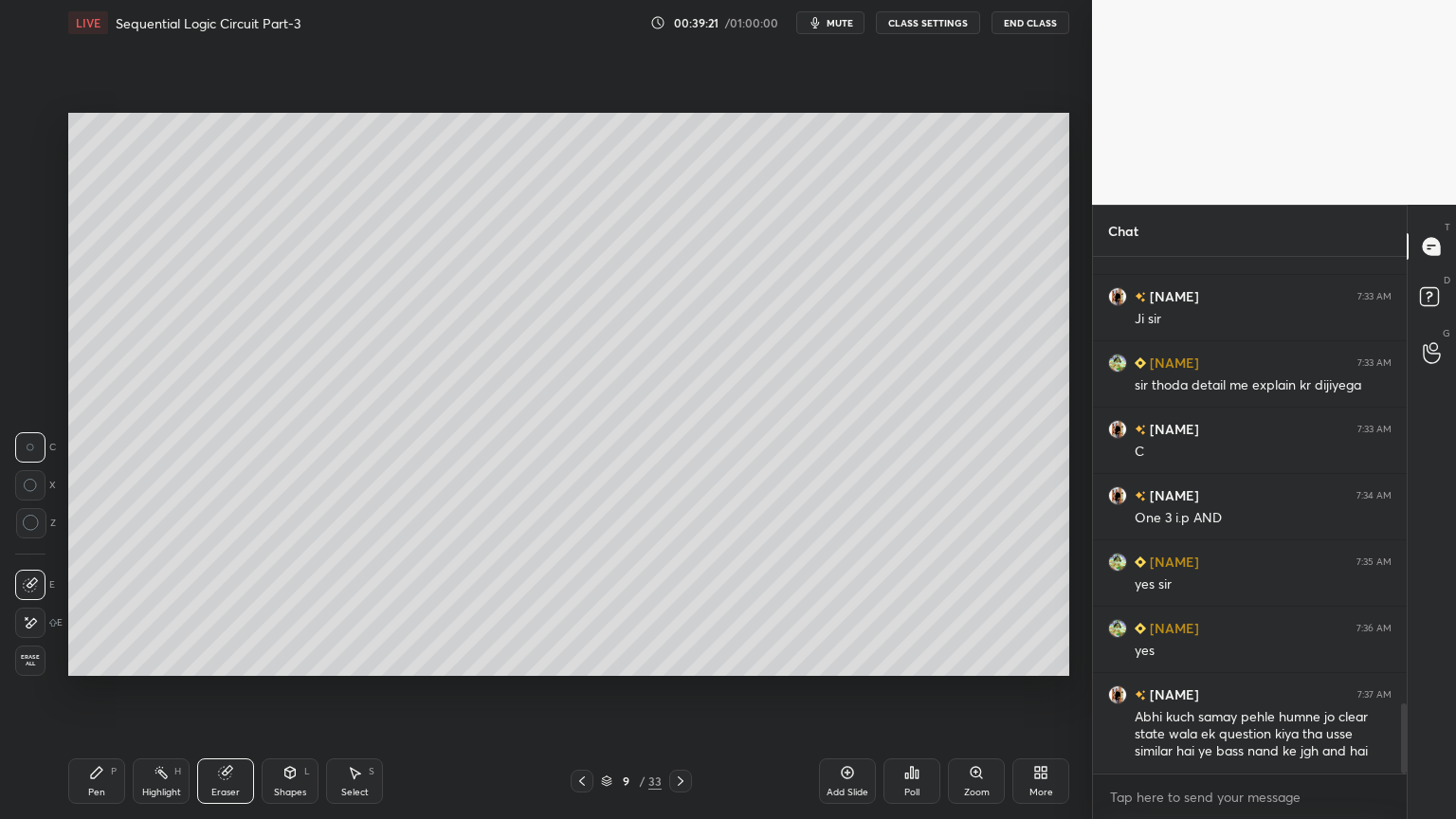 scroll, scrollTop: 3359, scrollLeft: 0, axis: vertical 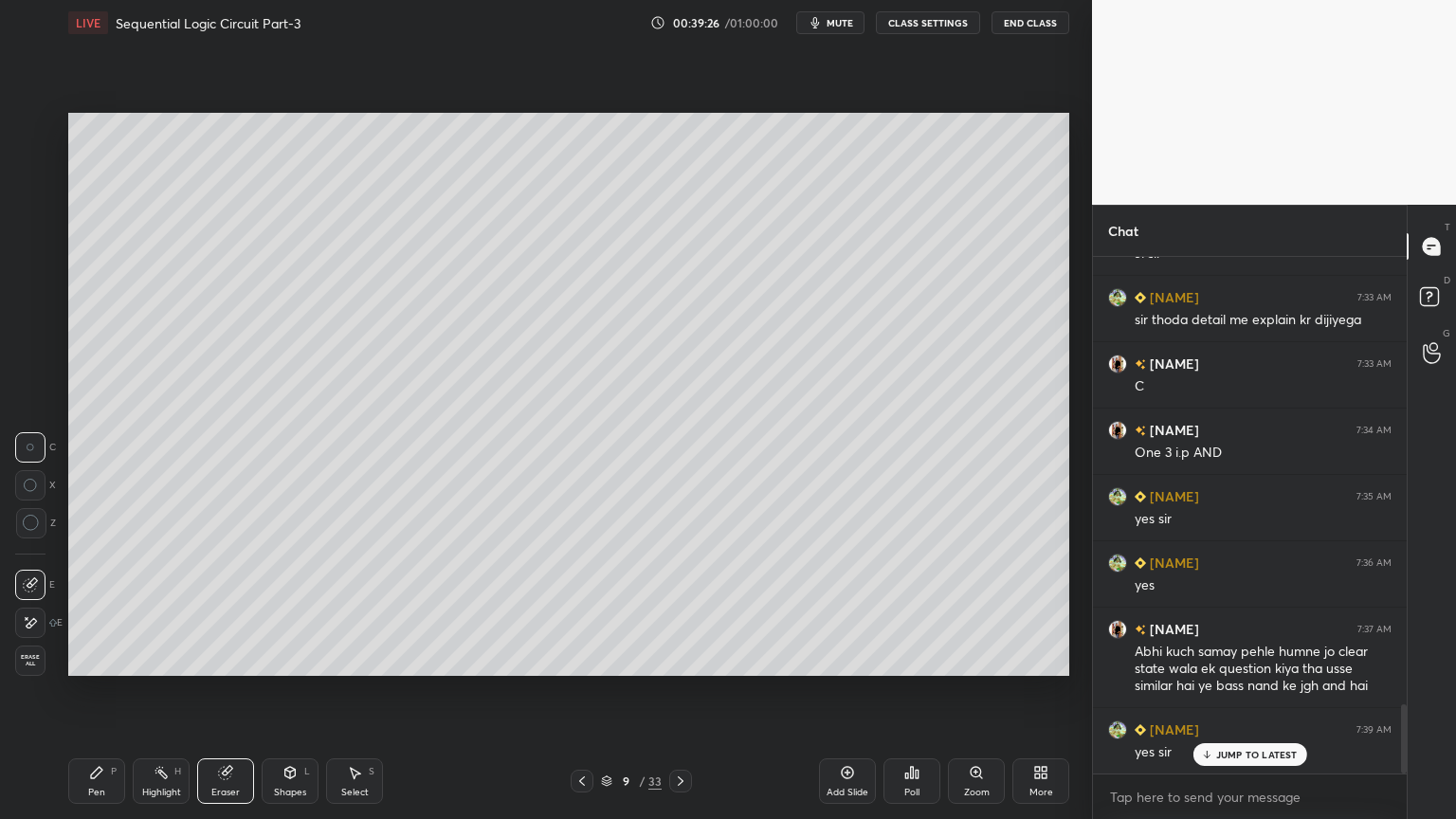 click on "Pen P" at bounding box center [97, 781] 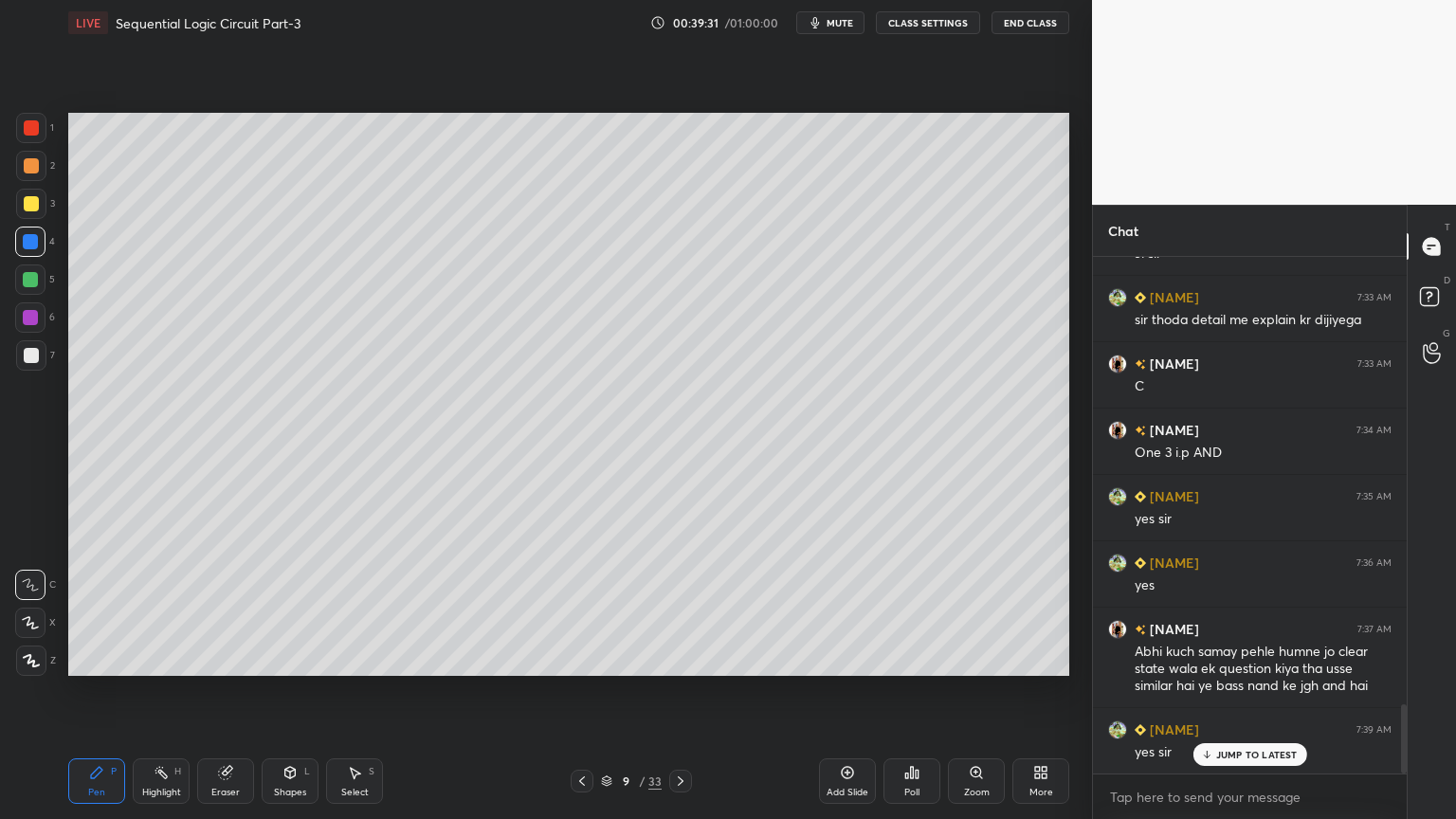 click 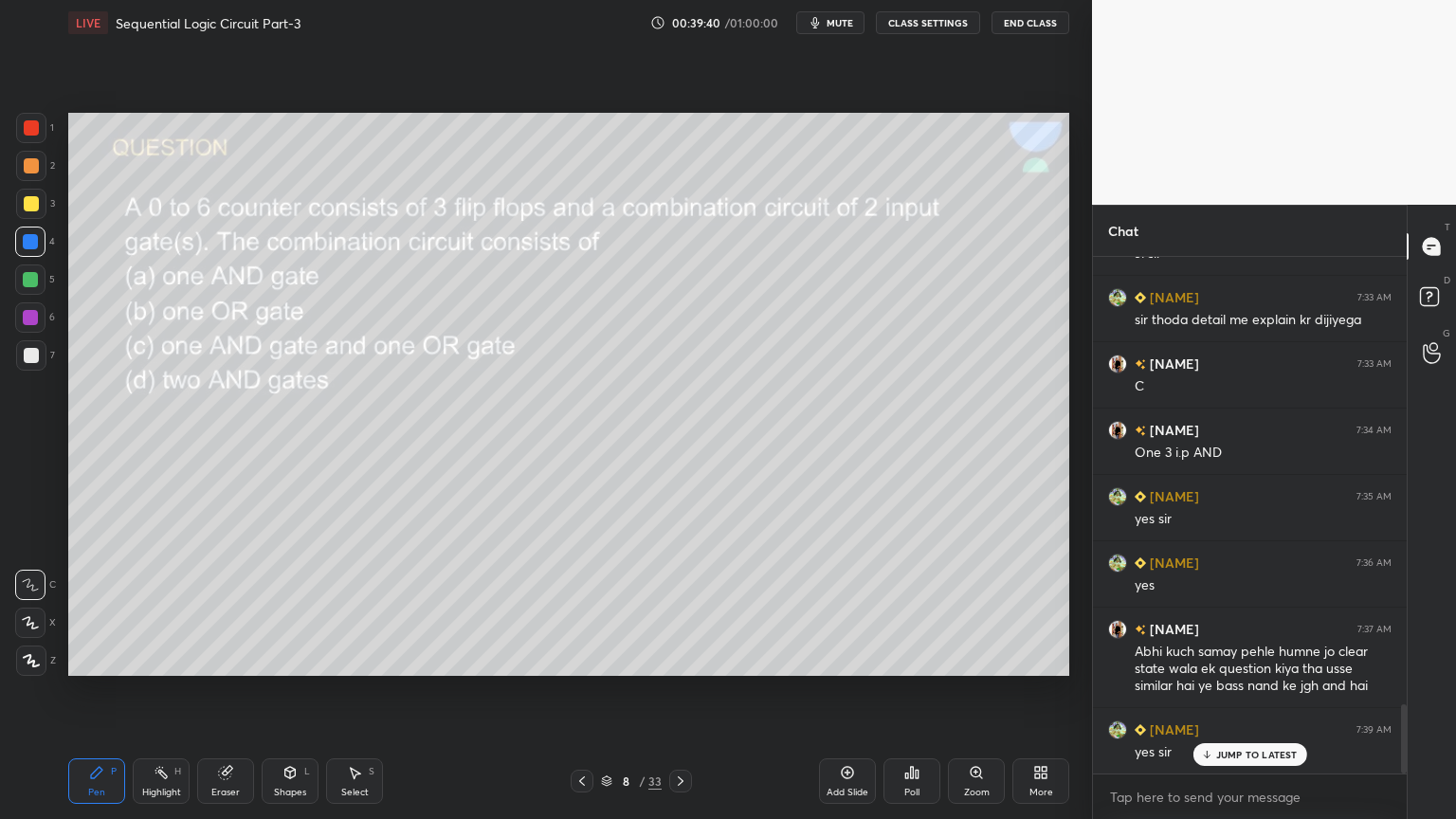 click 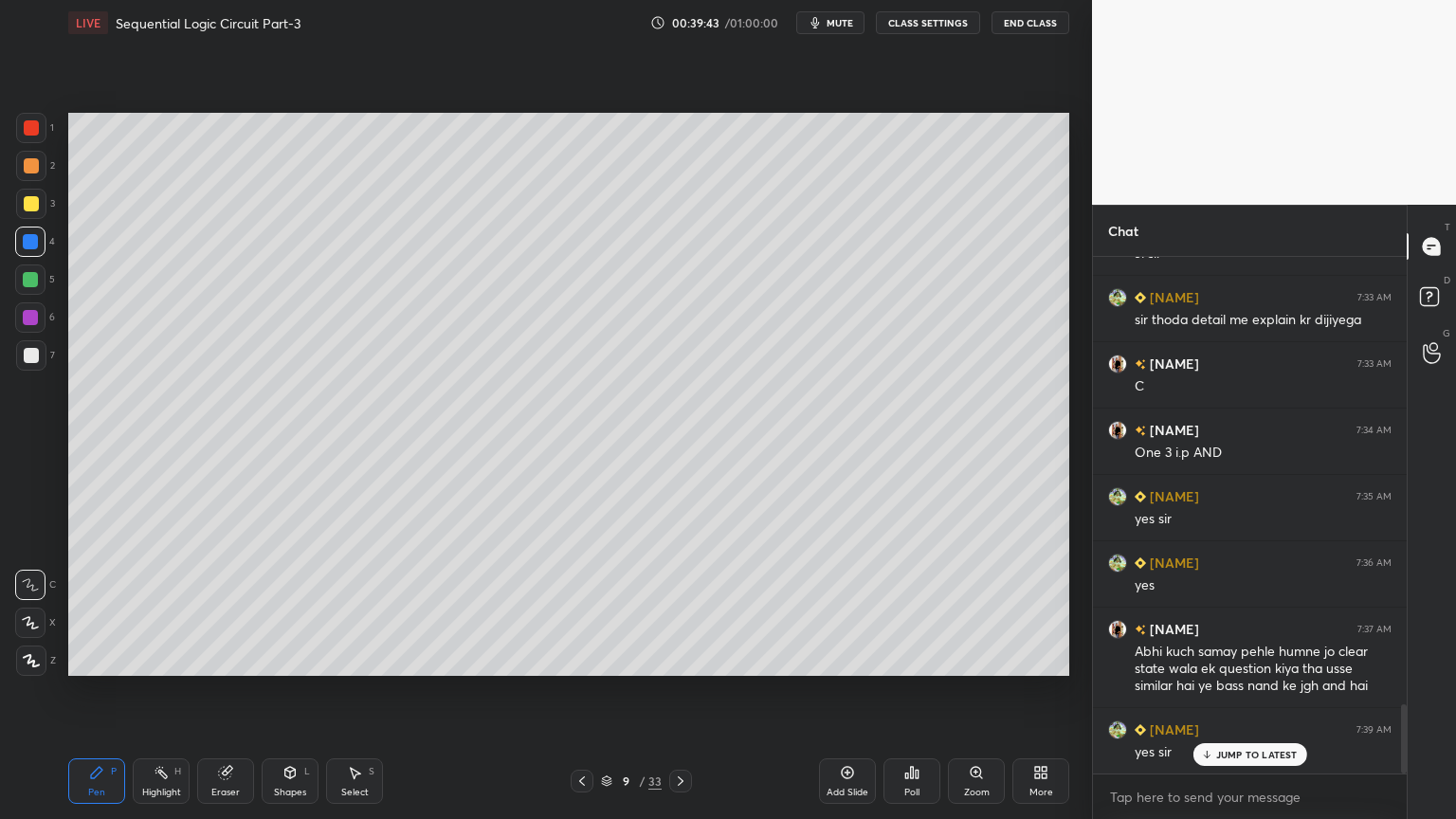click on "Highlight H" at bounding box center [161, 781] 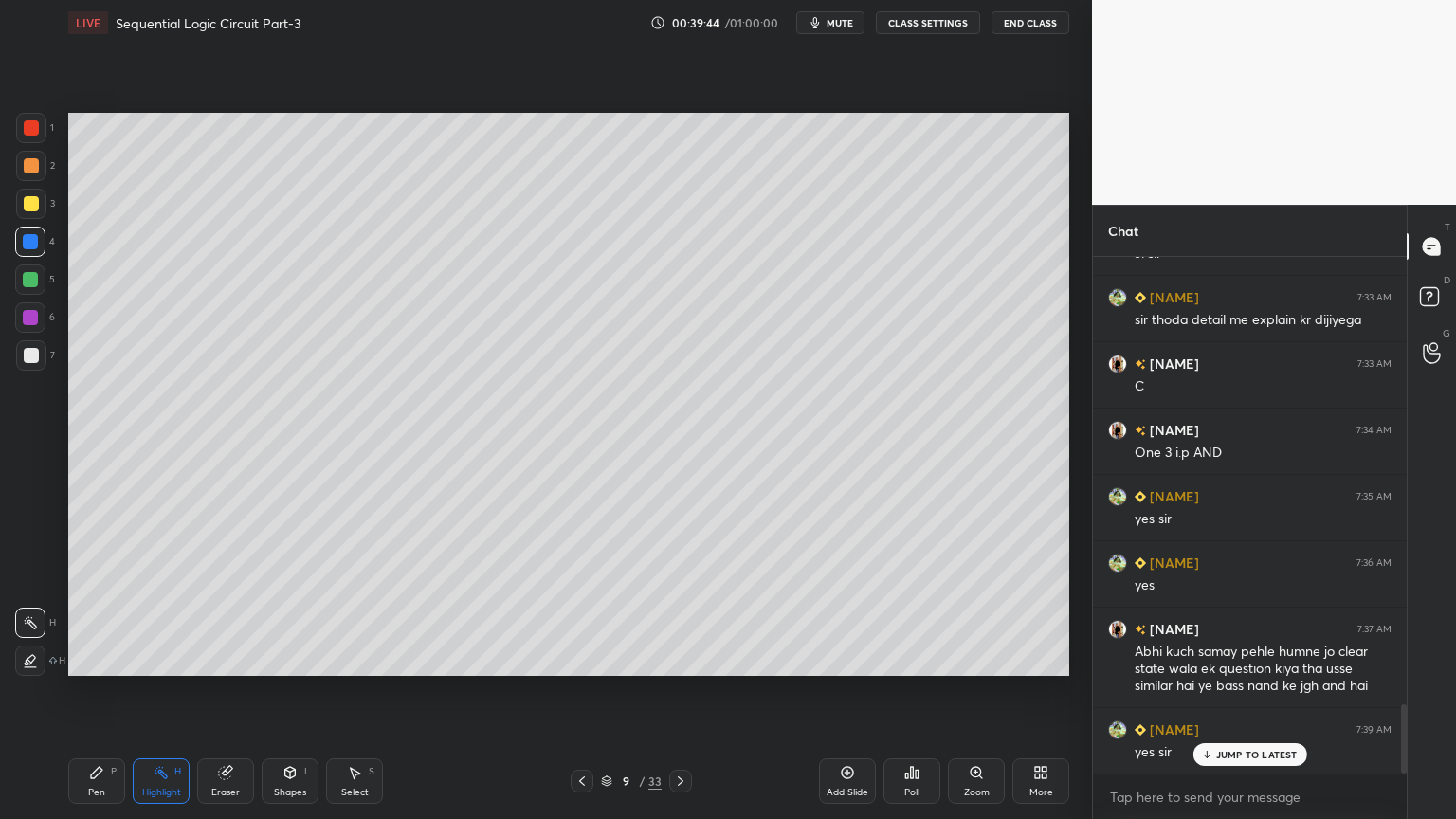 click at bounding box center [30, 318] 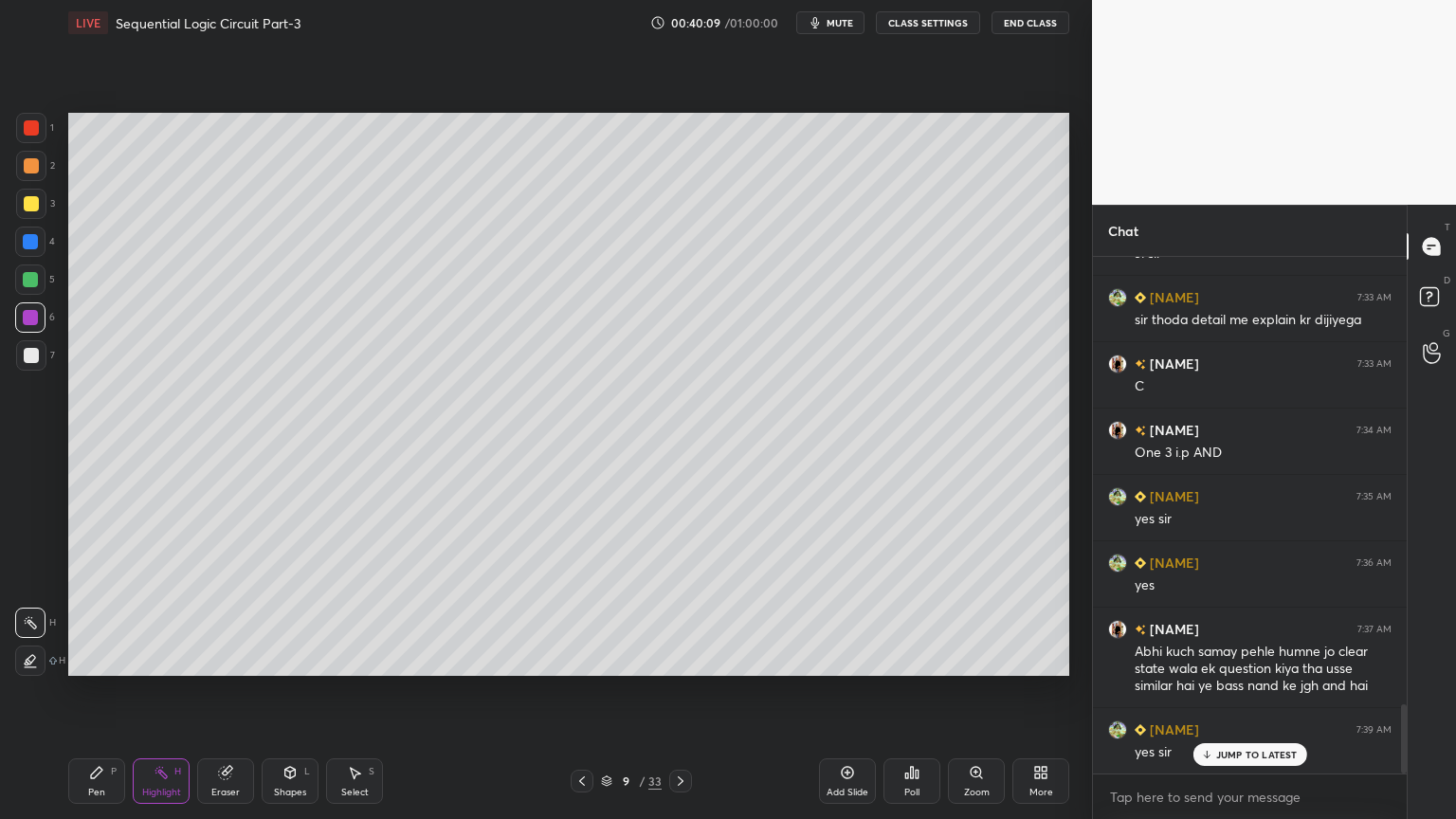 click on "Pen" at bounding box center [97, 792] 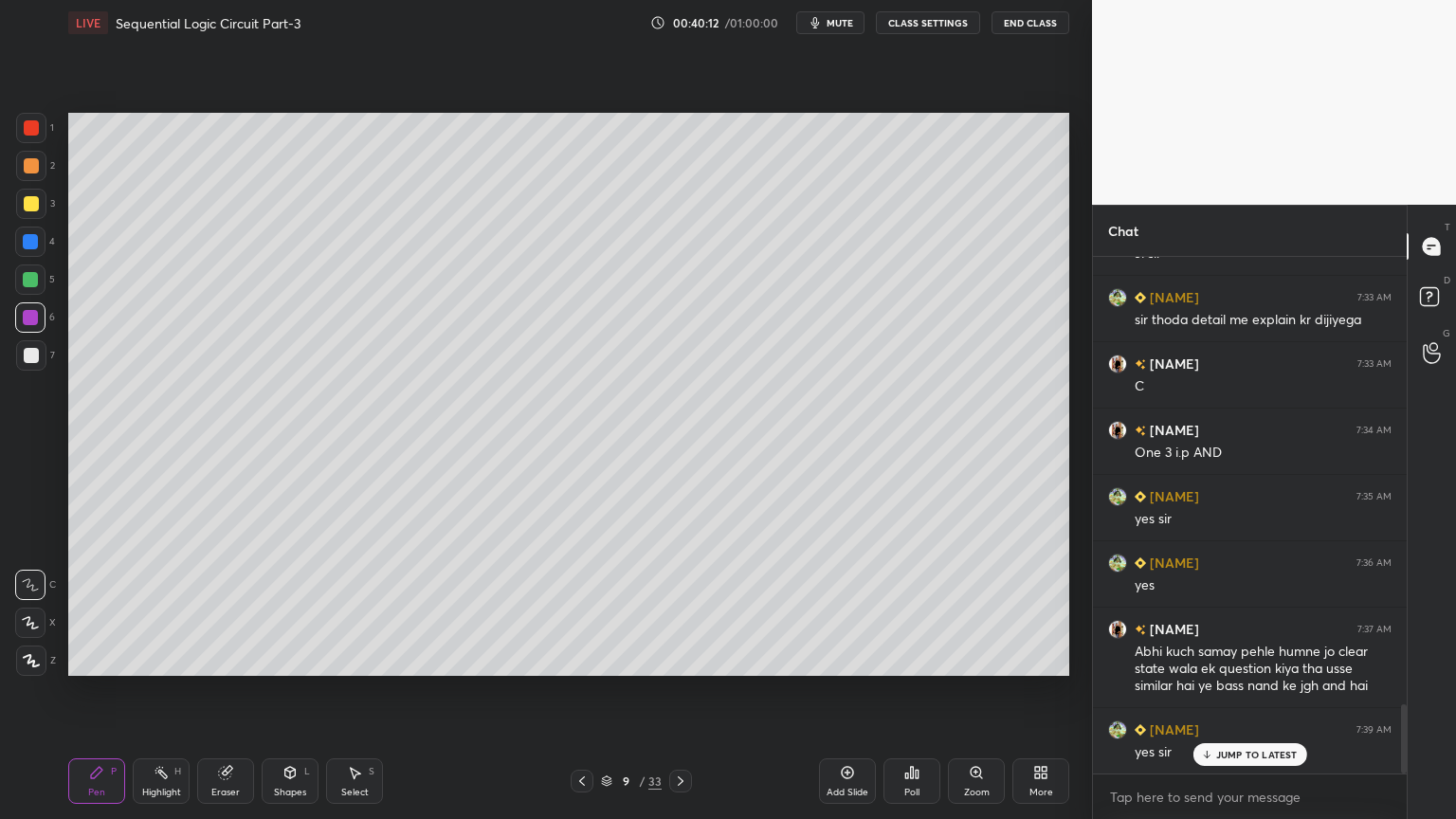scroll, scrollTop: 3427, scrollLeft: 0, axis: vertical 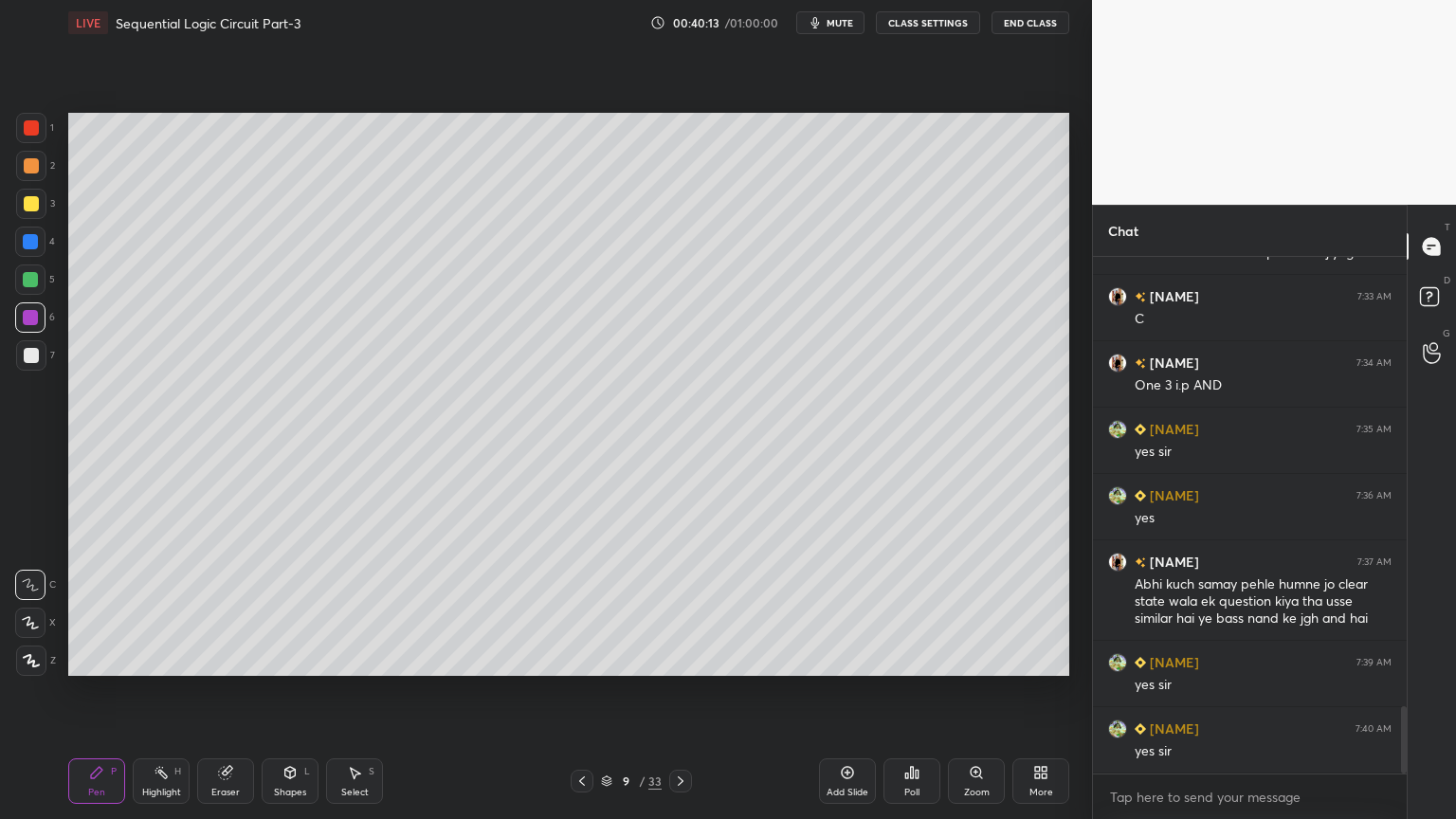 click 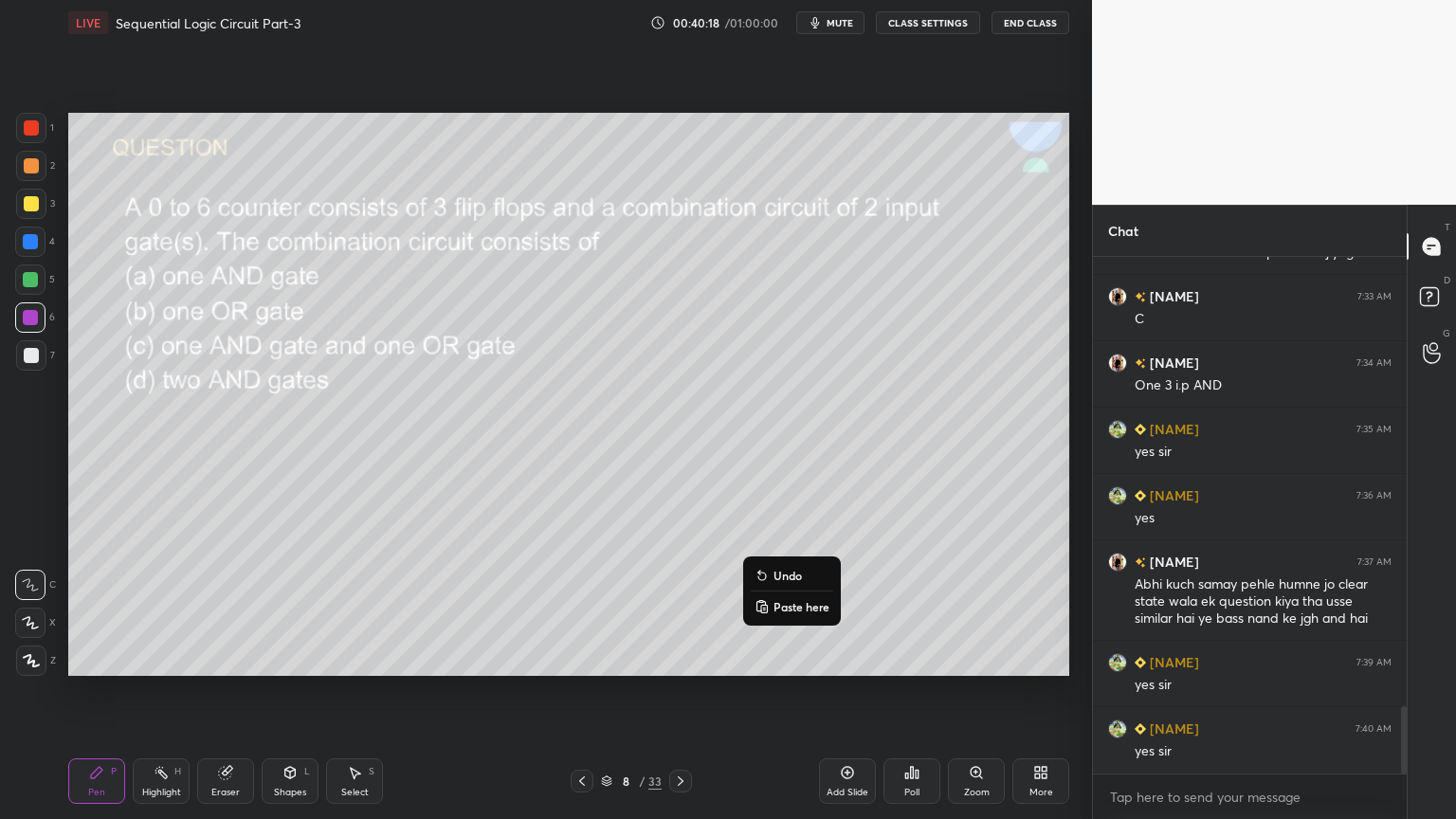 click on "Undo" at bounding box center [788, 575] 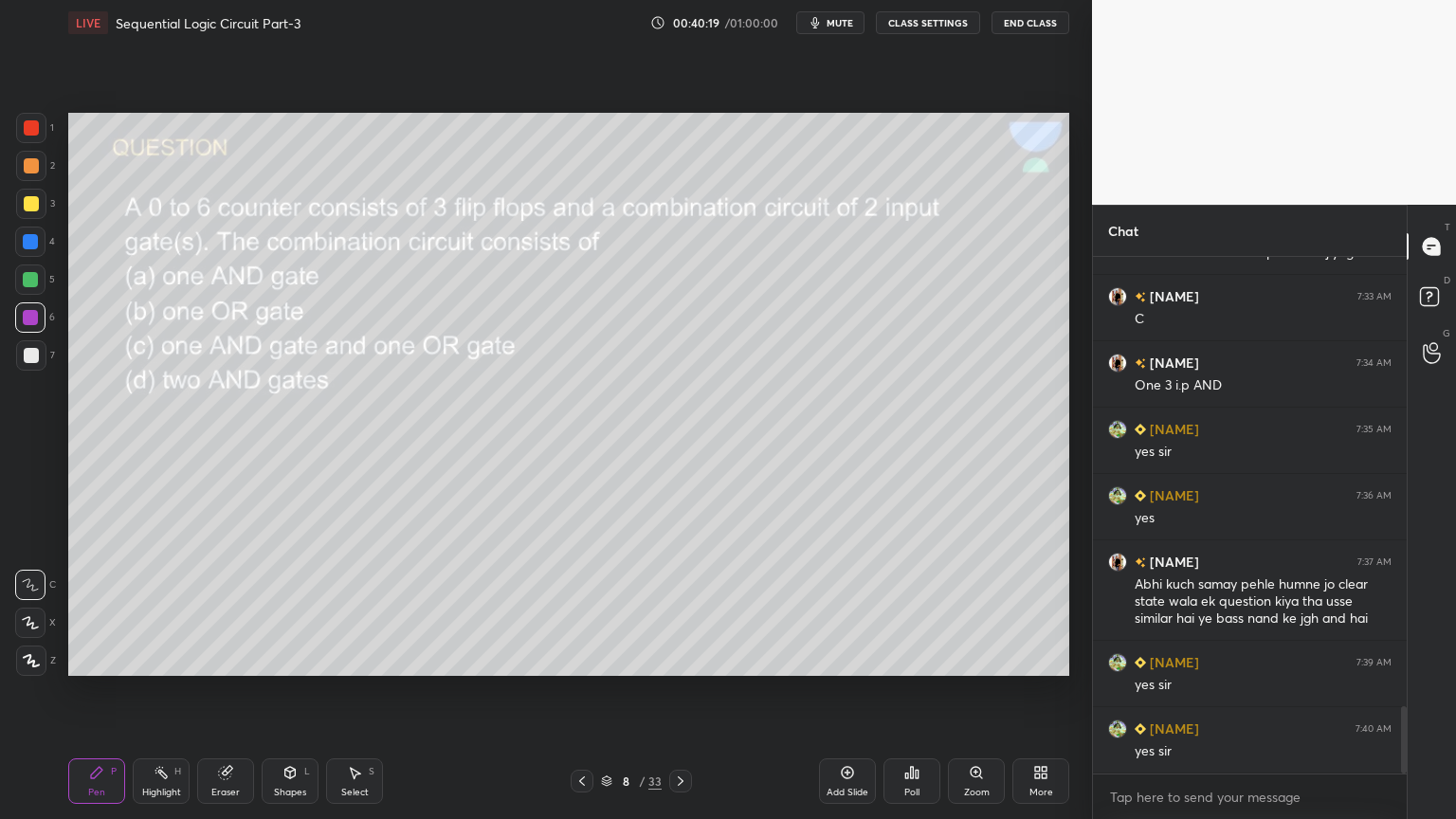 click on "Highlight H" at bounding box center [161, 781] 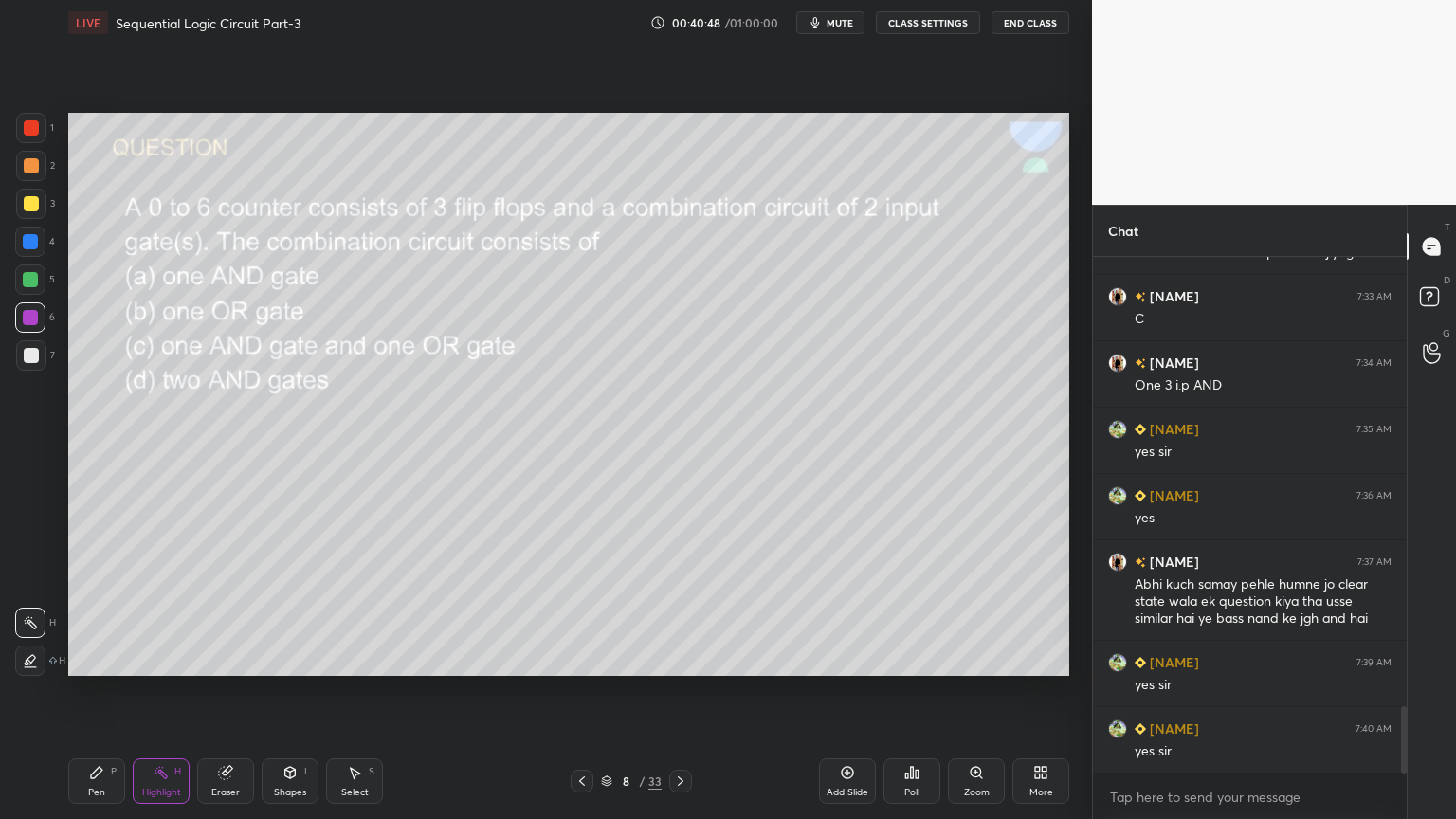 click at bounding box center (30, 280) 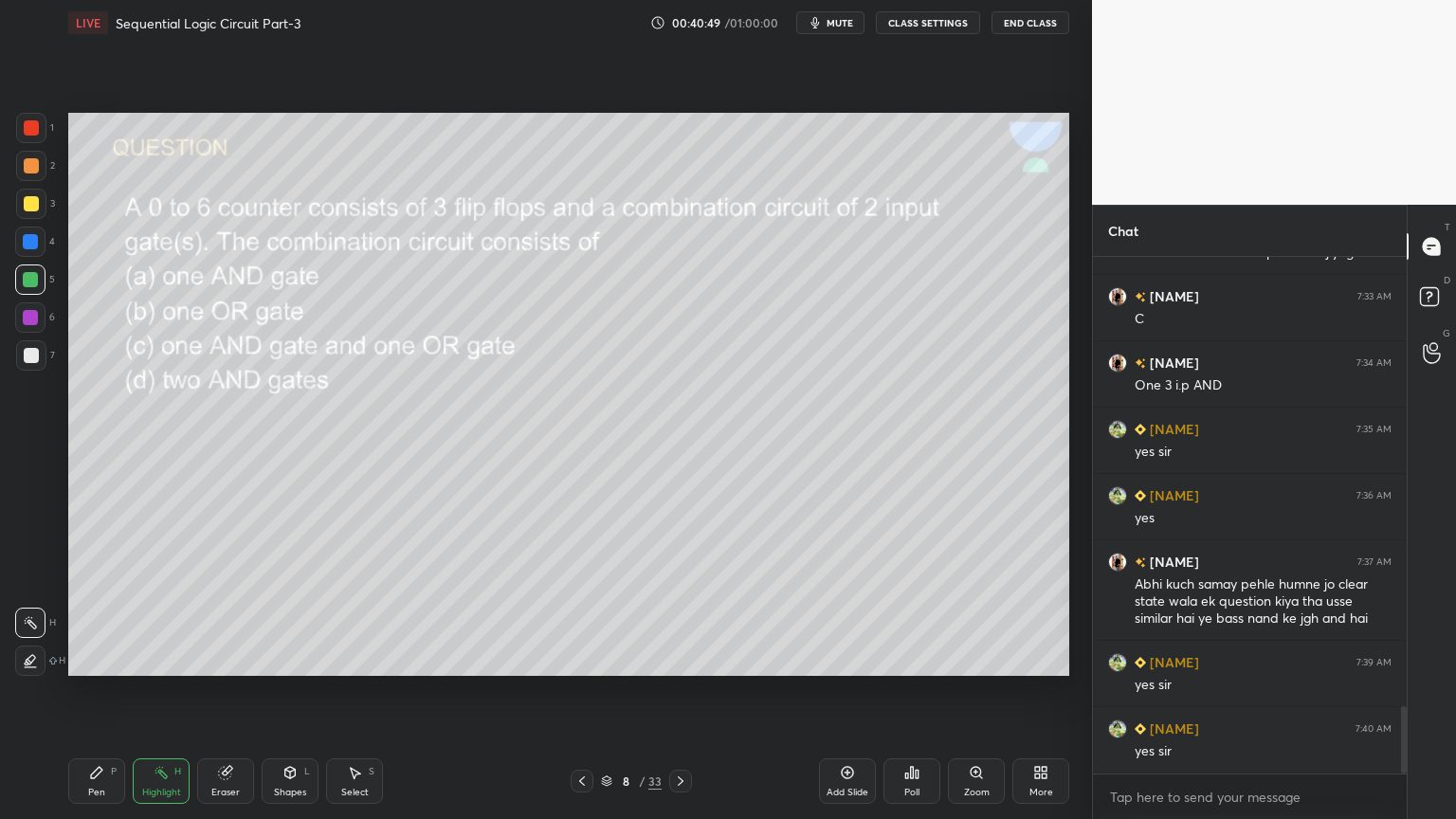 click on "Pen P" at bounding box center [97, 781] 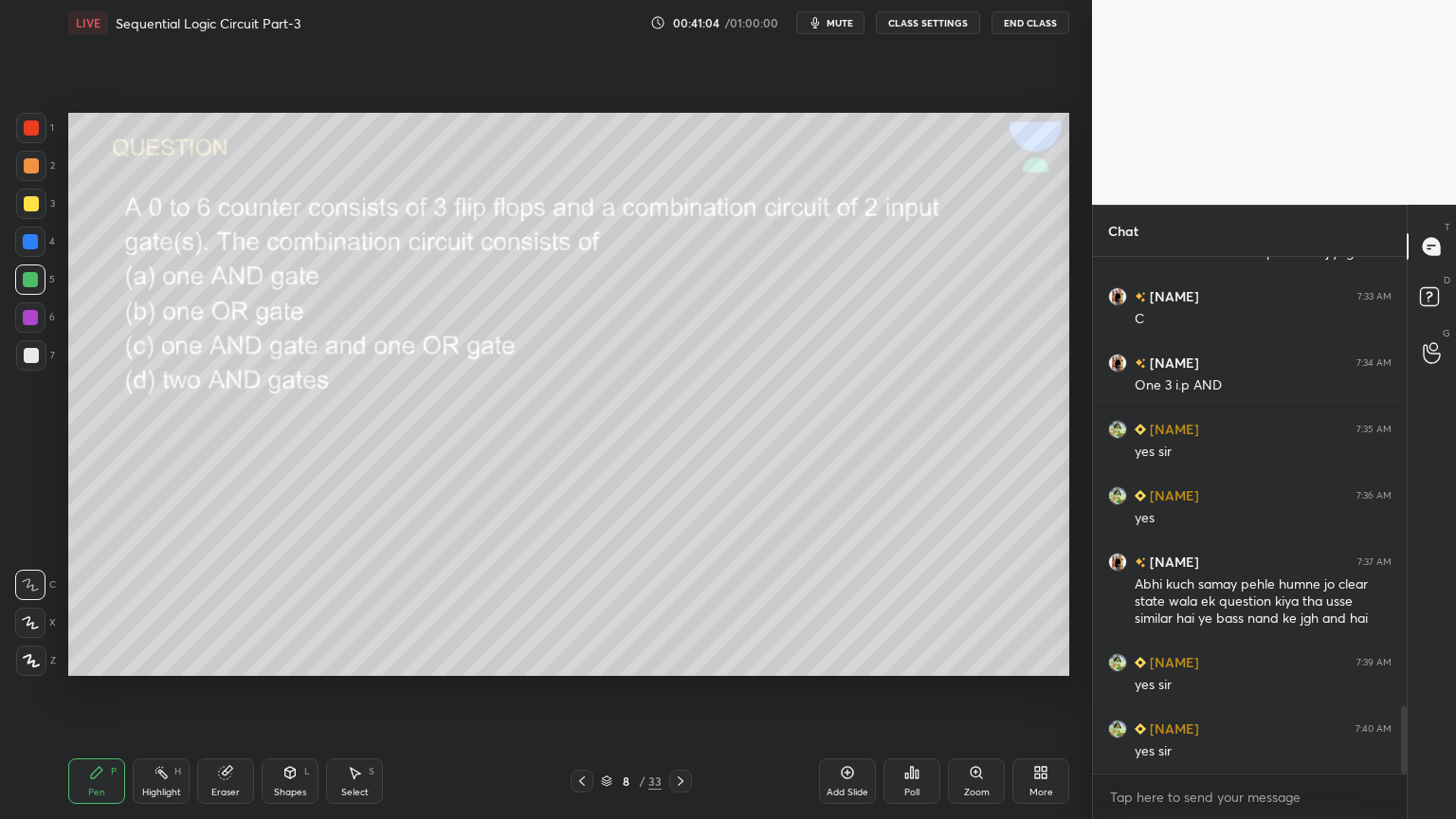 click 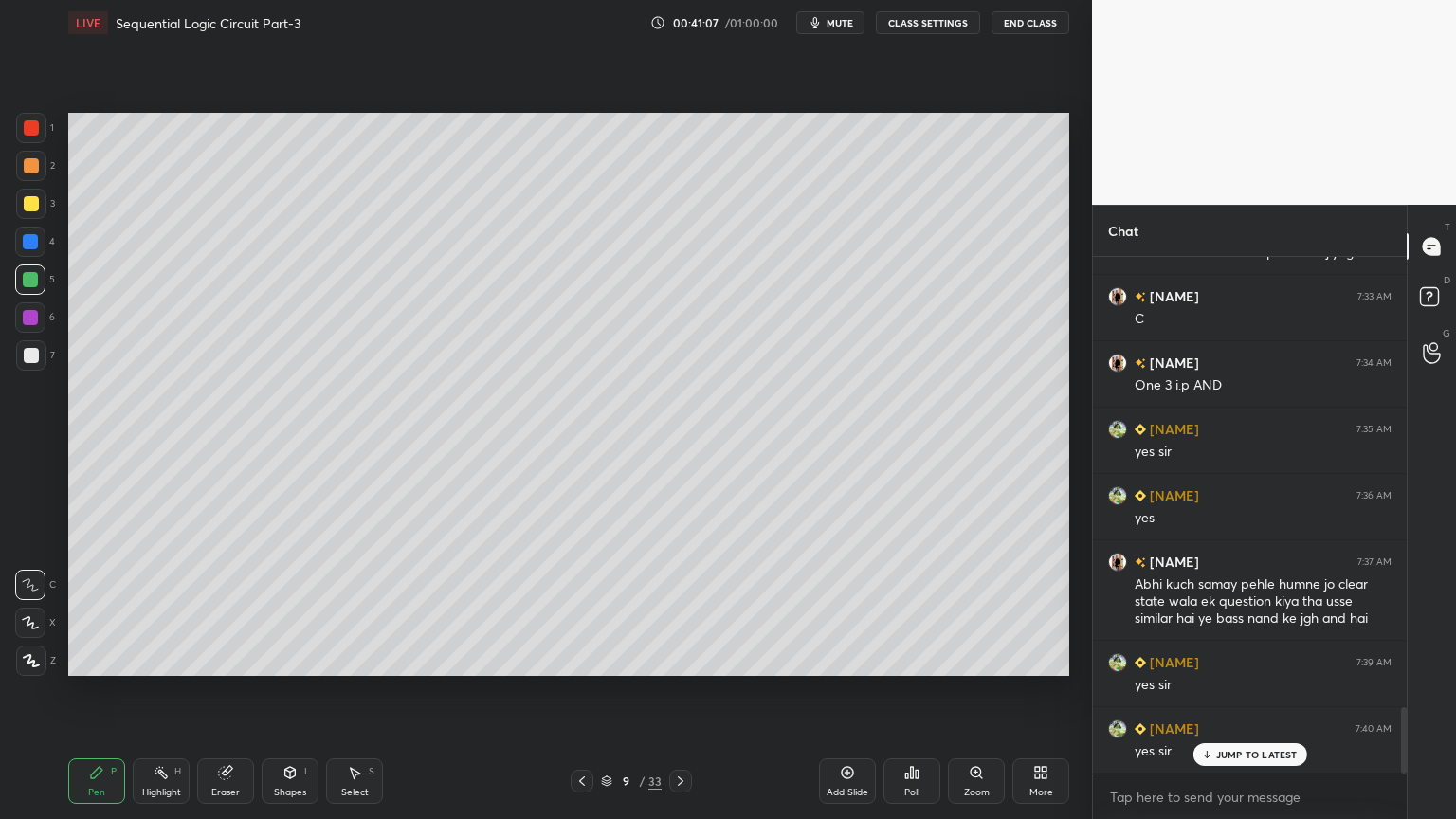 scroll, scrollTop: 3492, scrollLeft: 0, axis: vertical 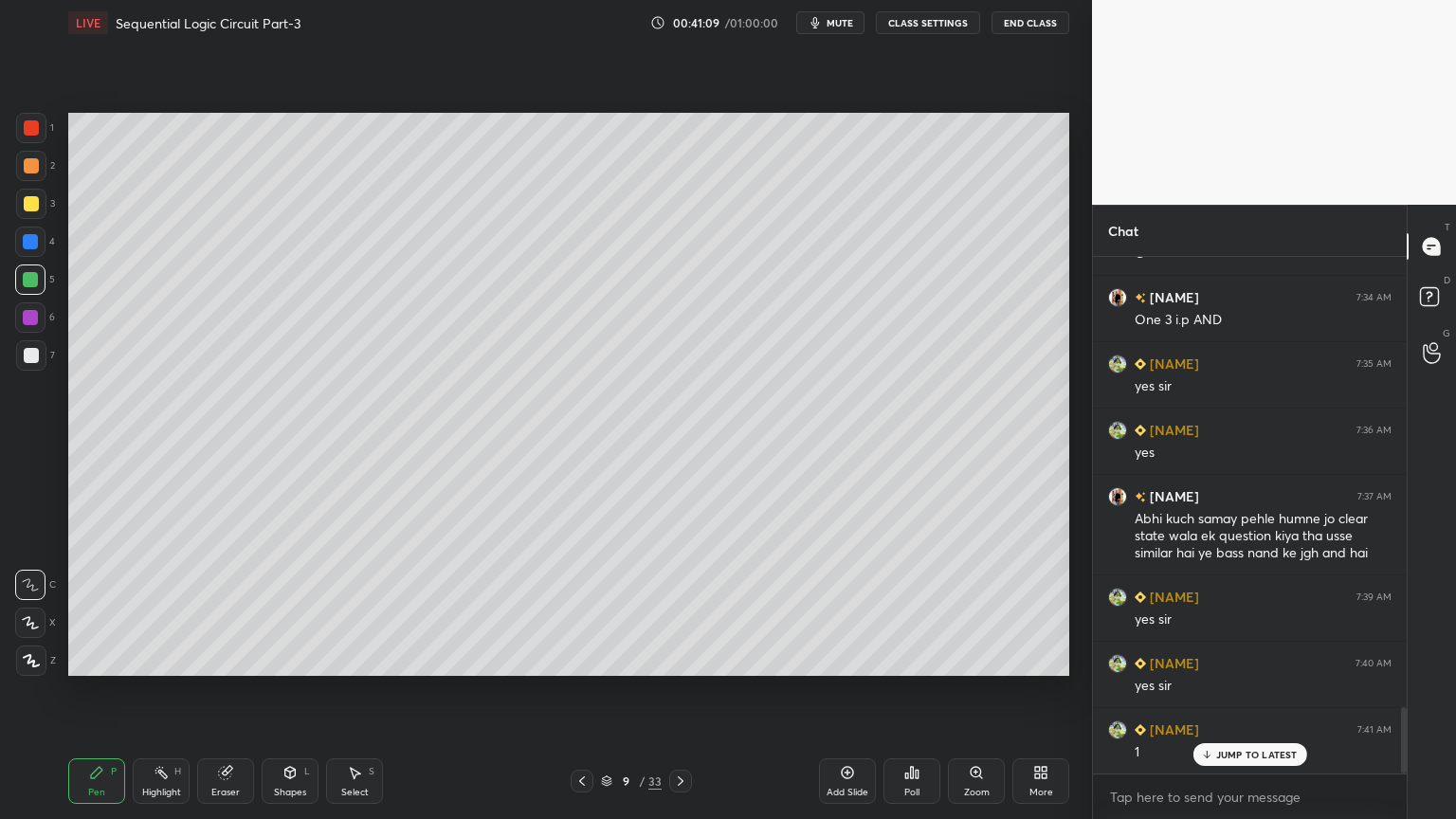 click 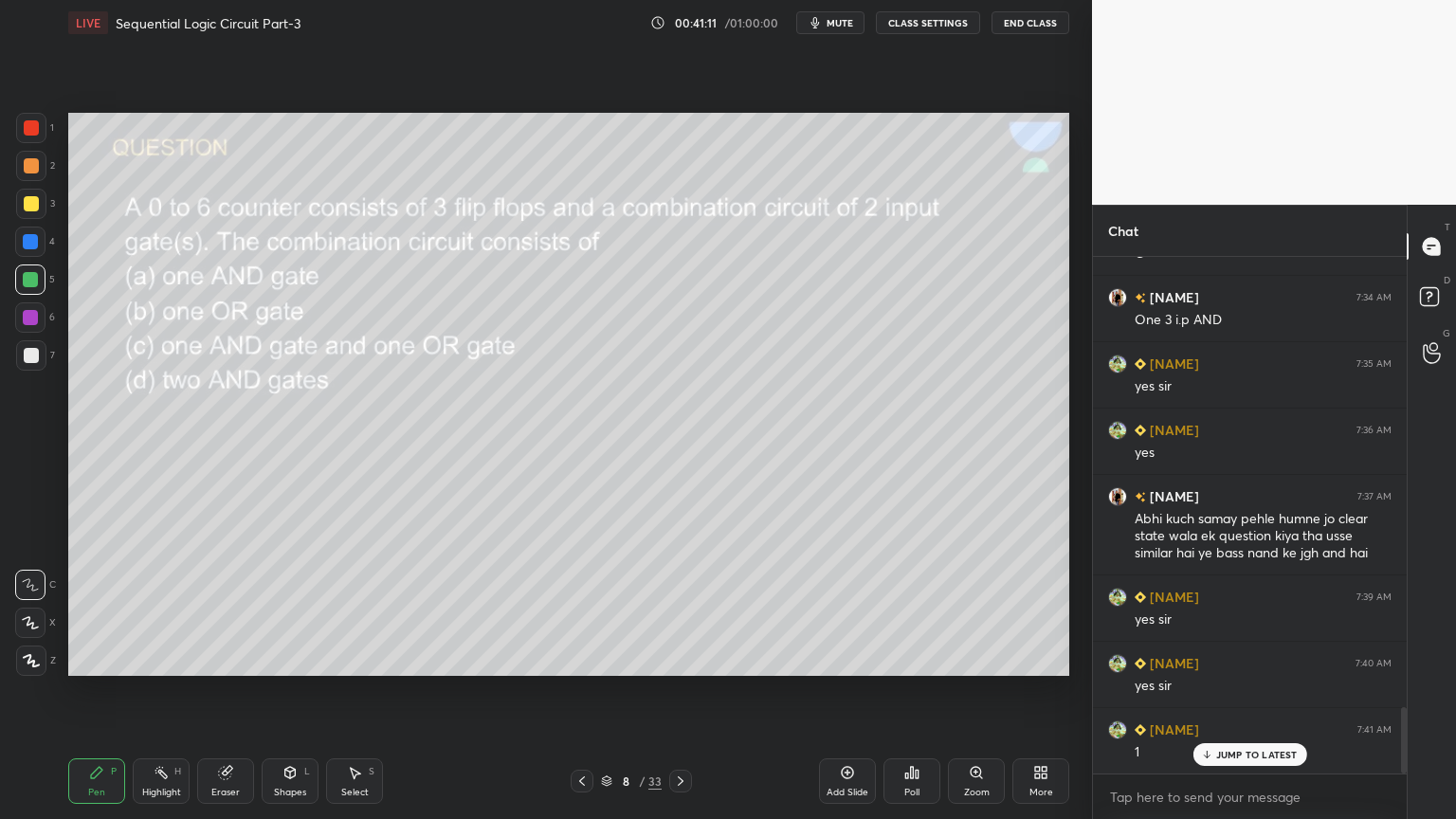 click at bounding box center [30, 318] 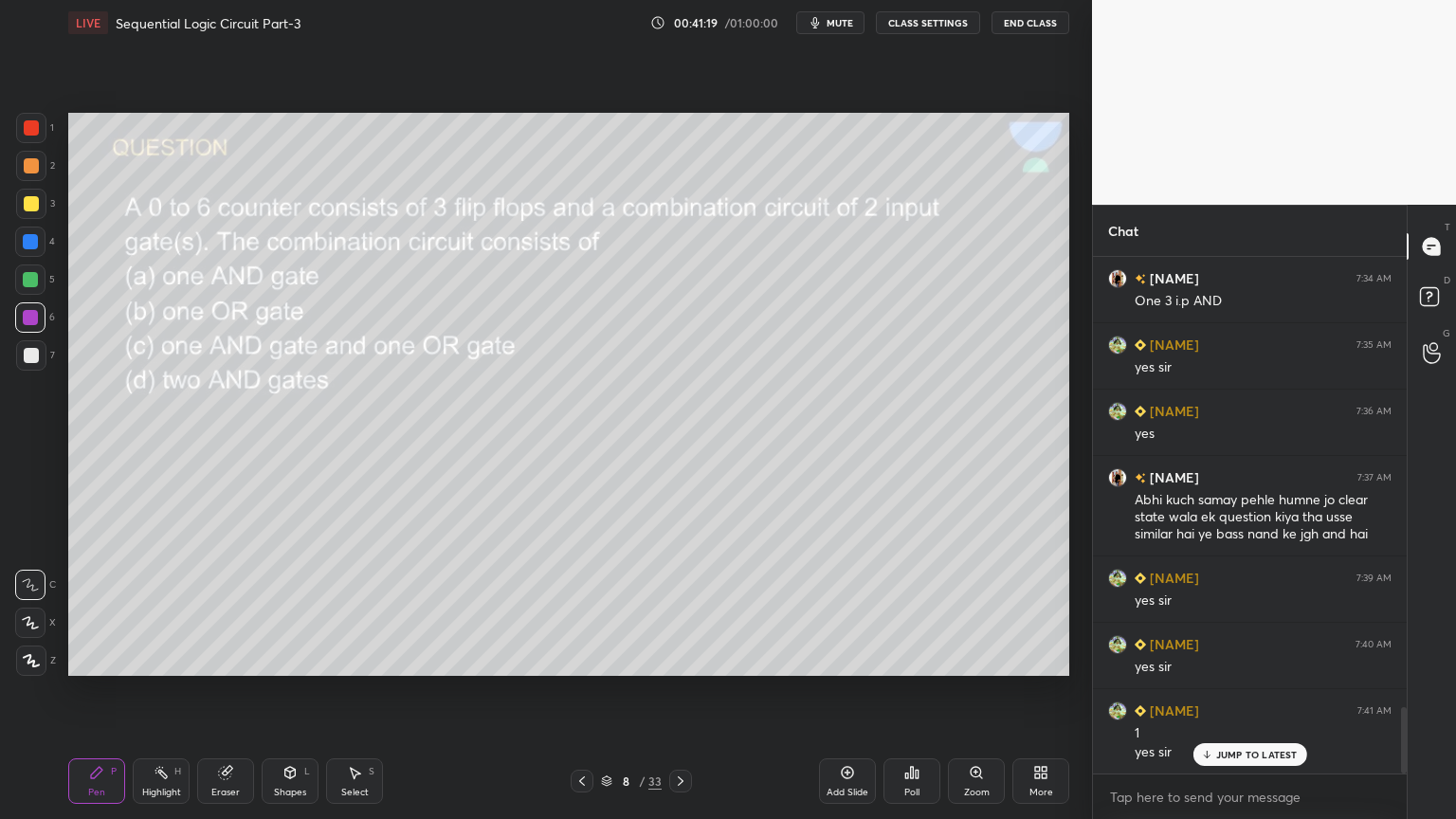 scroll, scrollTop: 3578, scrollLeft: 0, axis: vertical 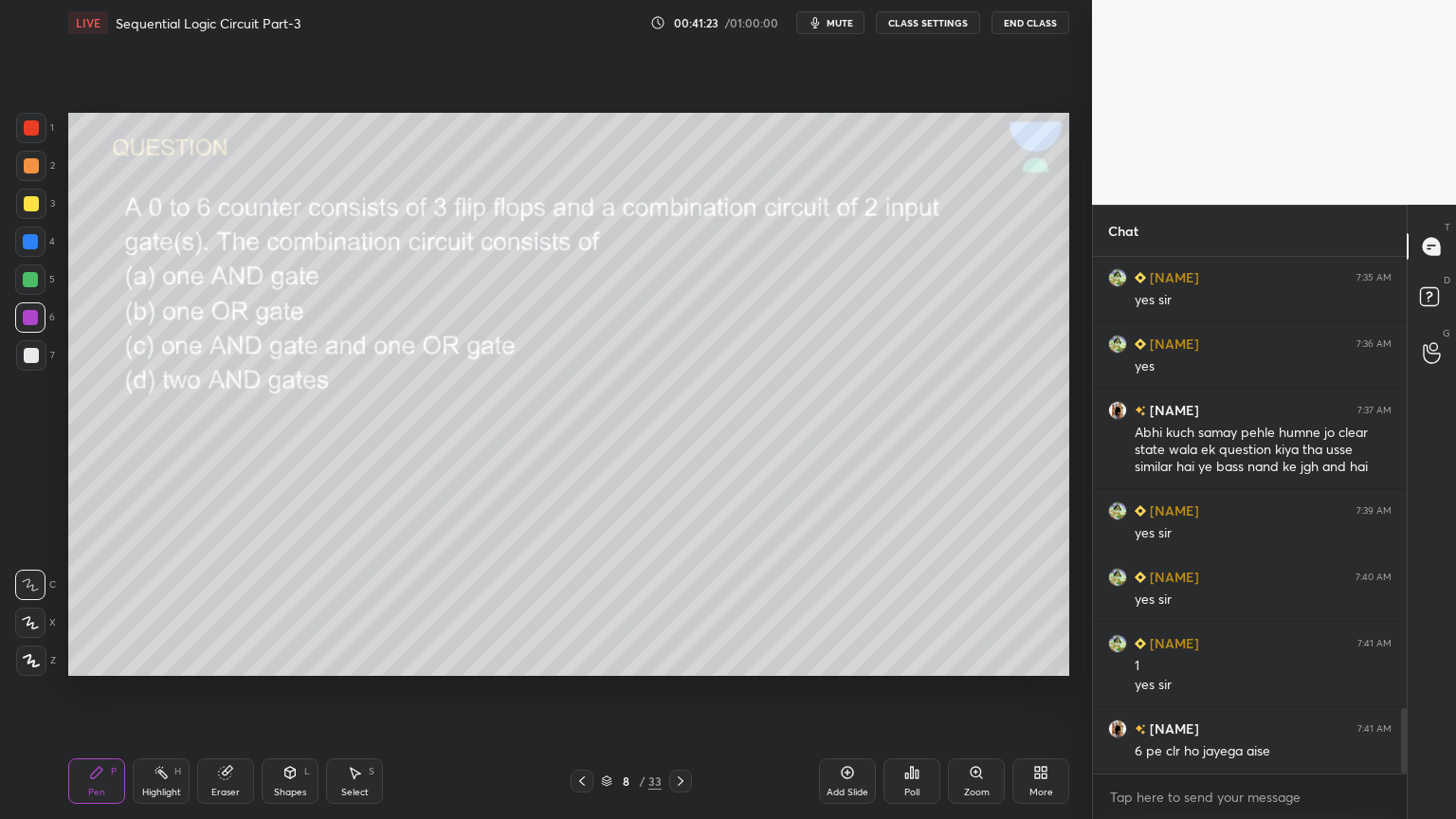 click on "H" at bounding box center [177, 772] 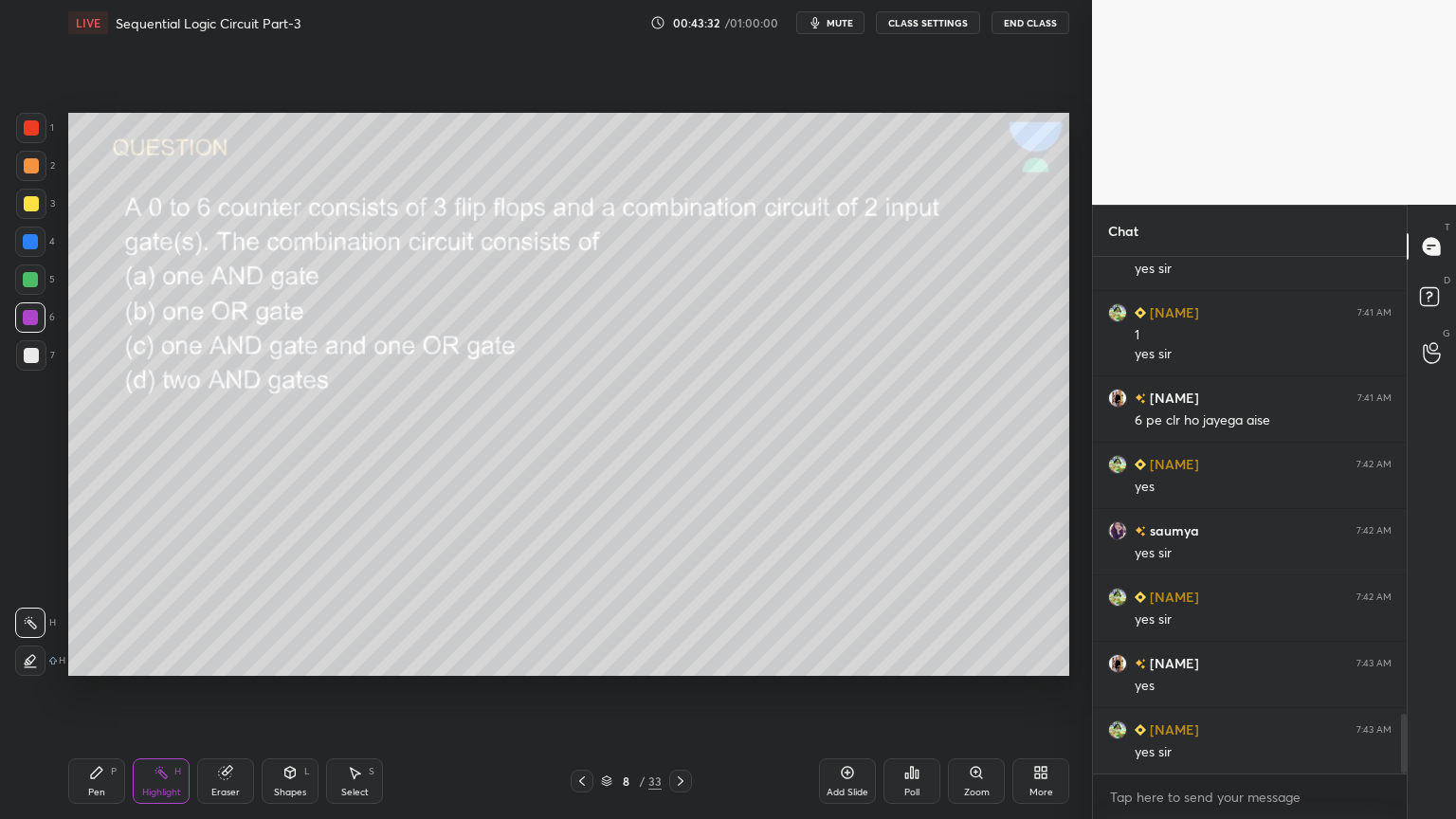scroll, scrollTop: 3977, scrollLeft: 0, axis: vertical 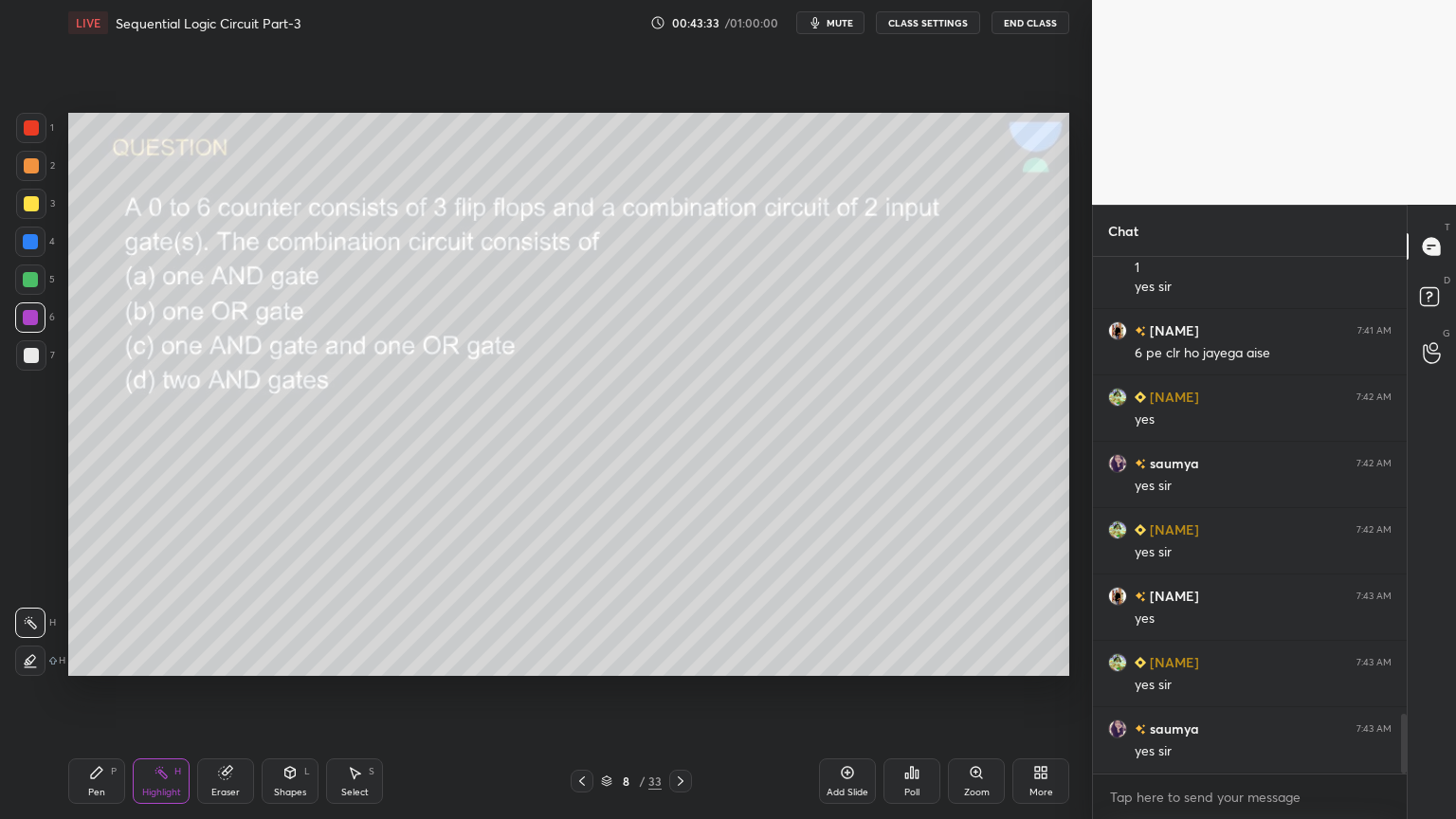 click at bounding box center [31, 204] 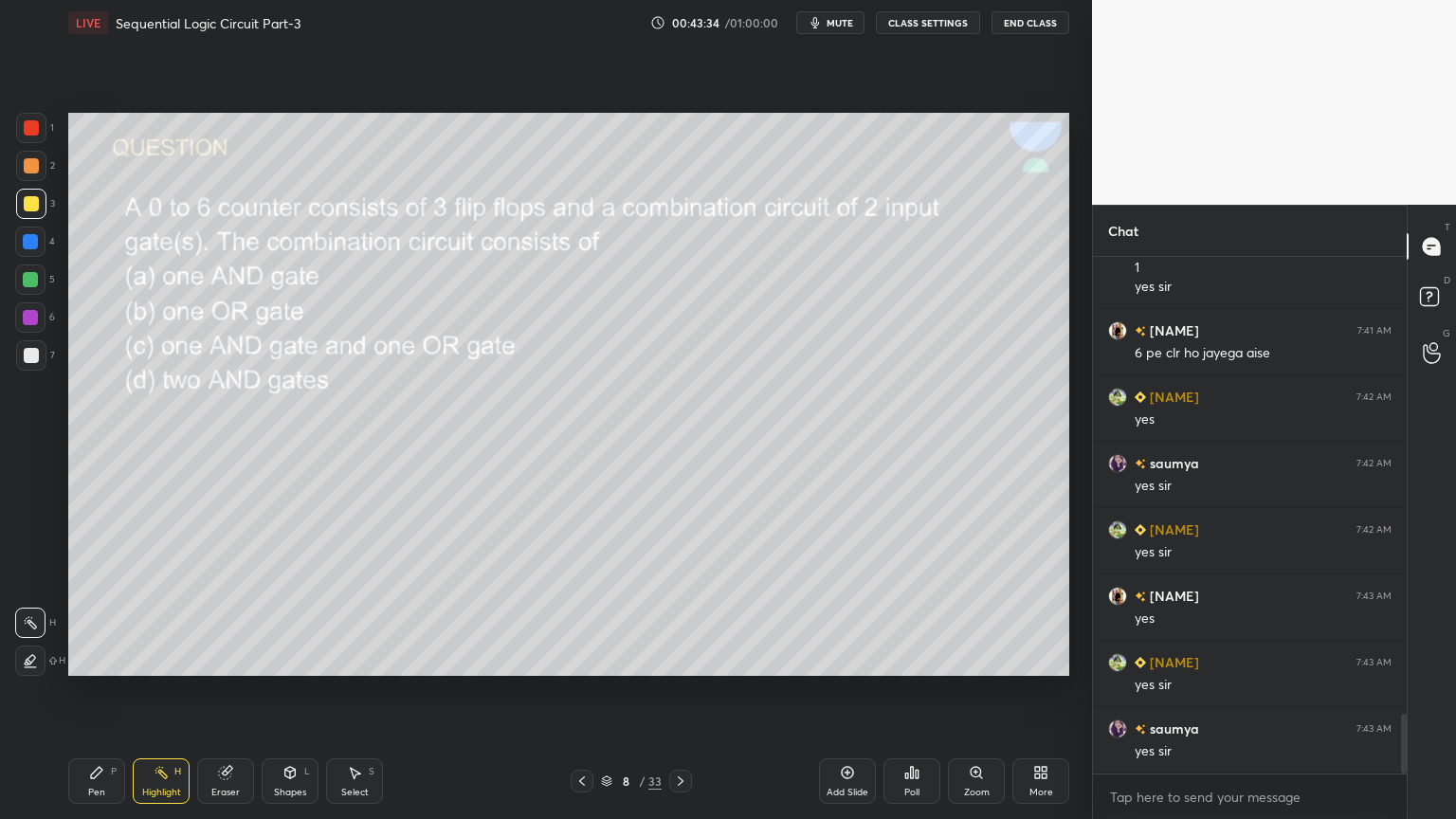 click at bounding box center (30, 242) 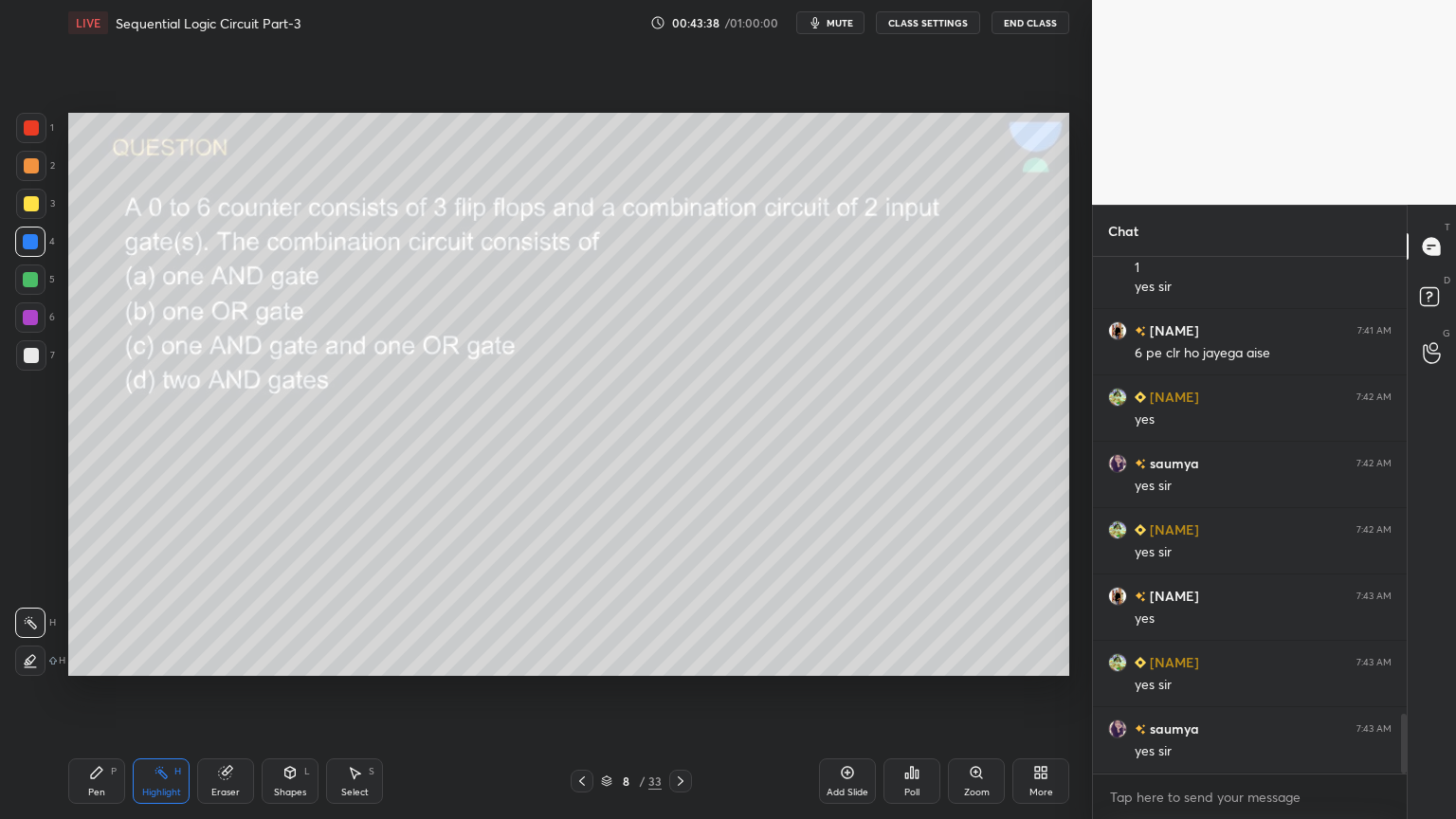 click at bounding box center (30, 318) 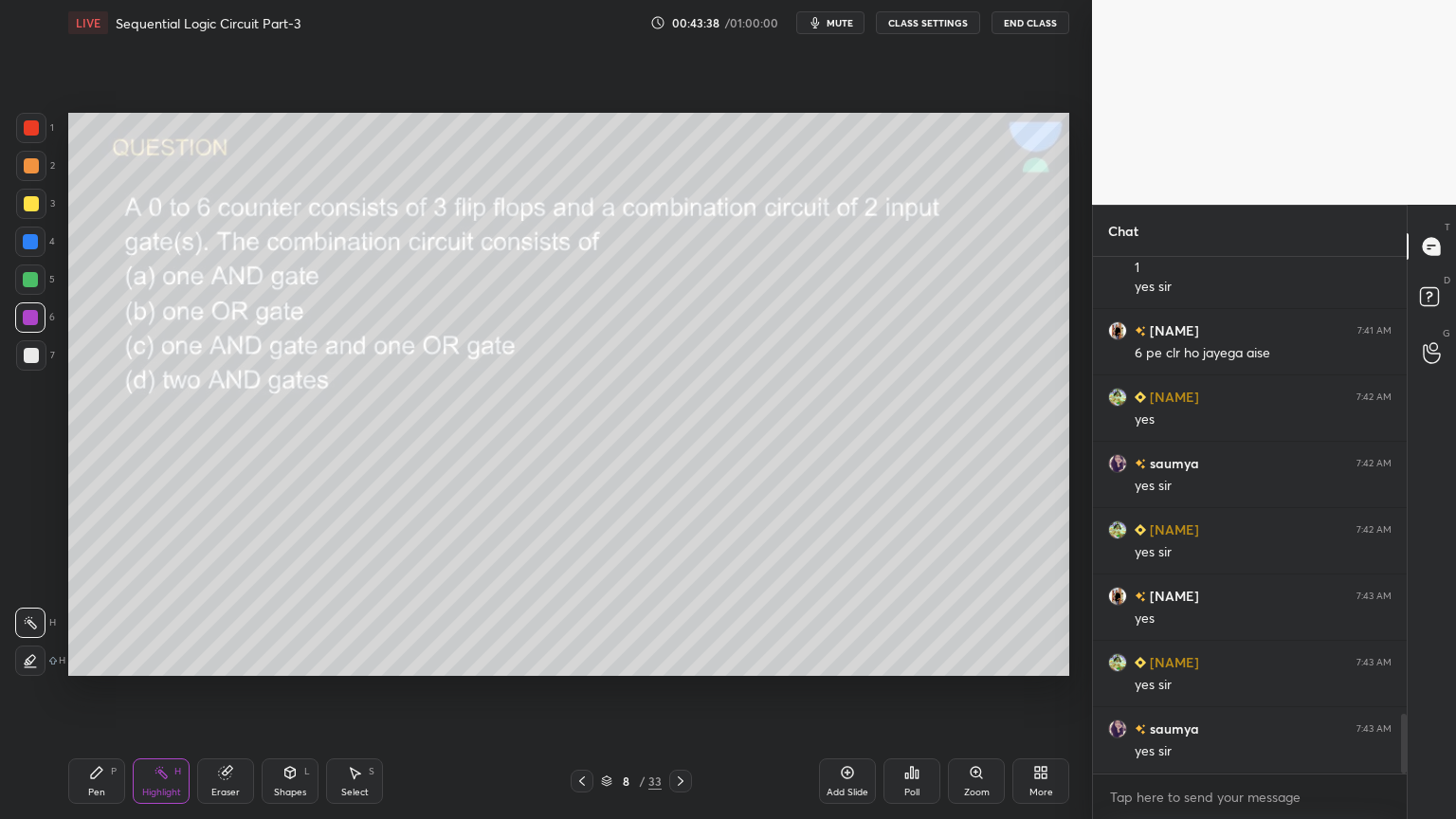 click on "Pen P" at bounding box center (97, 781) 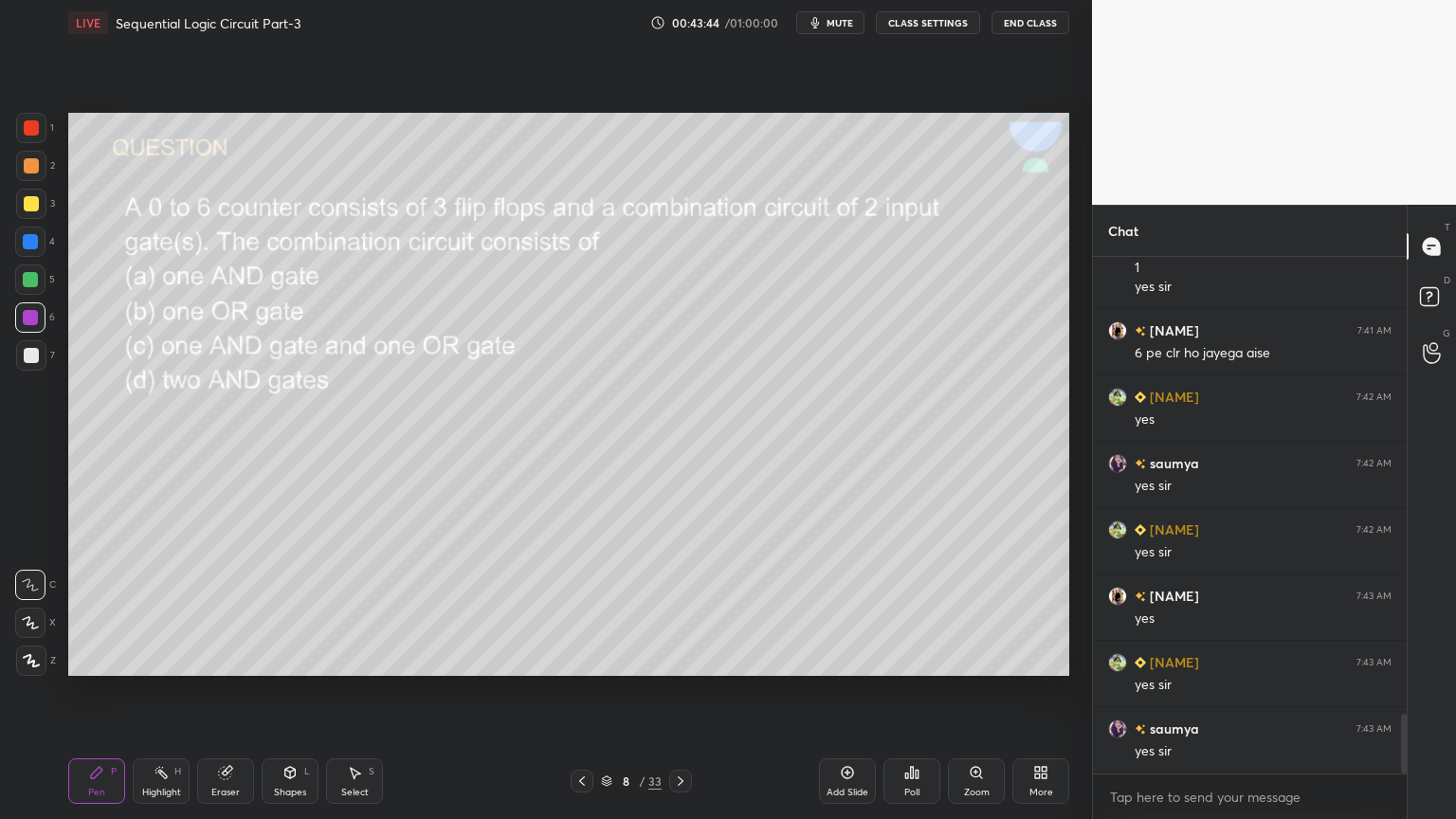 click on "Eraser" at bounding box center (226, 792) 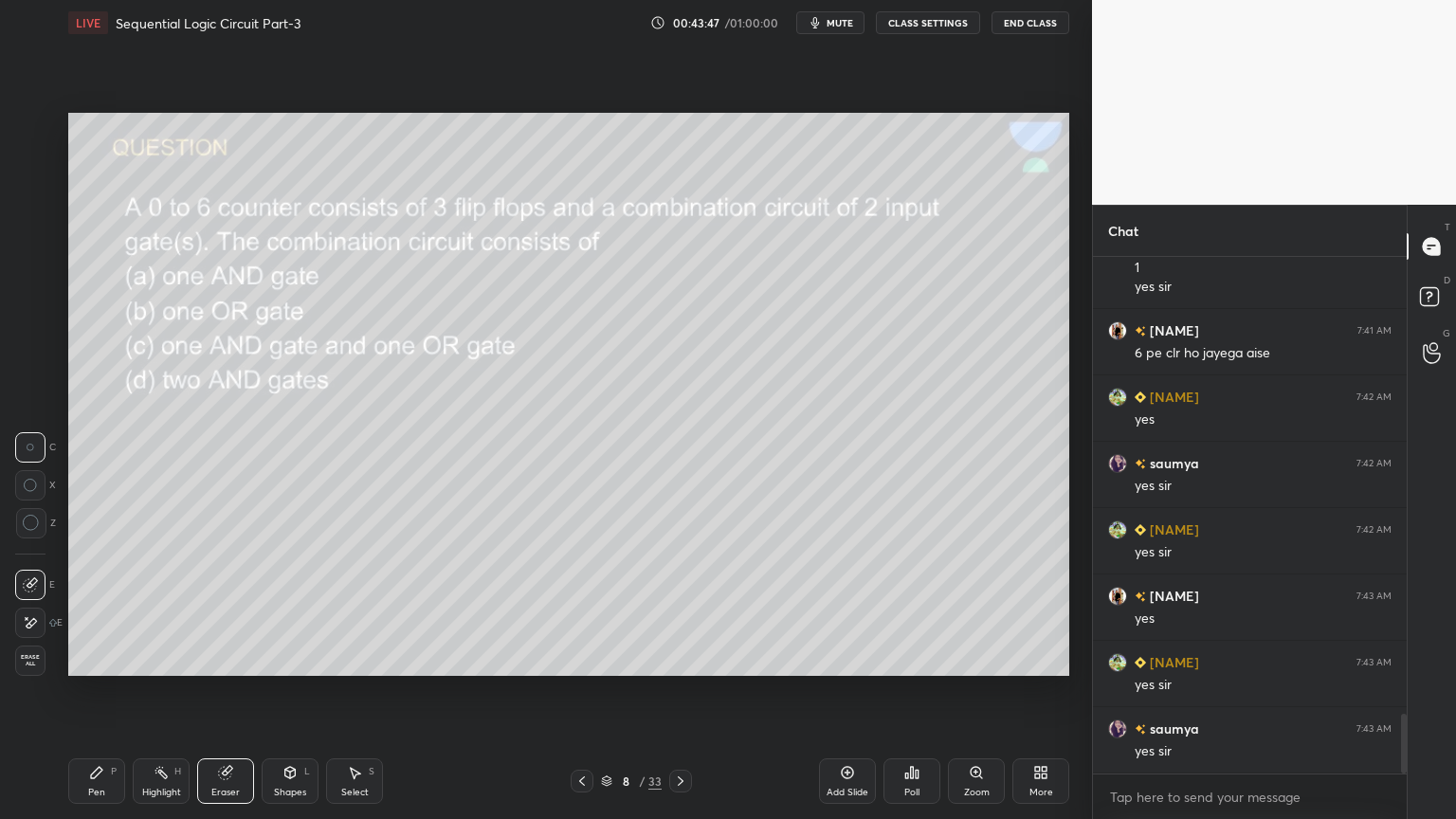click on "Pen P" at bounding box center (97, 781) 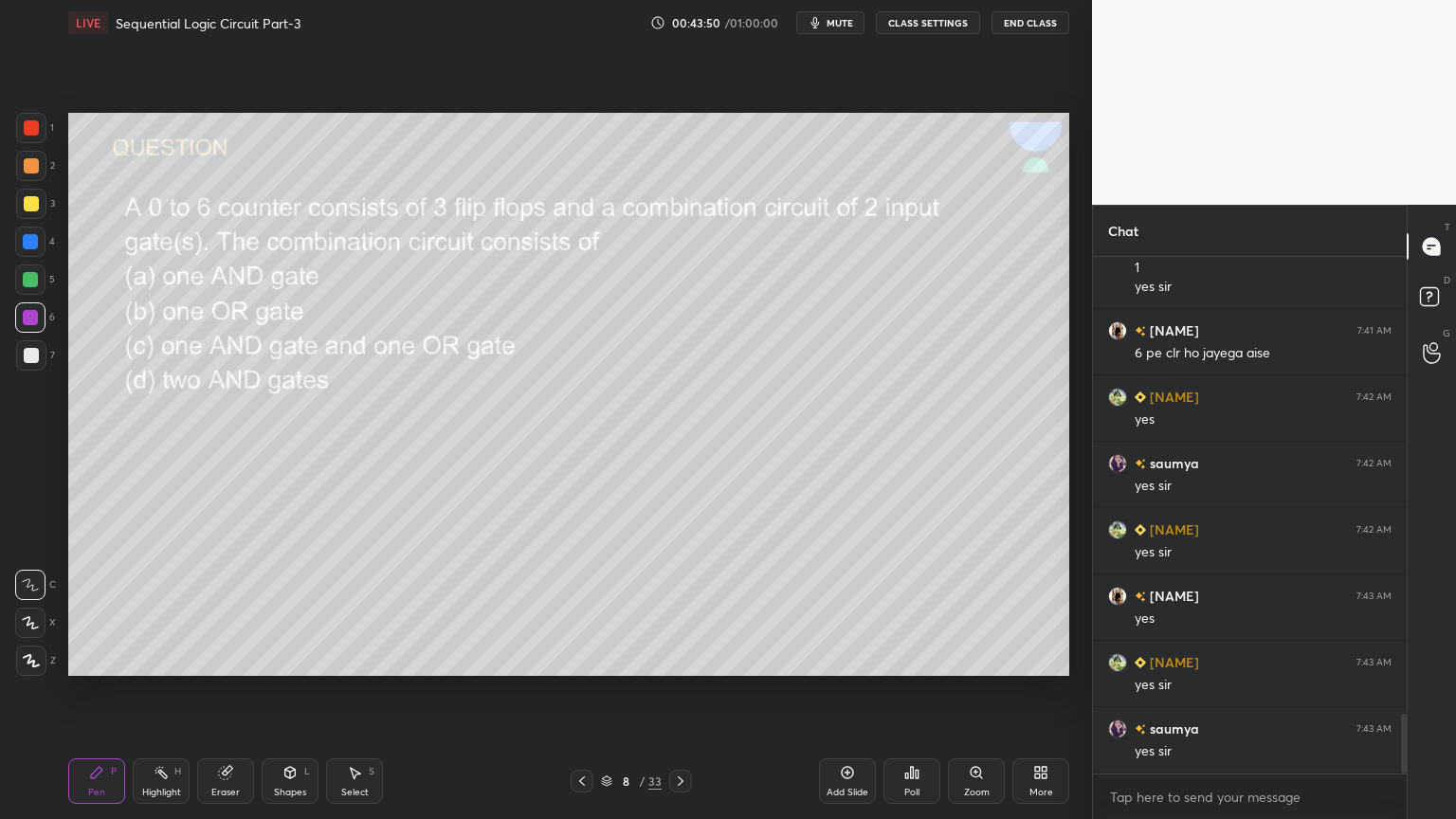 click 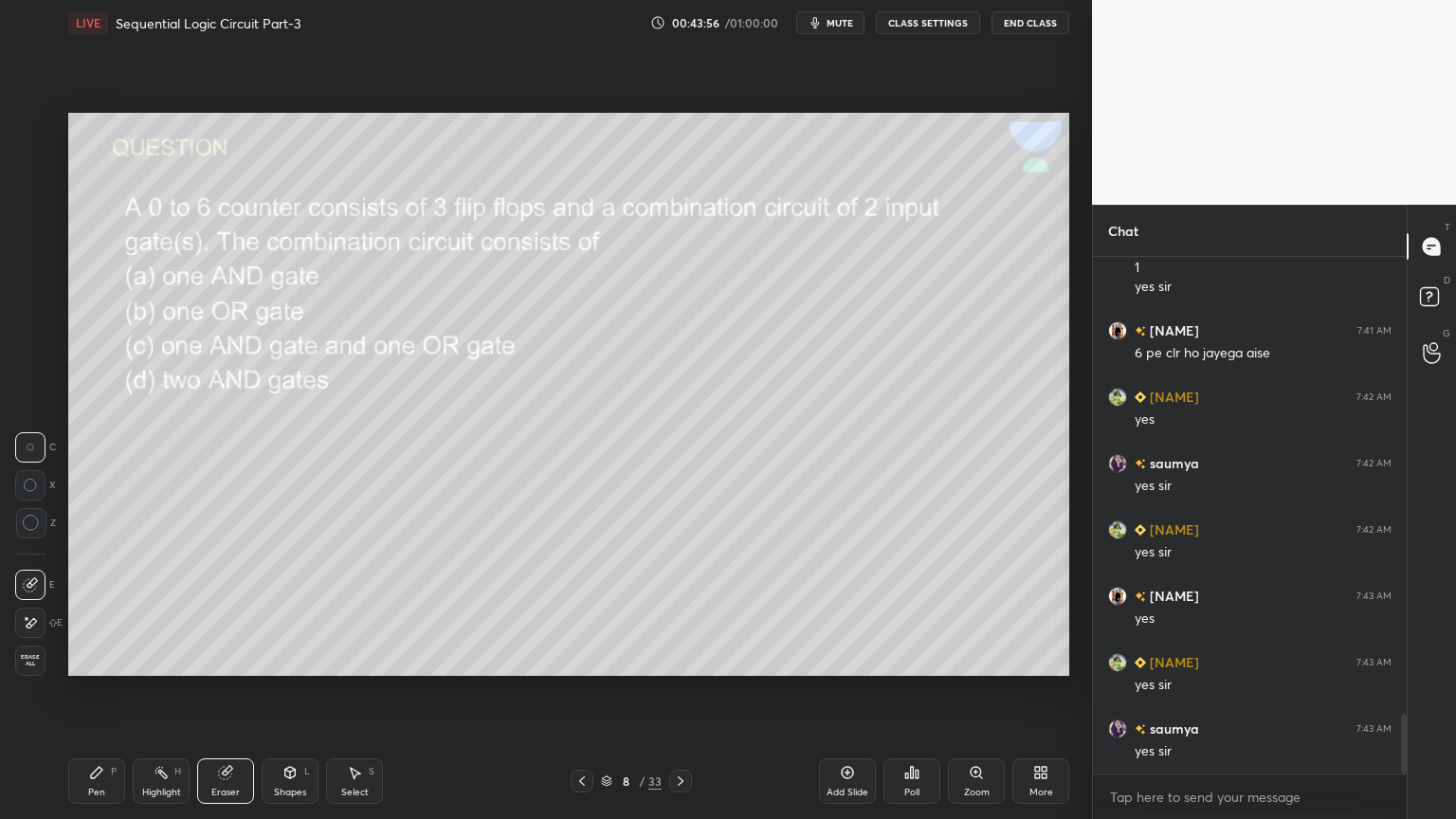 click on "Pen P" at bounding box center [97, 781] 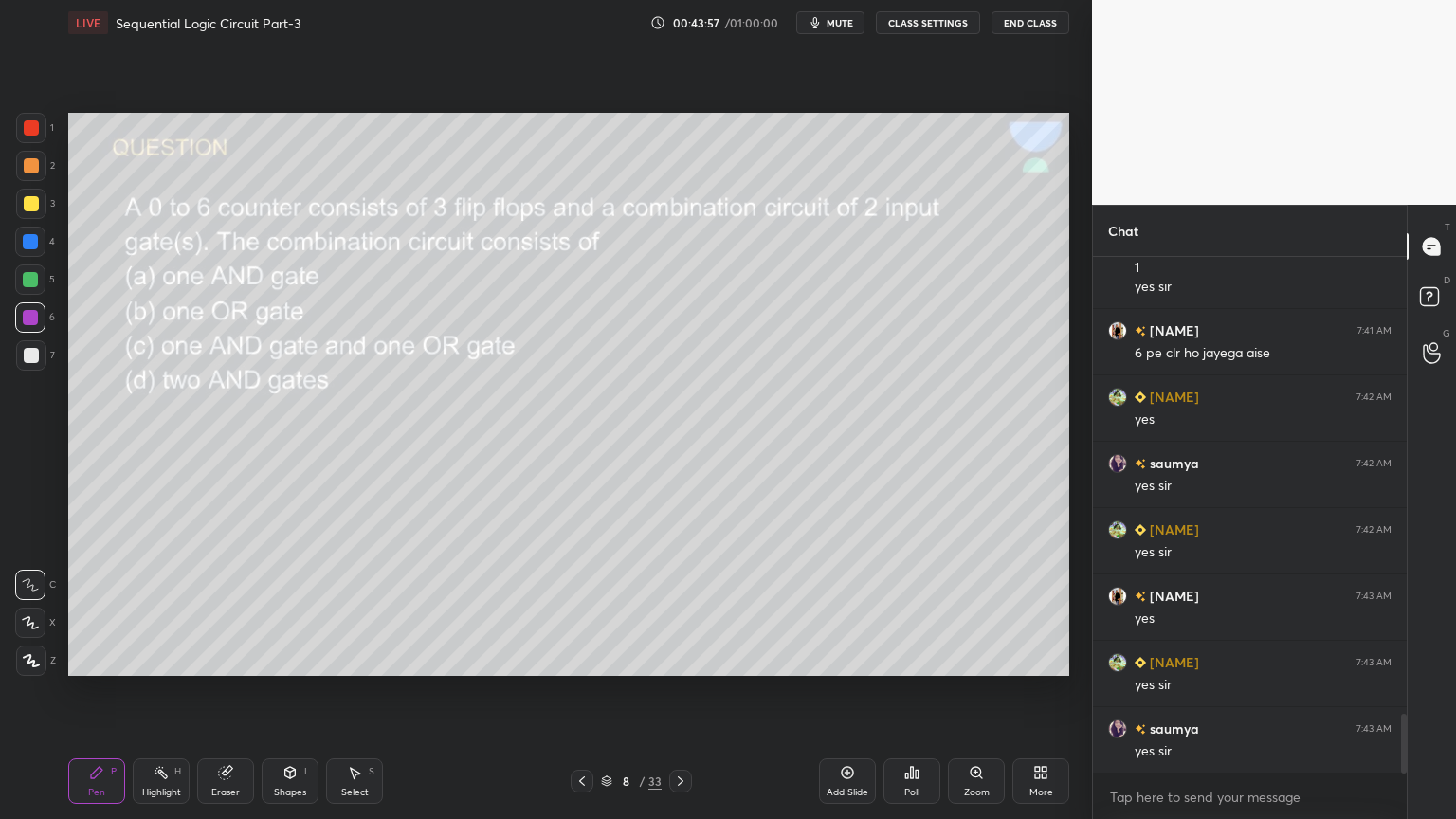 click at bounding box center [30, 280] 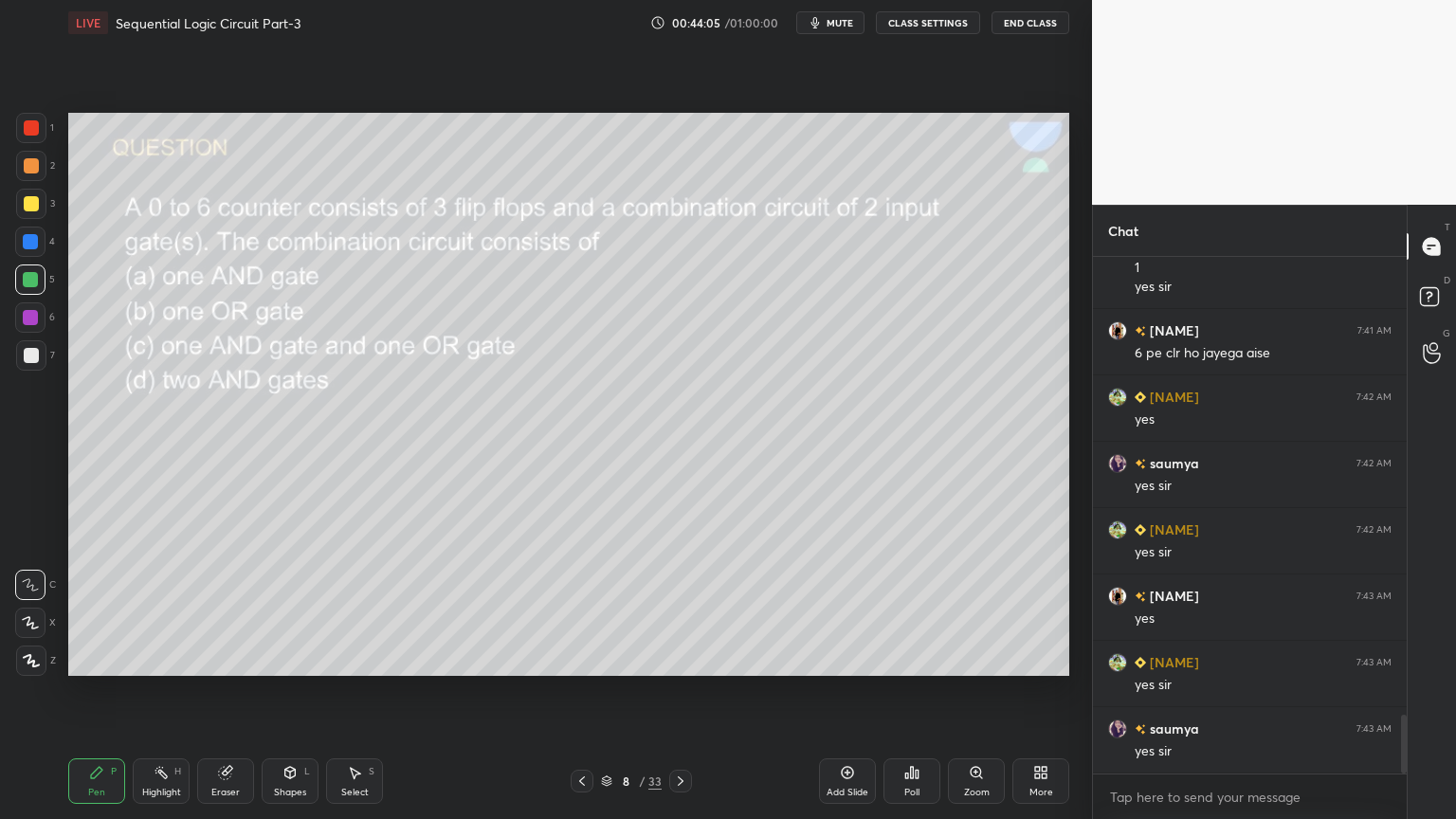 scroll, scrollTop: 4042, scrollLeft: 0, axis: vertical 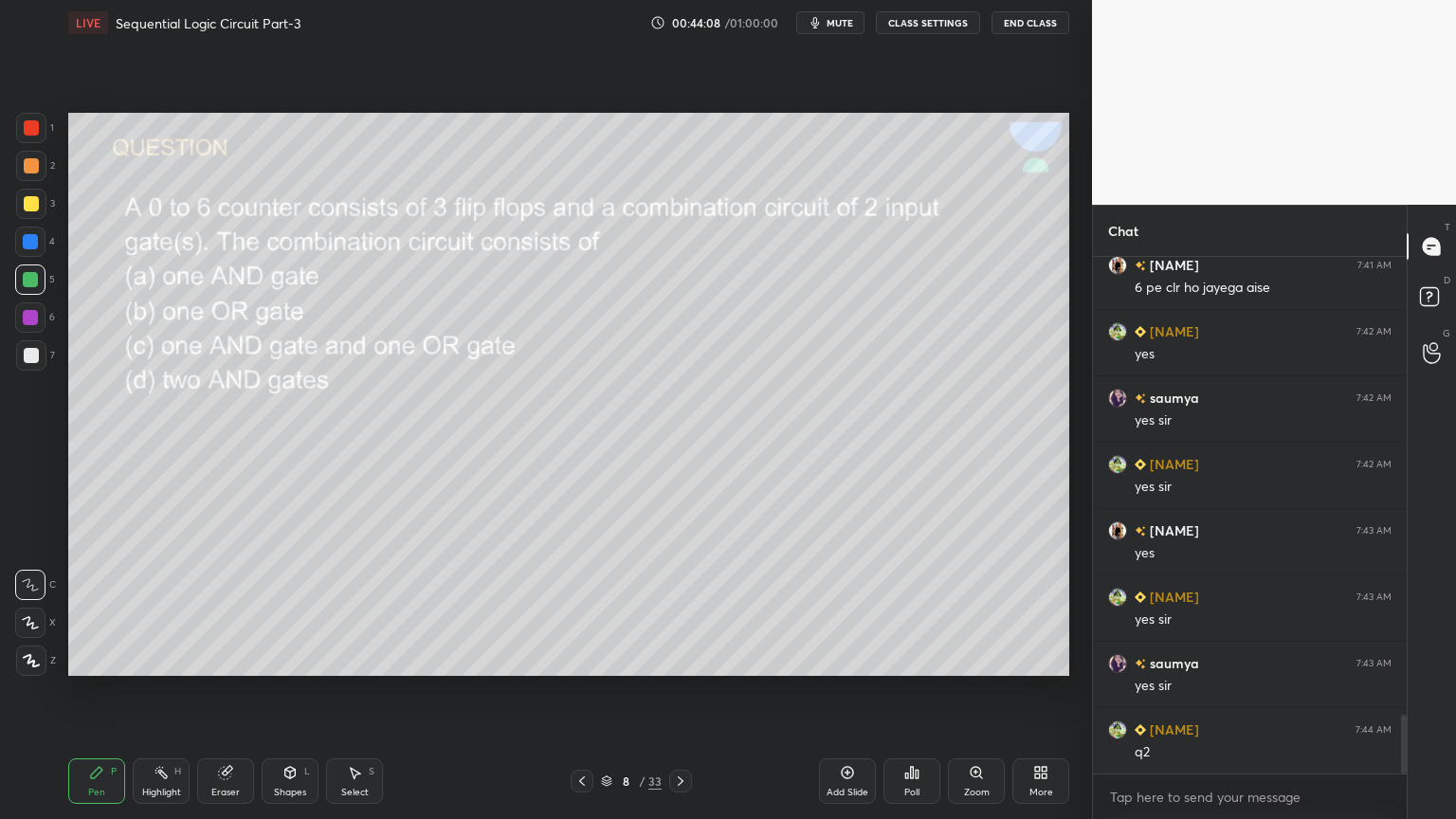click on "Eraser" at bounding box center [226, 781] 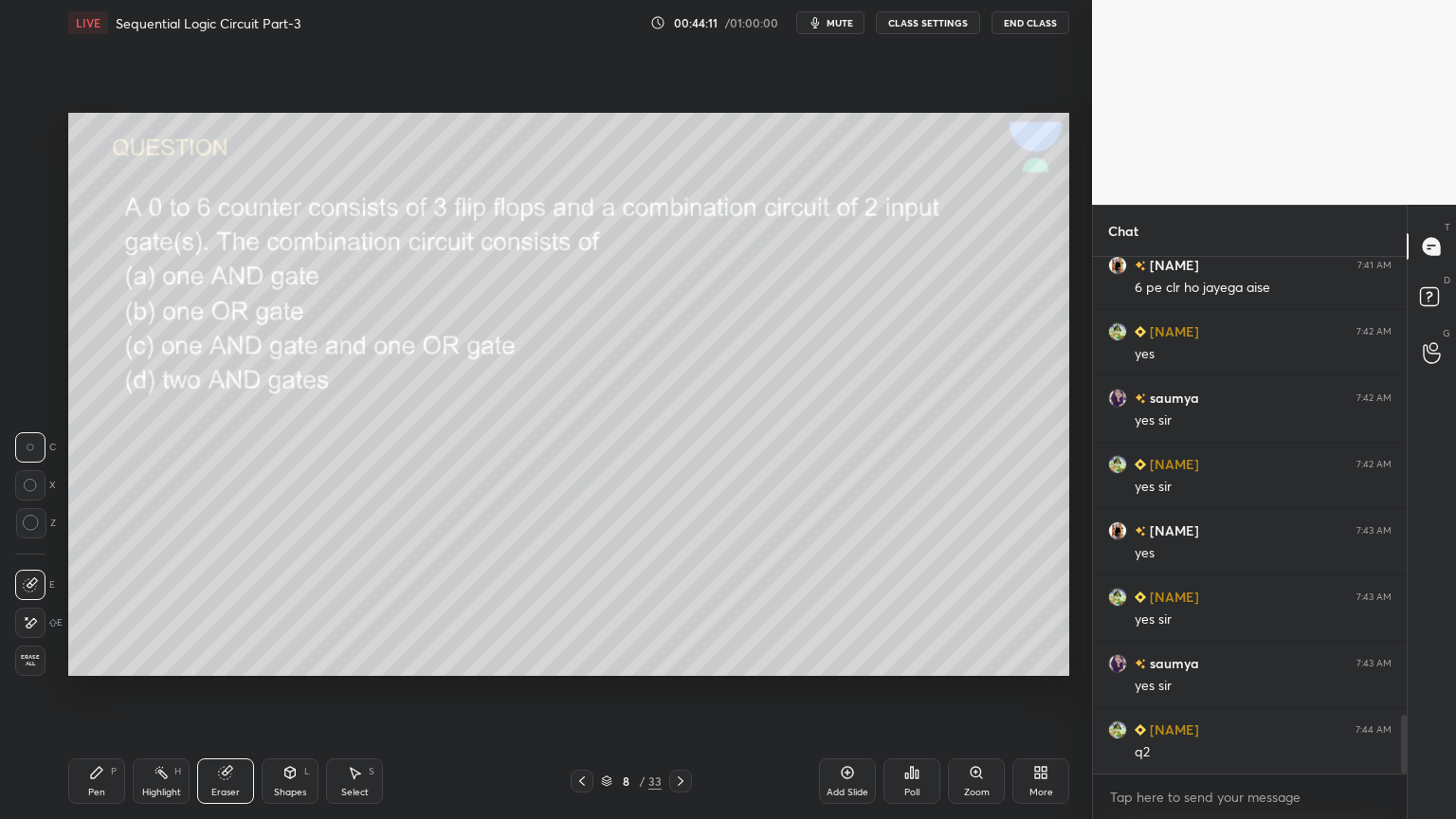 click on "Pen P" at bounding box center (97, 781) 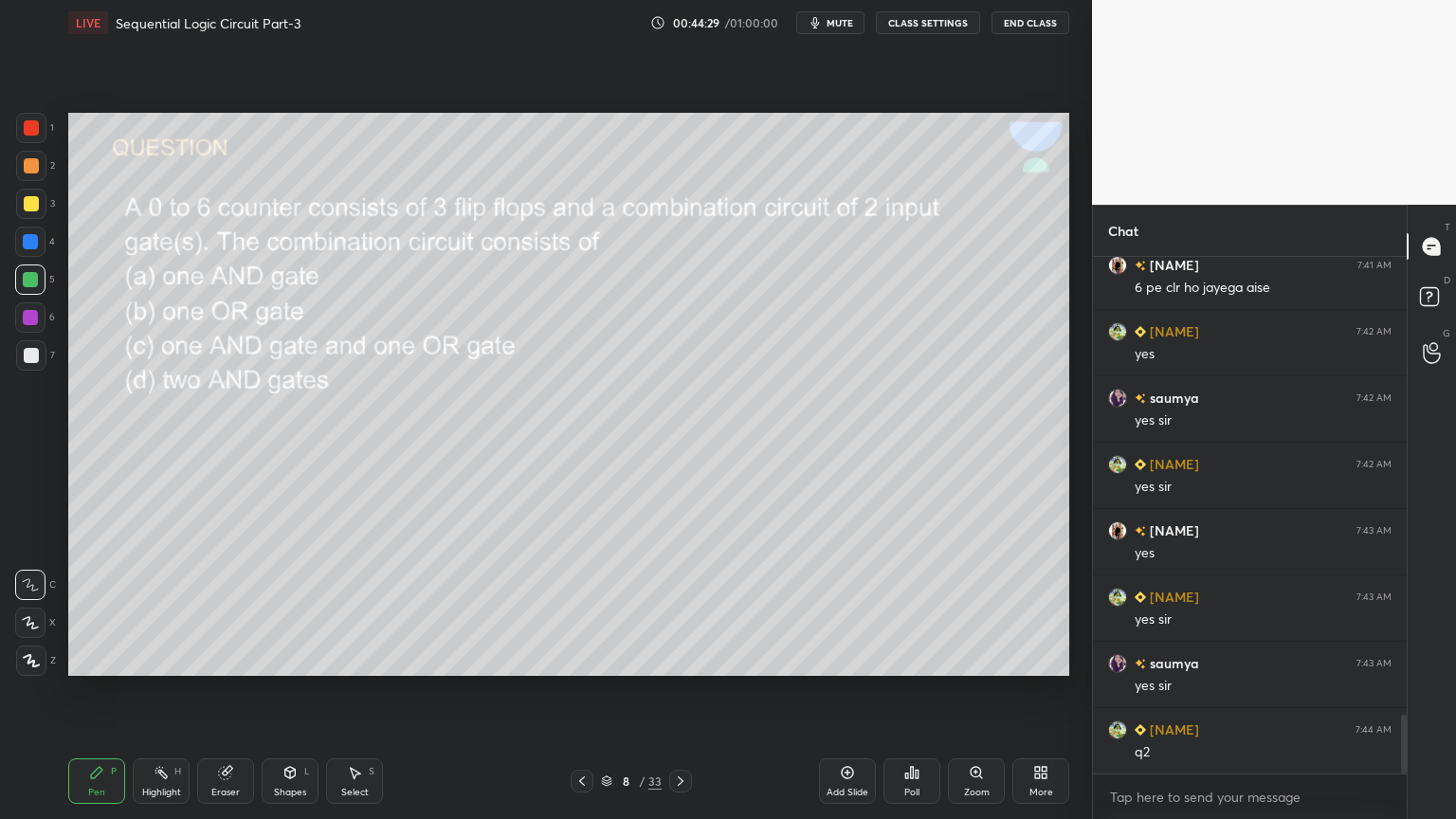 click at bounding box center [31, 204] 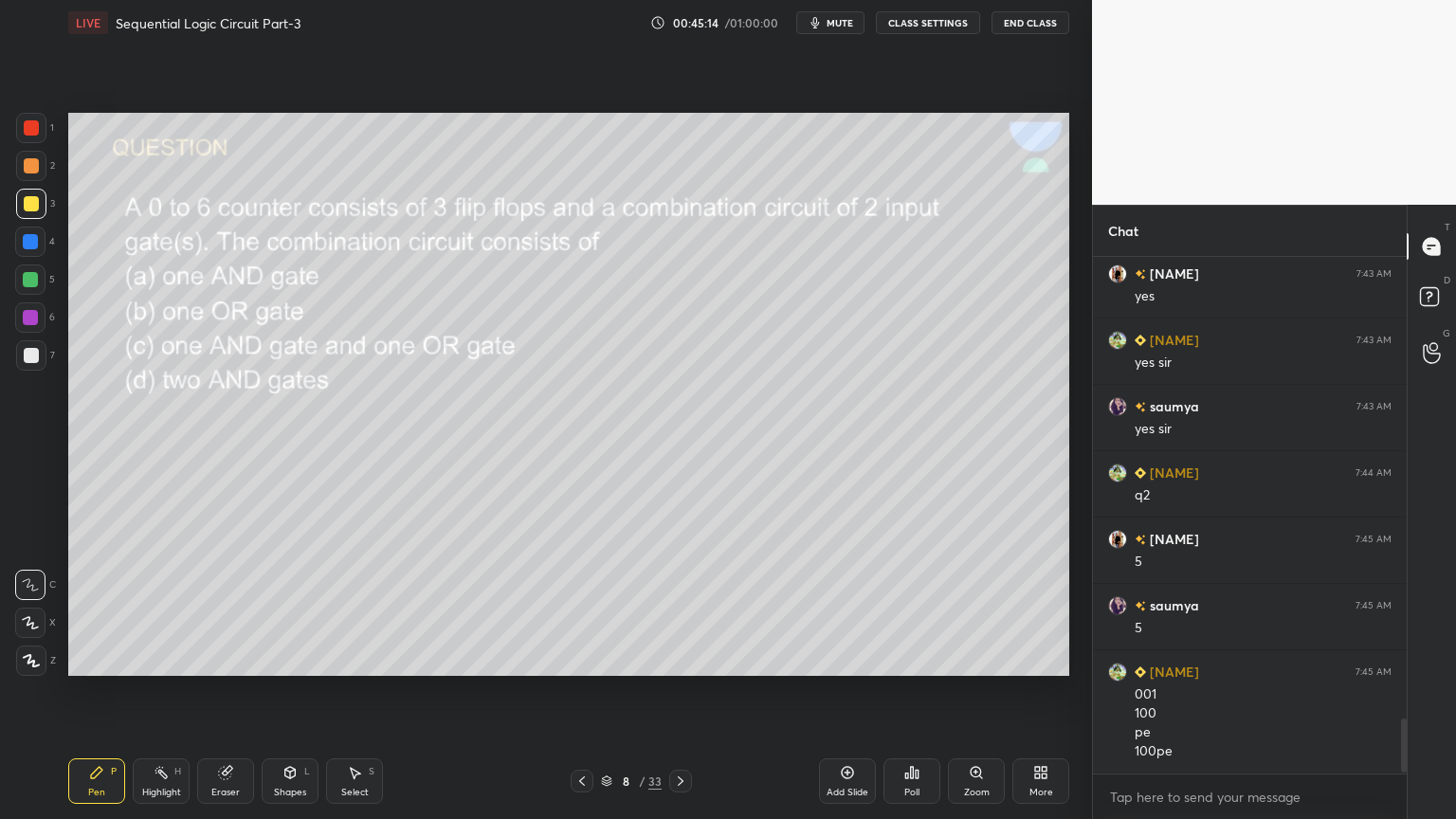 scroll, scrollTop: 4364, scrollLeft: 0, axis: vertical 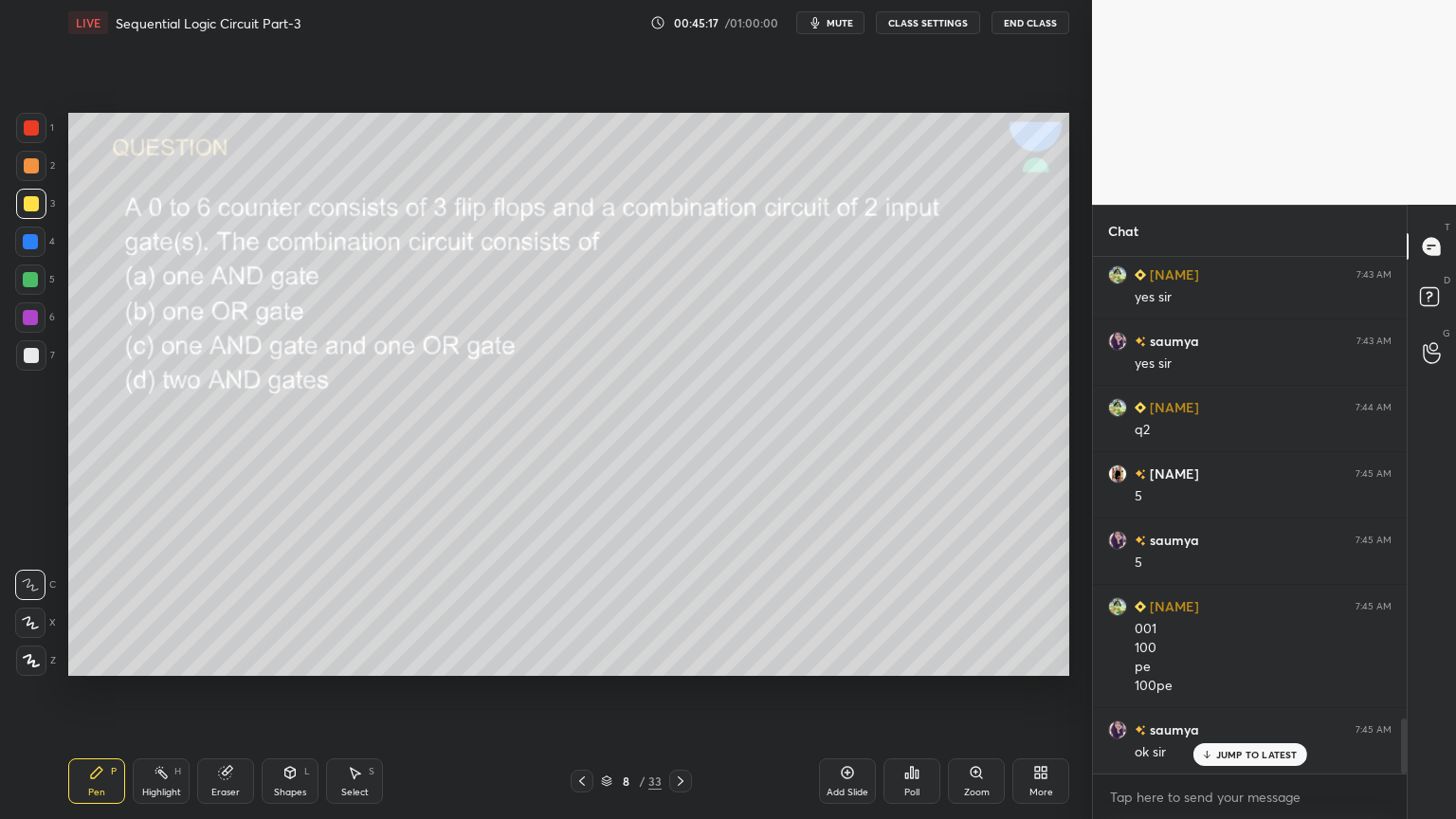 click 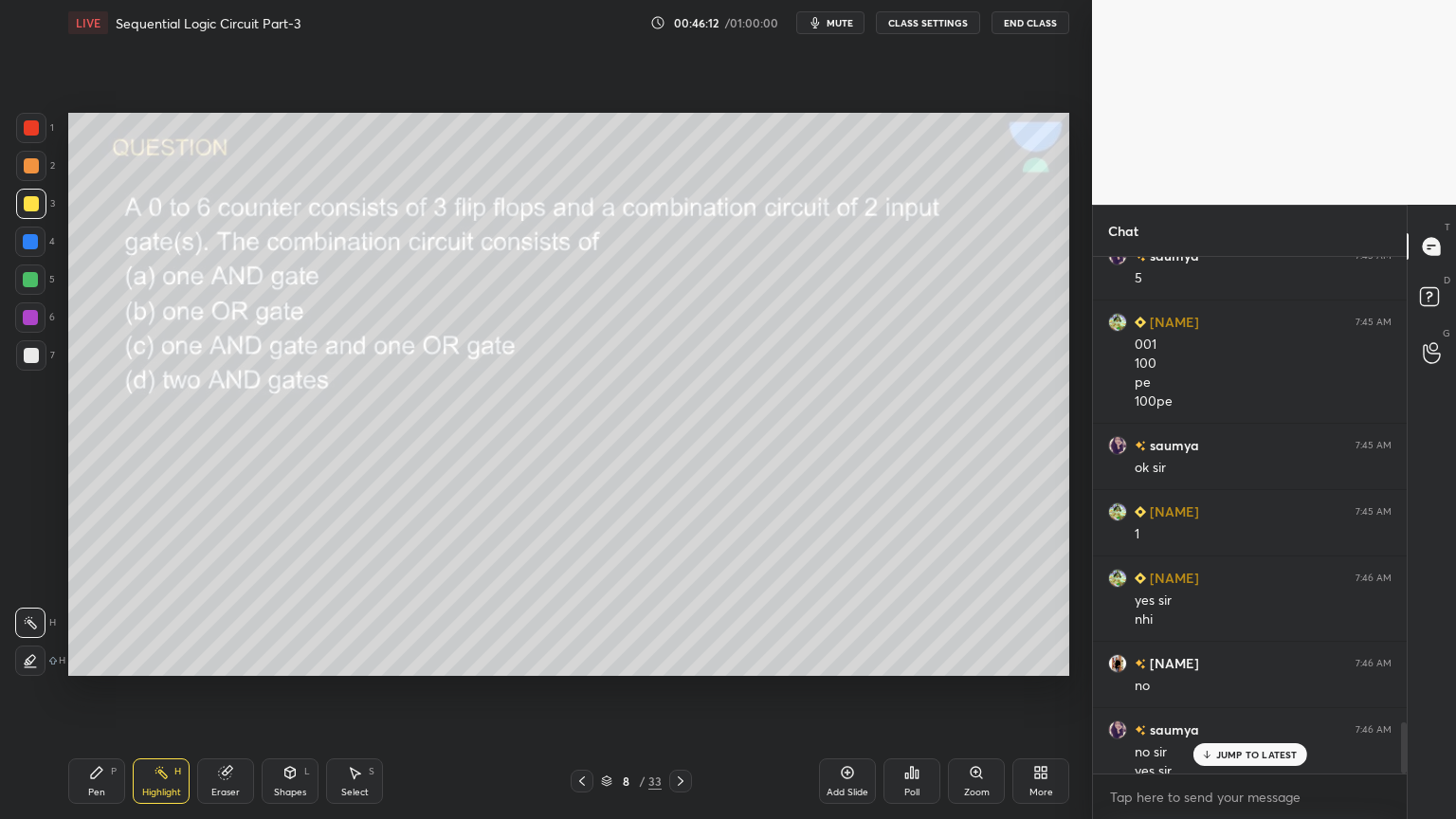 scroll, scrollTop: 4668, scrollLeft: 0, axis: vertical 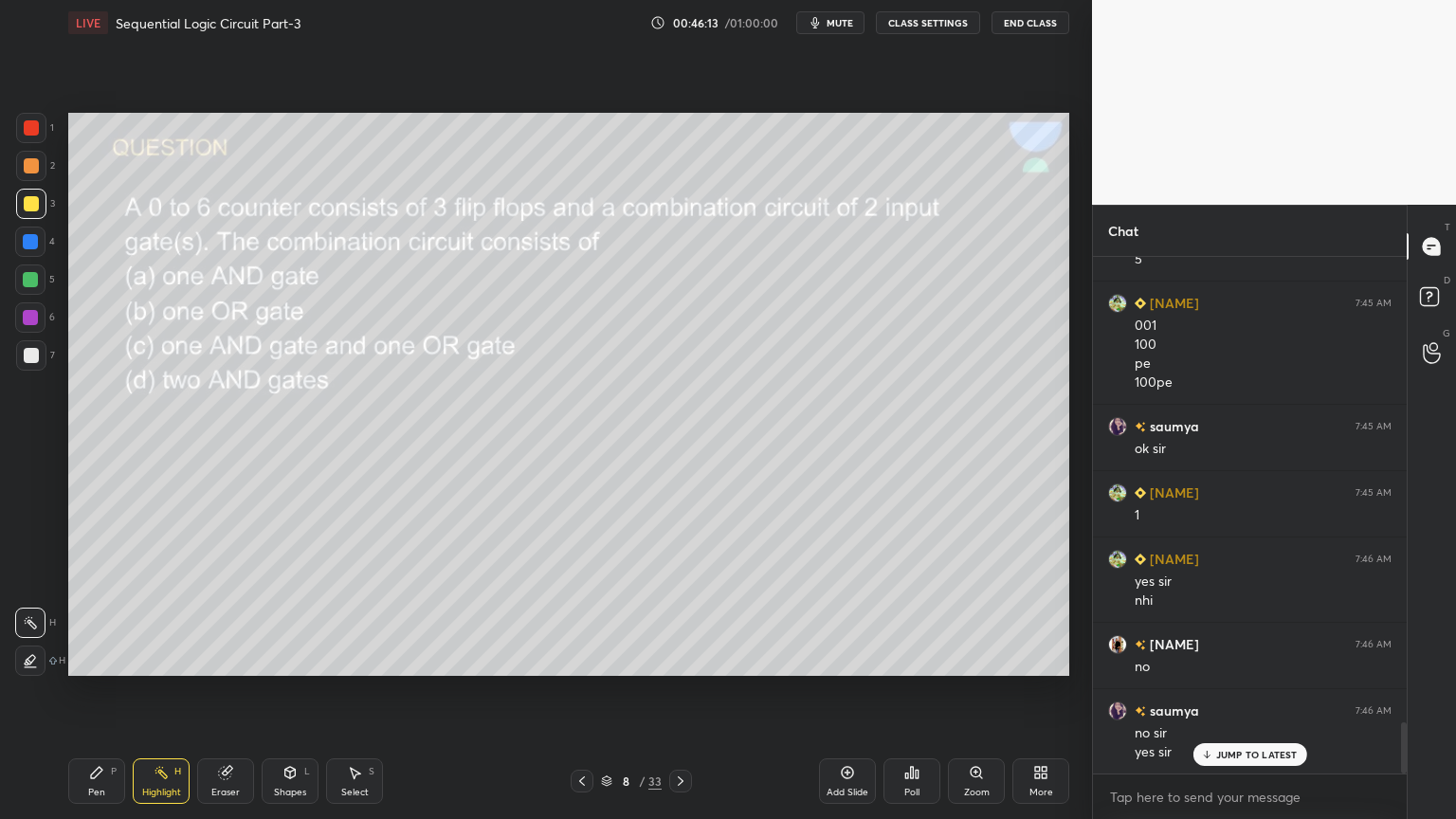 click on "Pen P" at bounding box center [97, 781] 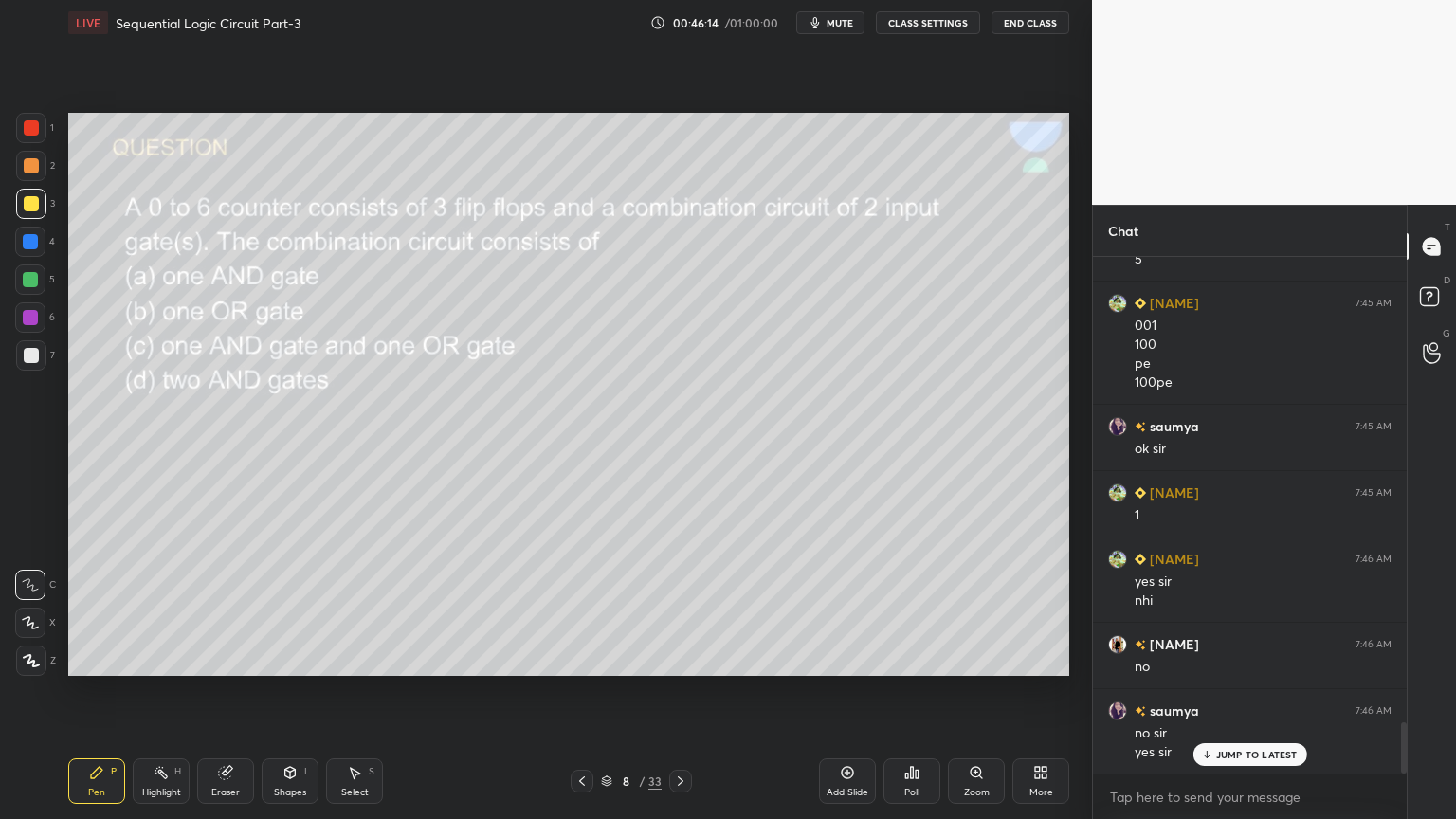 click on "Highlight H" at bounding box center [161, 781] 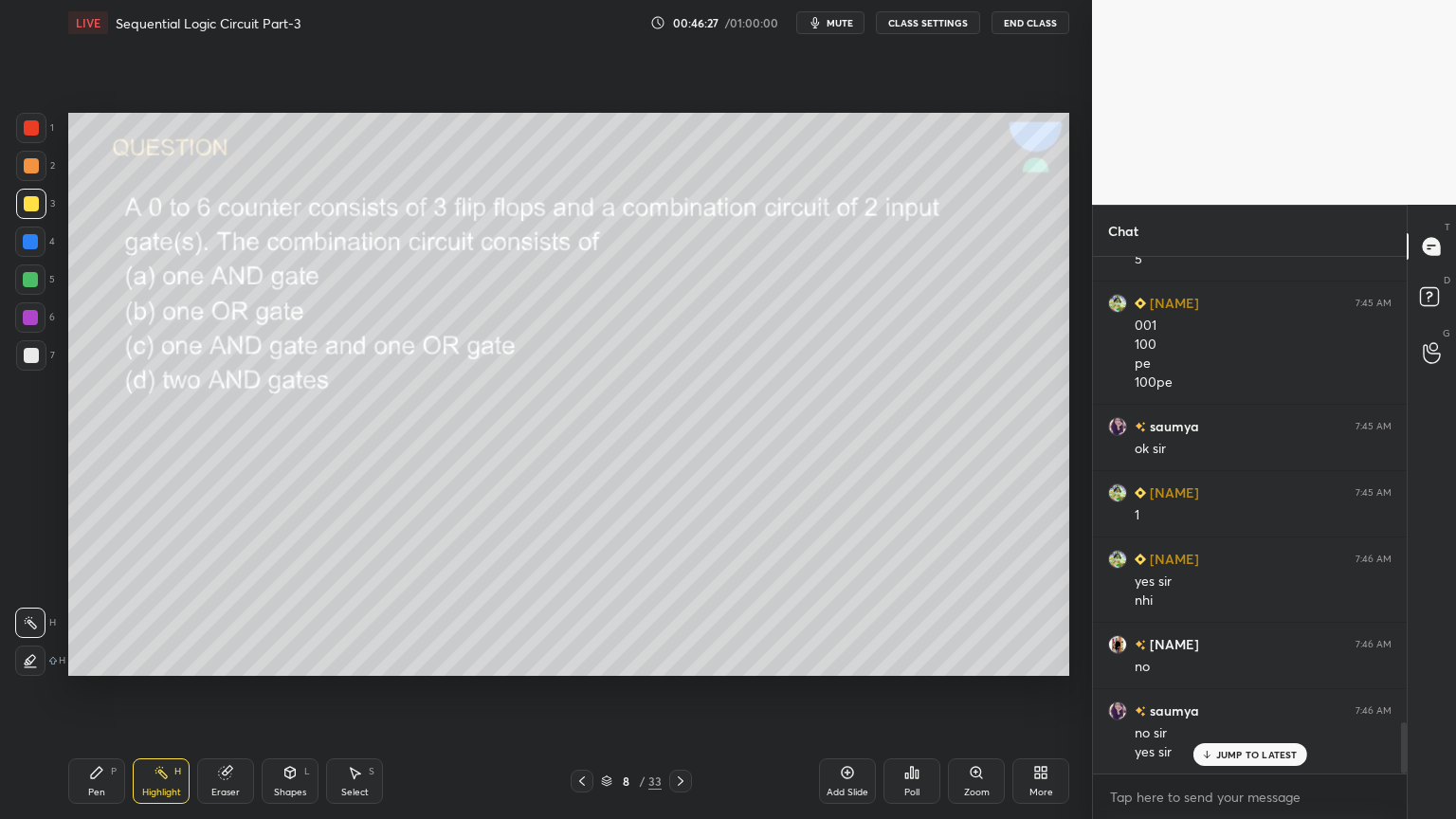 click on "Pen P" at bounding box center (97, 781) 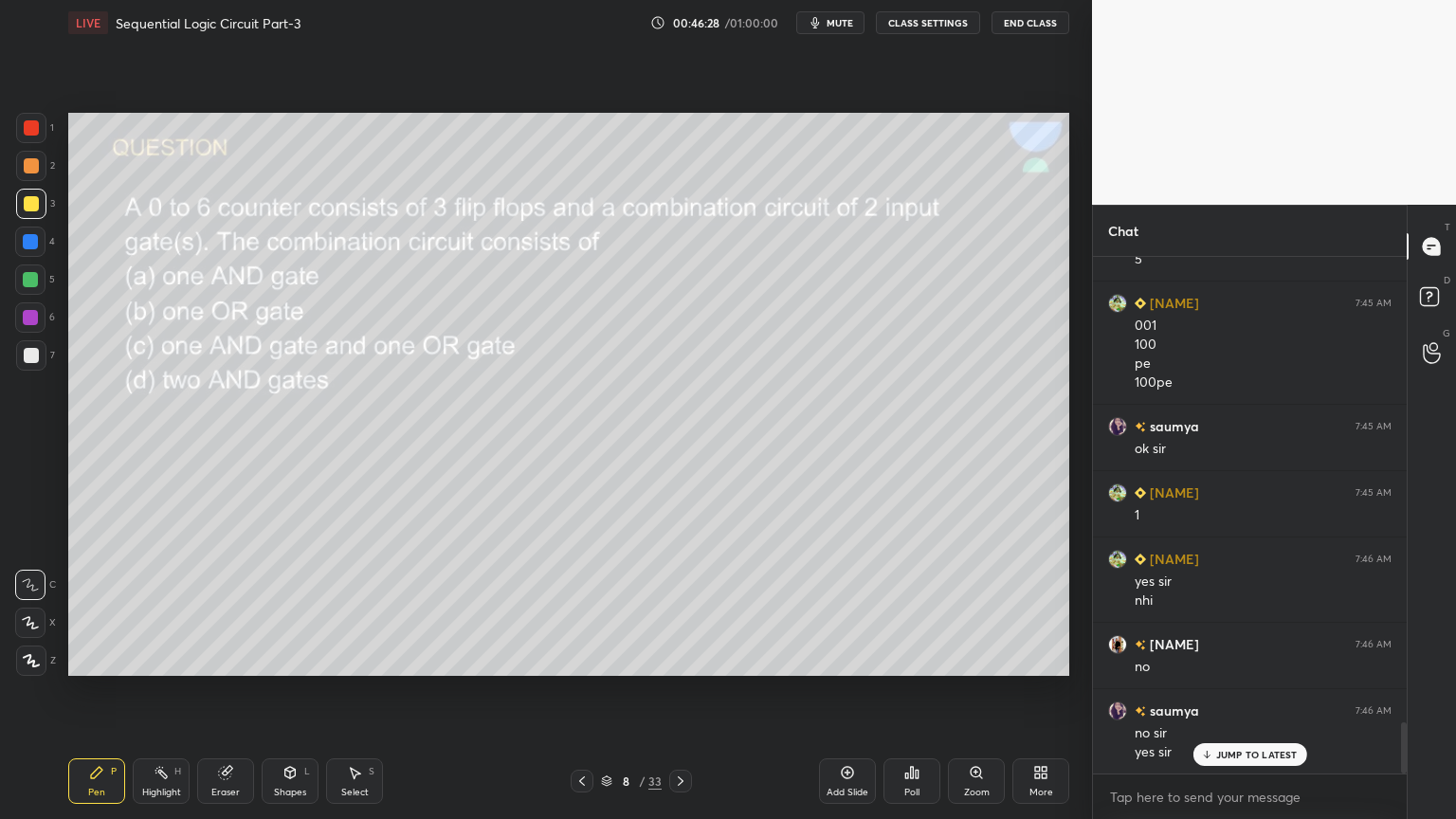 click at bounding box center [30, 242] 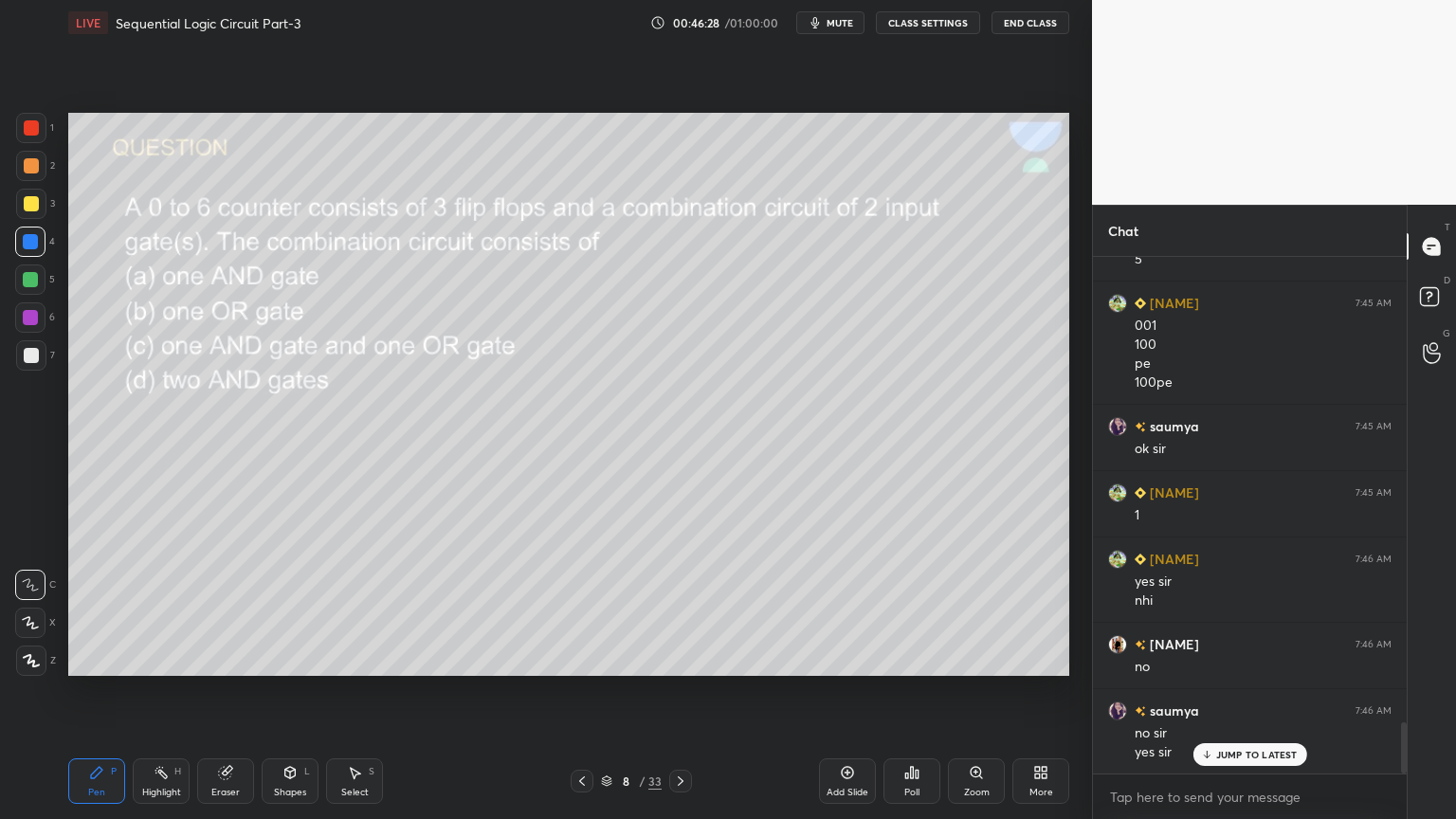 click at bounding box center [30, 318] 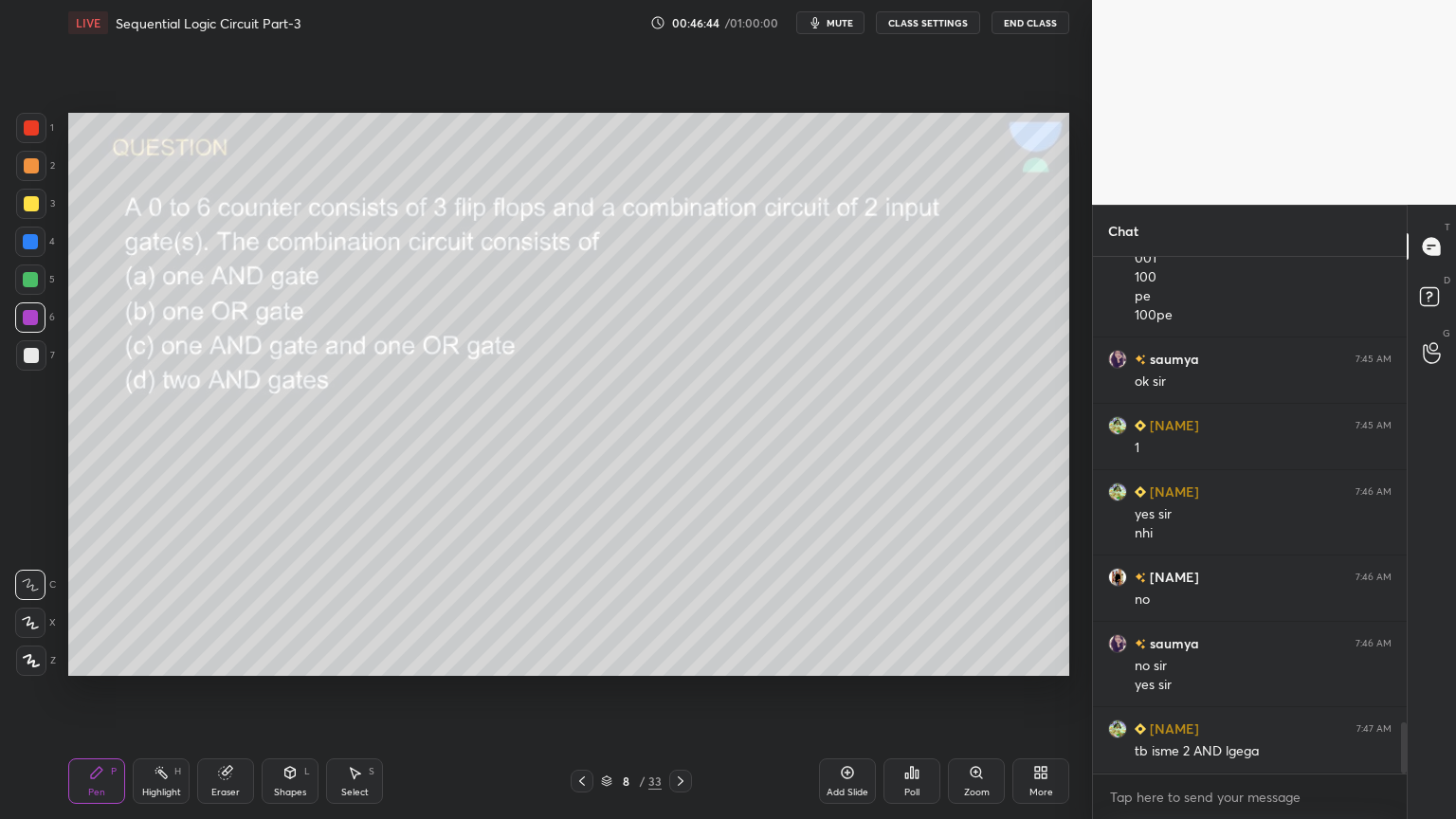 scroll, scrollTop: 4834, scrollLeft: 0, axis: vertical 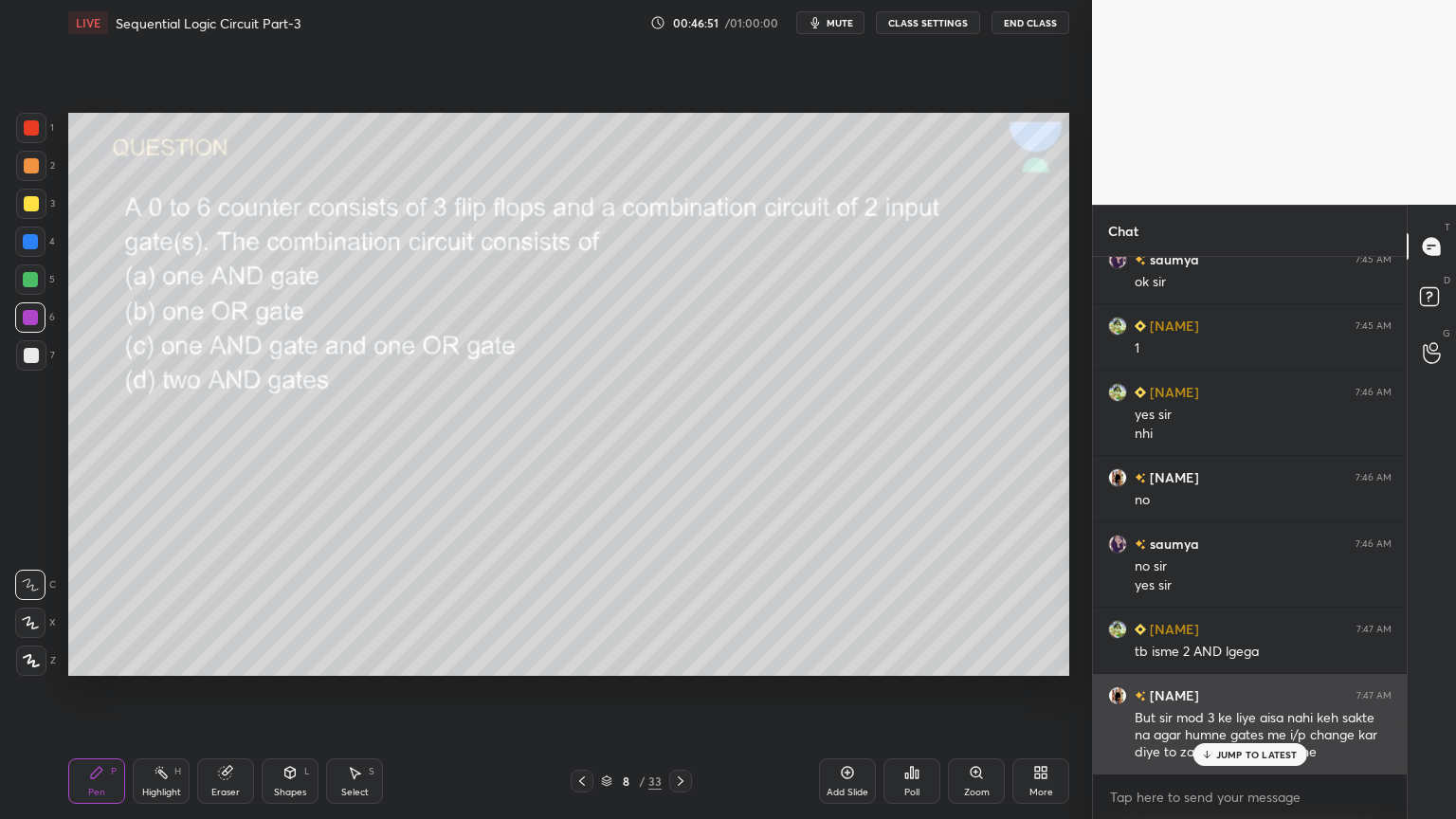 click on "JUMP TO LATEST" at bounding box center (1257, 755) 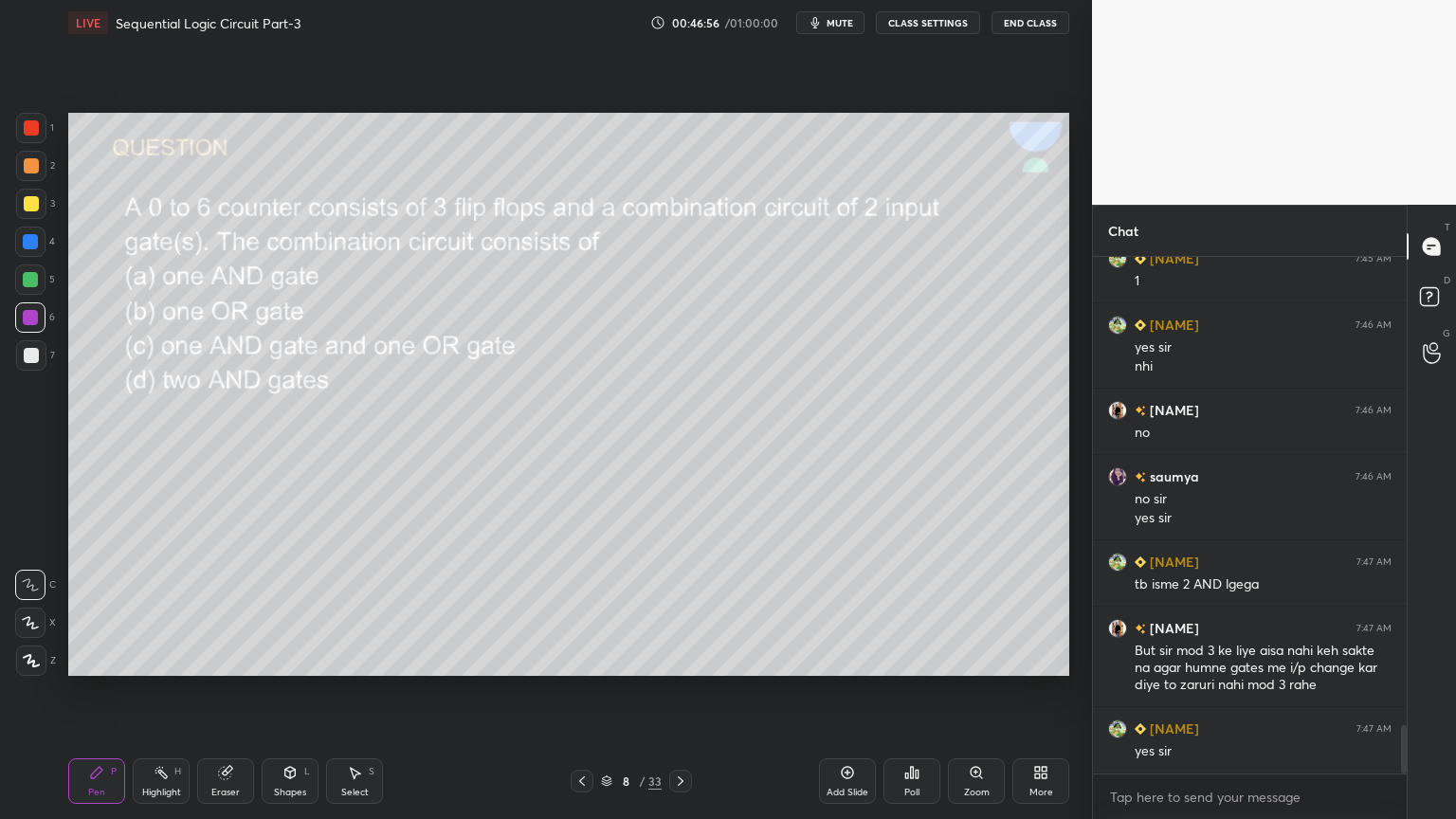 scroll, scrollTop: 4985, scrollLeft: 0, axis: vertical 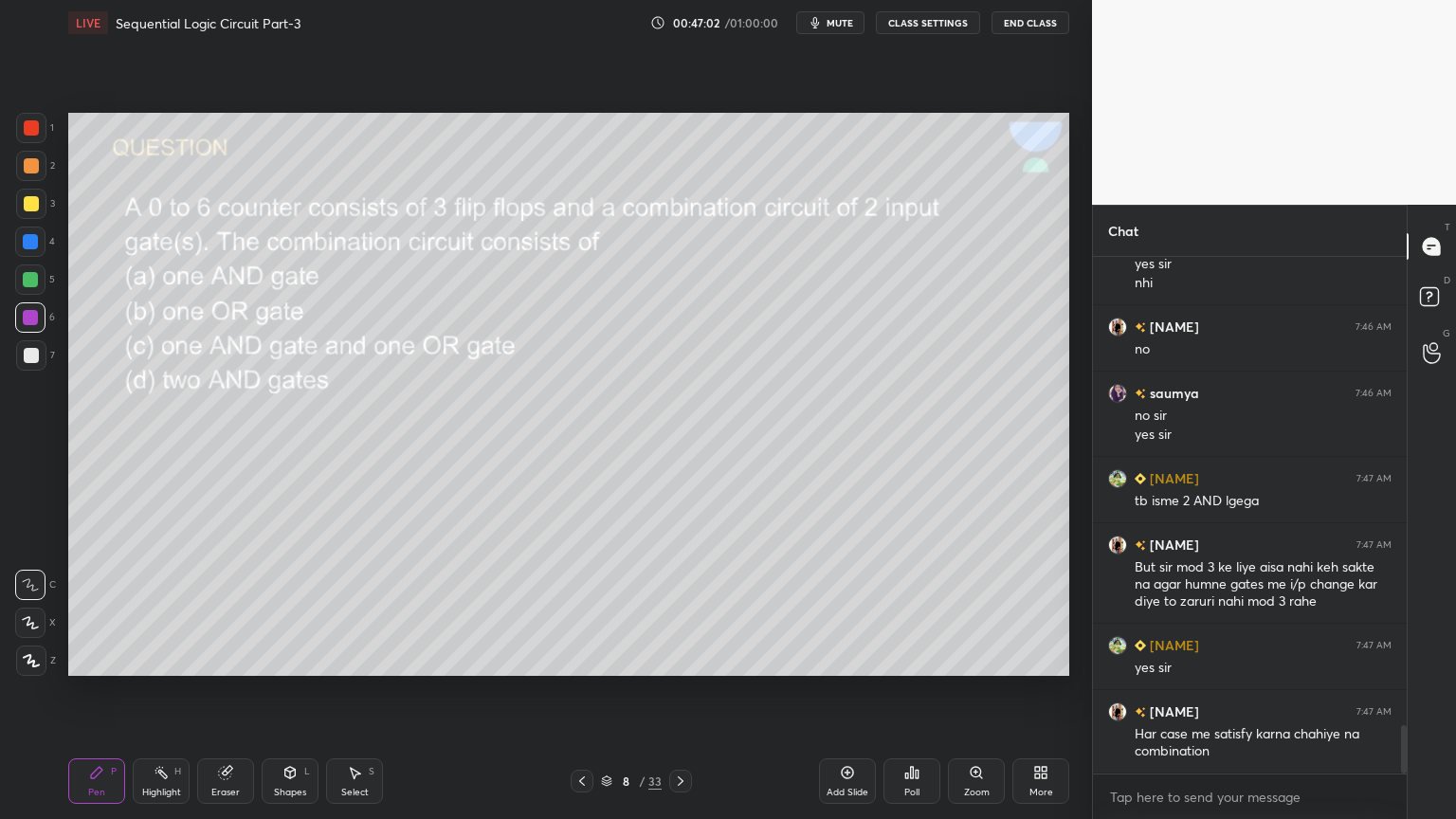 click on "Highlight" at bounding box center (161, 792) 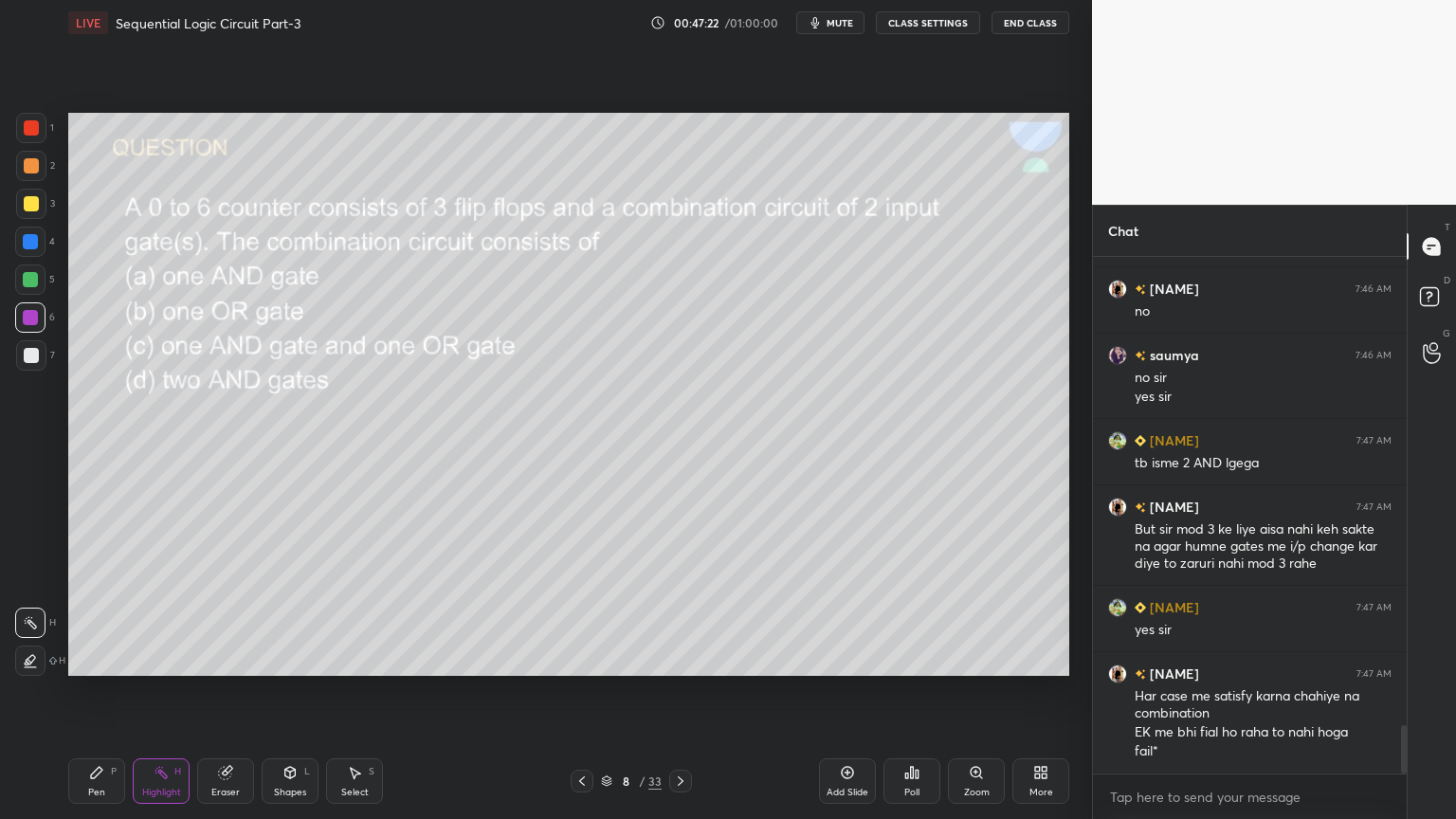scroll, scrollTop: 5042, scrollLeft: 0, axis: vertical 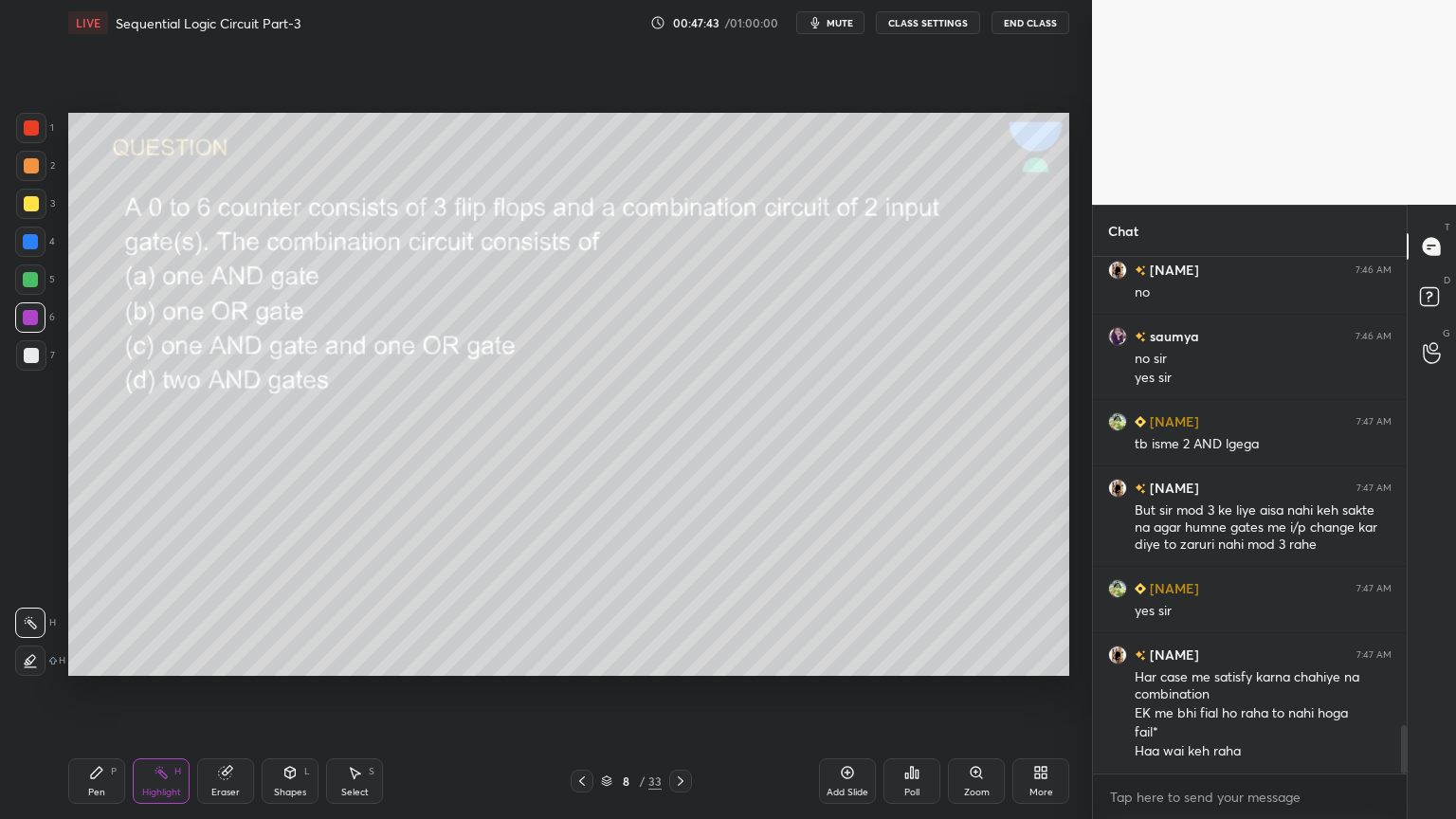 click 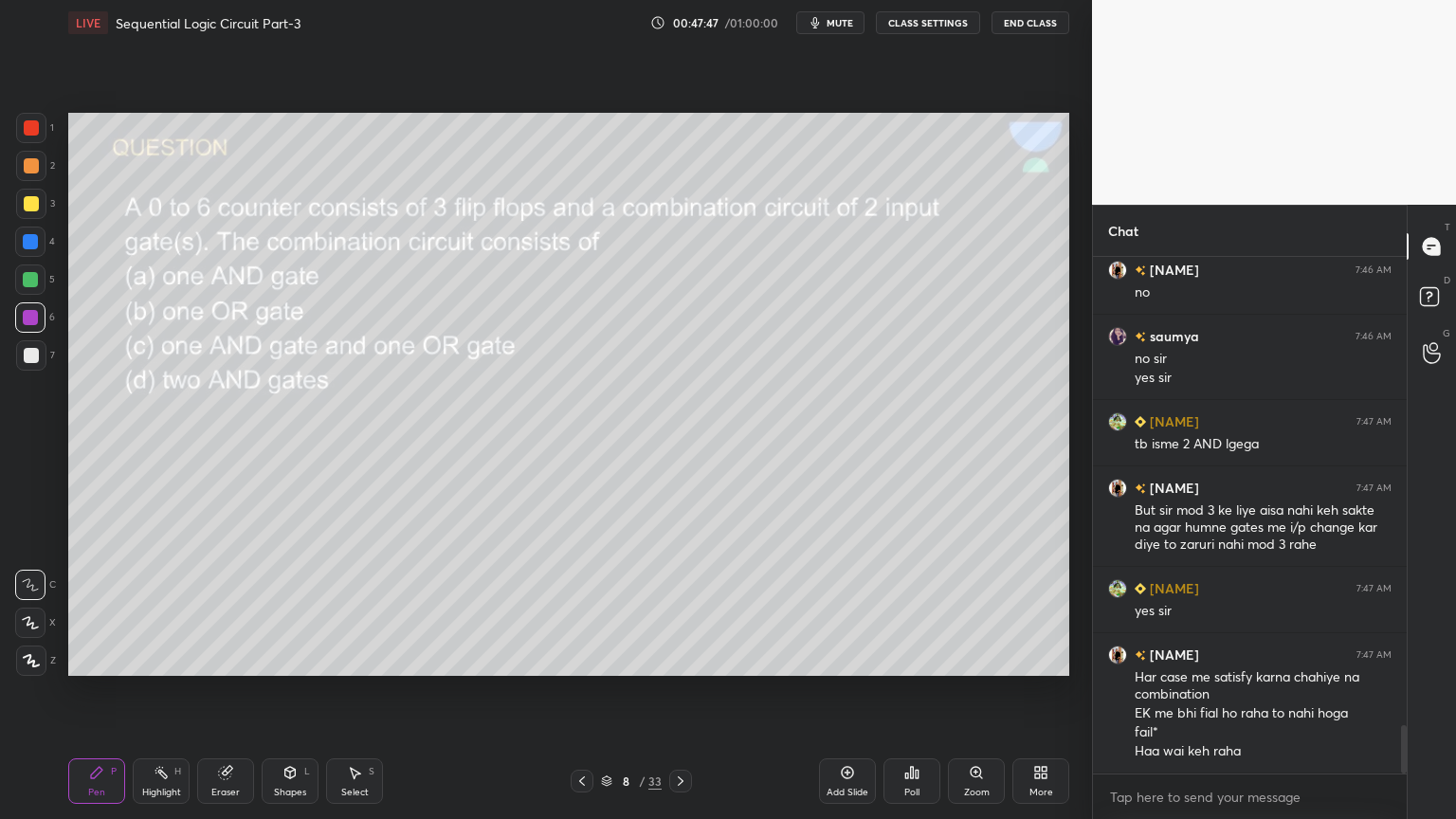 click 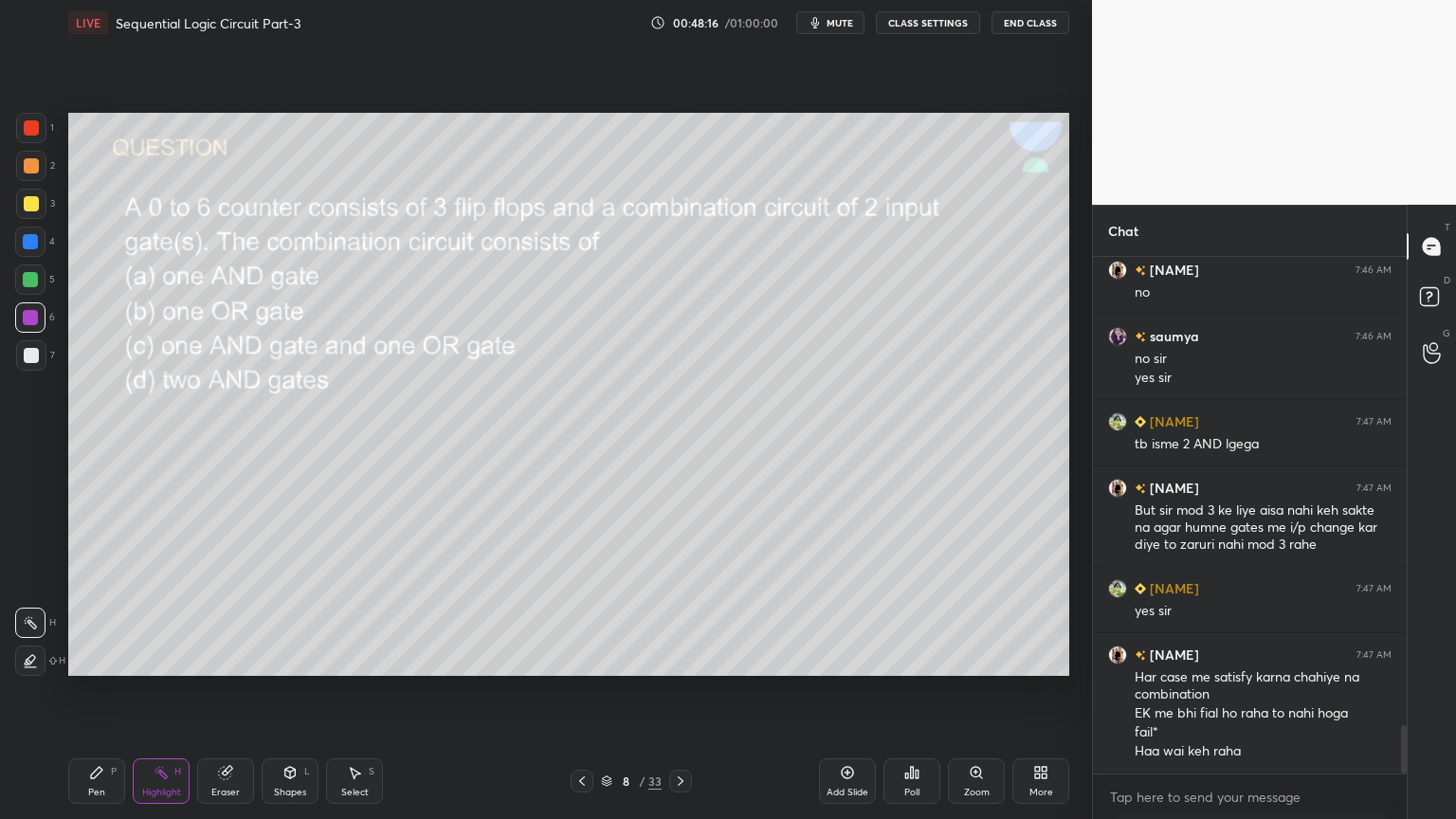 click on "Pen P" at bounding box center (97, 781) 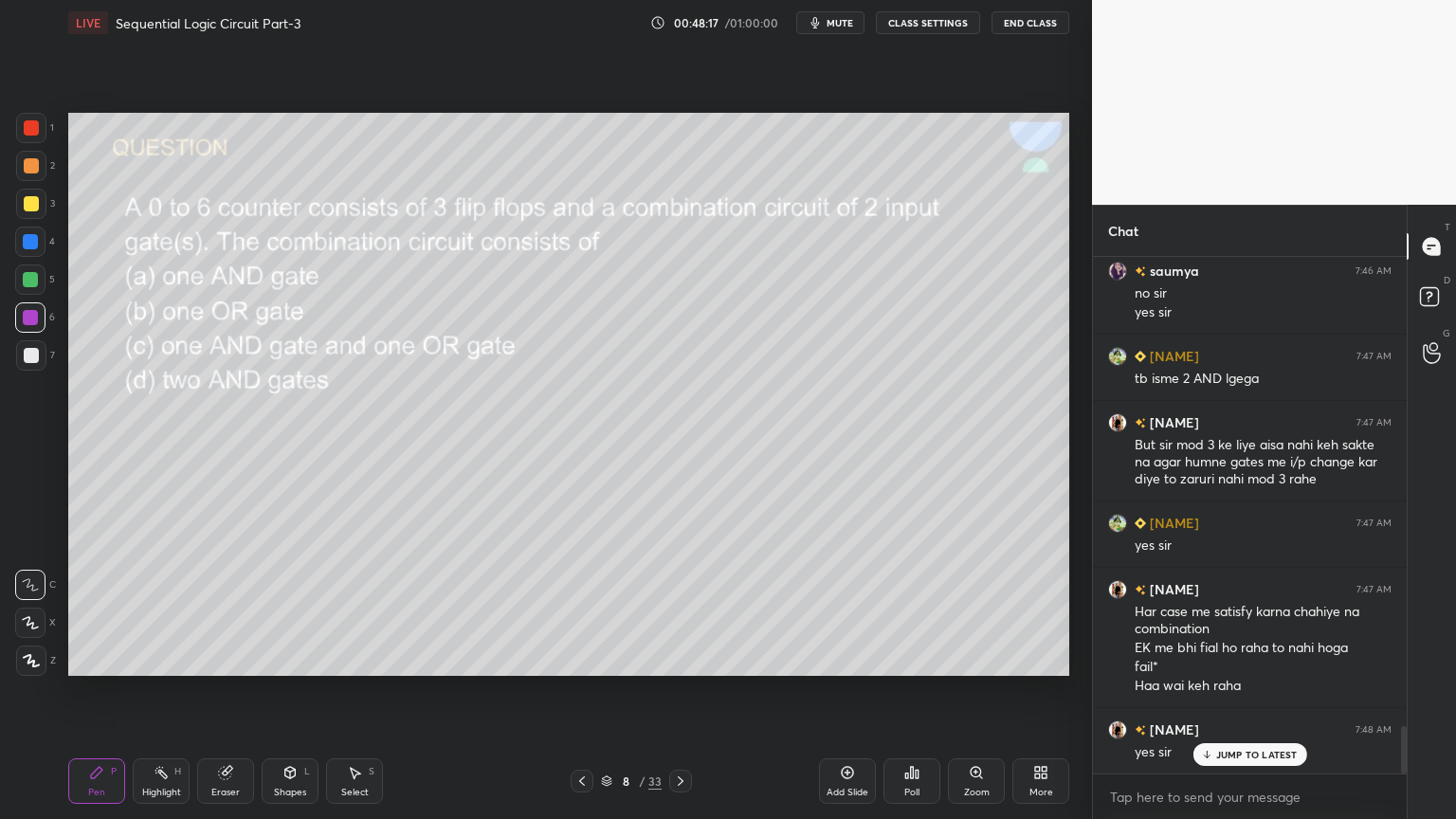 scroll, scrollTop: 5175, scrollLeft: 0, axis: vertical 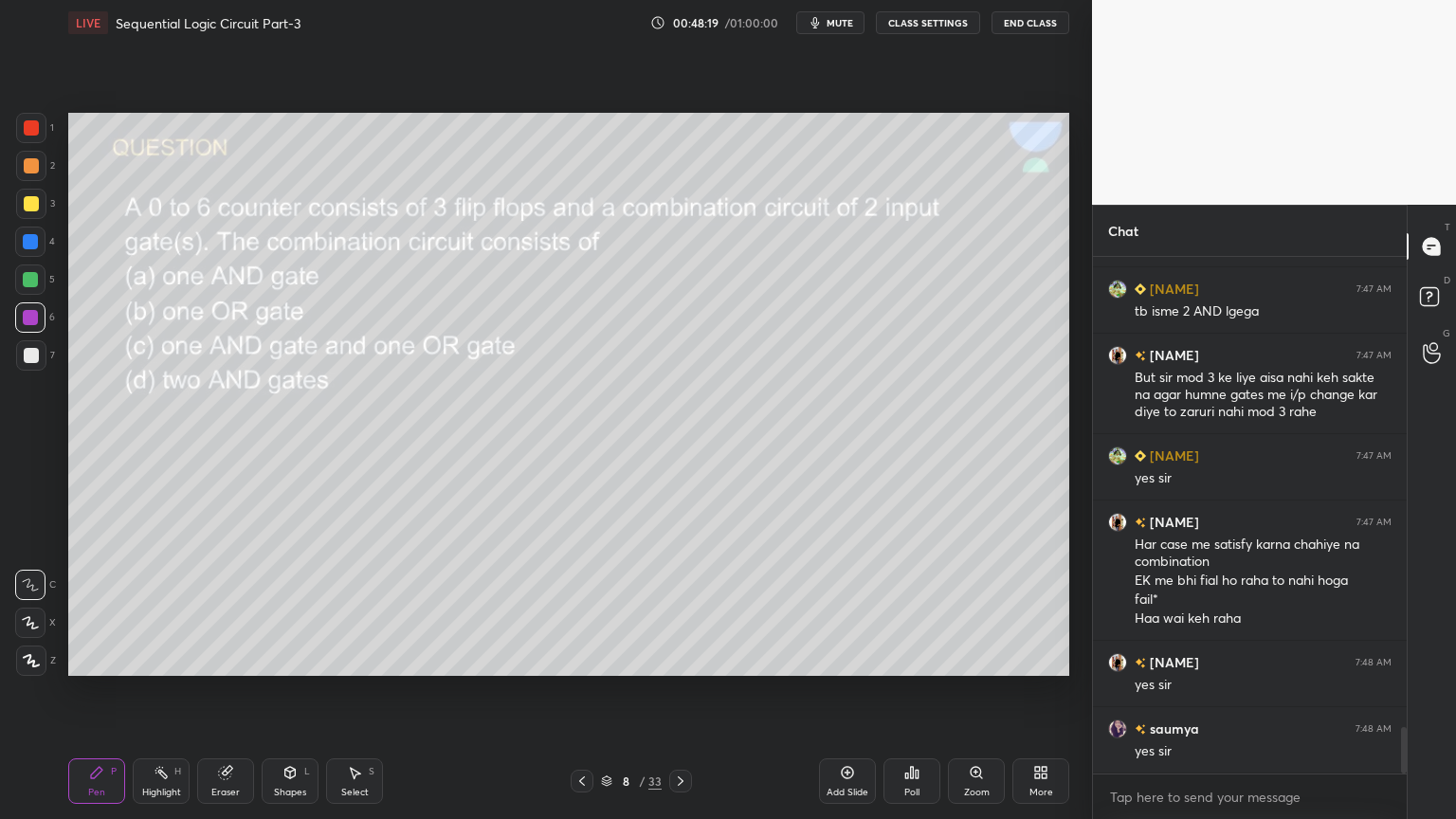 click at bounding box center [30, 280] 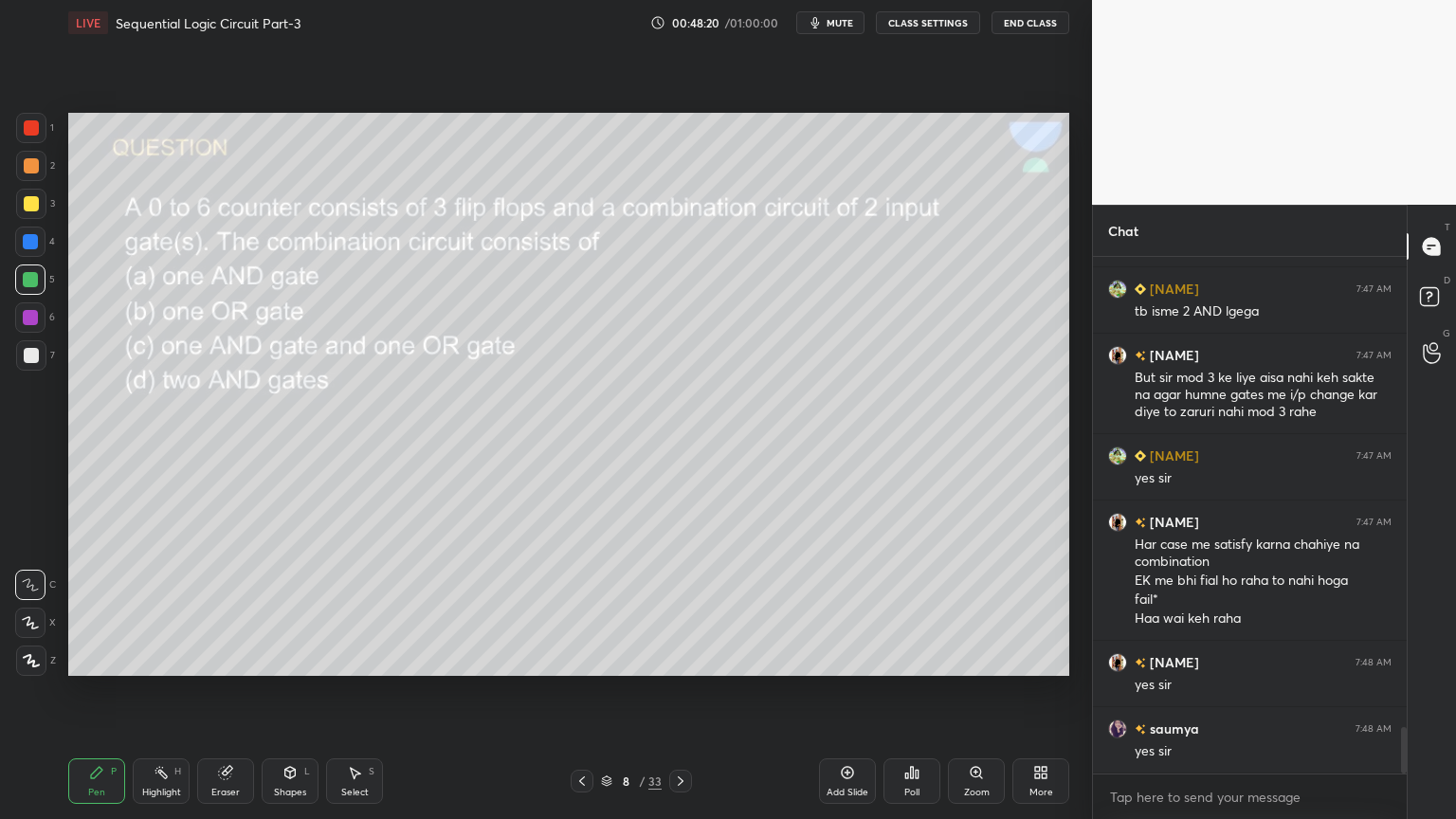 scroll, scrollTop: 5240, scrollLeft: 0, axis: vertical 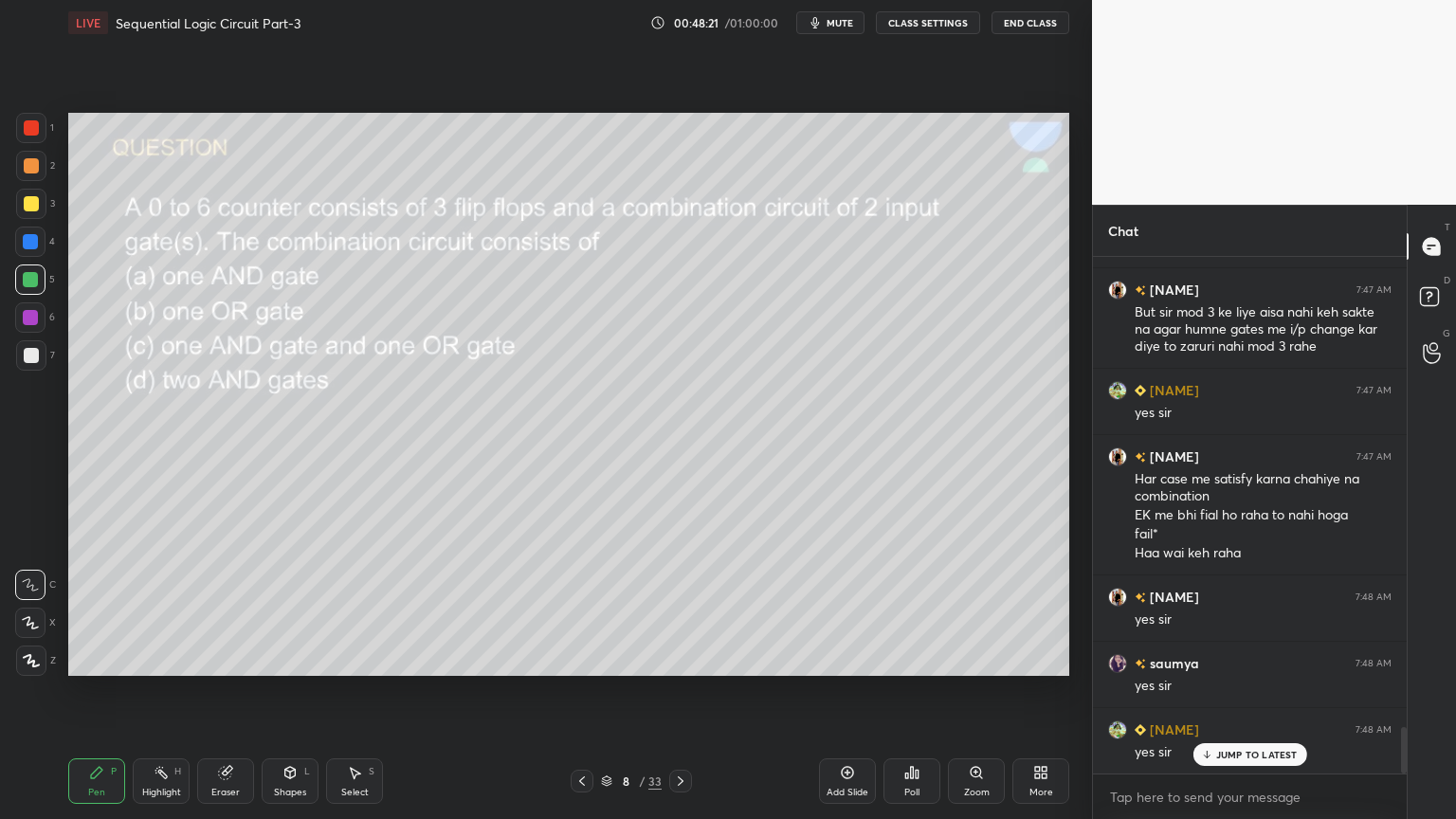 click at bounding box center (30, 242) 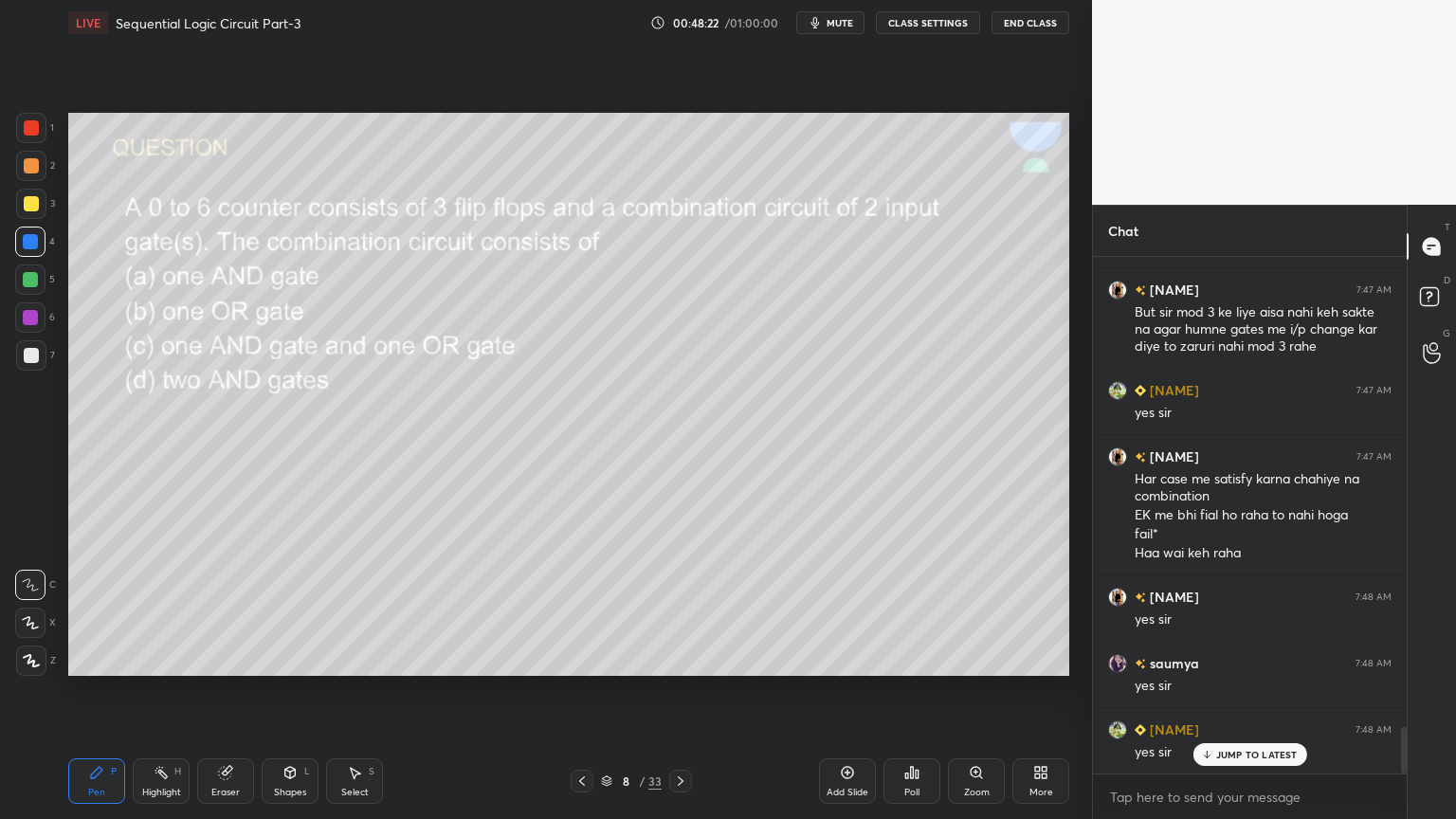 click at bounding box center (31, 355) 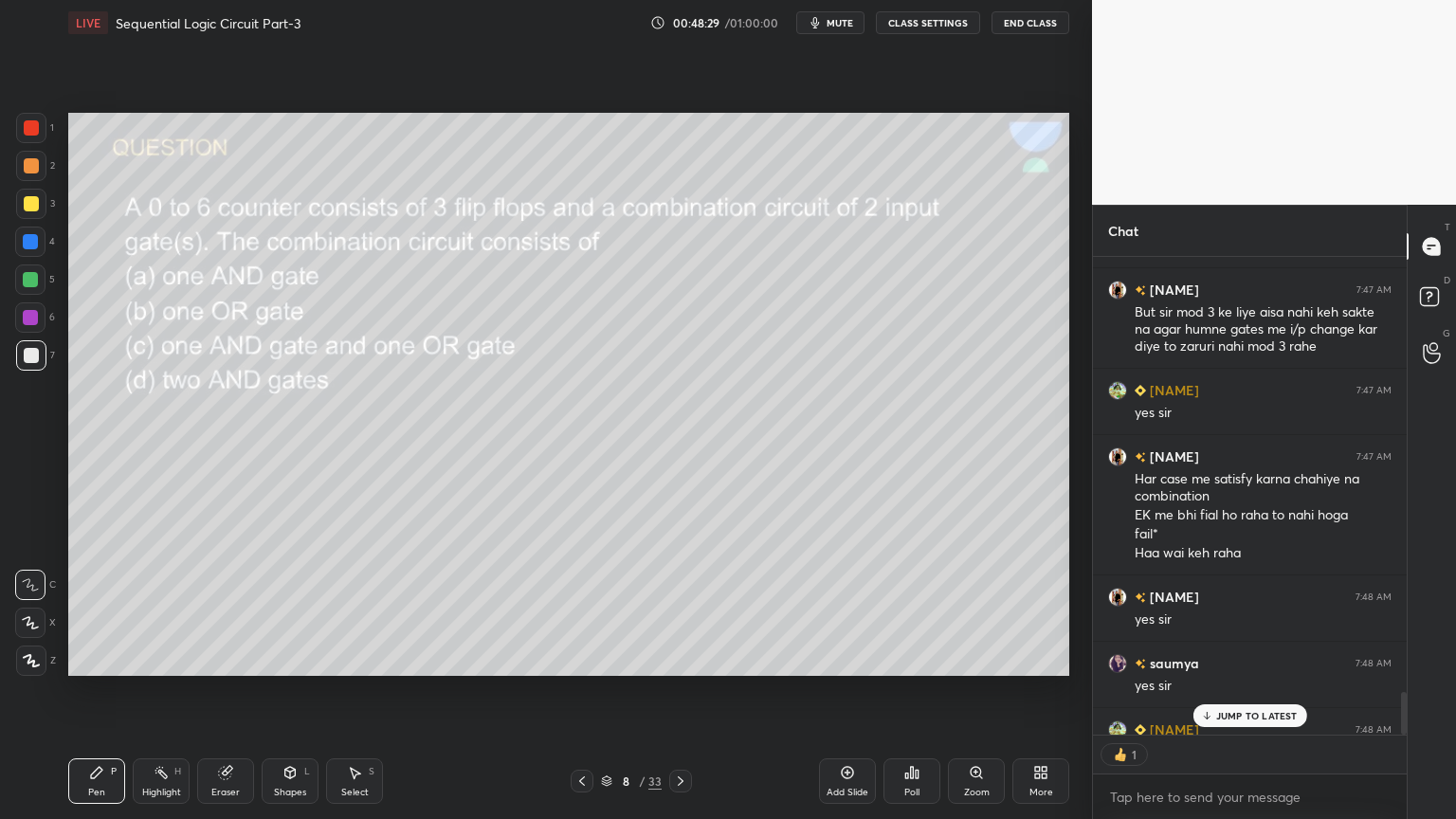 scroll, scrollTop: 6, scrollLeft: 6, axis: both 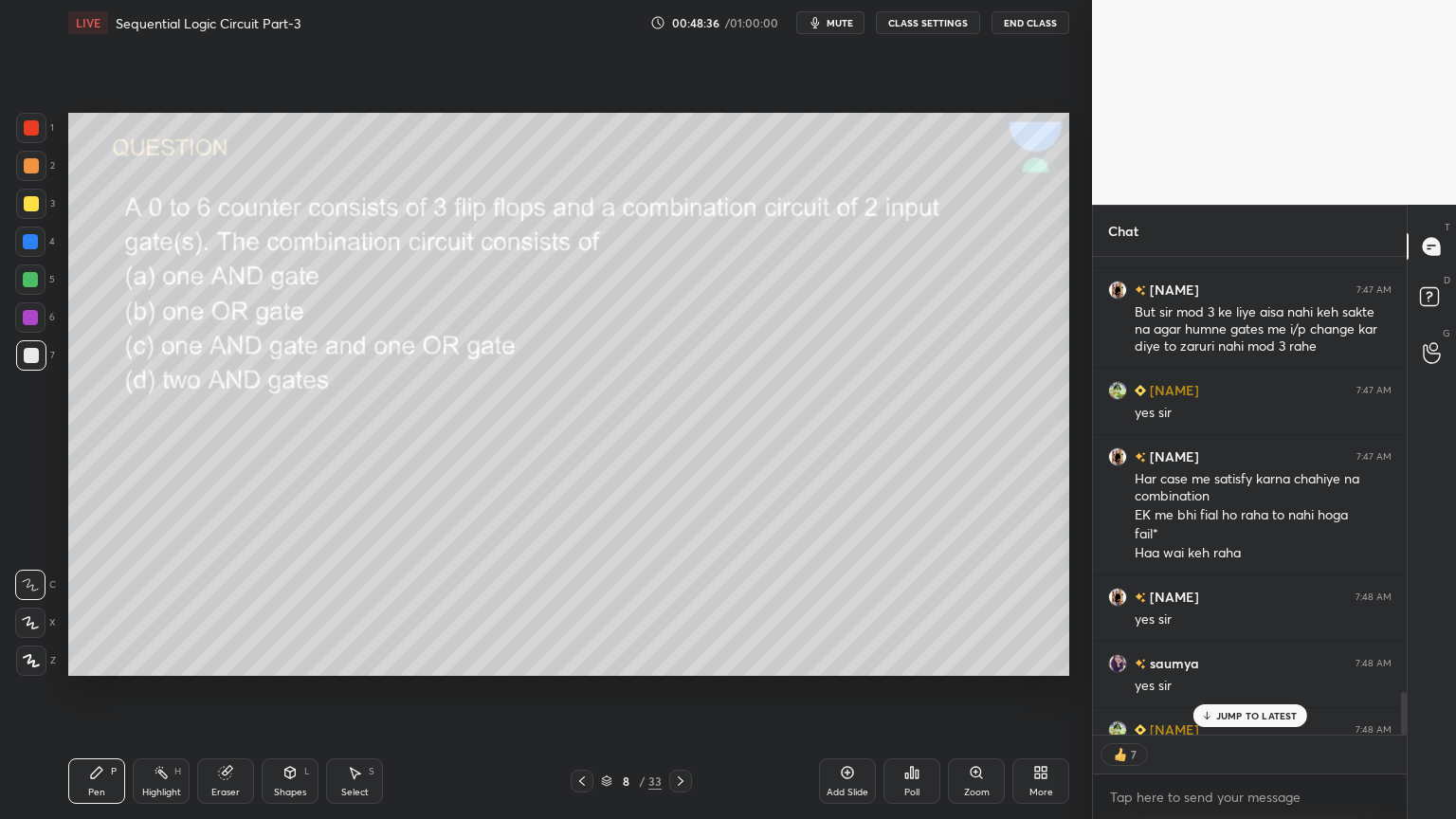 click 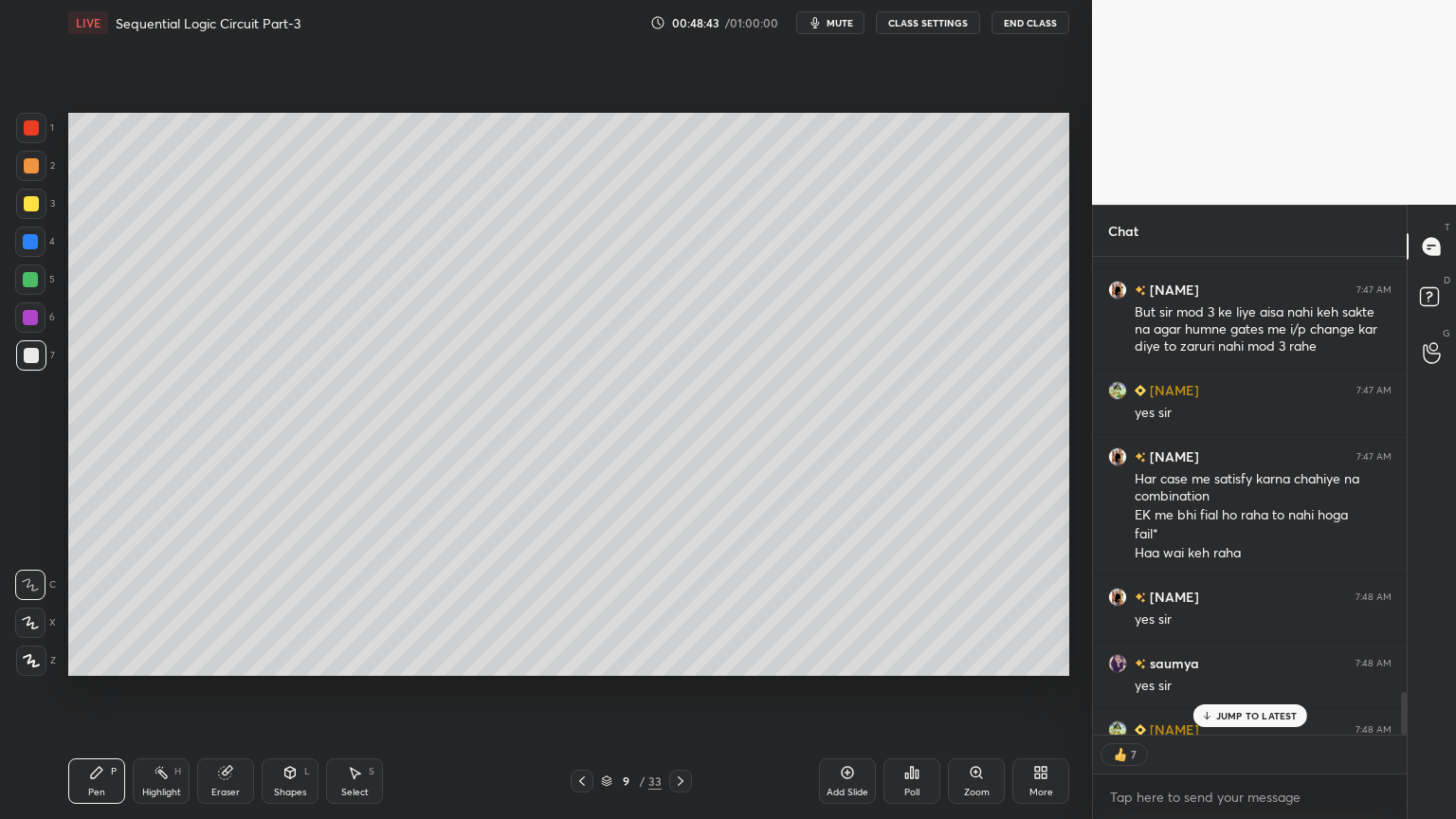 type on "x" 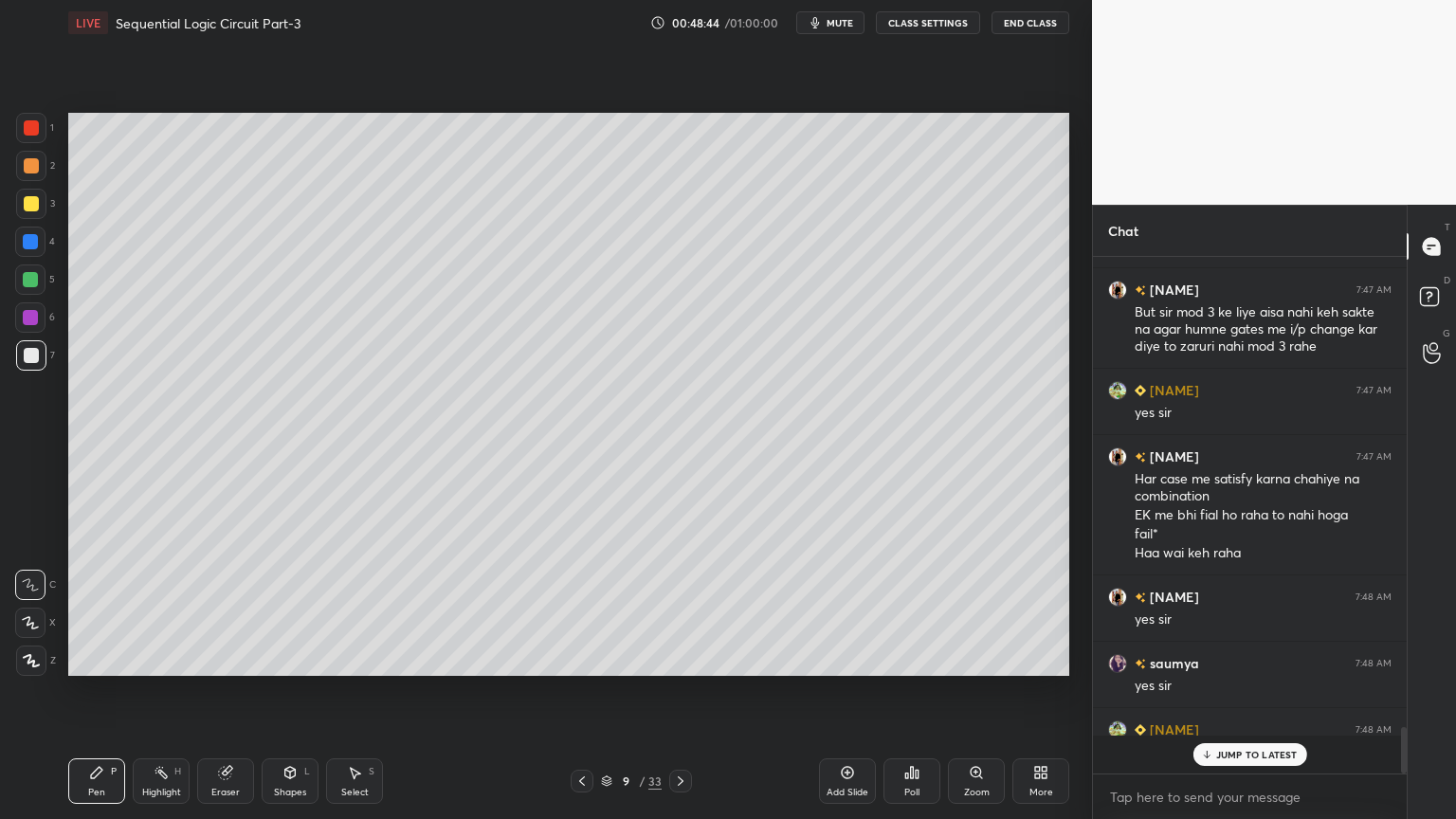 scroll, scrollTop: 6, scrollLeft: 6, axis: both 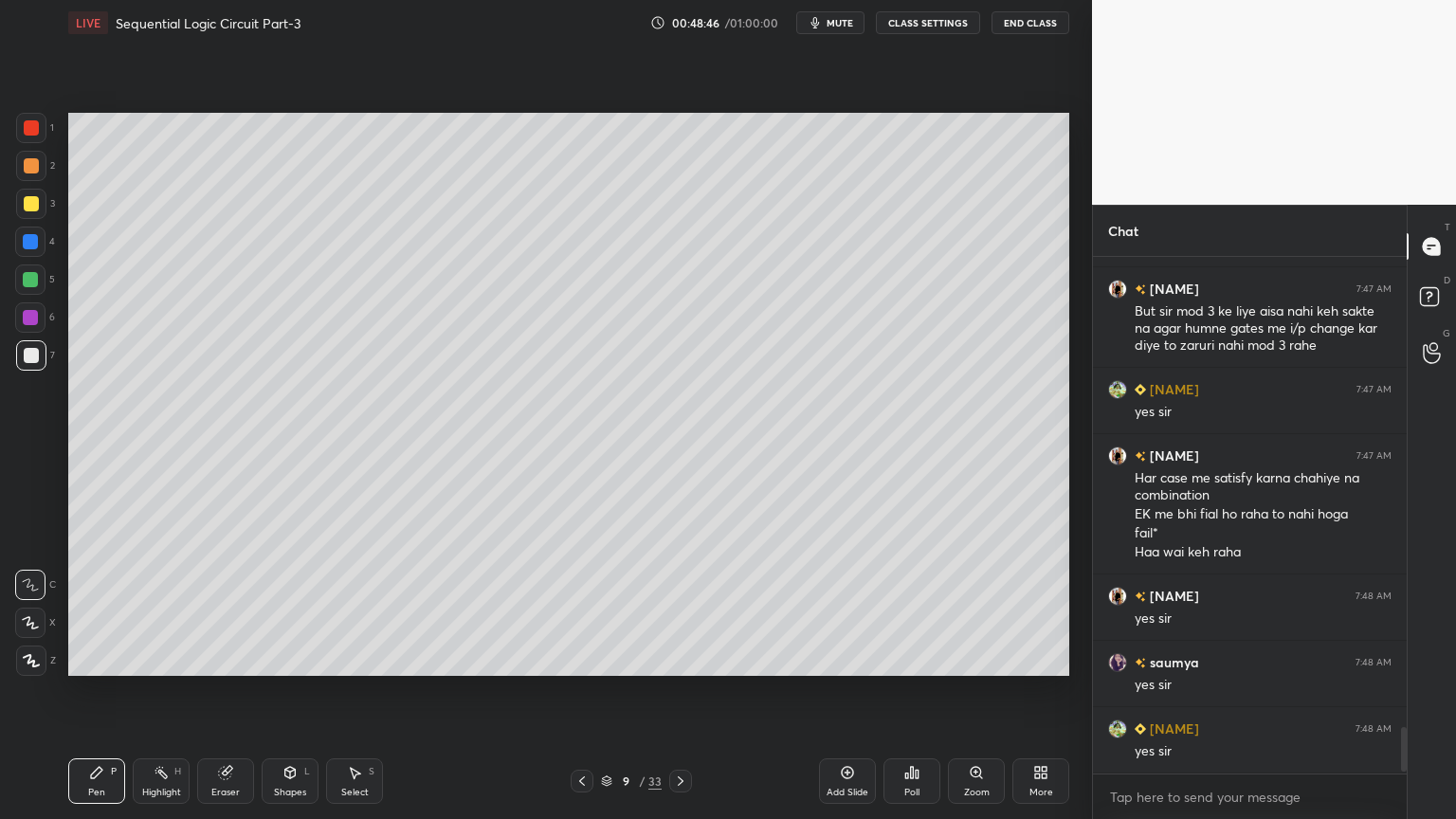 click on "Pen P" at bounding box center [97, 781] 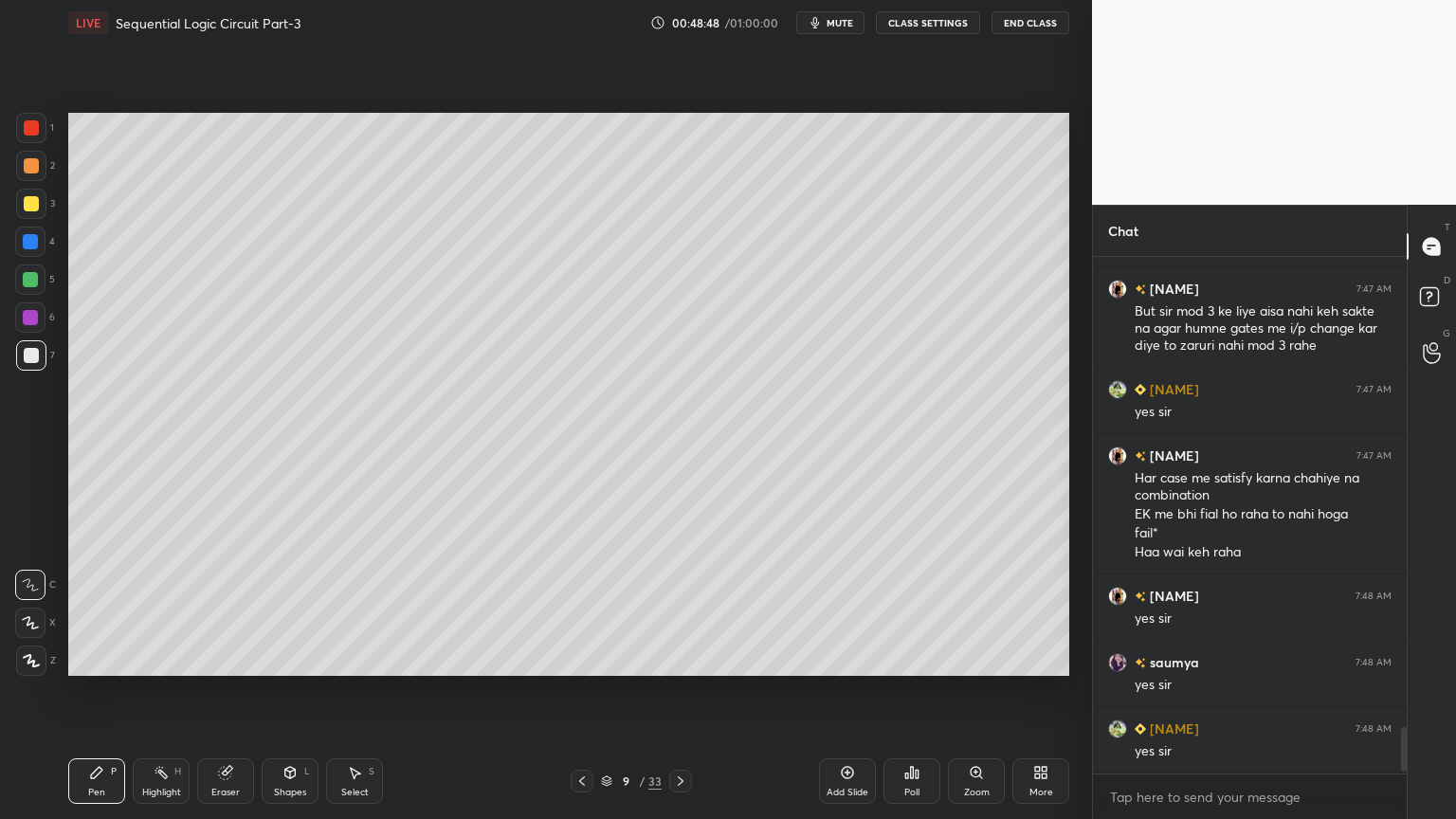 click at bounding box center (30, 242) 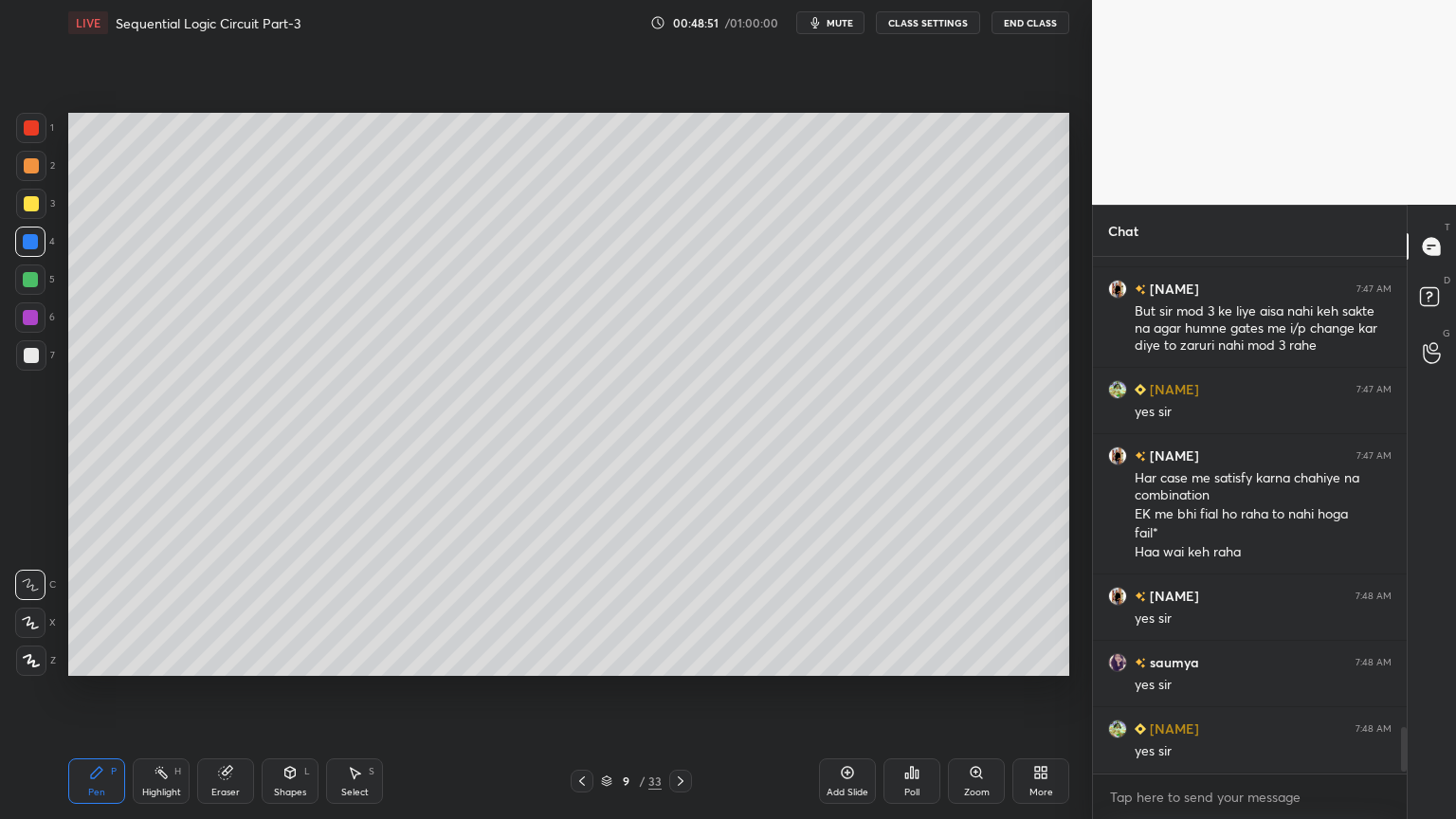 click at bounding box center [31, 204] 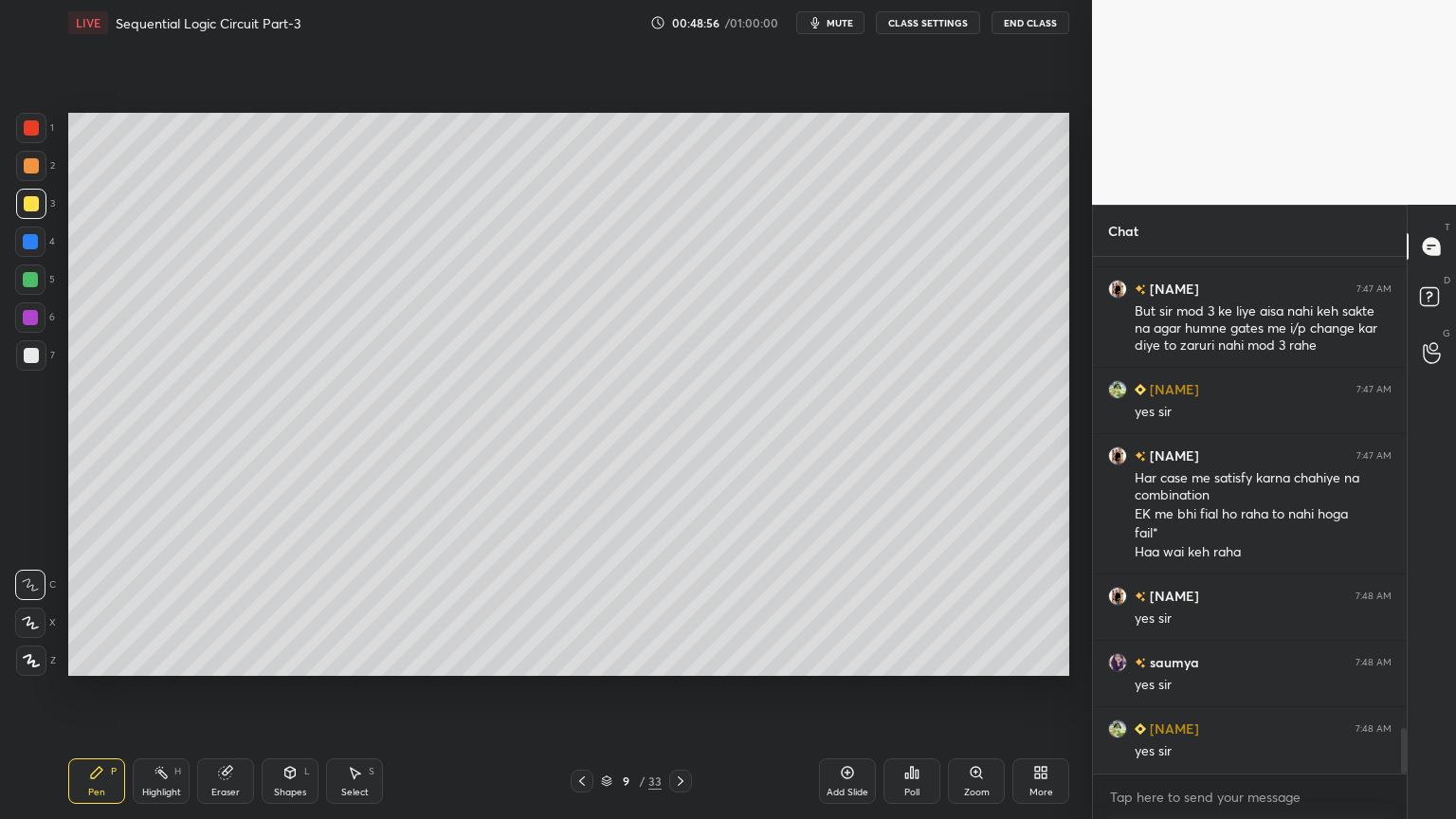 scroll, scrollTop: 5307, scrollLeft: 0, axis: vertical 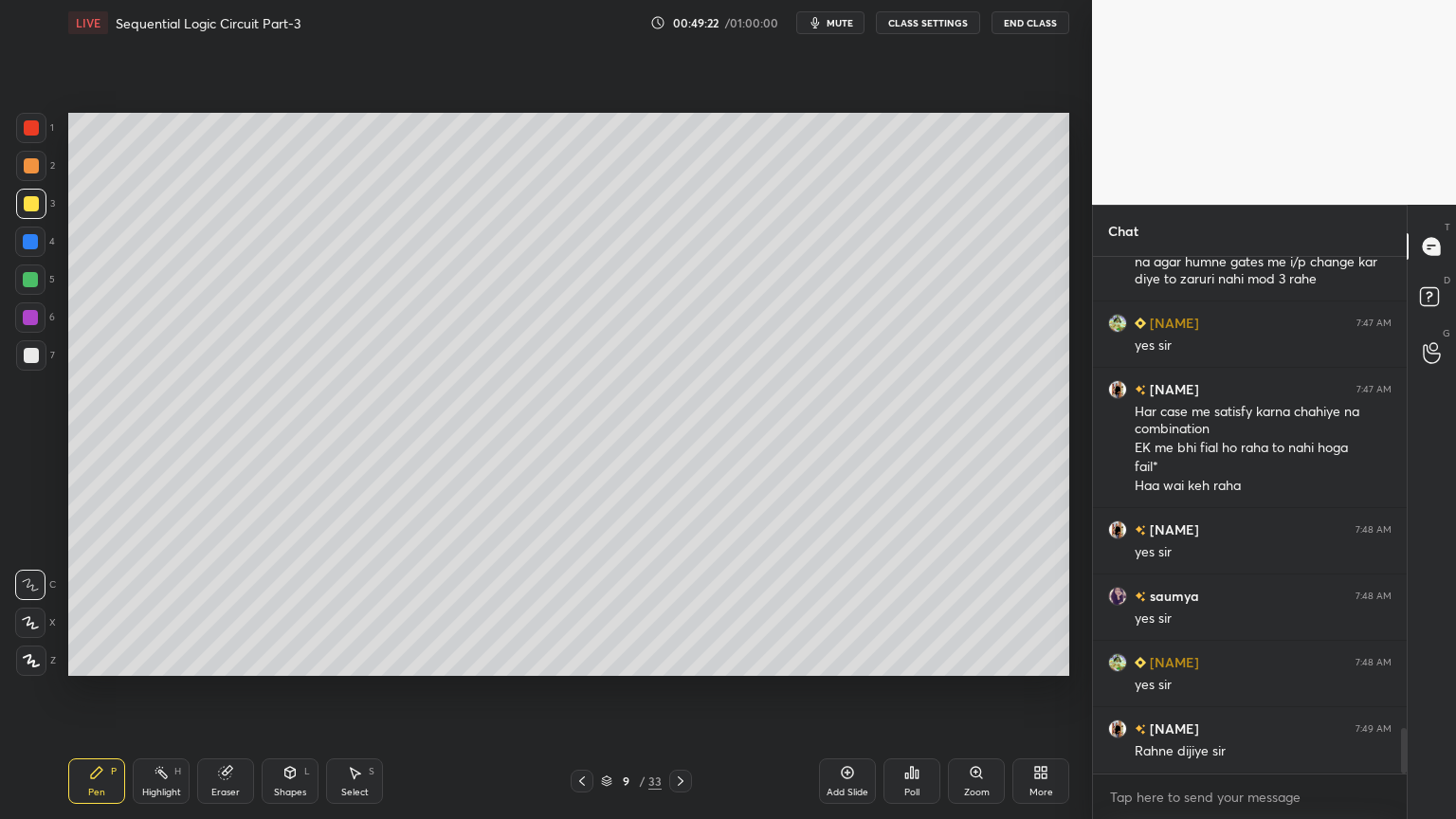 click on "Eraser" at bounding box center (226, 781) 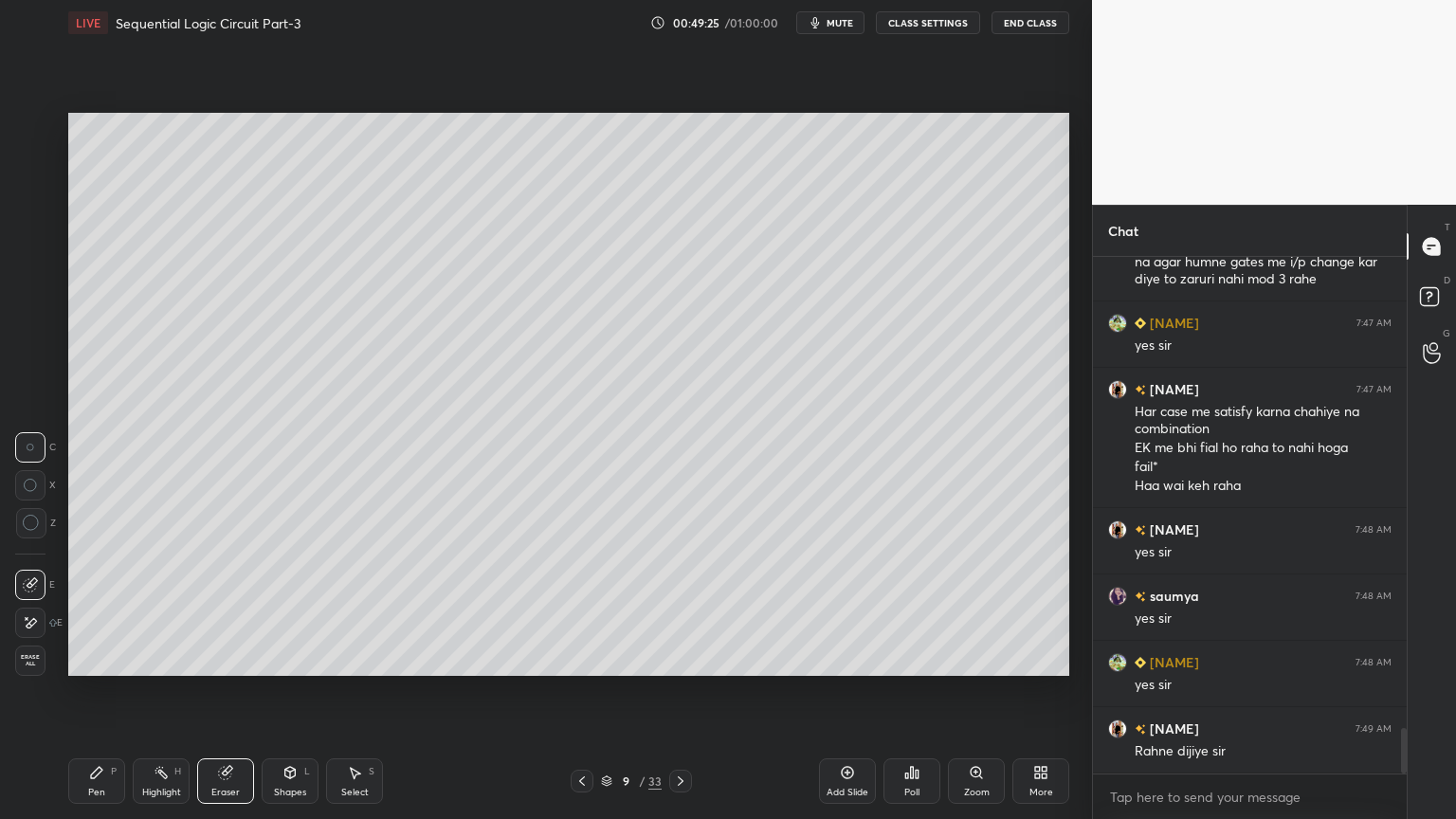 click on "Pen P" at bounding box center [97, 781] 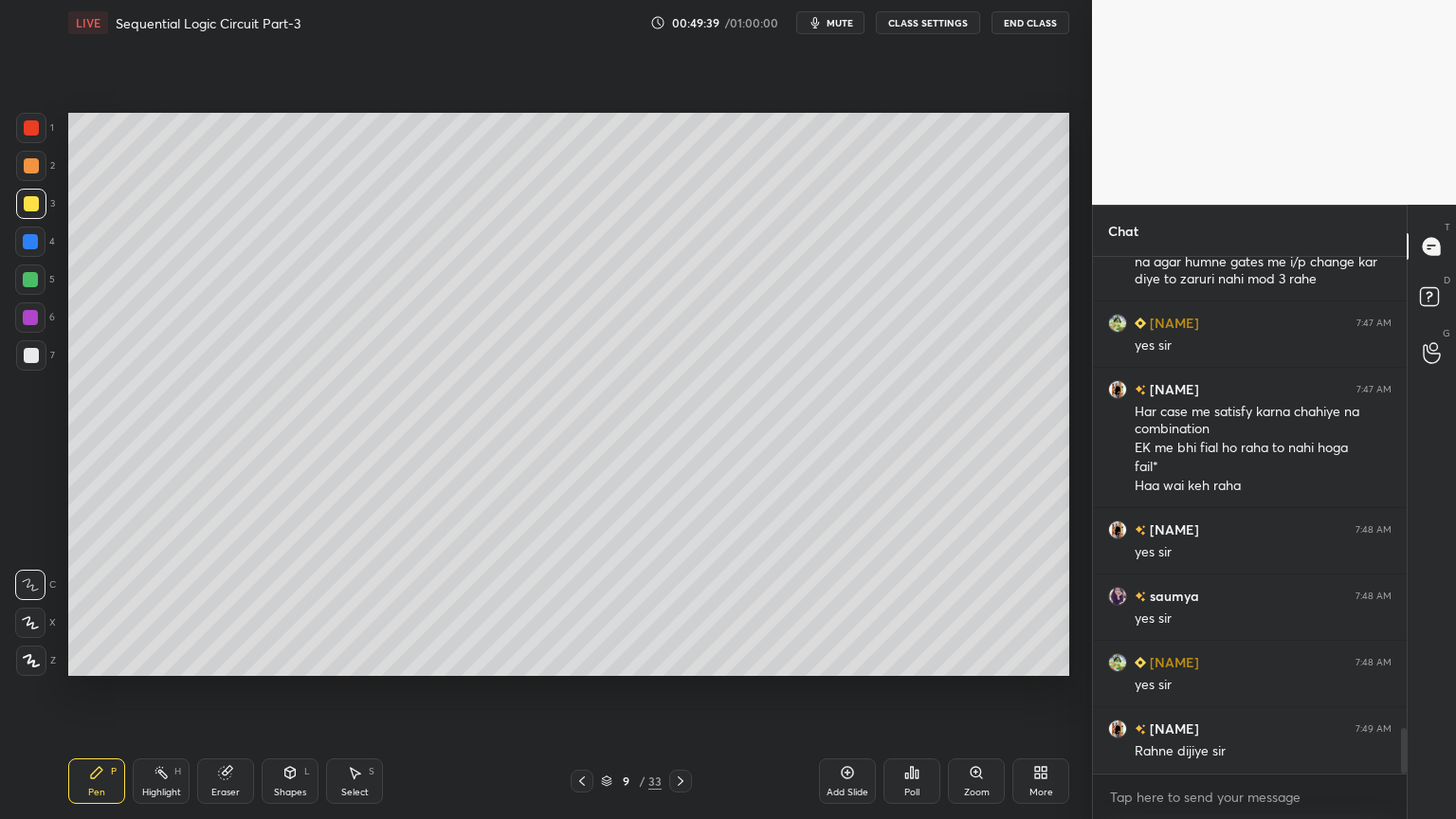 click on "Eraser" at bounding box center (226, 781) 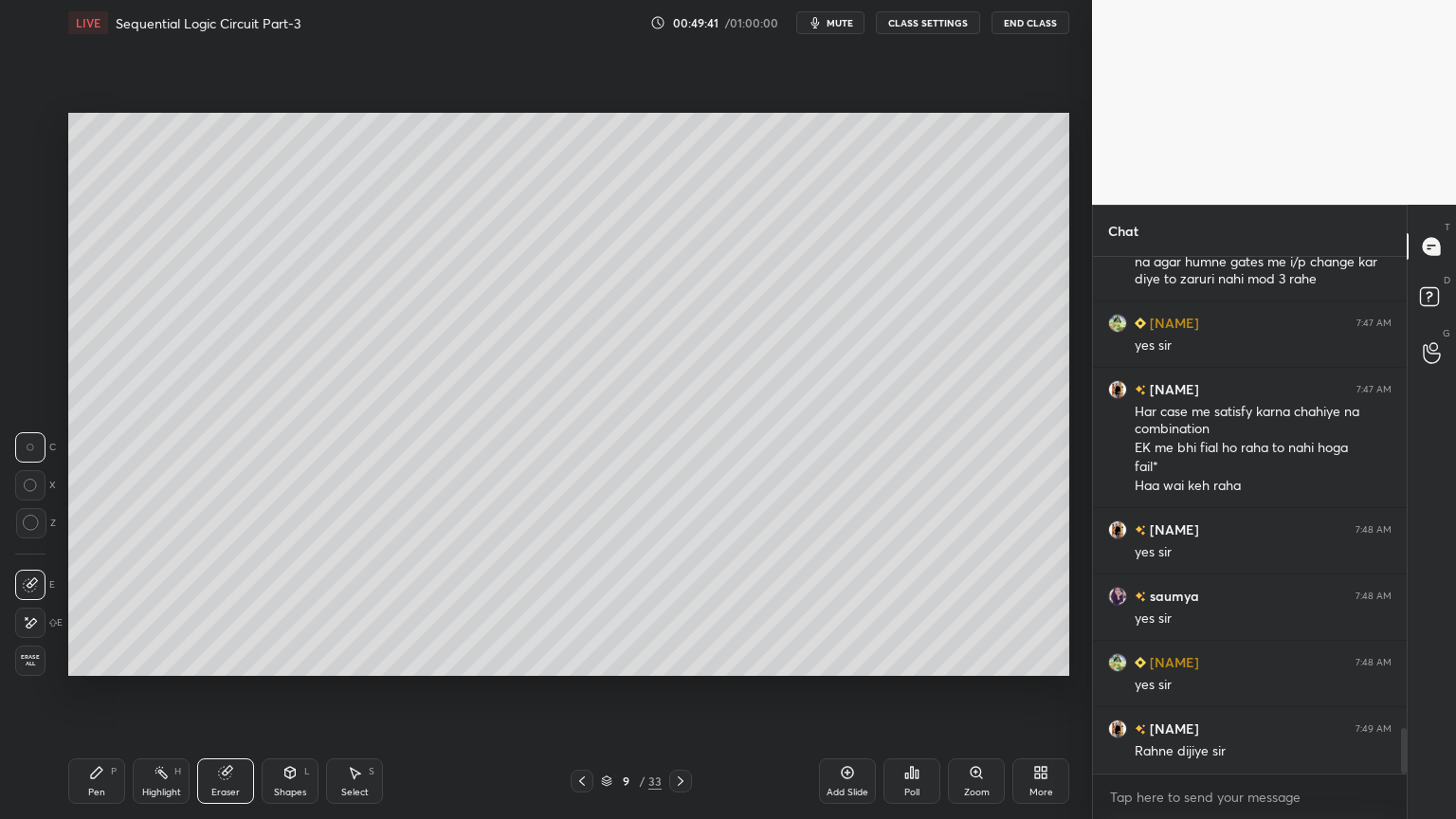 click 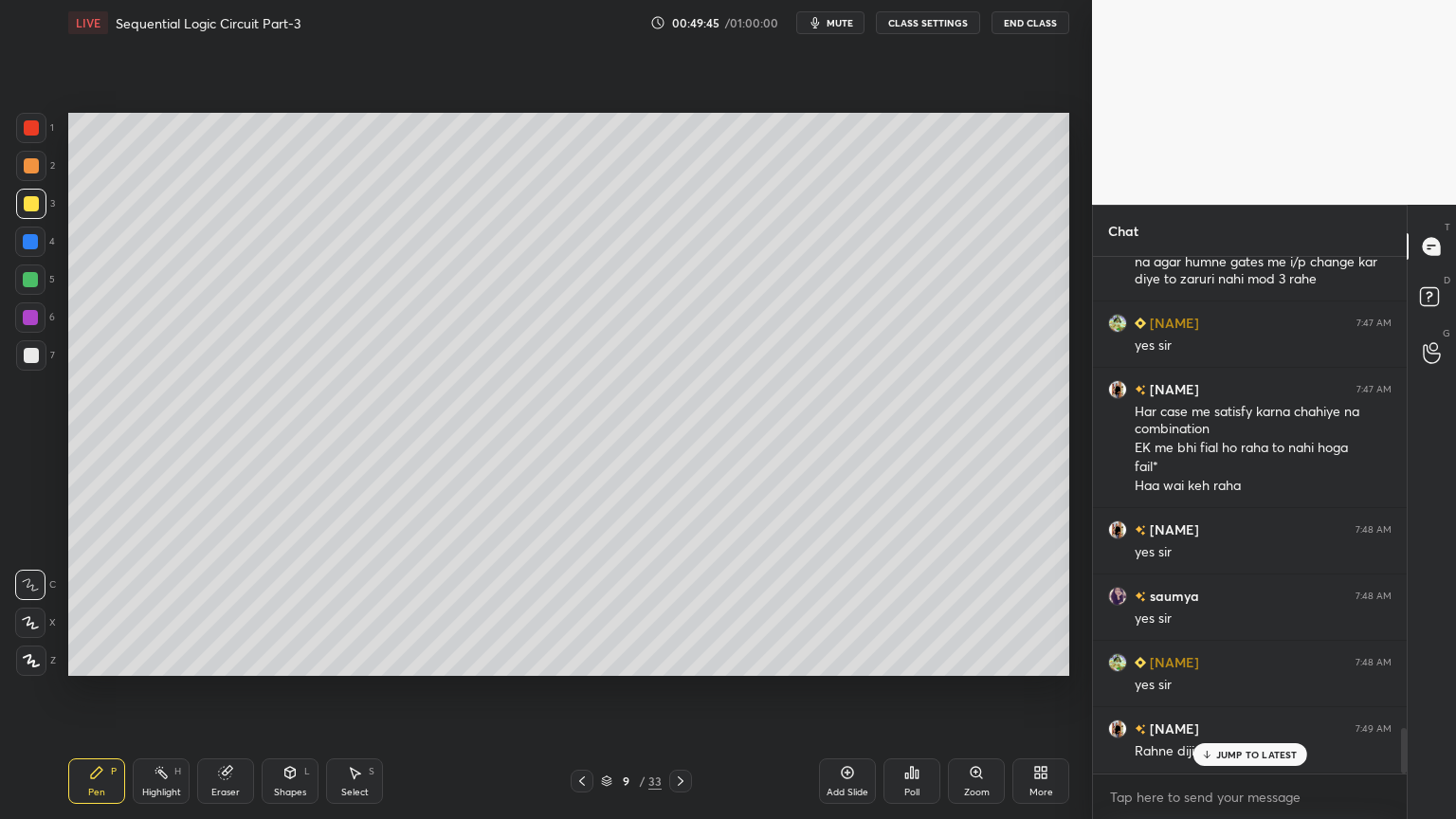 scroll, scrollTop: 5373, scrollLeft: 0, axis: vertical 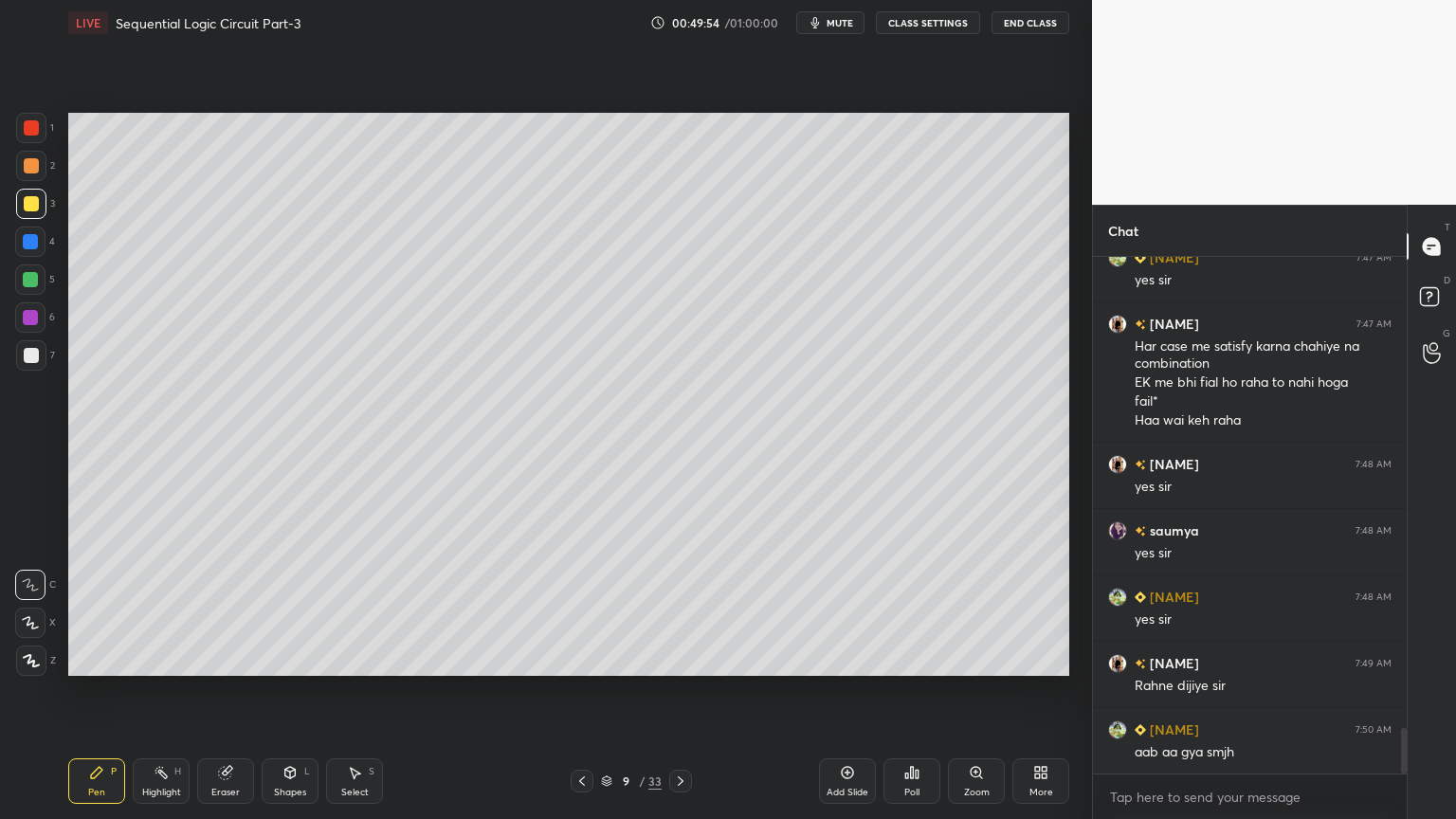click at bounding box center (31, 355) 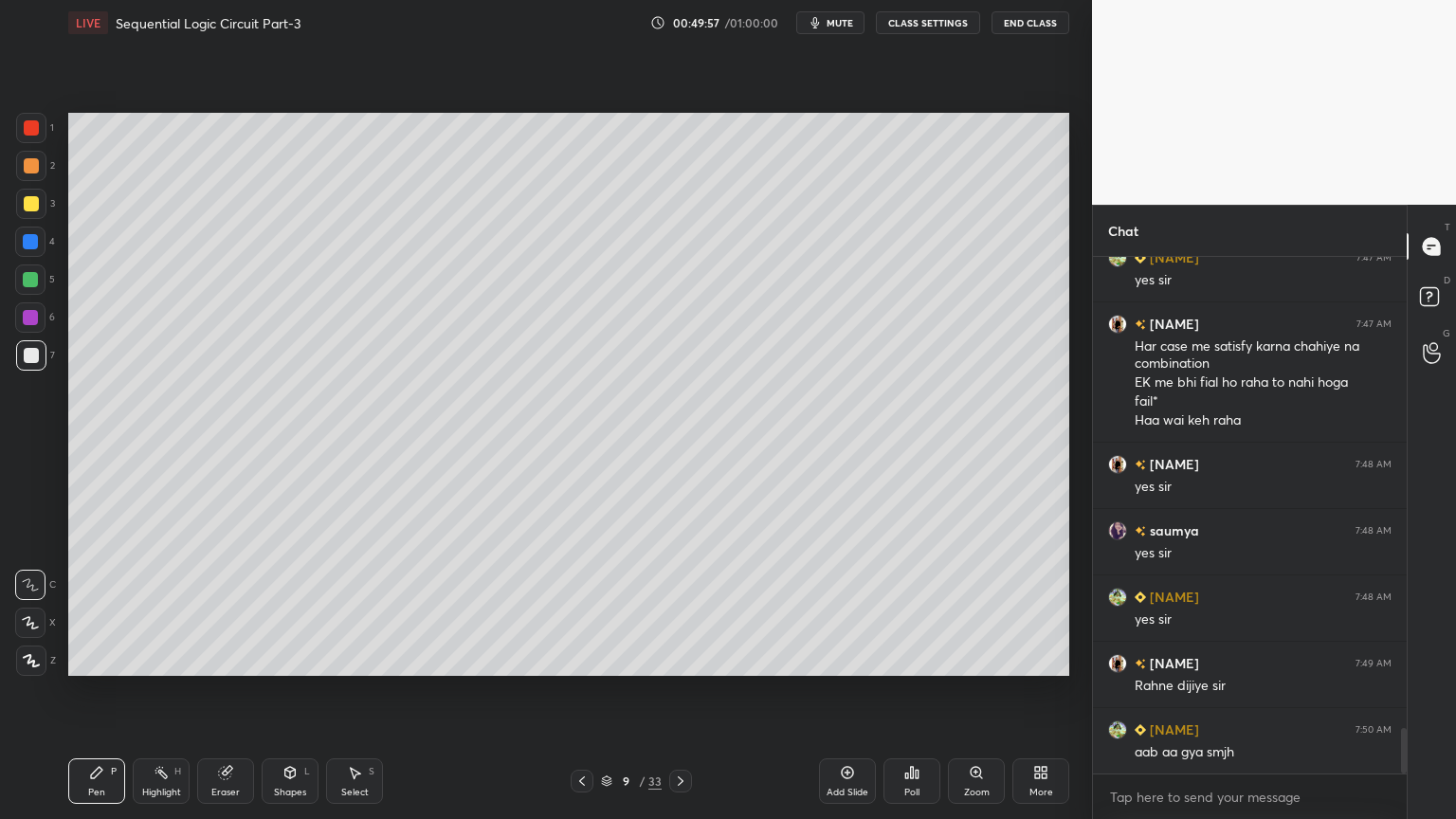 click 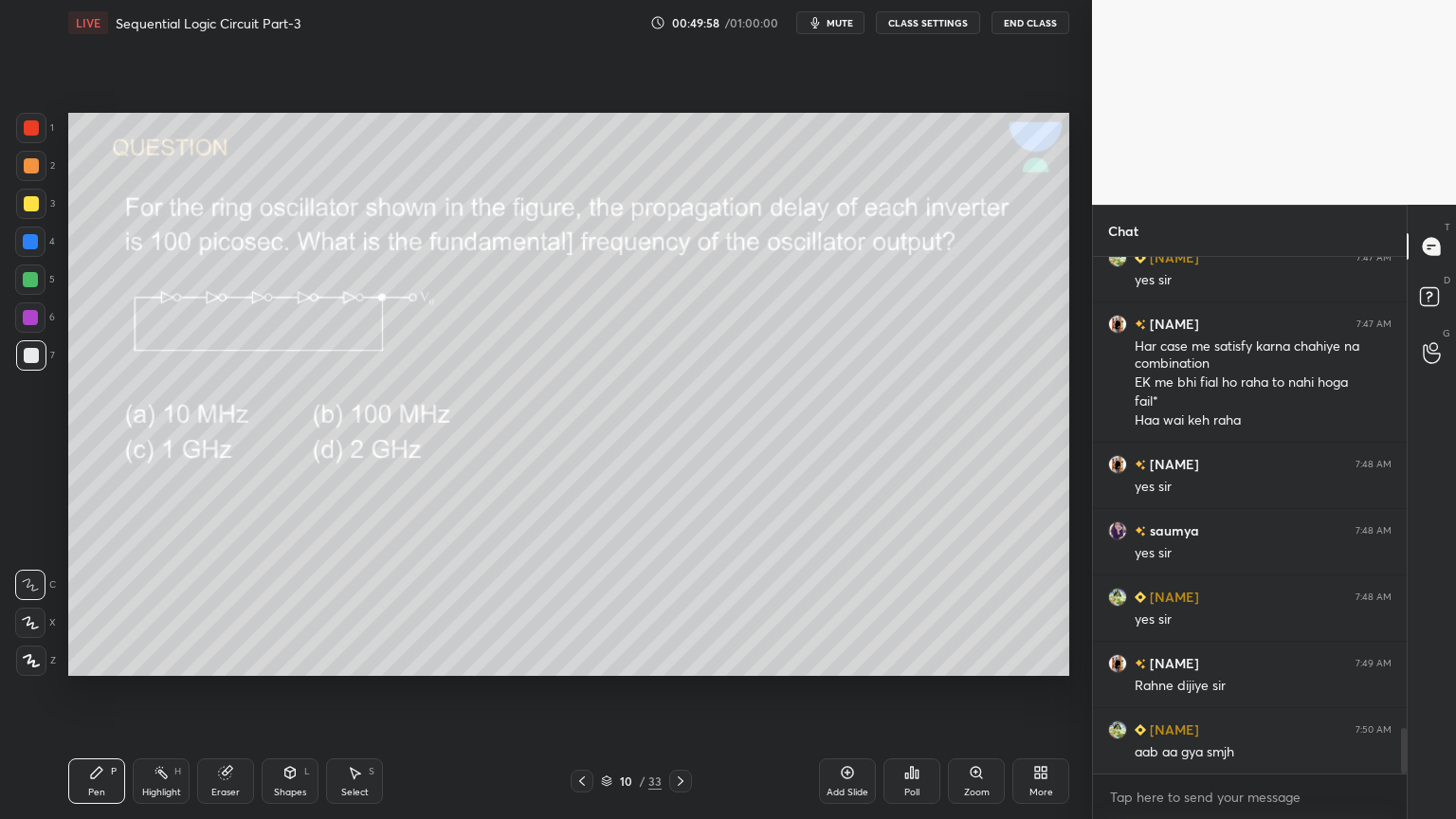 scroll, scrollTop: 5440, scrollLeft: 0, axis: vertical 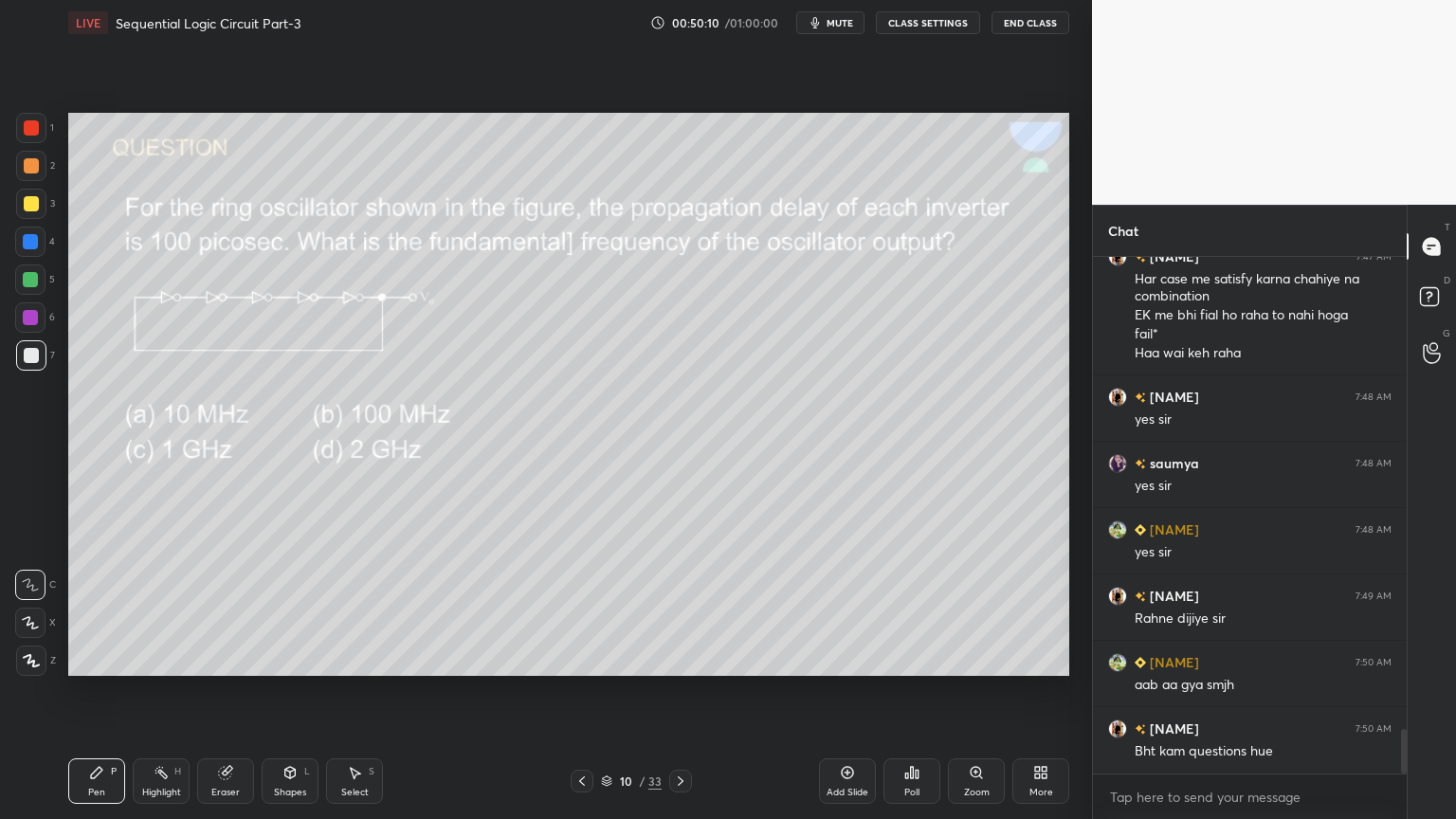 click on "Poll" at bounding box center (912, 781) 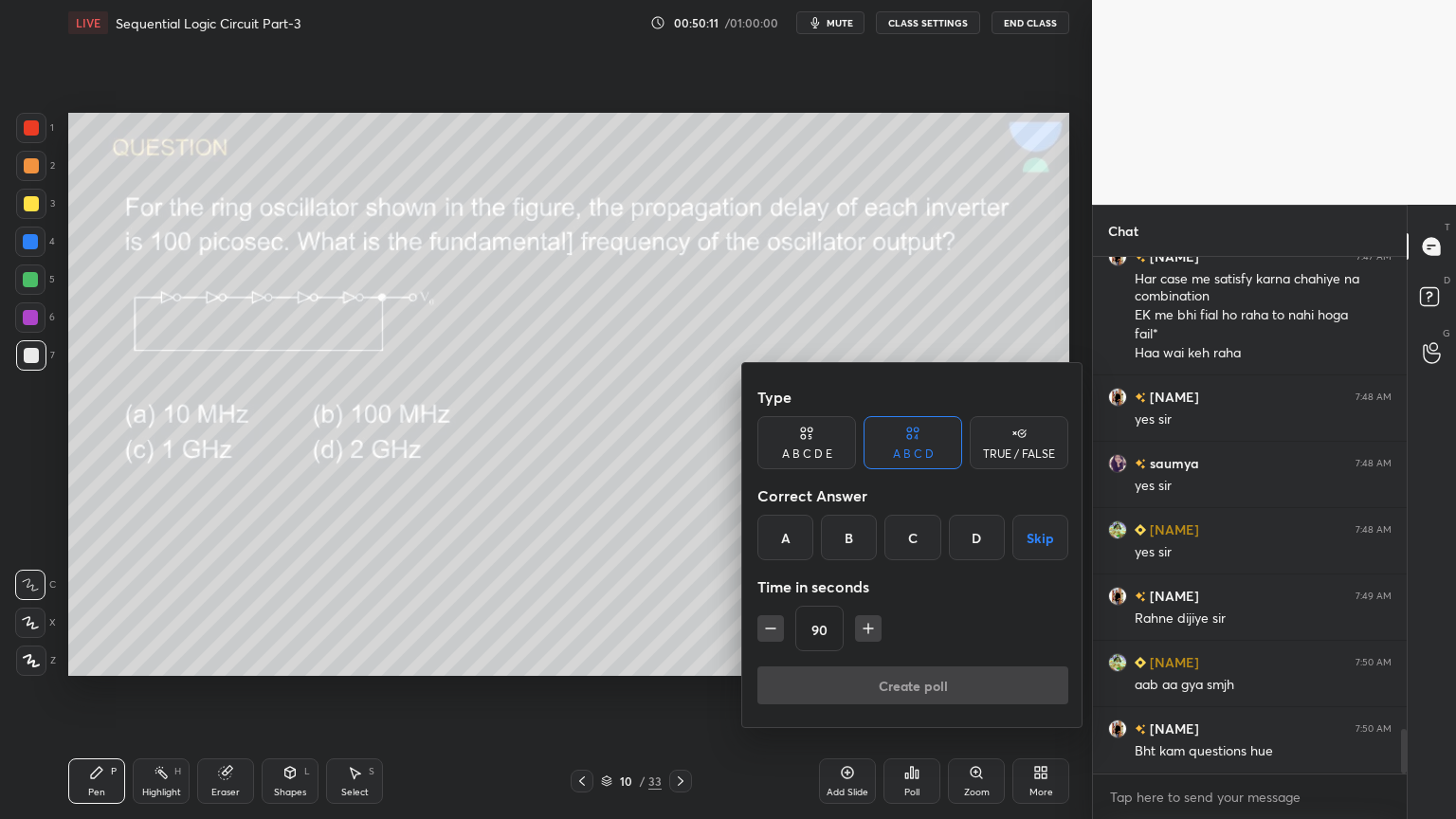 click on "C" at bounding box center (912, 537) 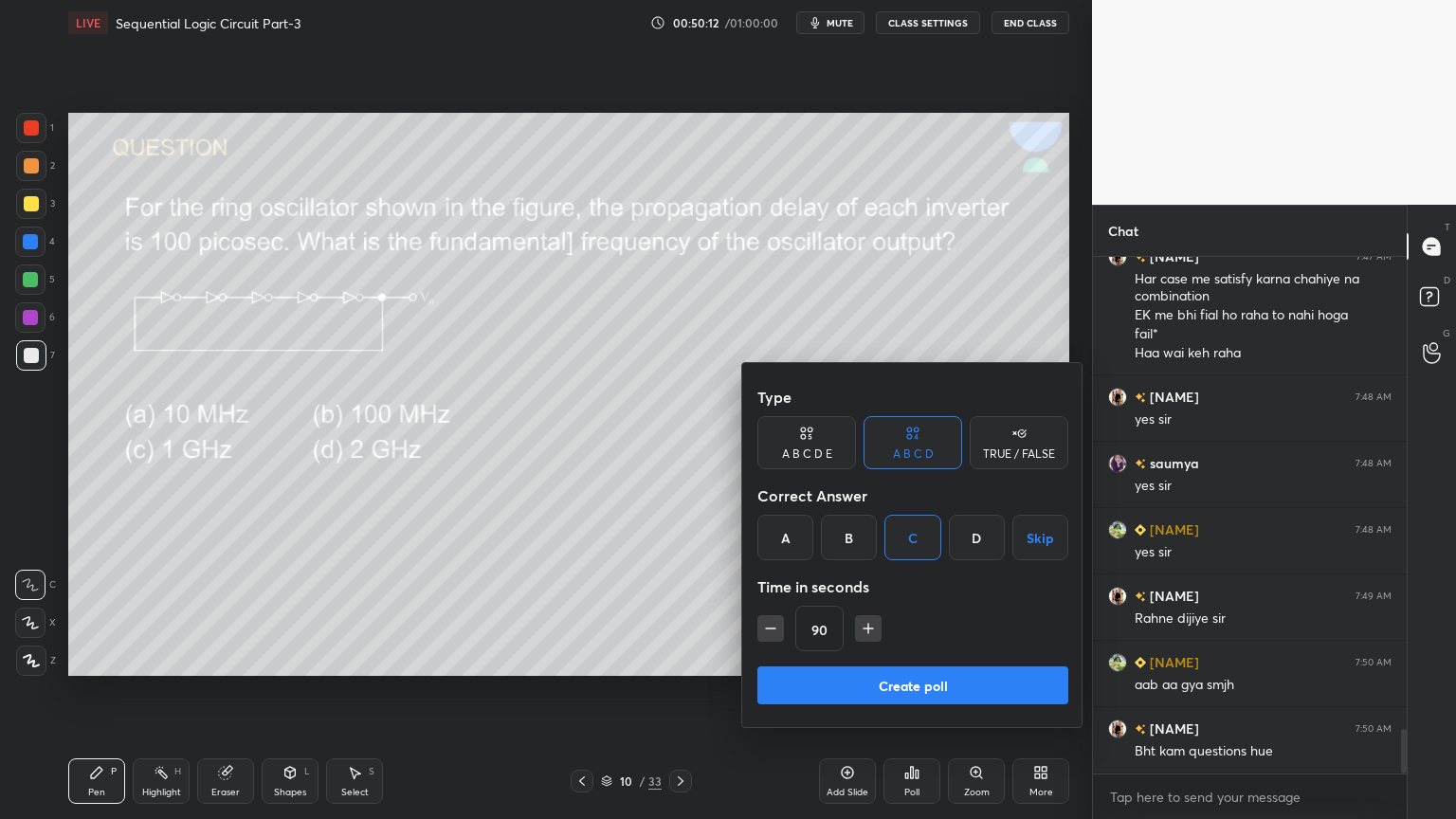 click 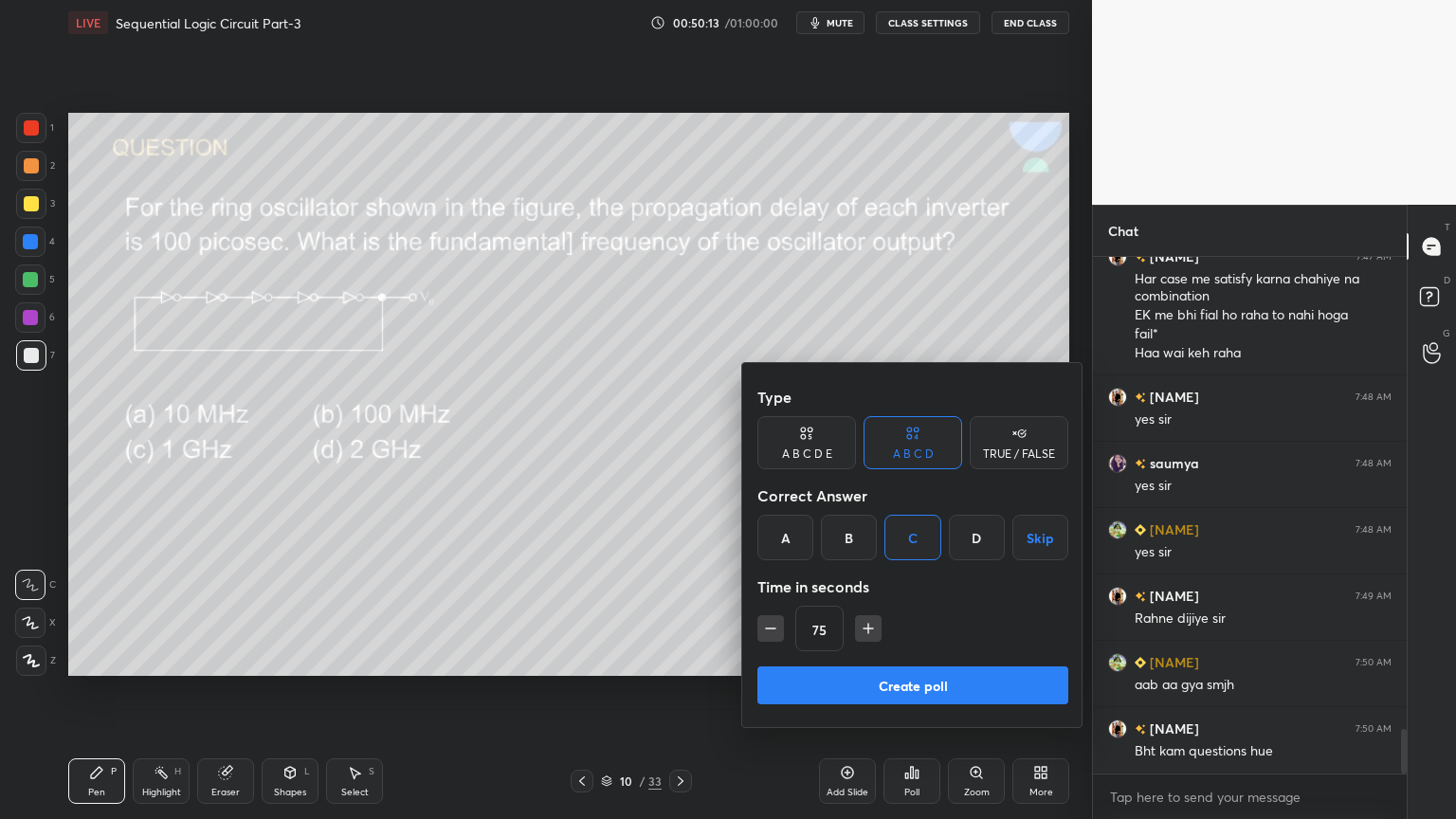 click 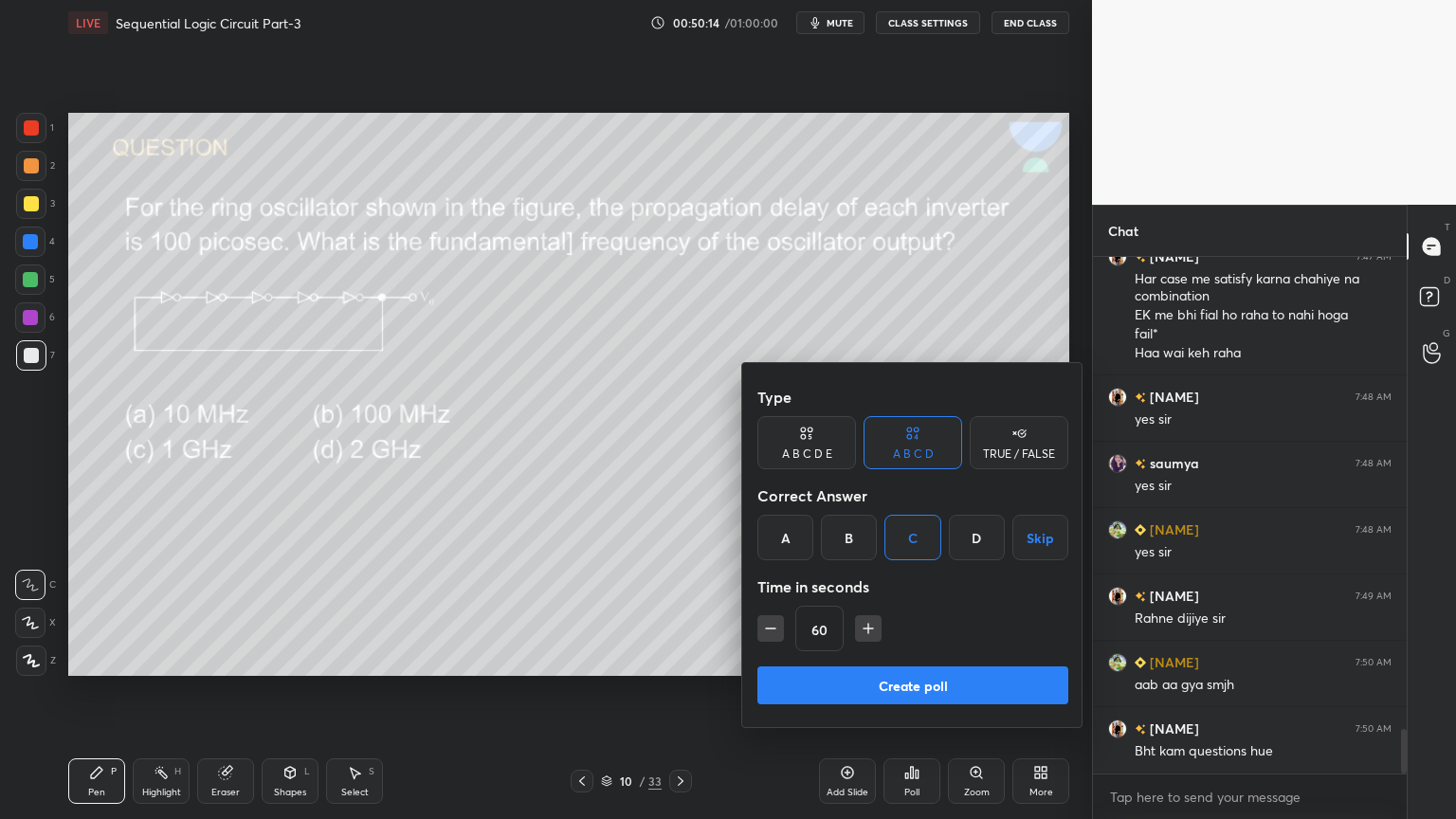 click on "Create poll" at bounding box center [913, 685] 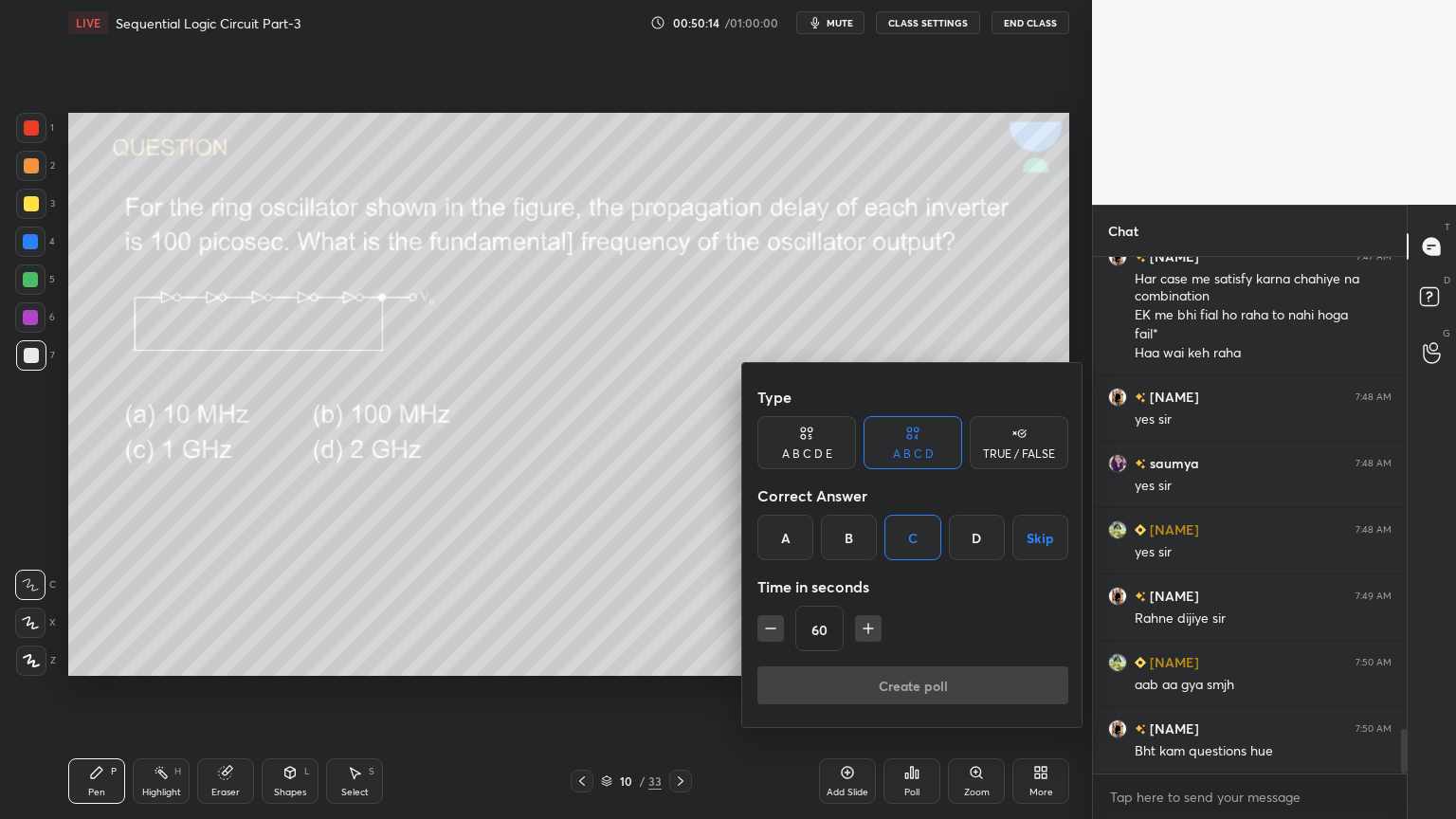 scroll, scrollTop: 471, scrollLeft: 308, axis: both 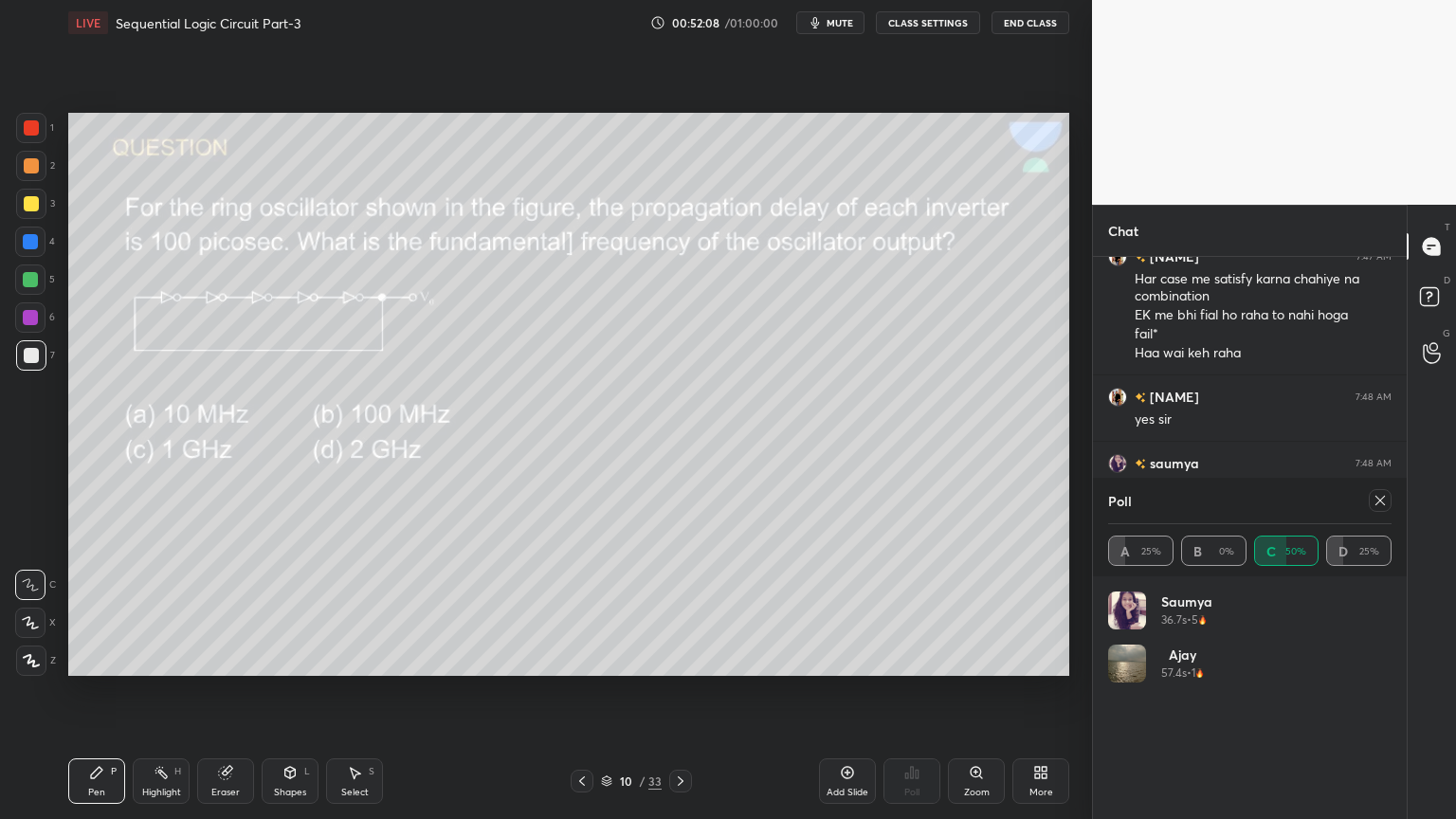 click on "Poll A 25% B 0% C 50% D 25%" at bounding box center (1249, 527) 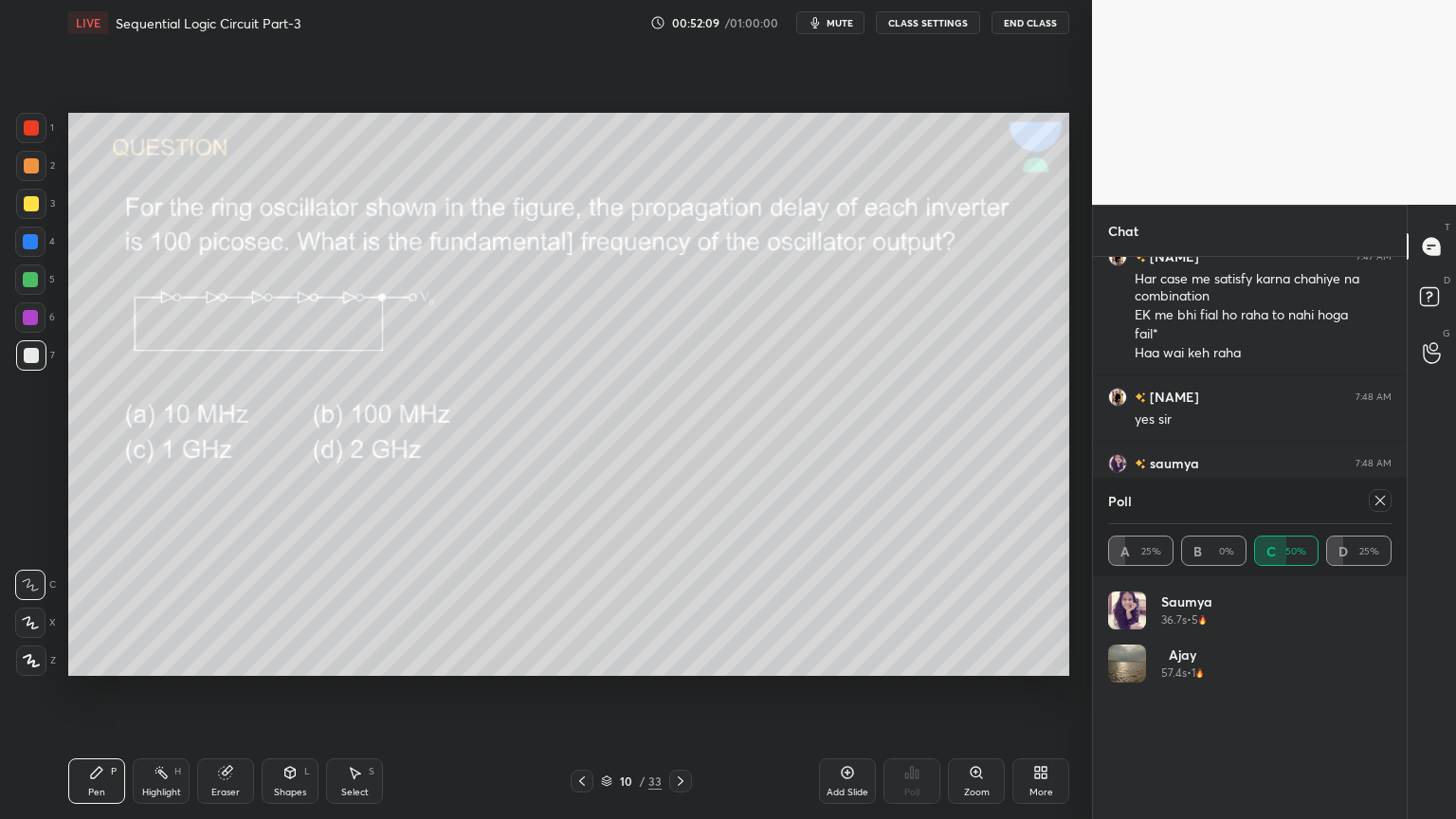 click 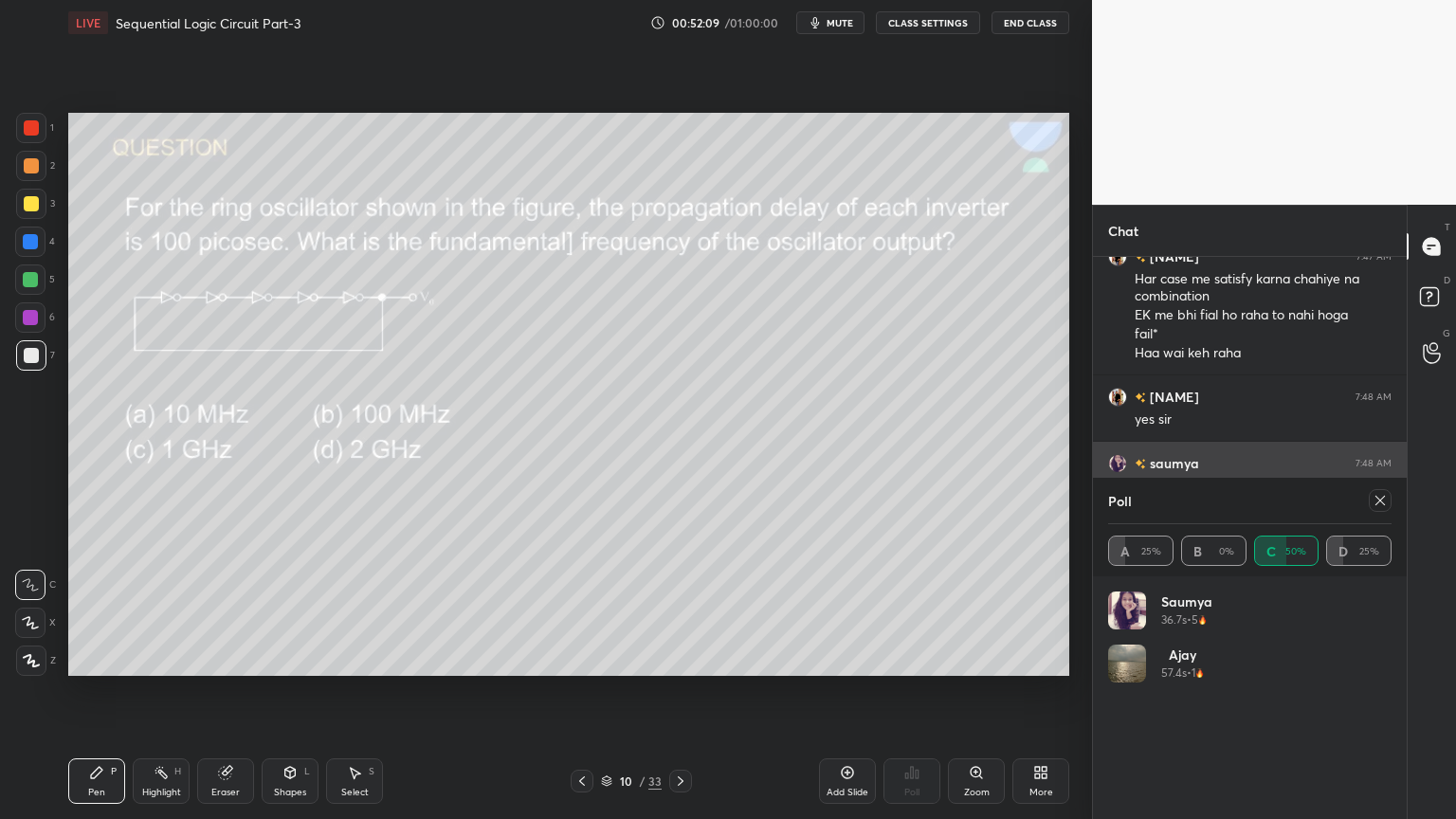 type on "x" 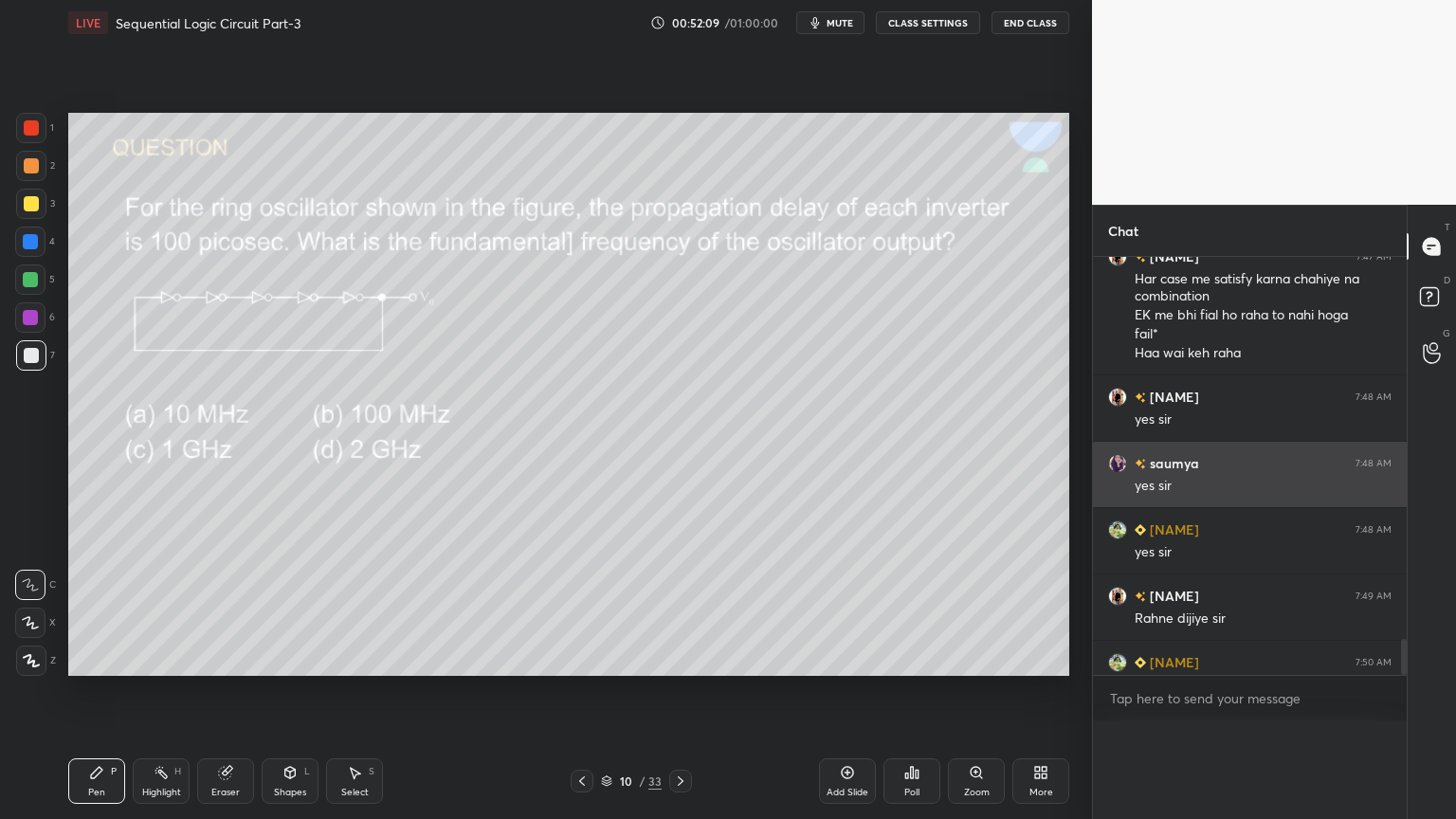 scroll, scrollTop: 0, scrollLeft: 6, axis: horizontal 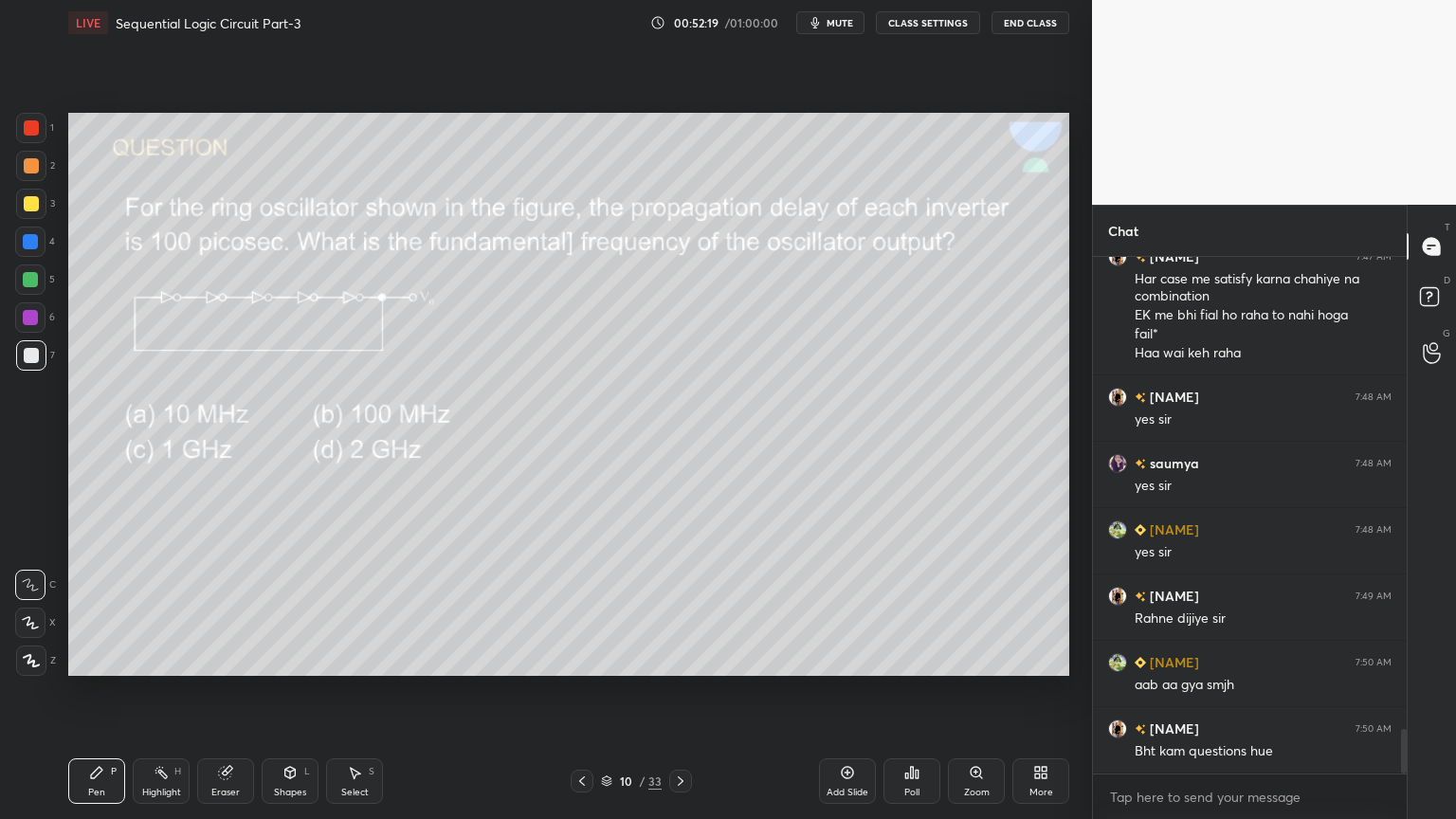 click at bounding box center (30, 280) 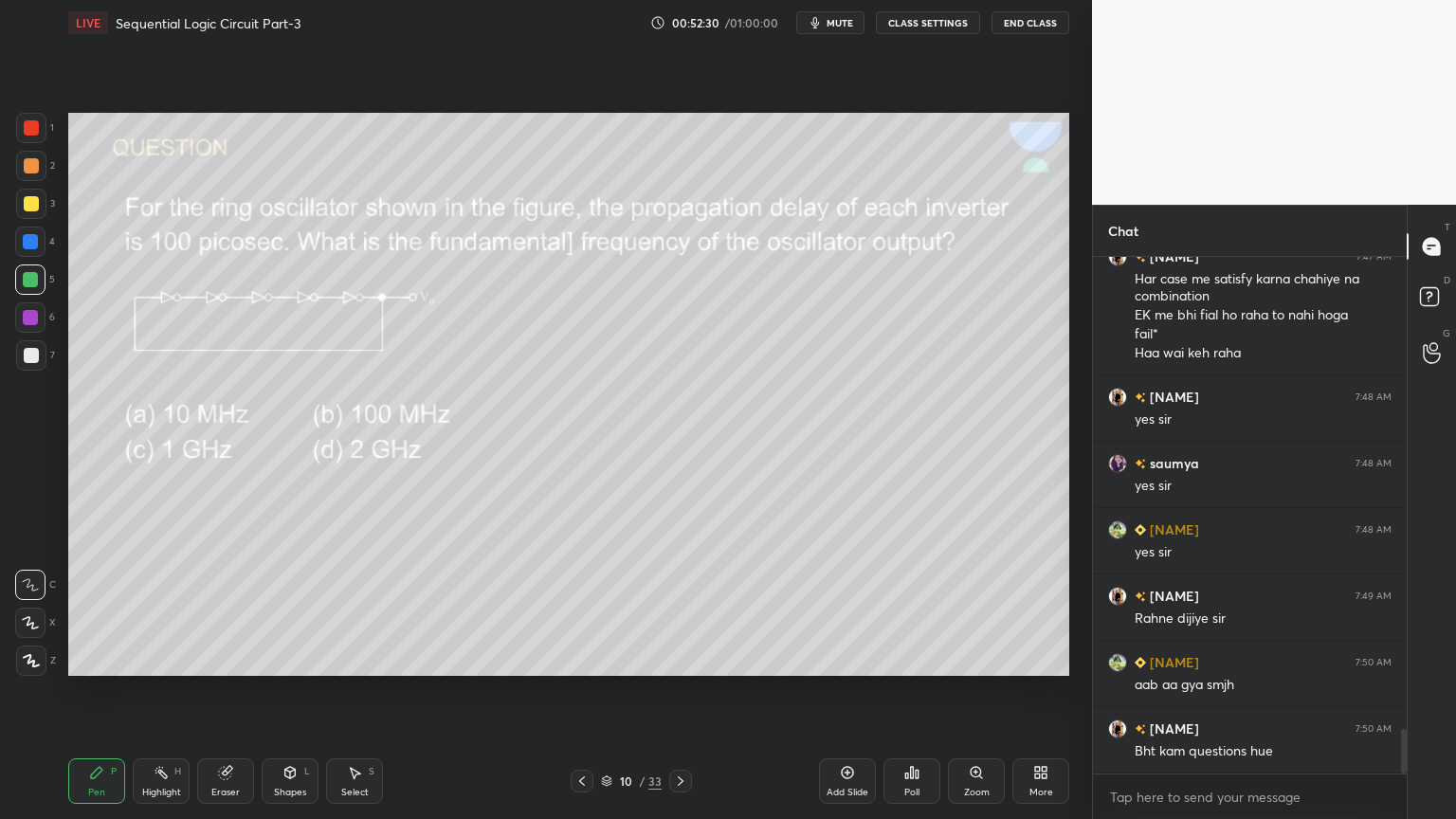 click at bounding box center [31, 204] 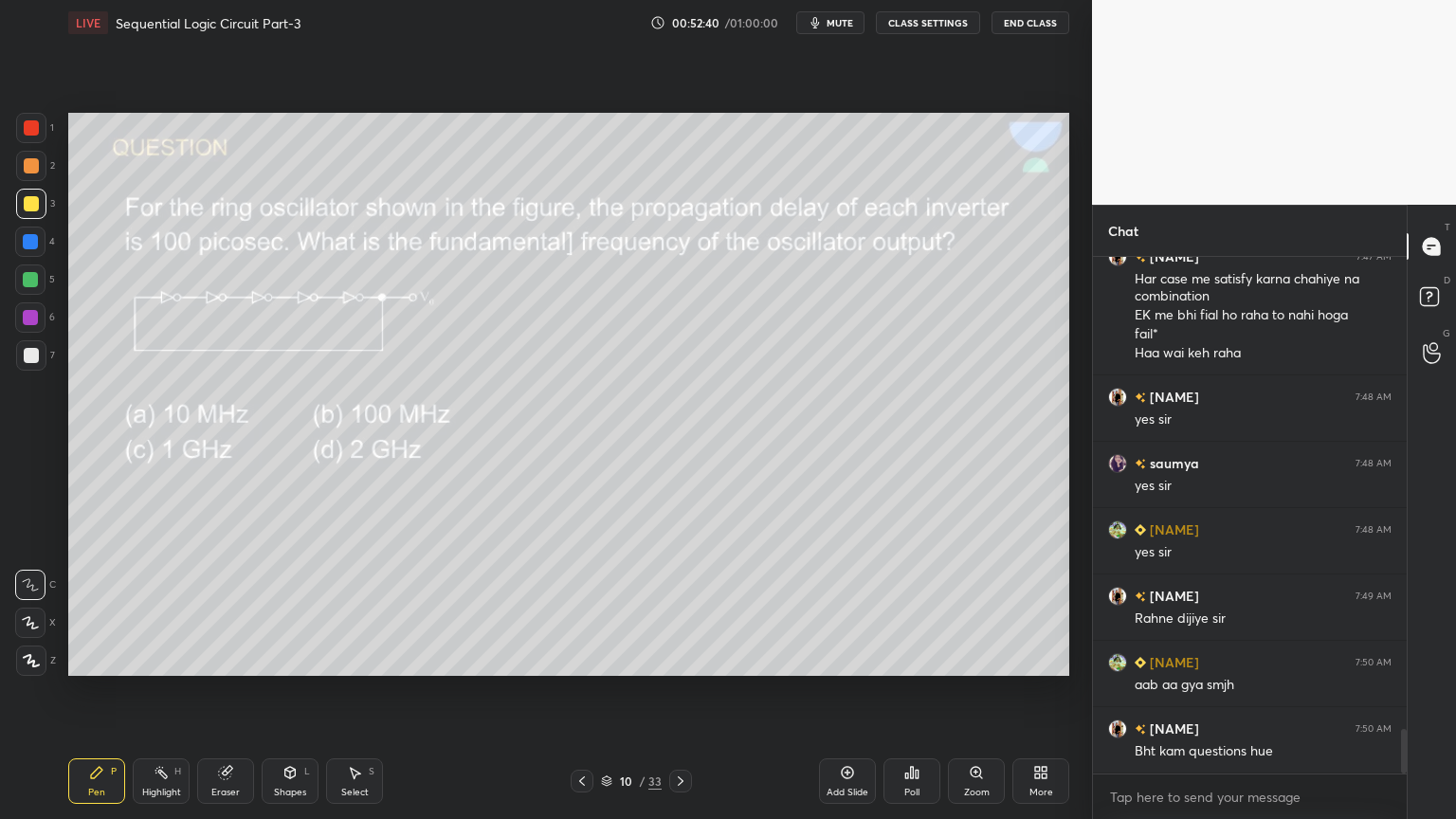 click at bounding box center (30, 280) 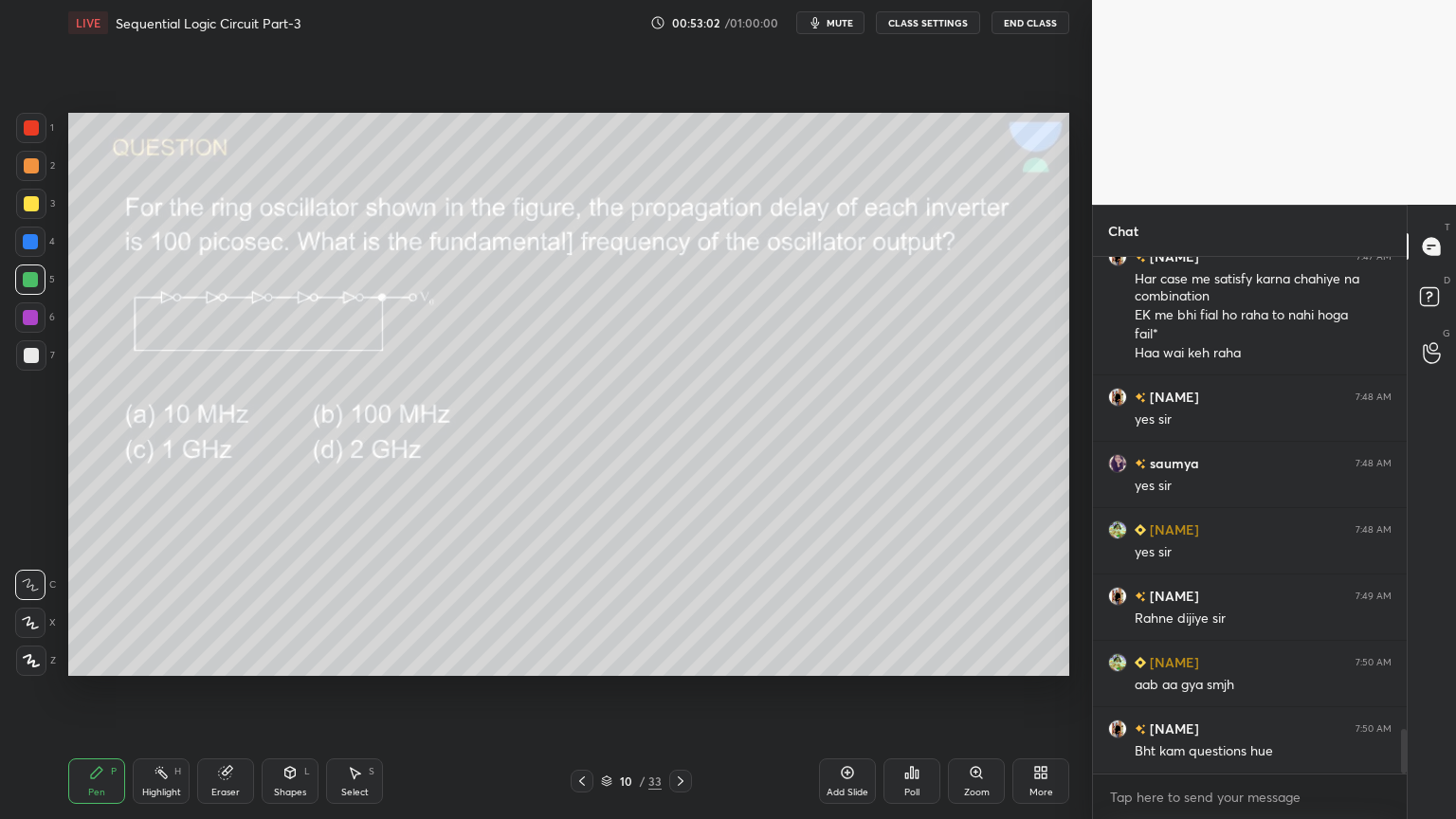 click 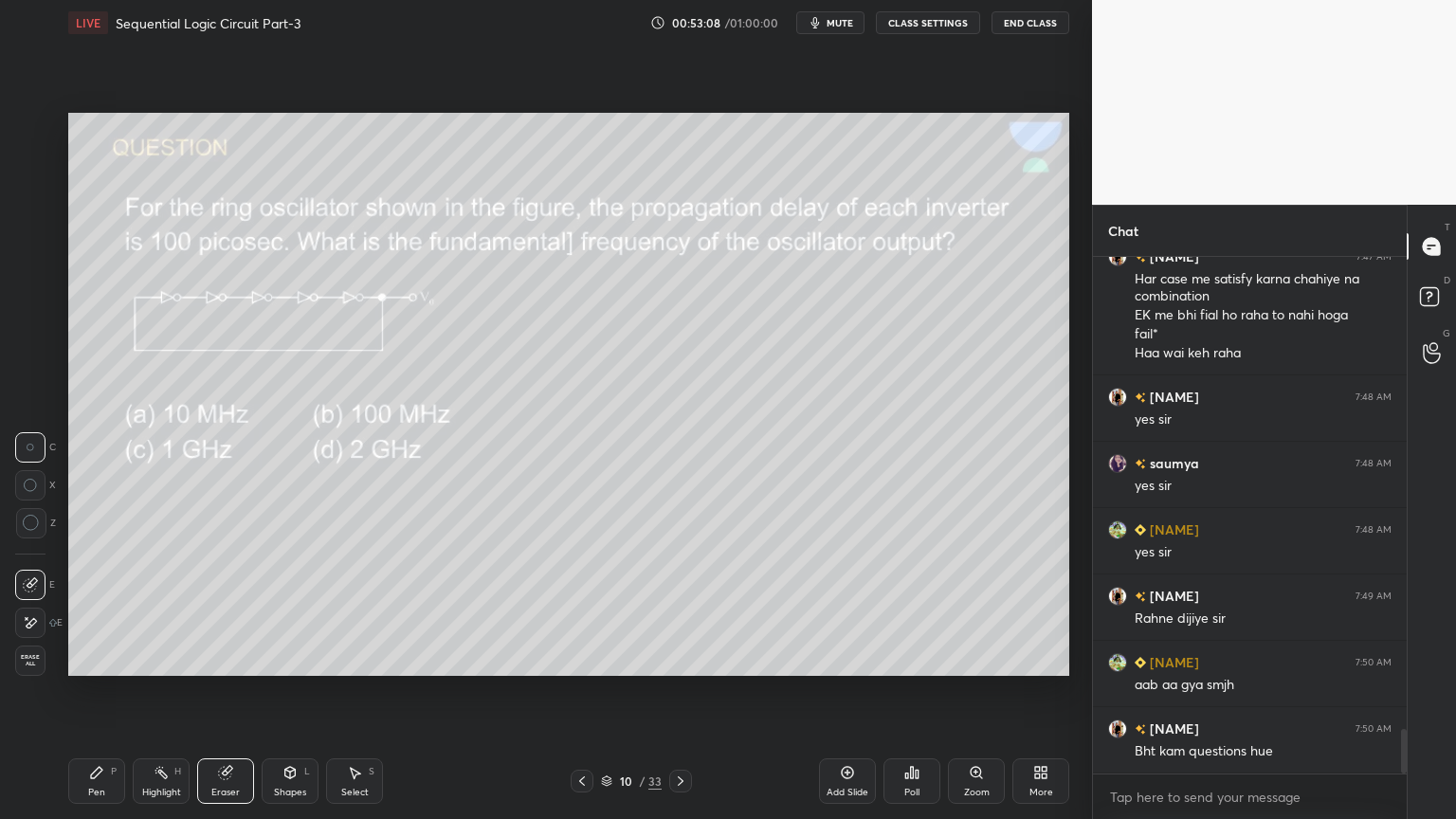 click 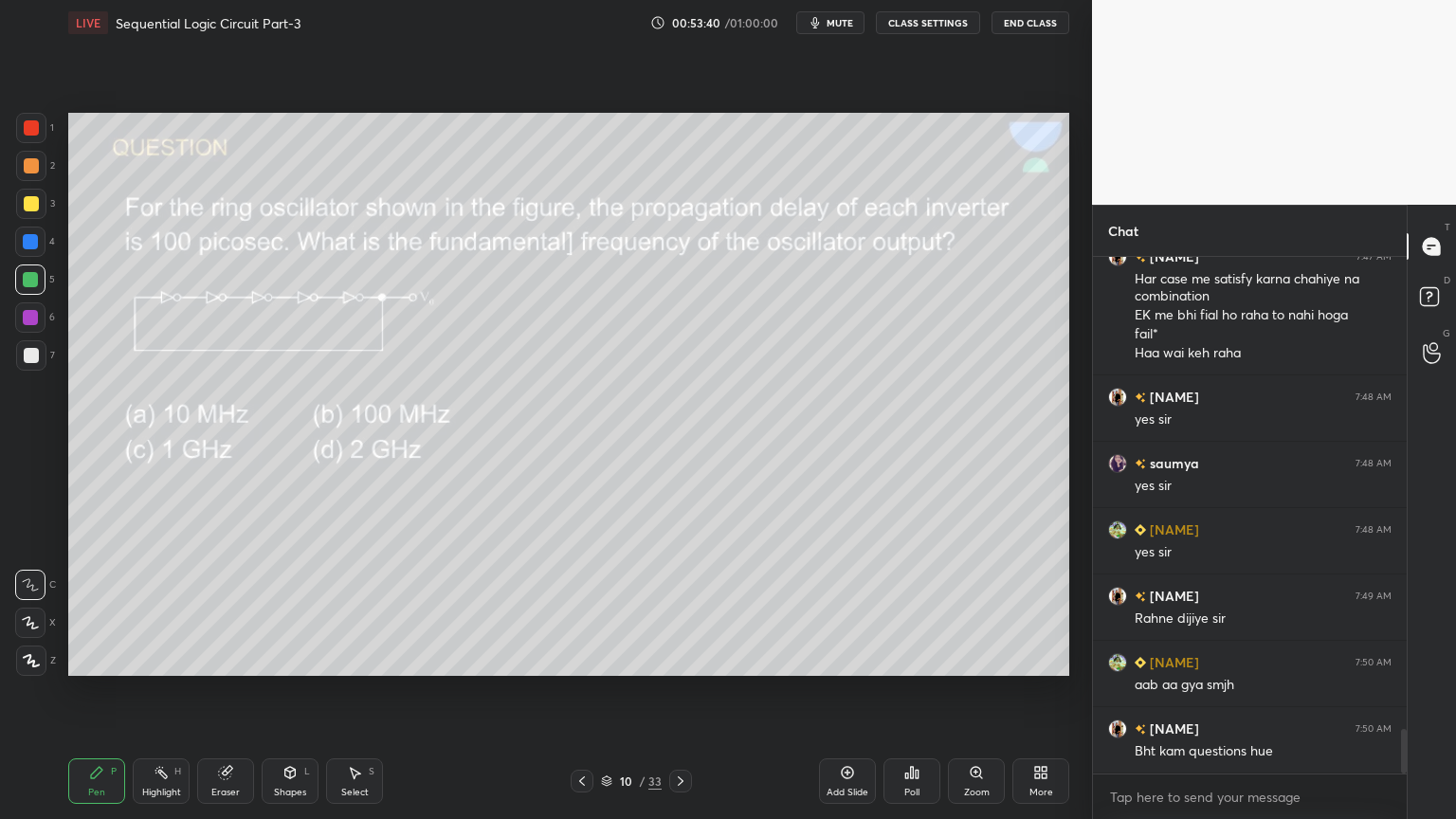 click 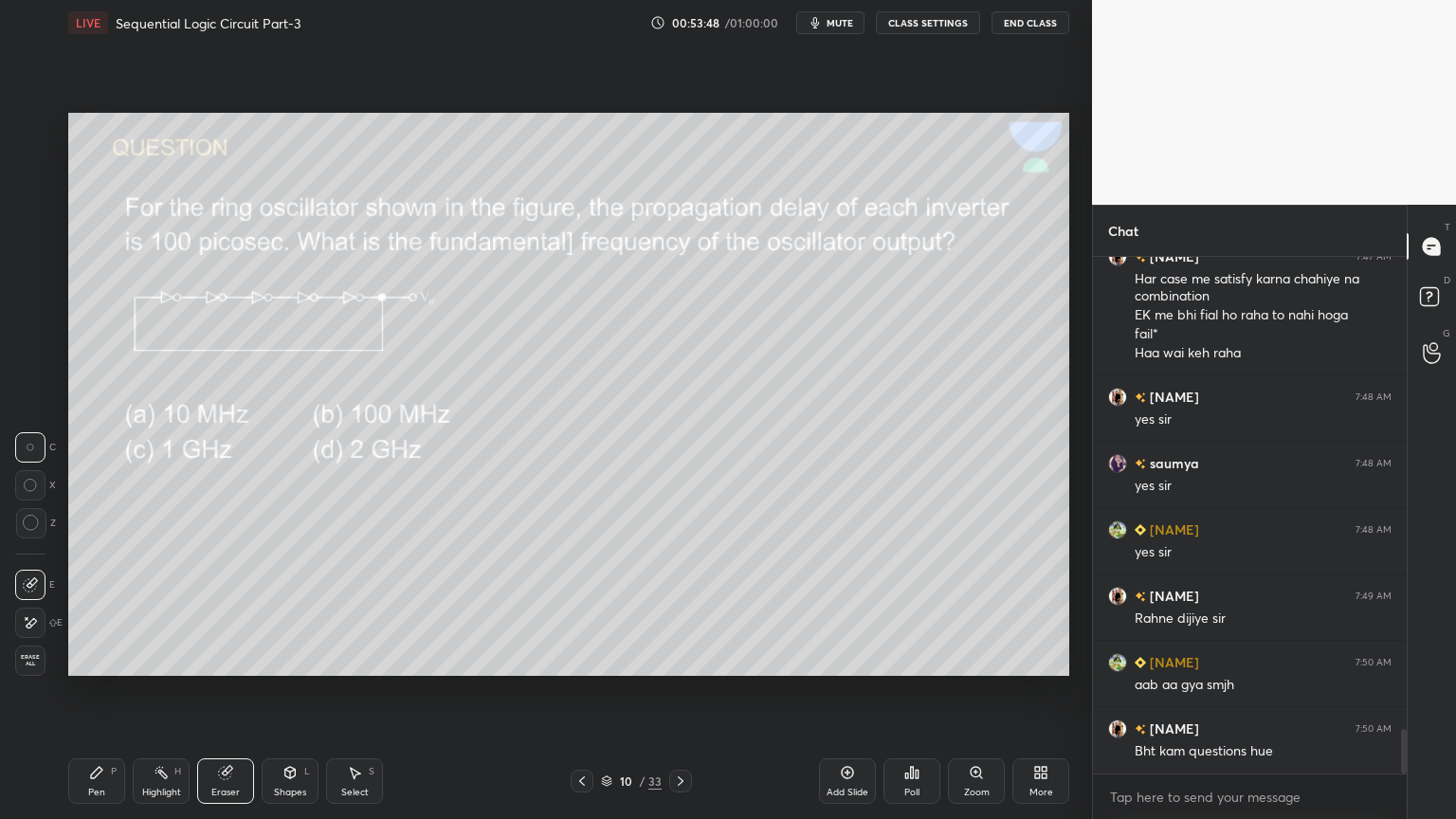 click on "Pen P" at bounding box center [97, 781] 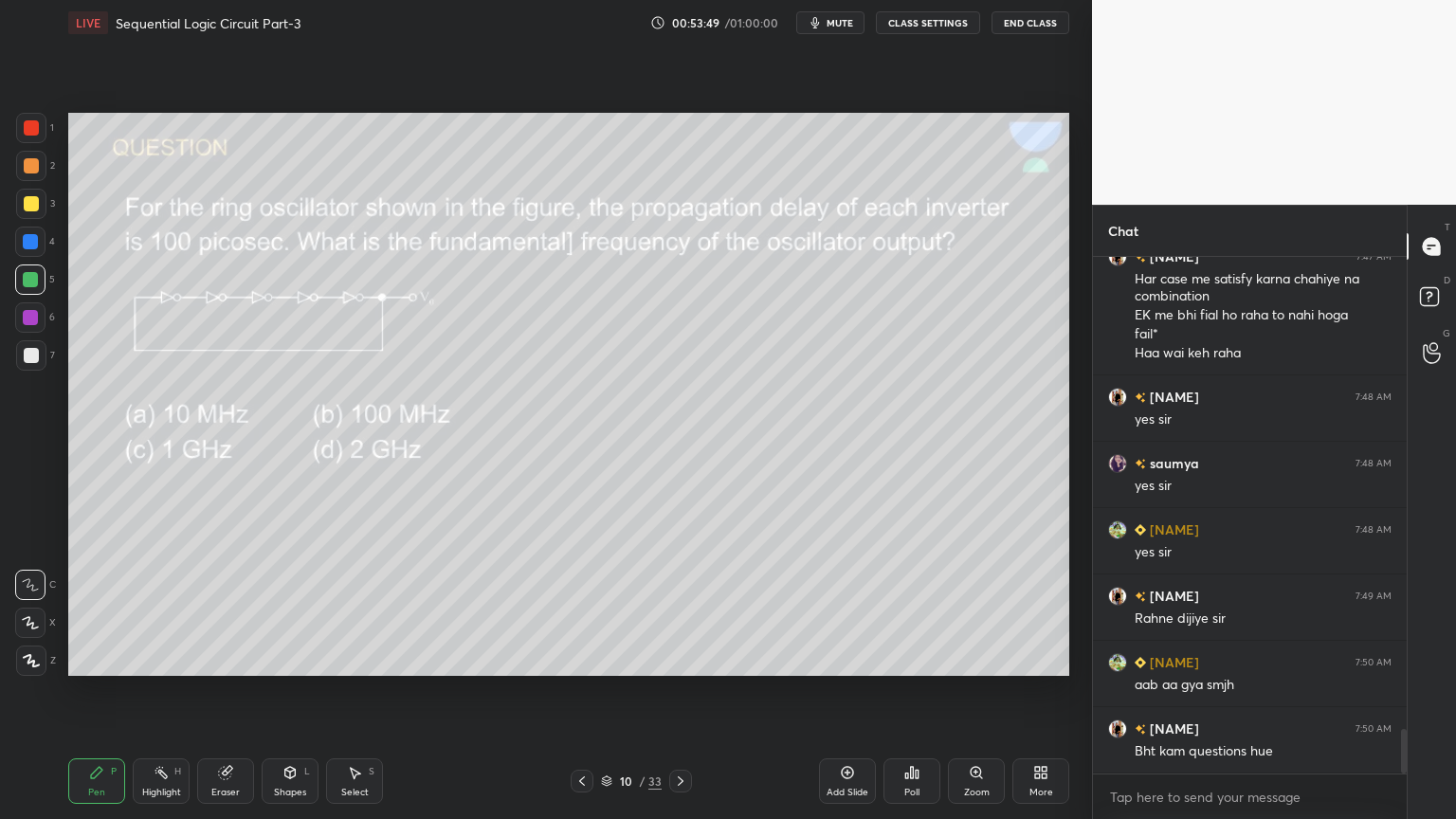 click at bounding box center (31, 204) 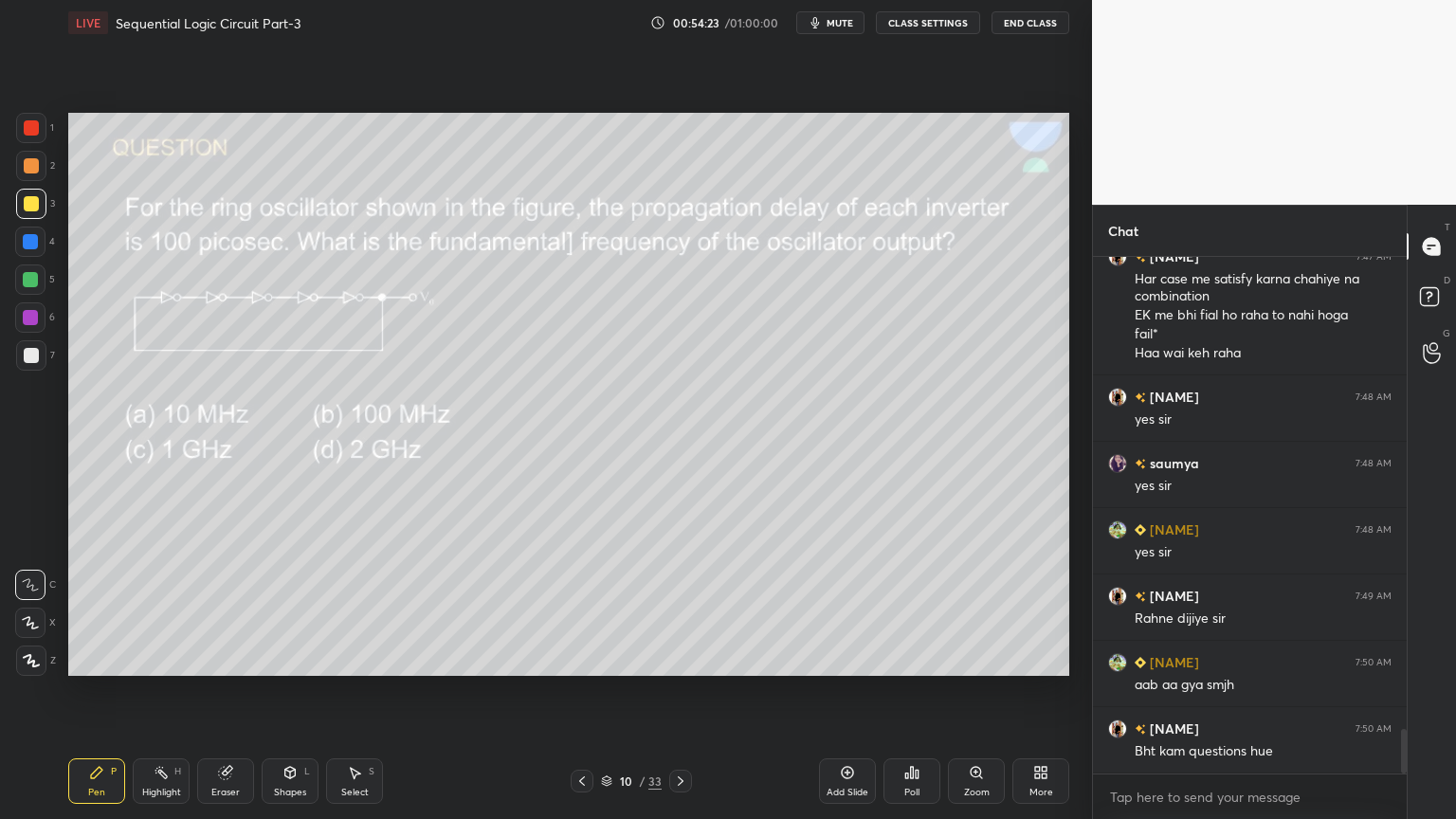 click 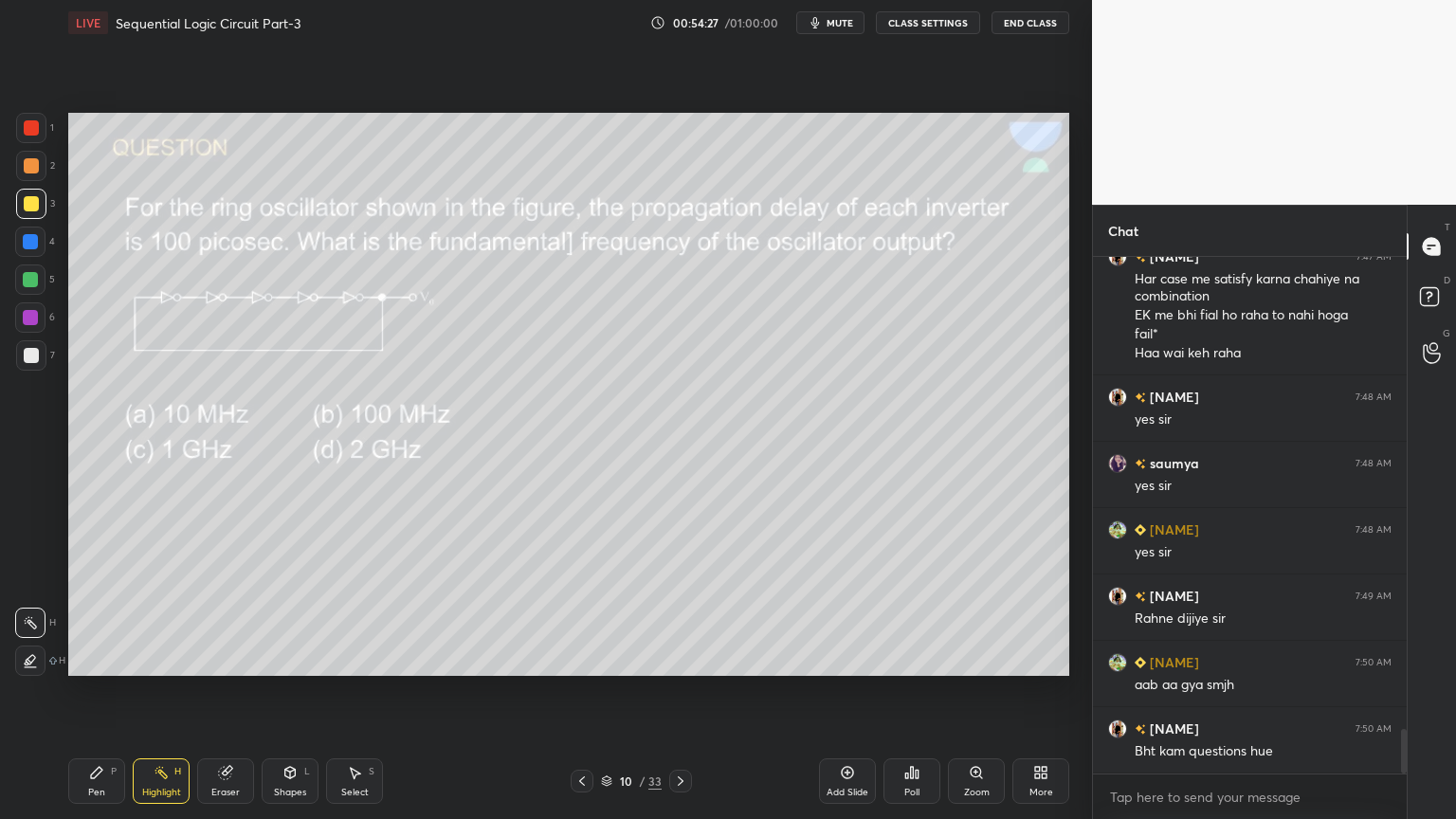 click on "Pen P" at bounding box center [97, 781] 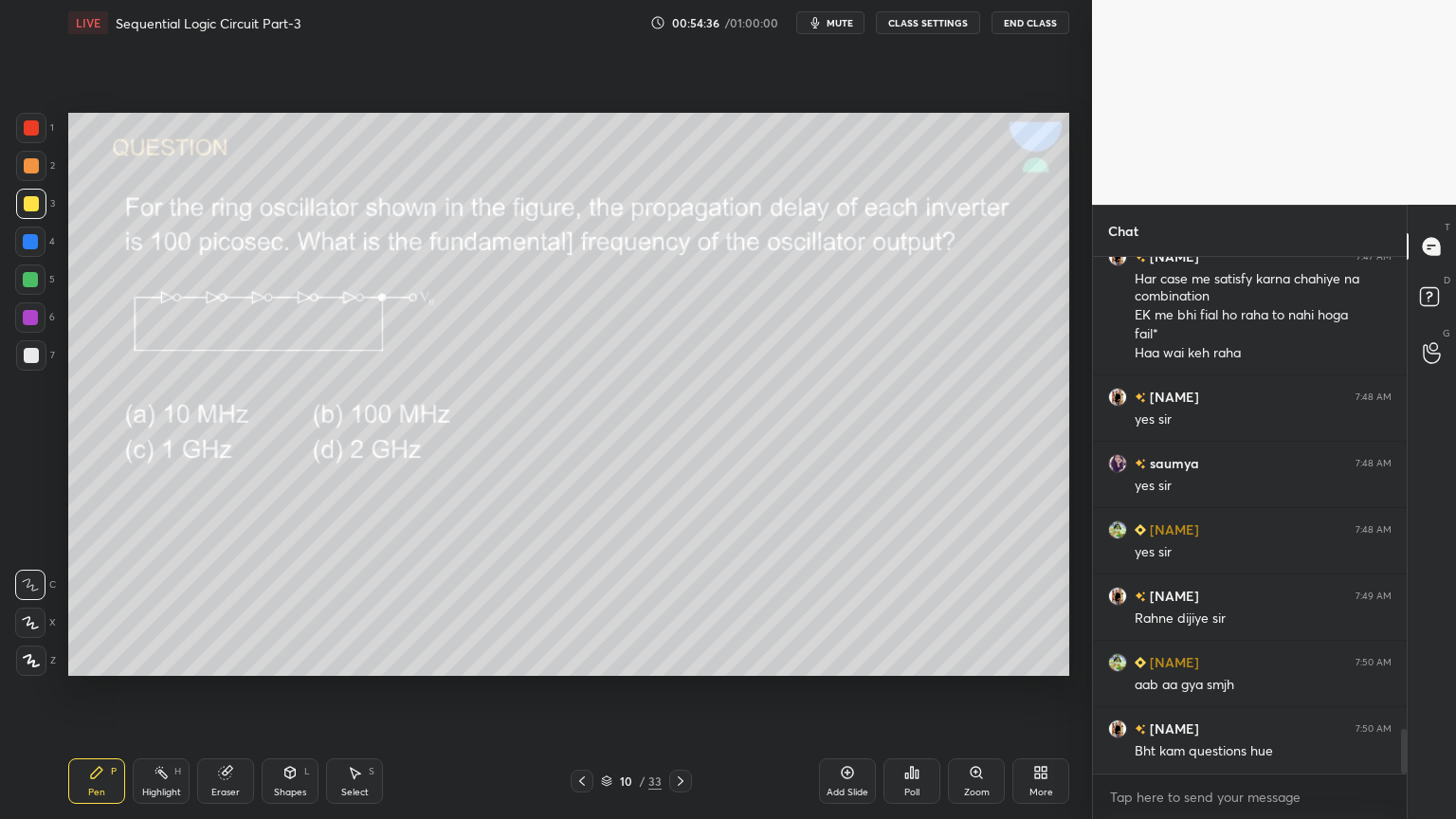click at bounding box center [30, 318] 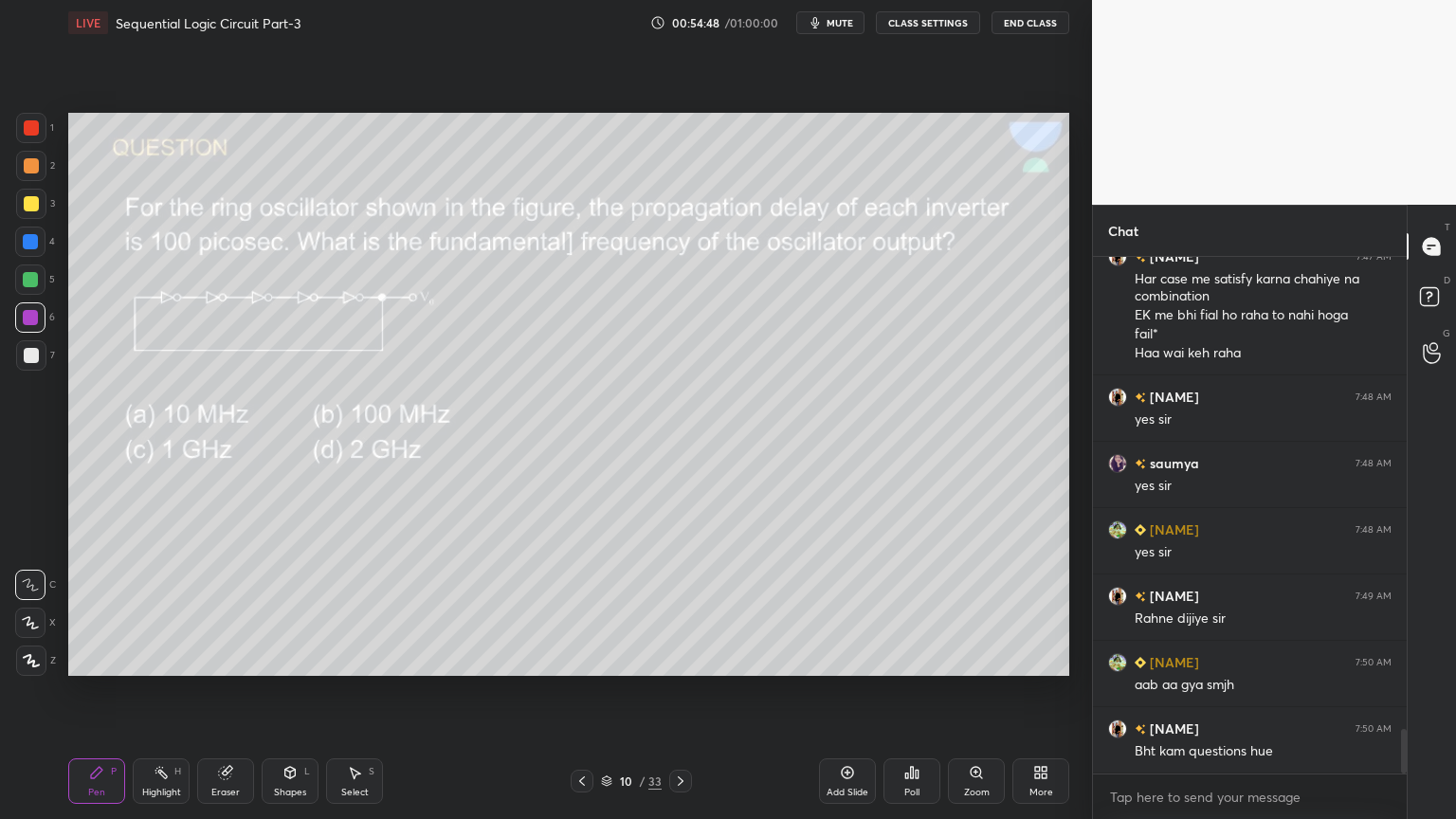 click 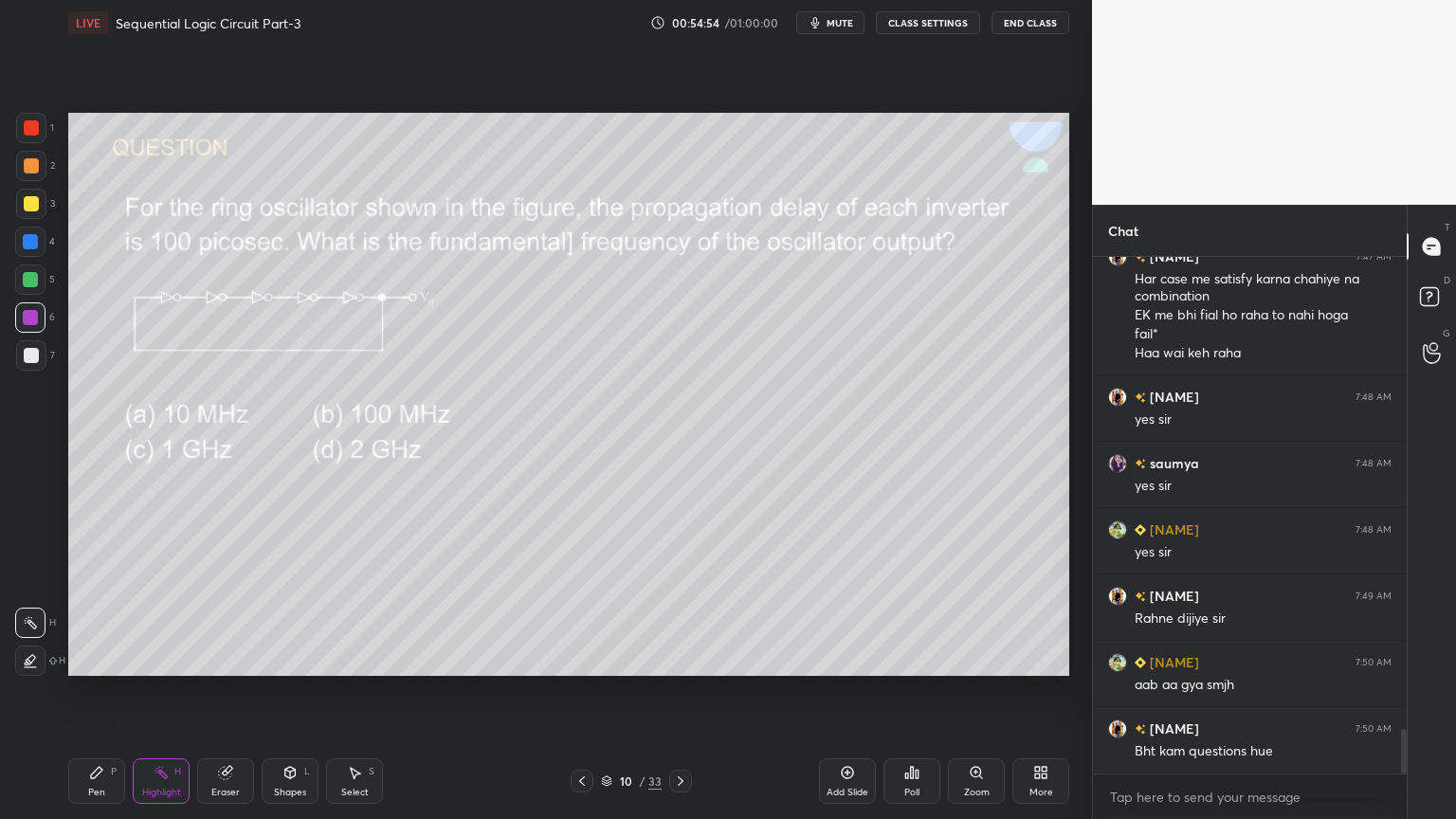 click on "Pen P" at bounding box center [97, 781] 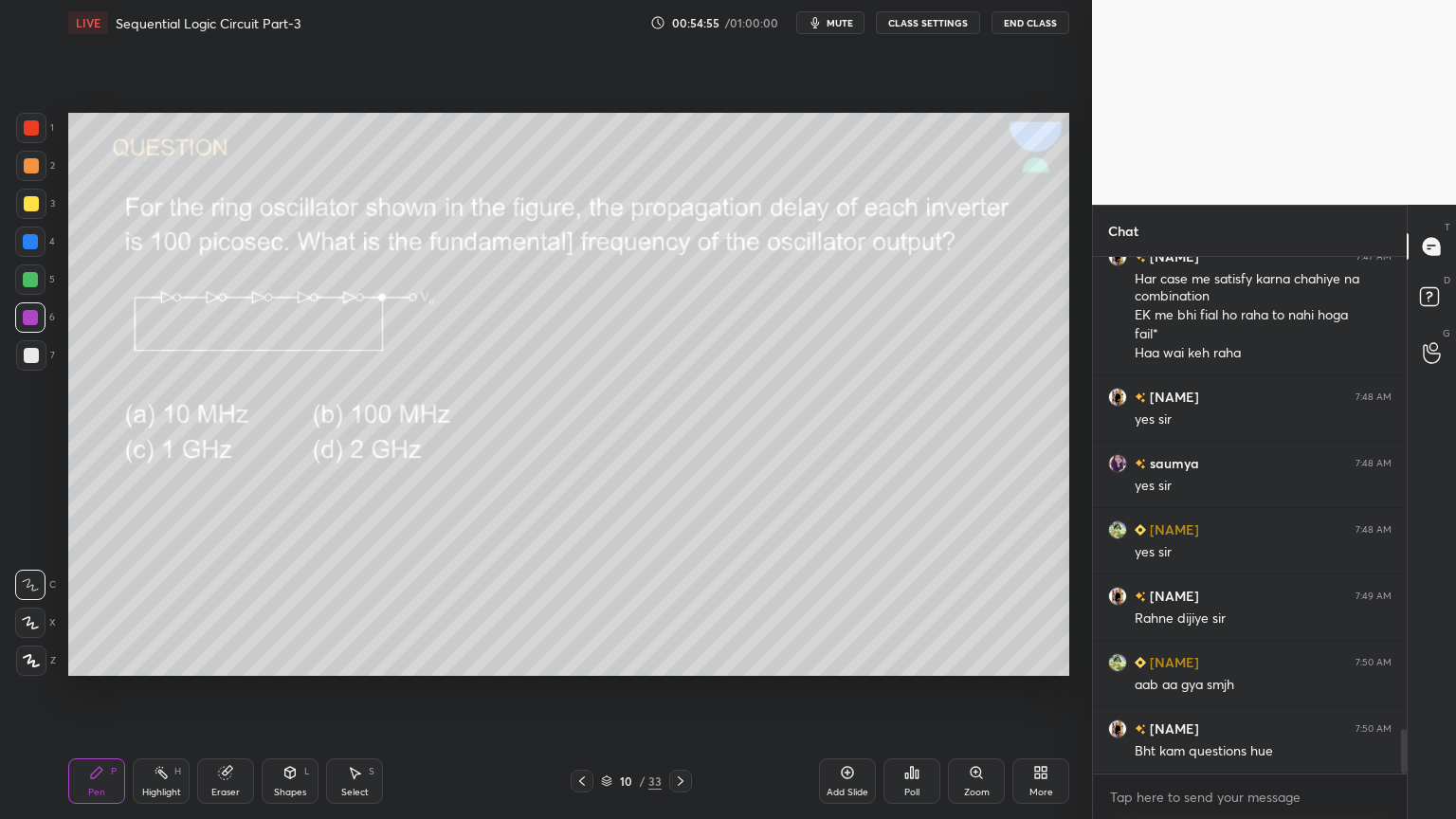 click at bounding box center (31, 204) 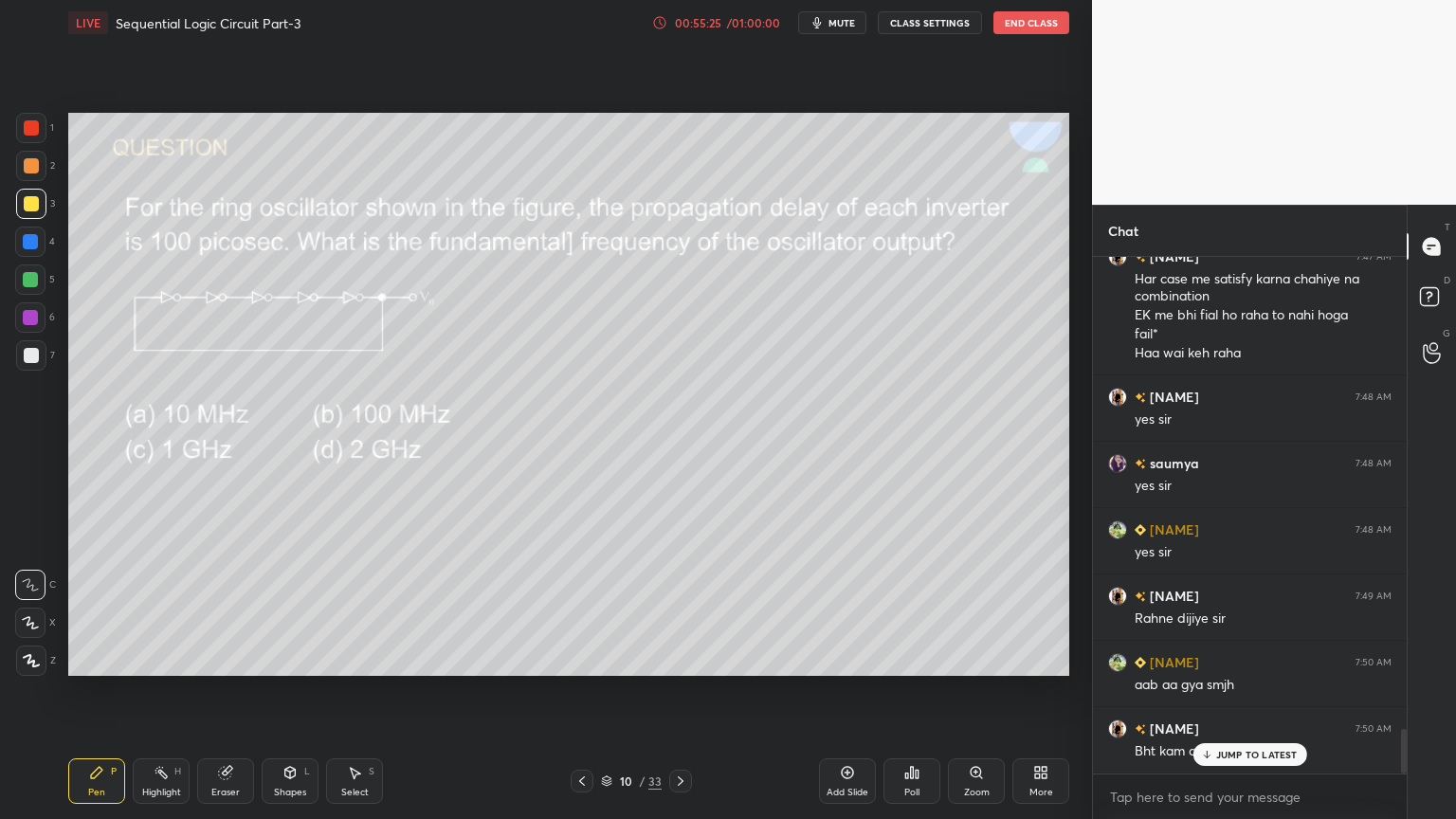 scroll, scrollTop: 5506, scrollLeft: 0, axis: vertical 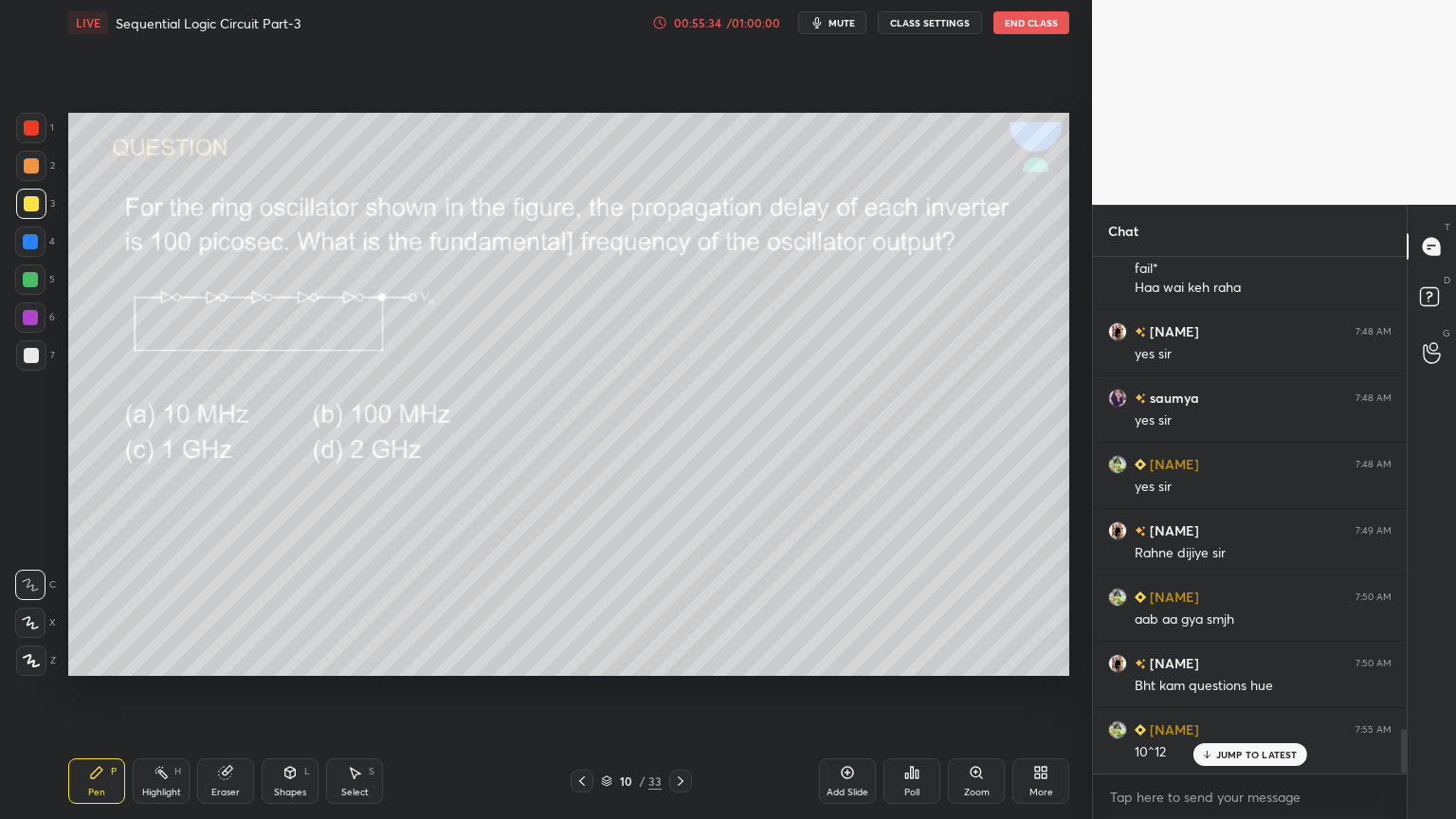 click on "Eraser" at bounding box center (226, 792) 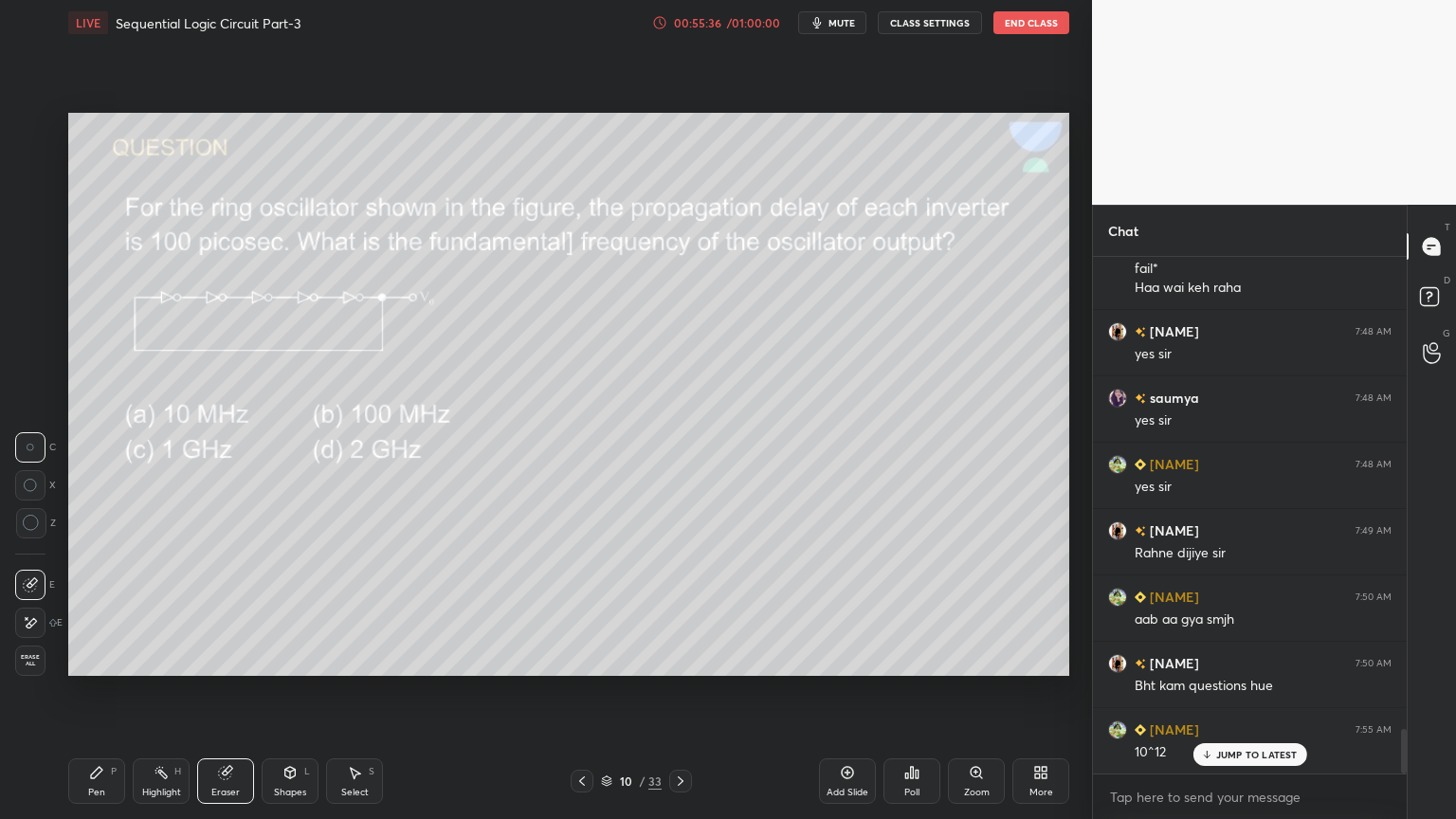 click on "Pen" at bounding box center (97, 792) 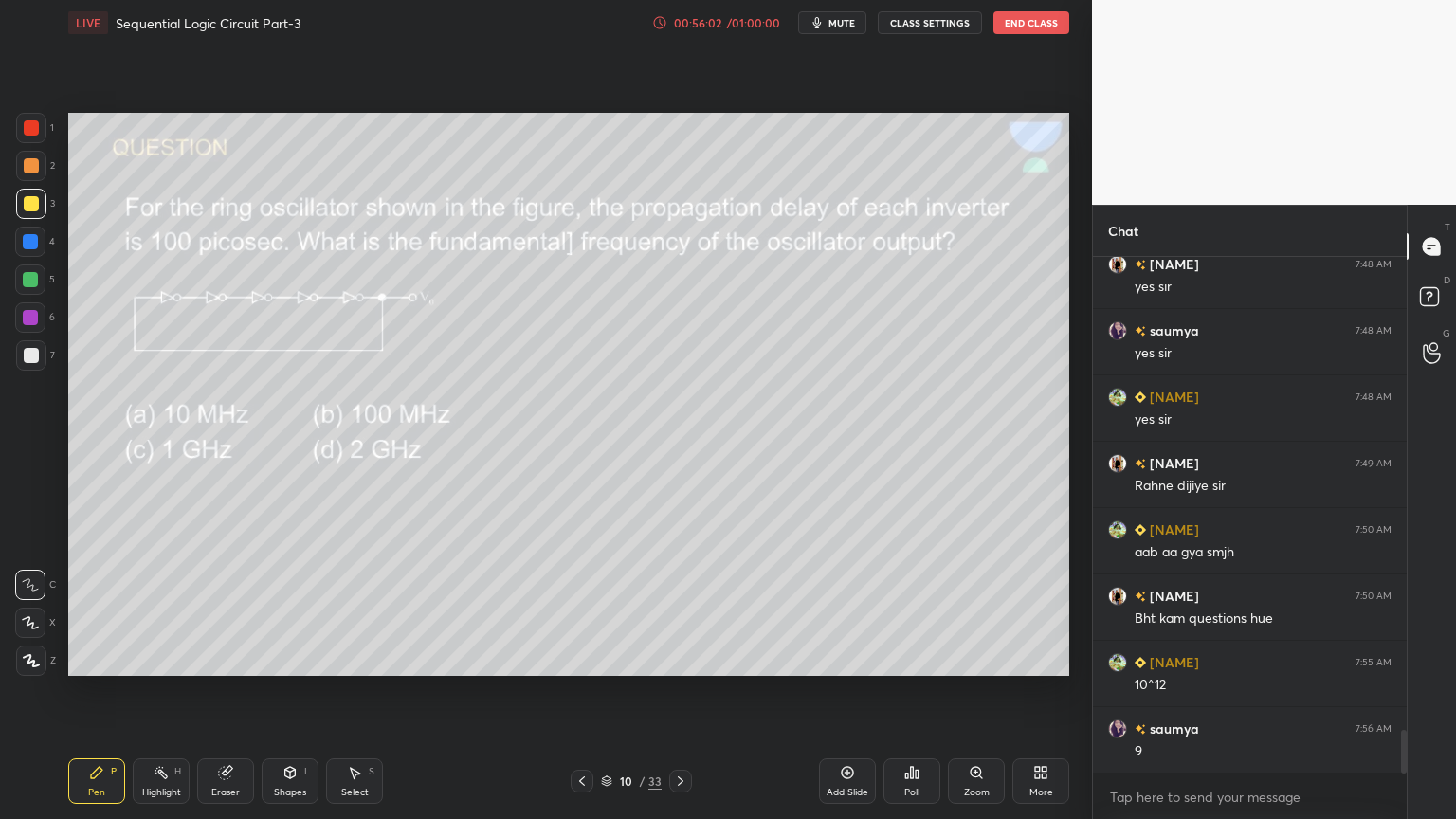 scroll, scrollTop: 5638, scrollLeft: 0, axis: vertical 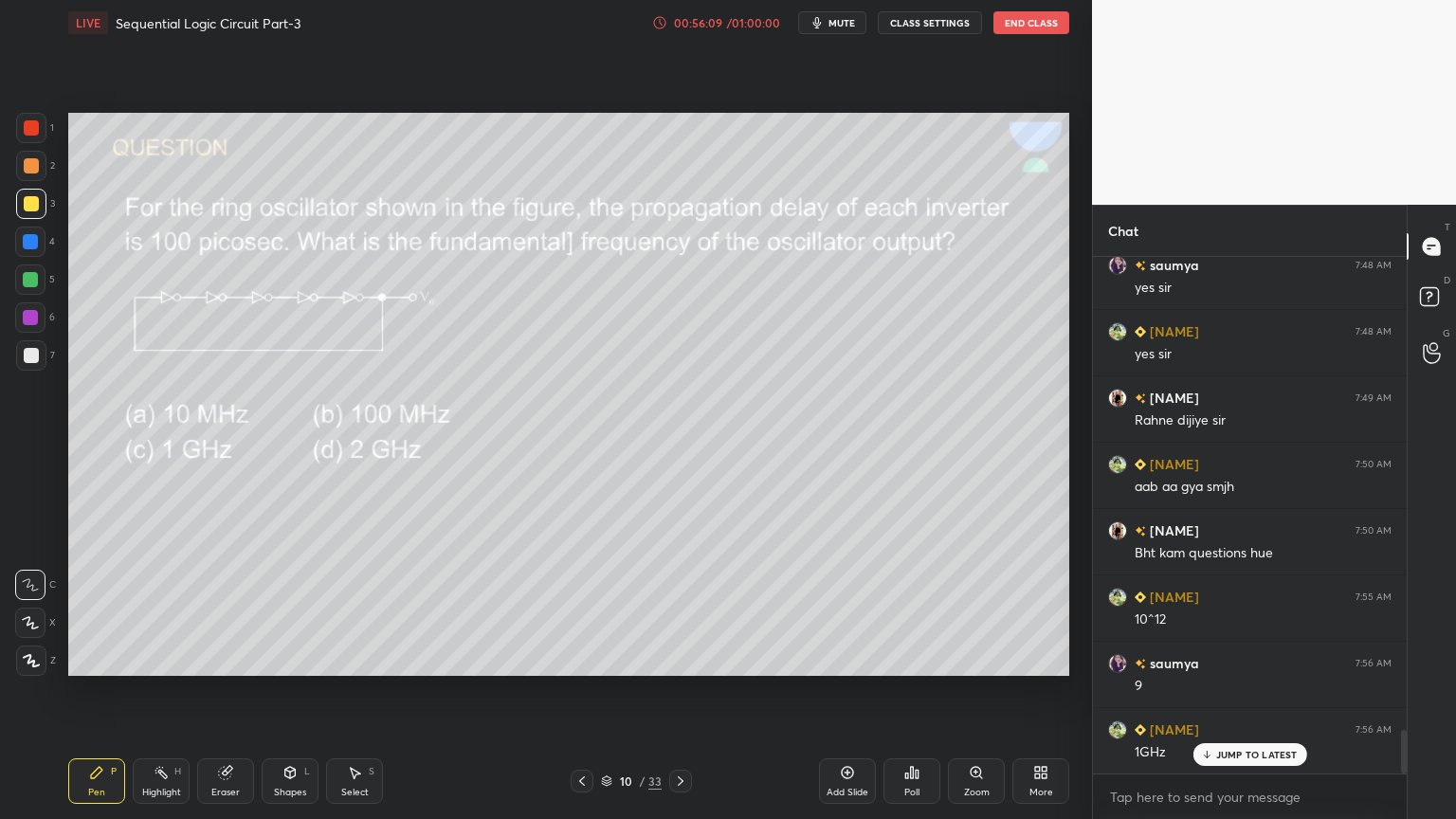click at bounding box center [31, 166] 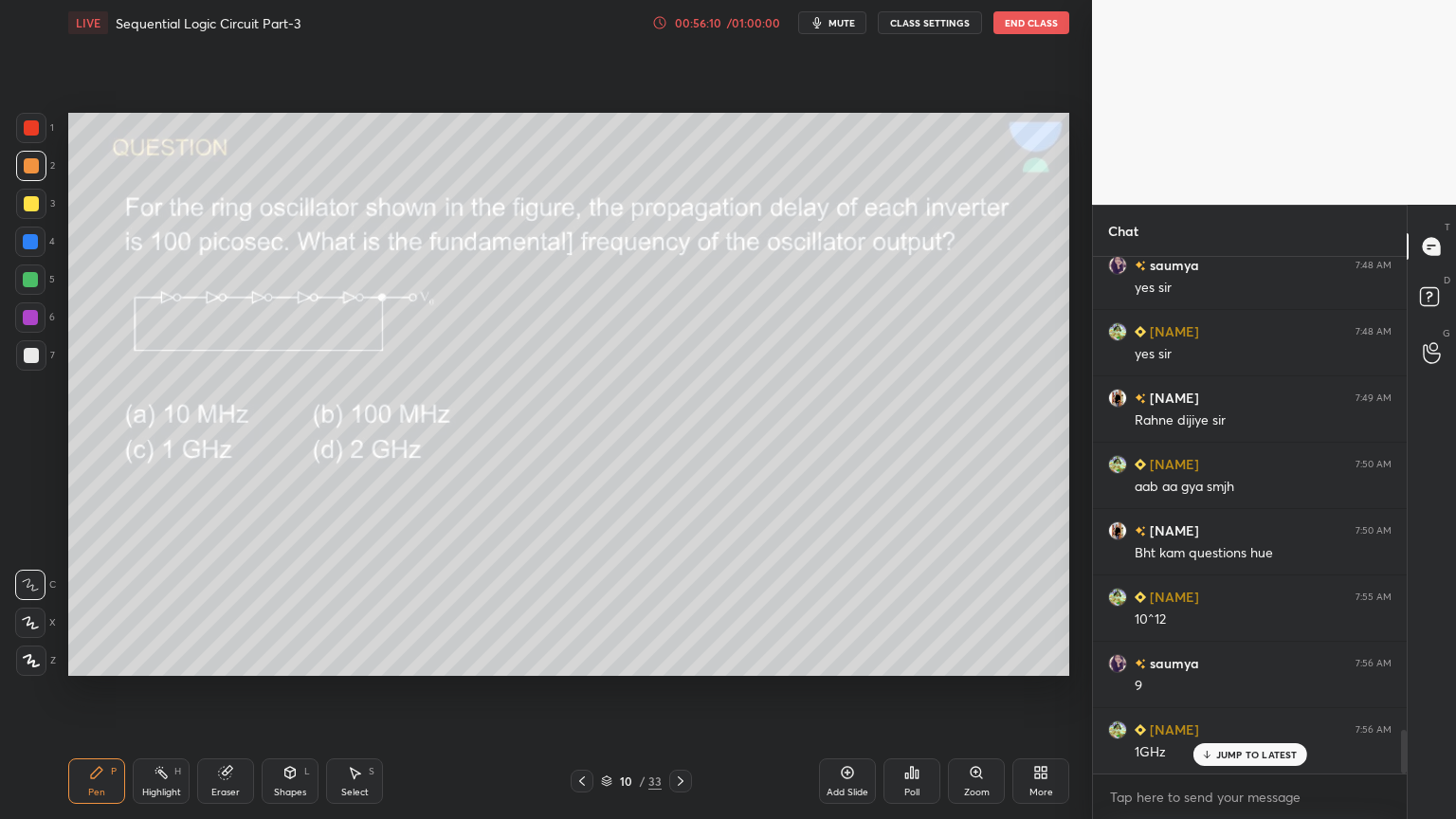 click 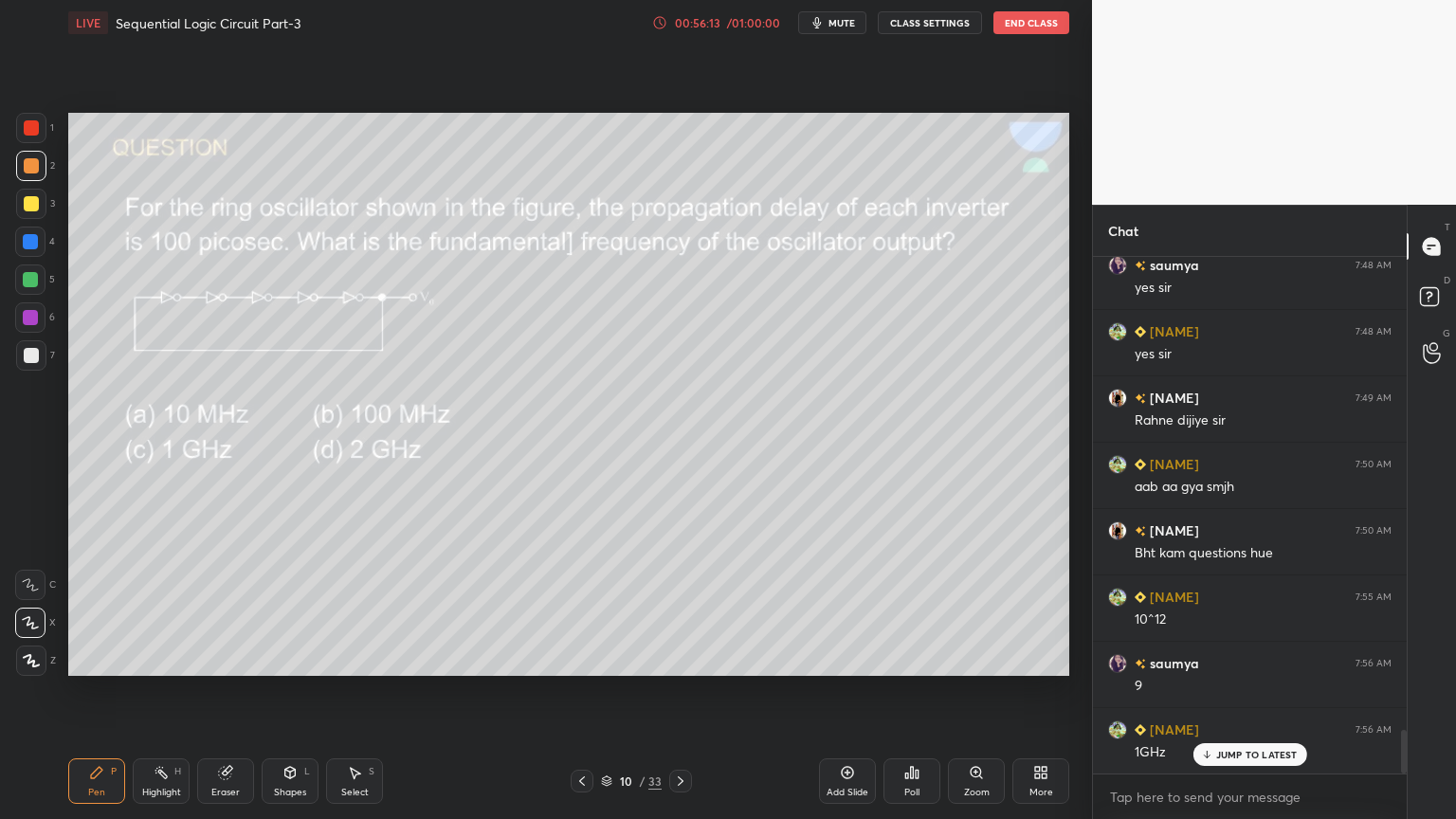 click at bounding box center (30, 585) 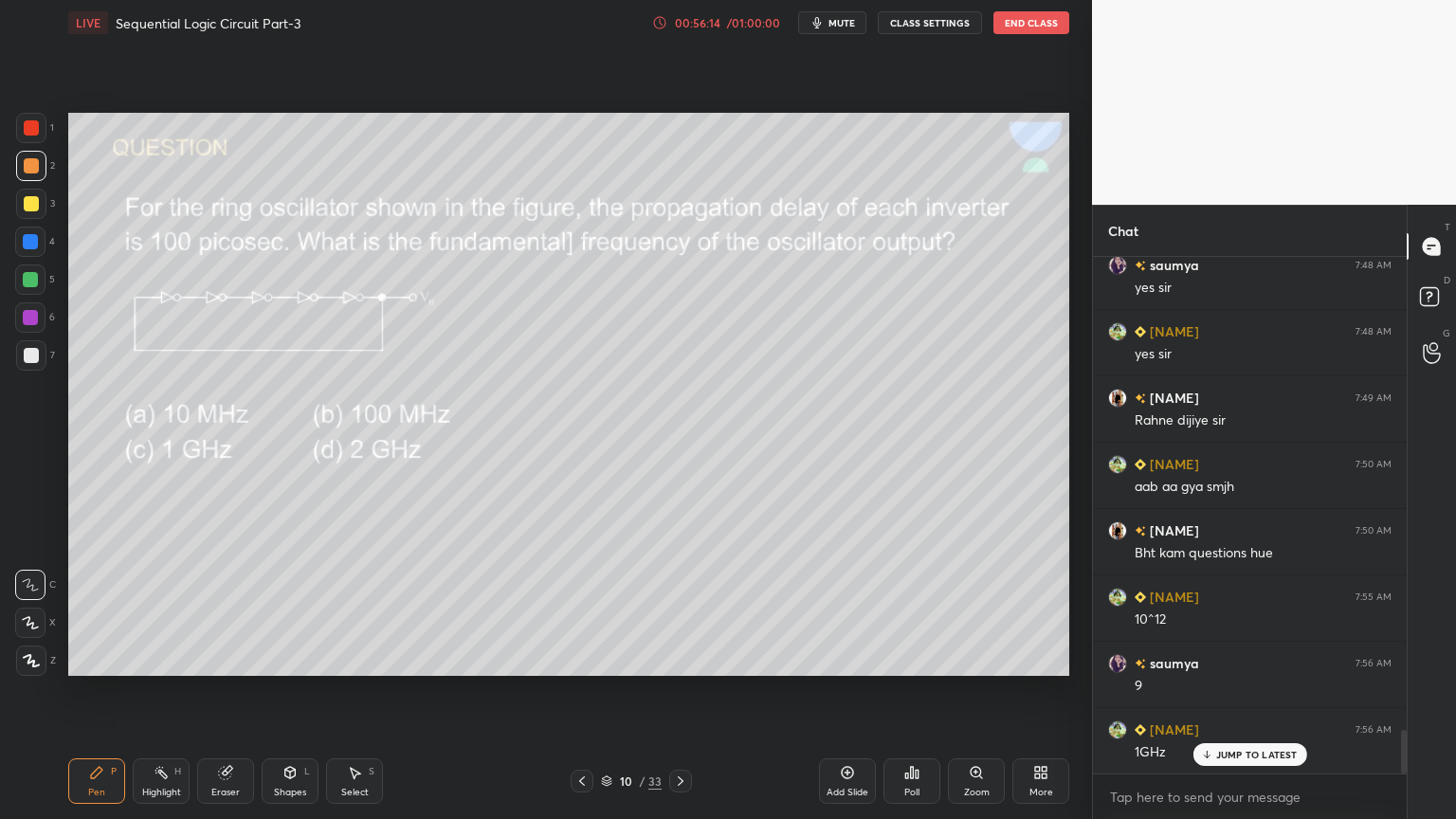 click 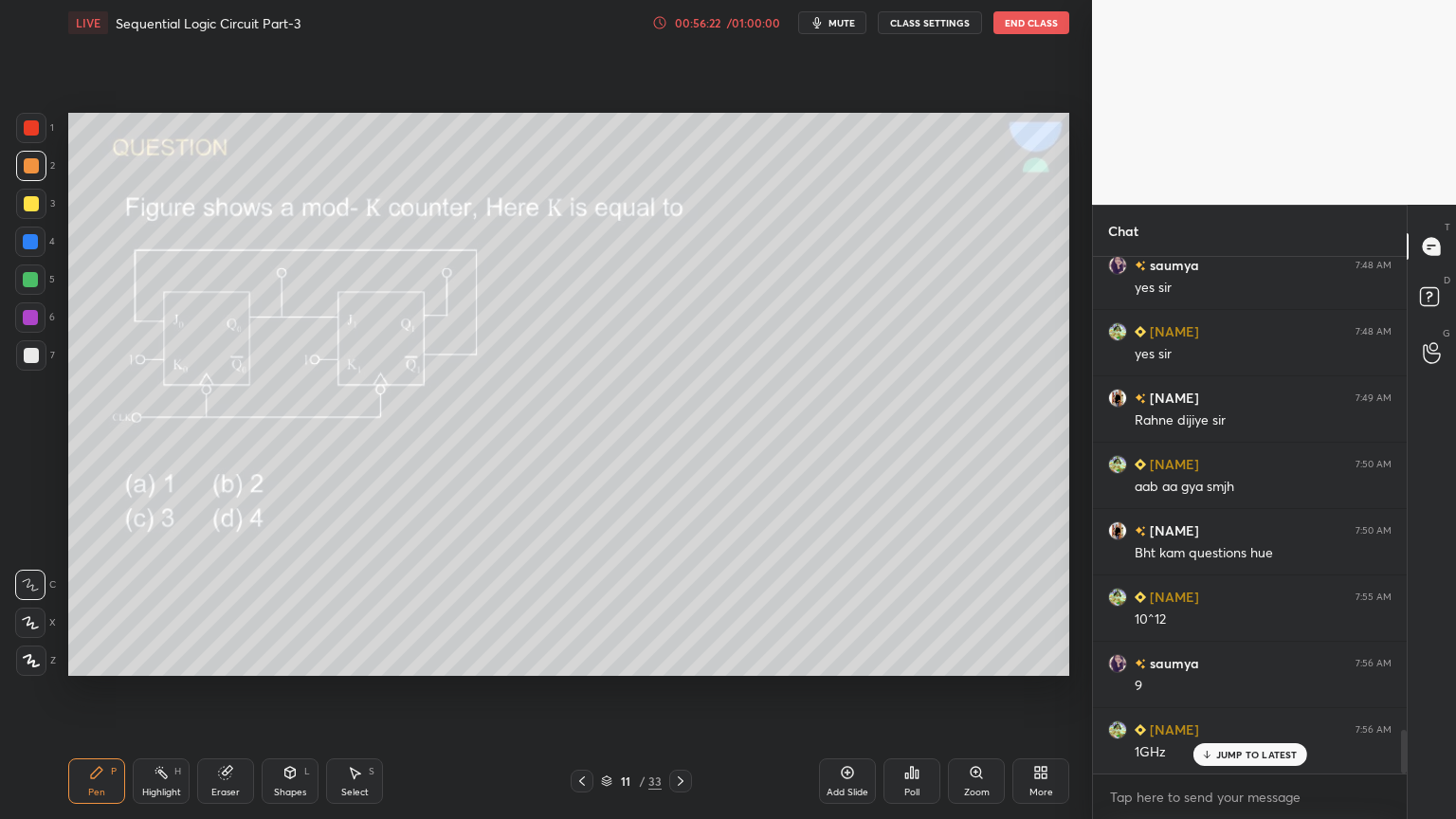 click 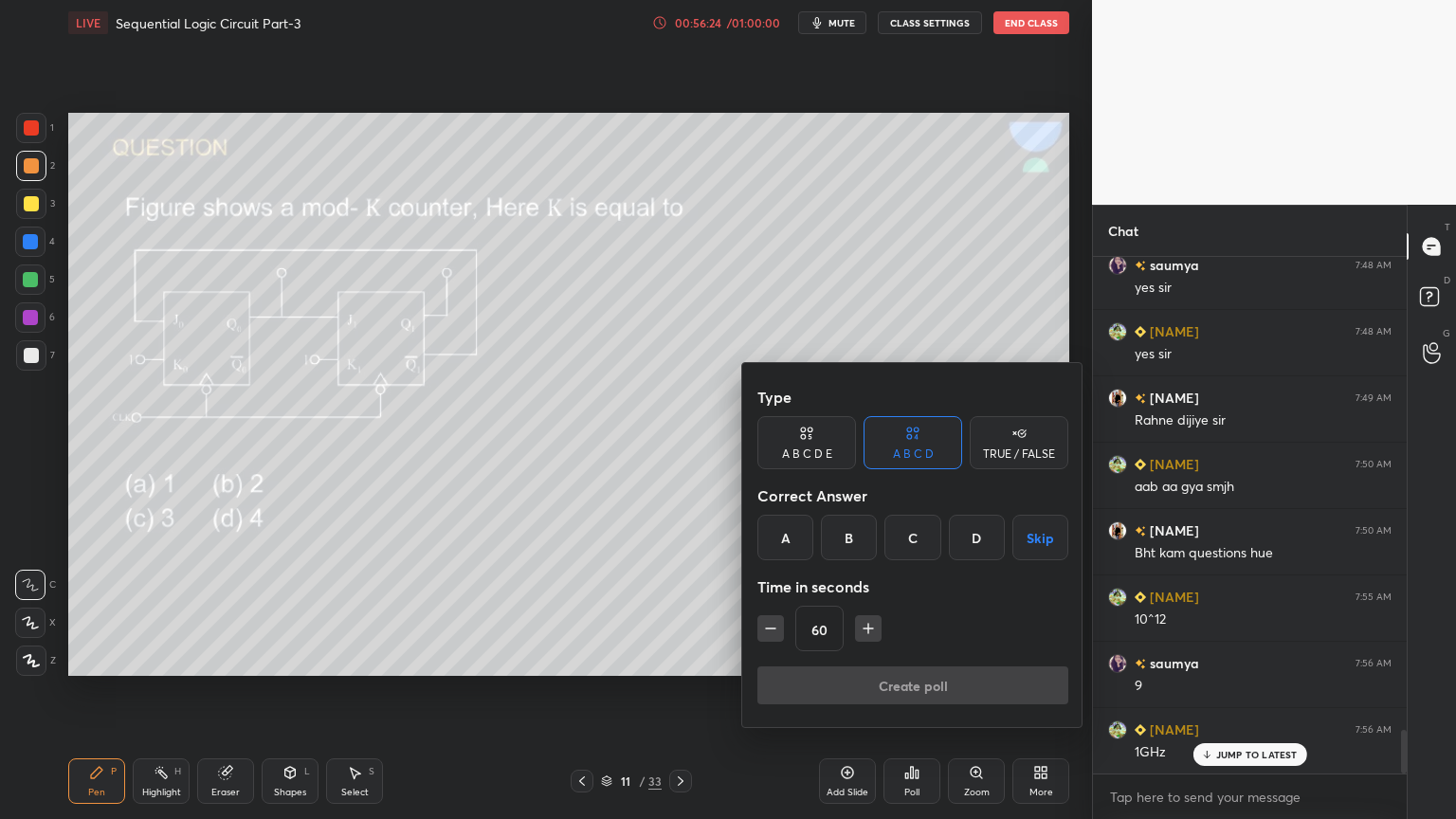 click on "C" at bounding box center (912, 537) 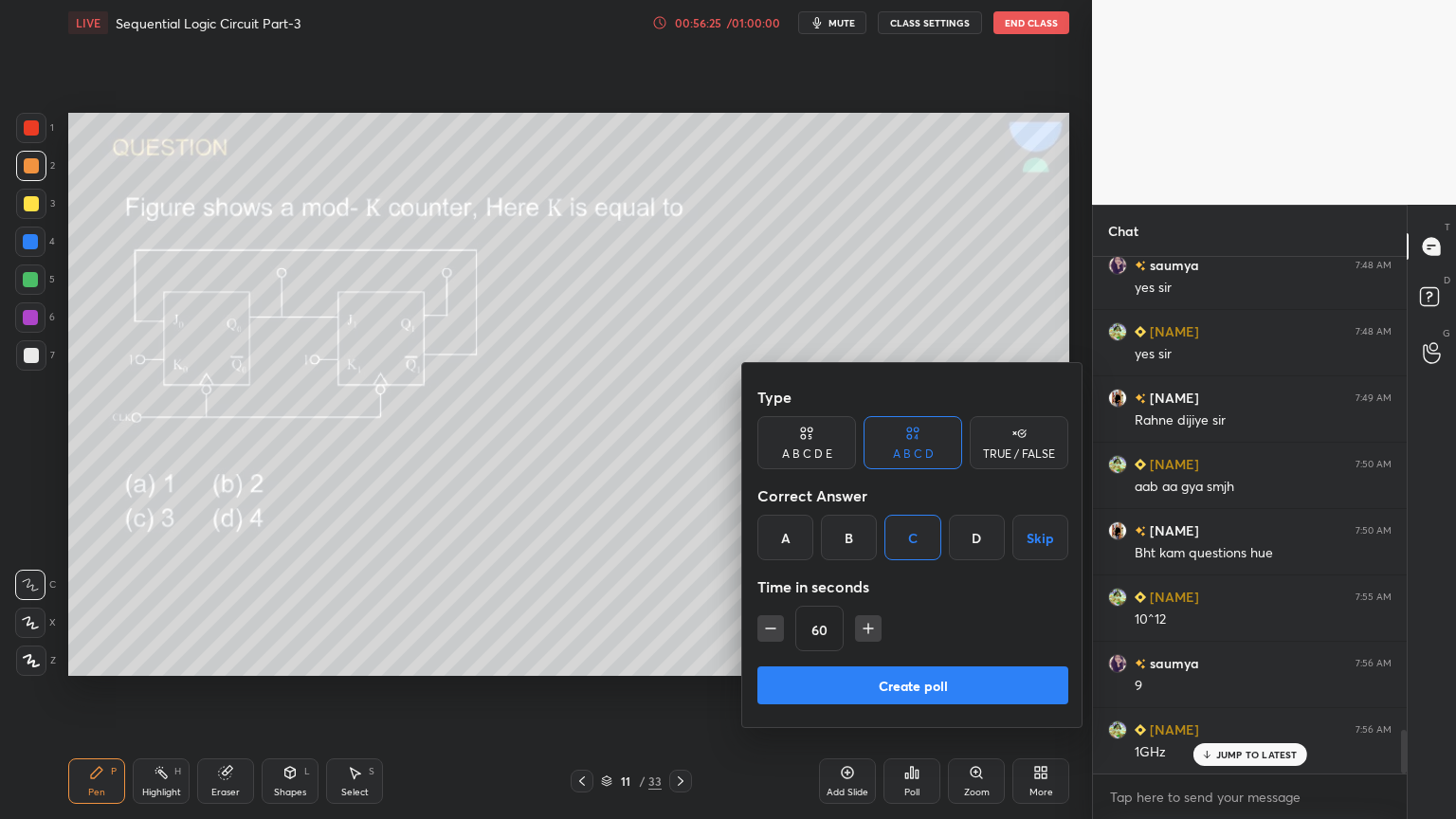 click 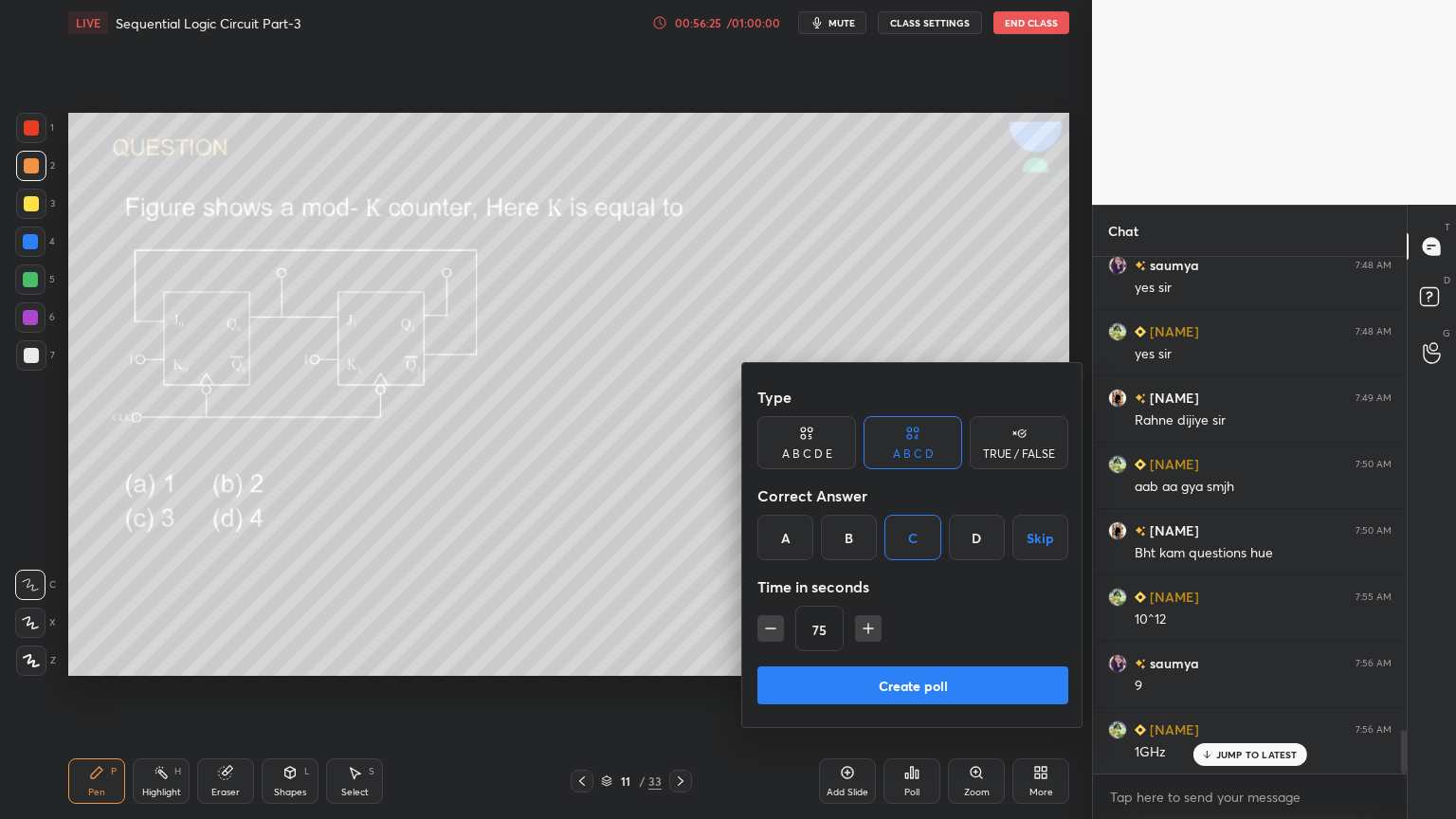 click on "Create poll" at bounding box center [913, 685] 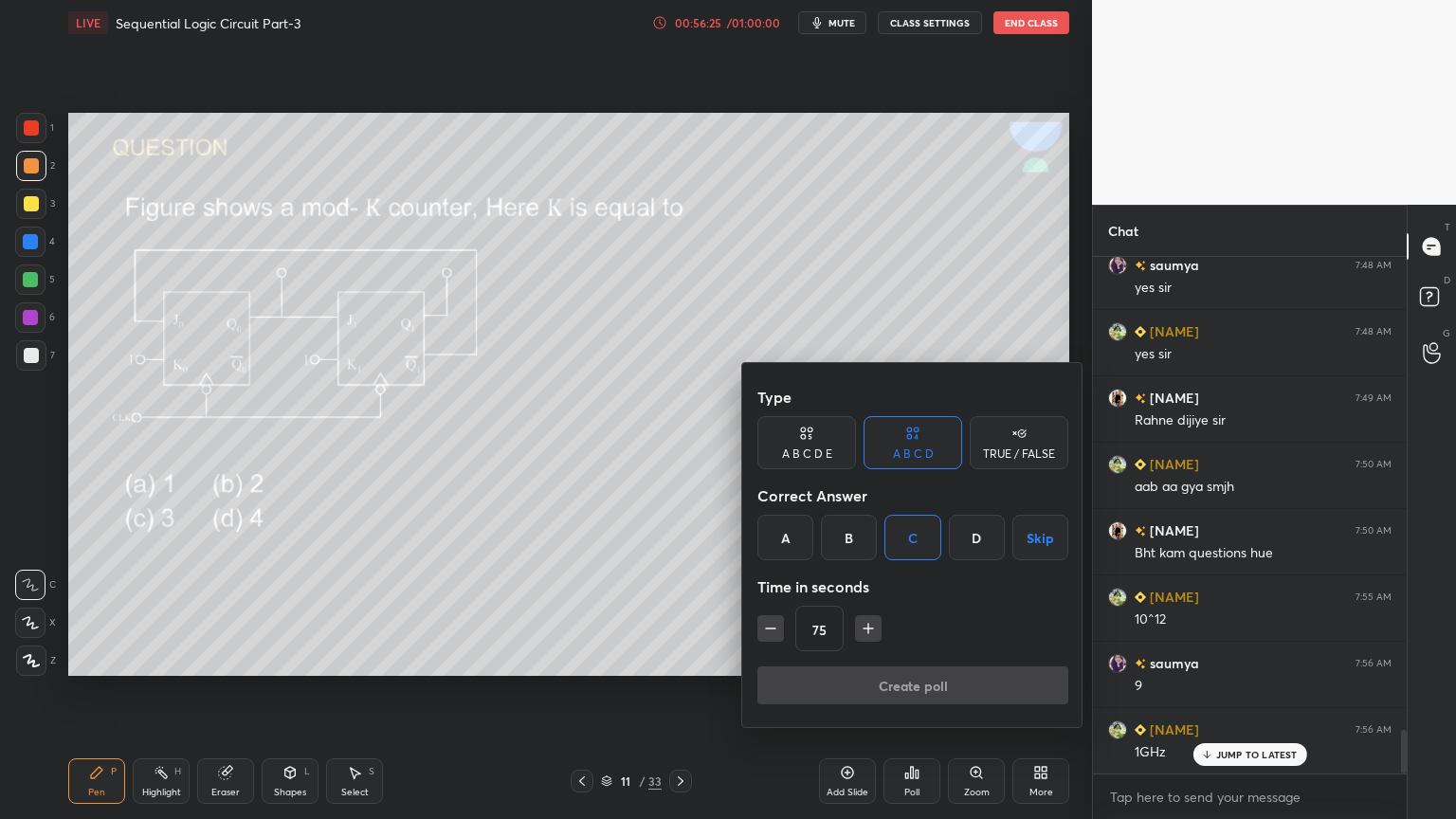 scroll, scrollTop: 471, scrollLeft: 308, axis: both 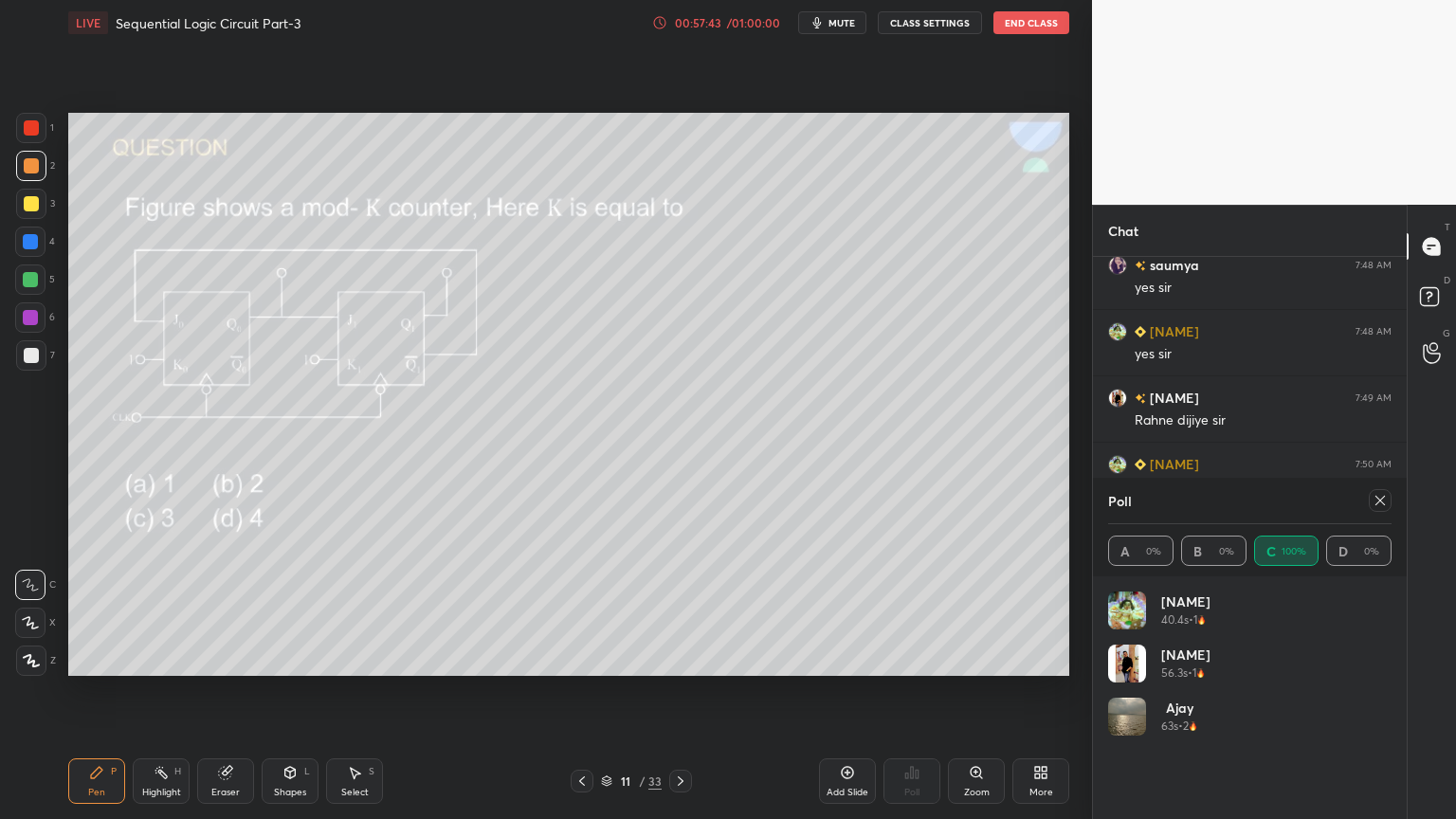click on "Poll A 0% B 0% C 100% D 0%" at bounding box center [1249, 527] 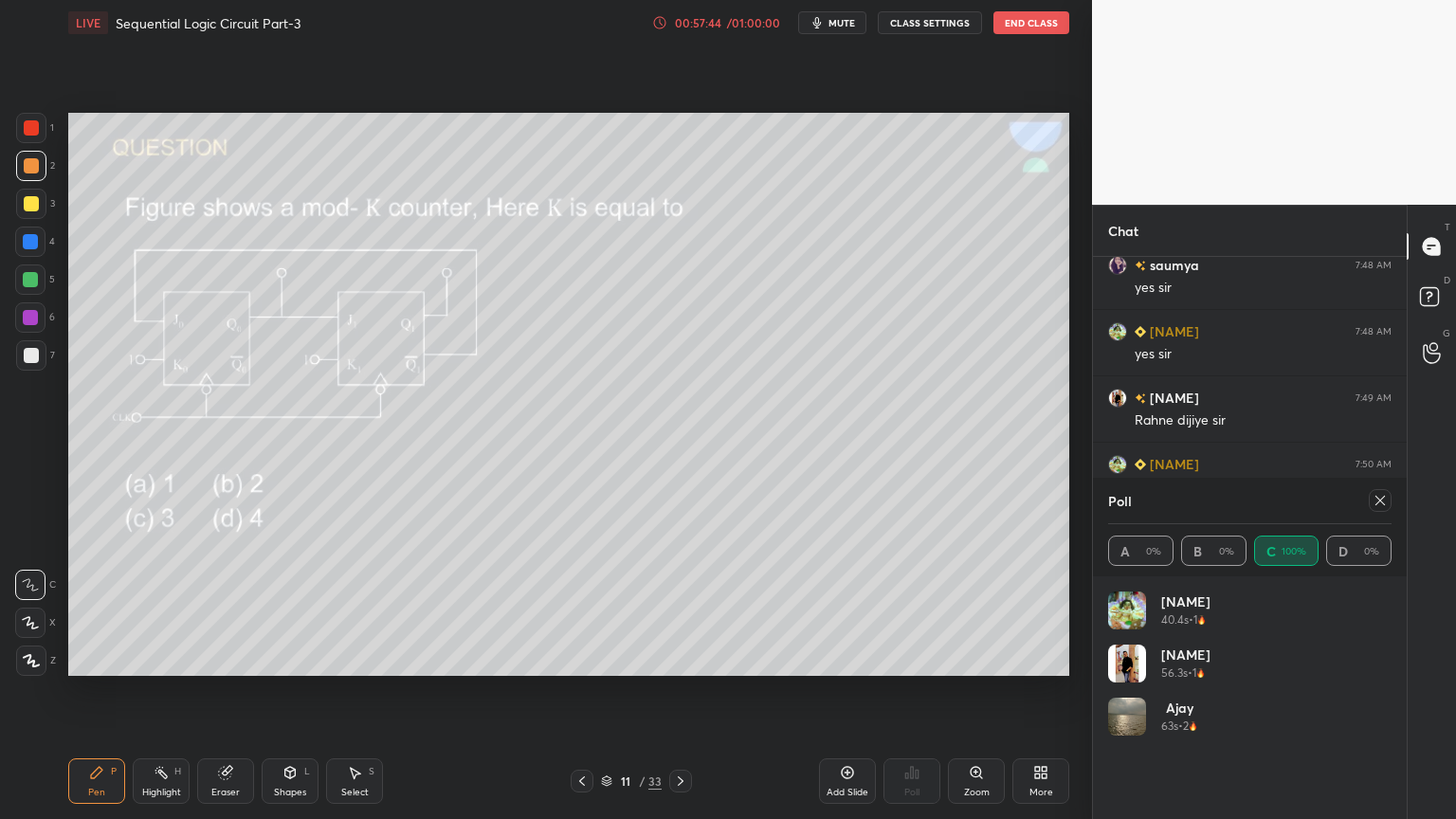 click 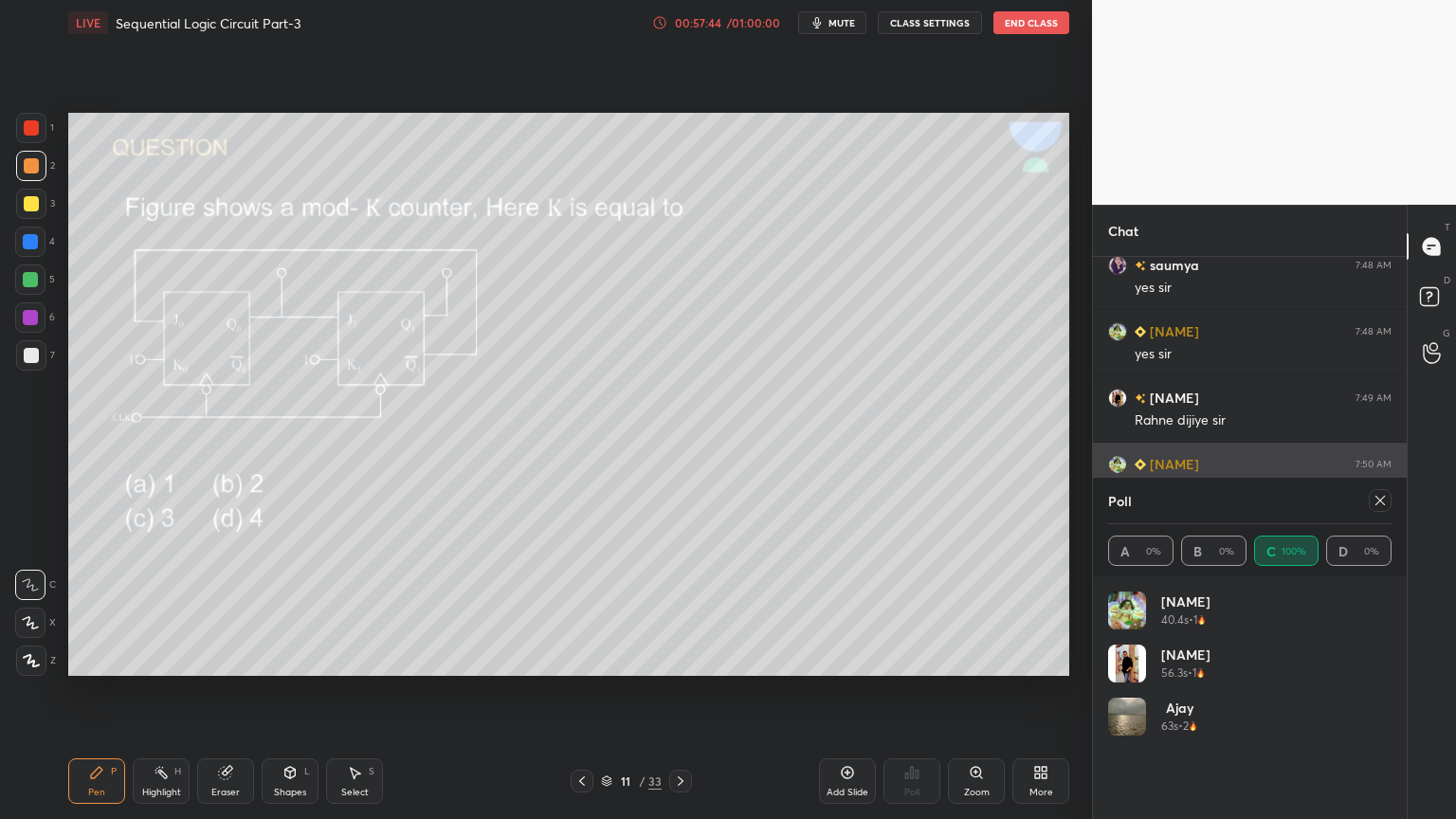scroll, scrollTop: 144, scrollLeft: 278, axis: both 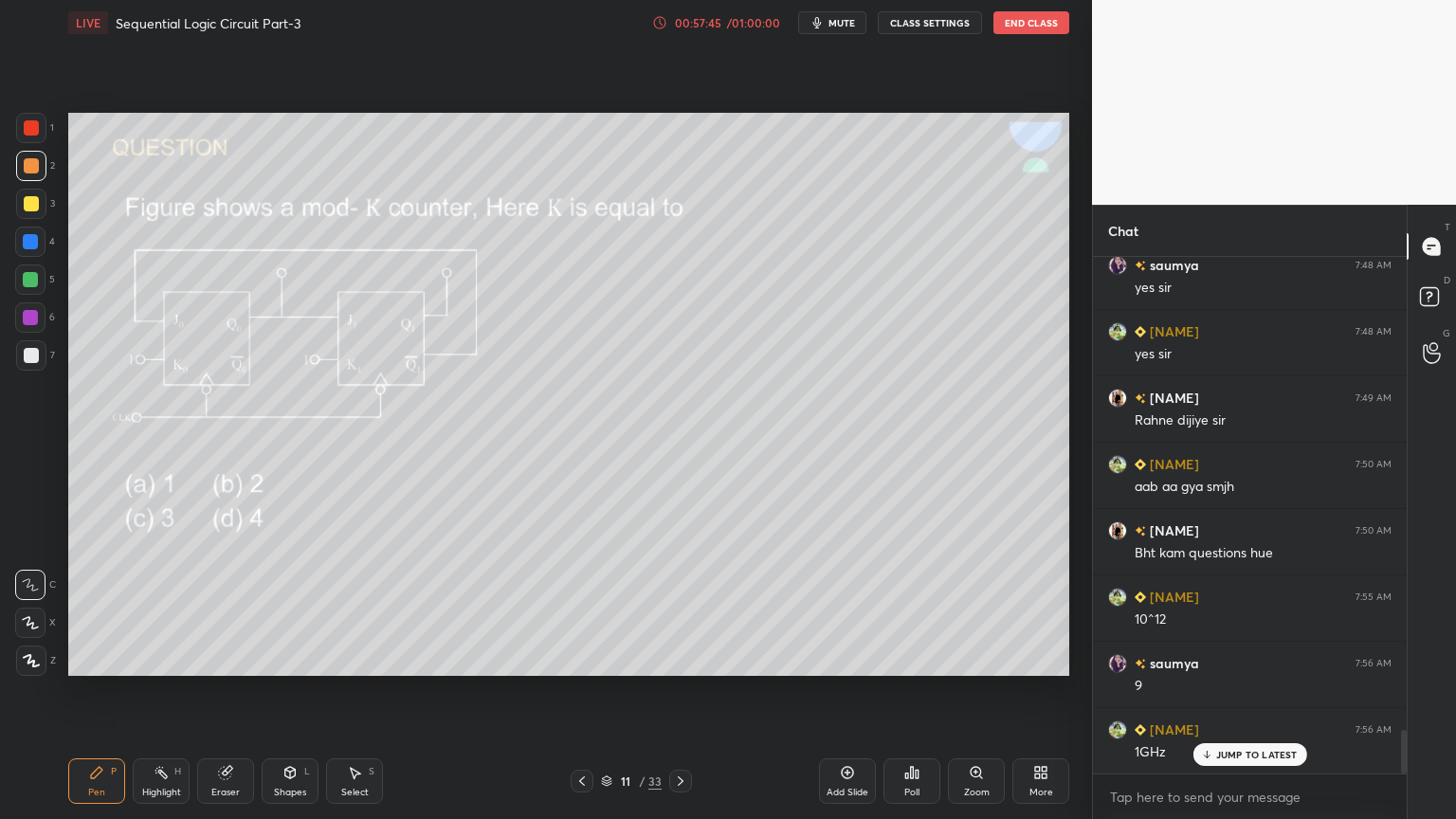 click at bounding box center [30, 280] 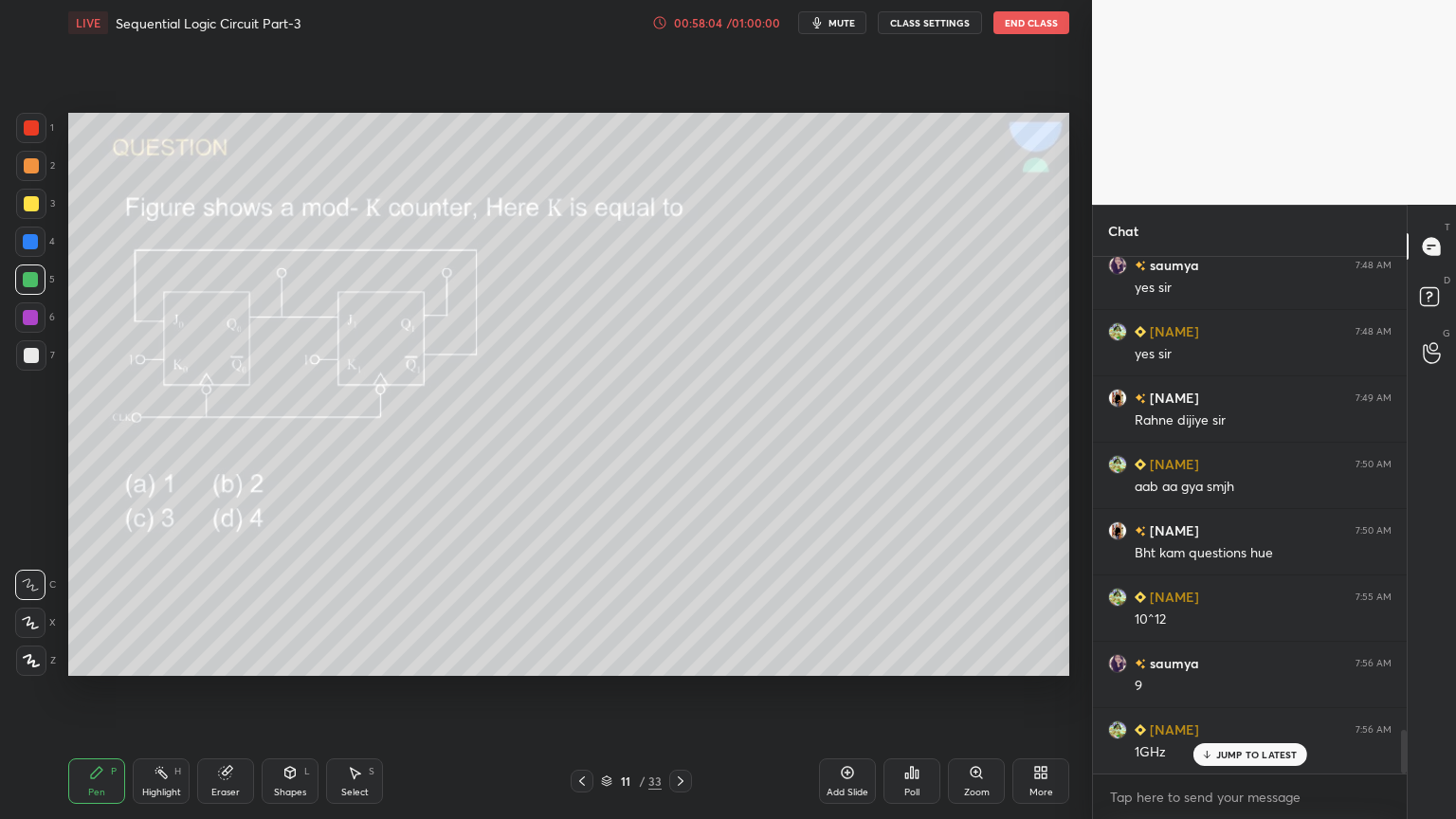 click 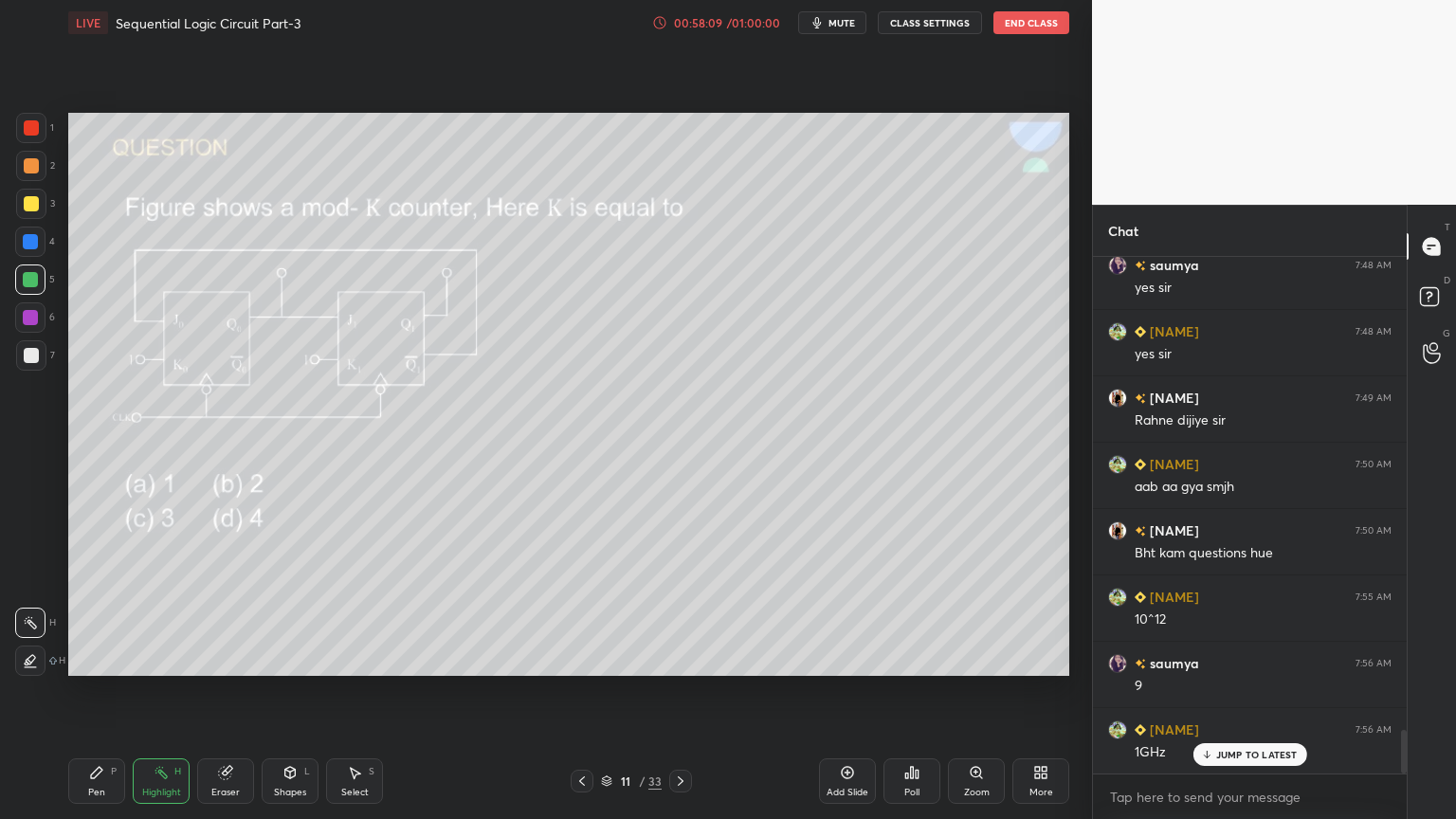 click 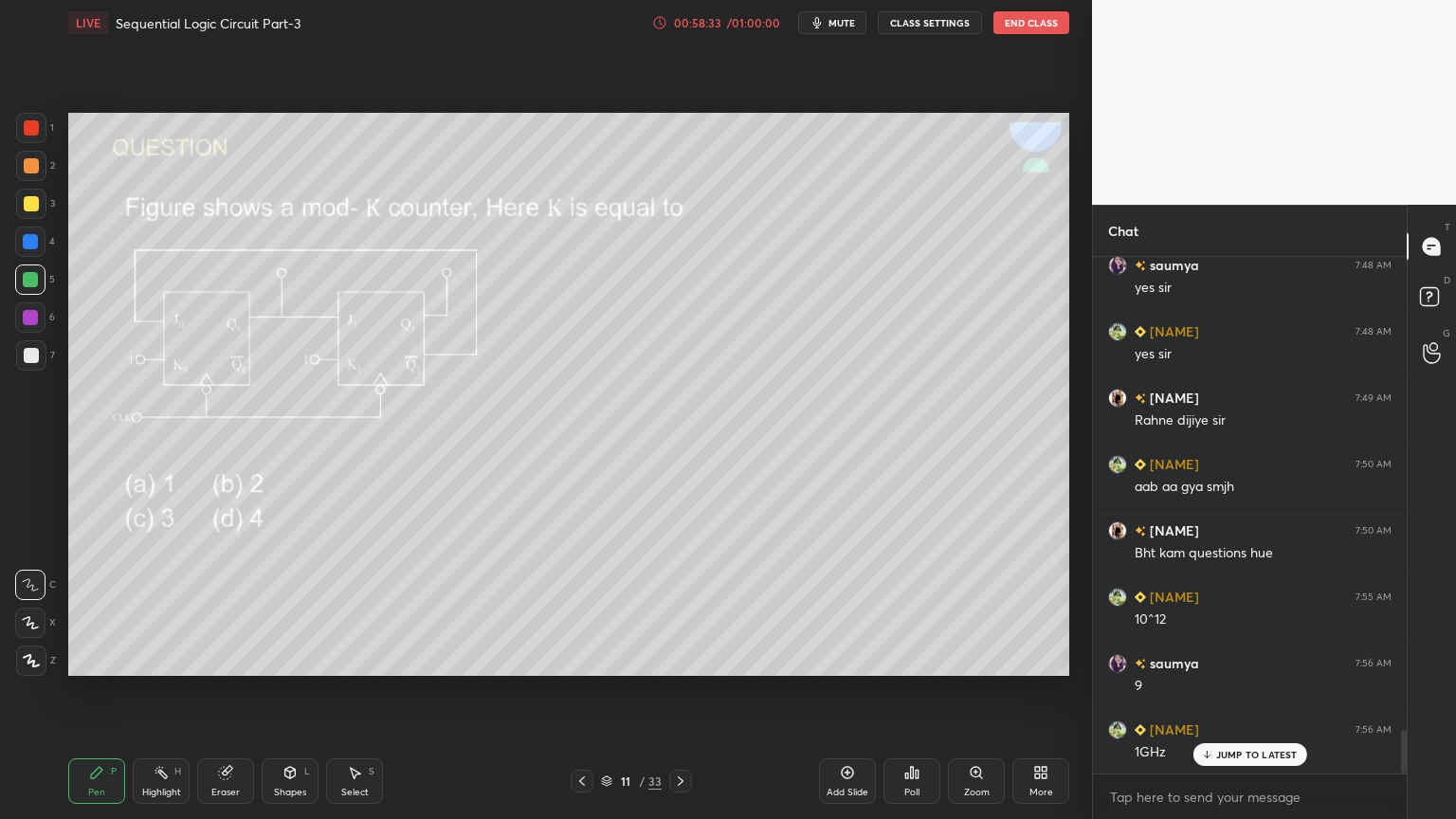 click on "Eraser" at bounding box center [226, 781] 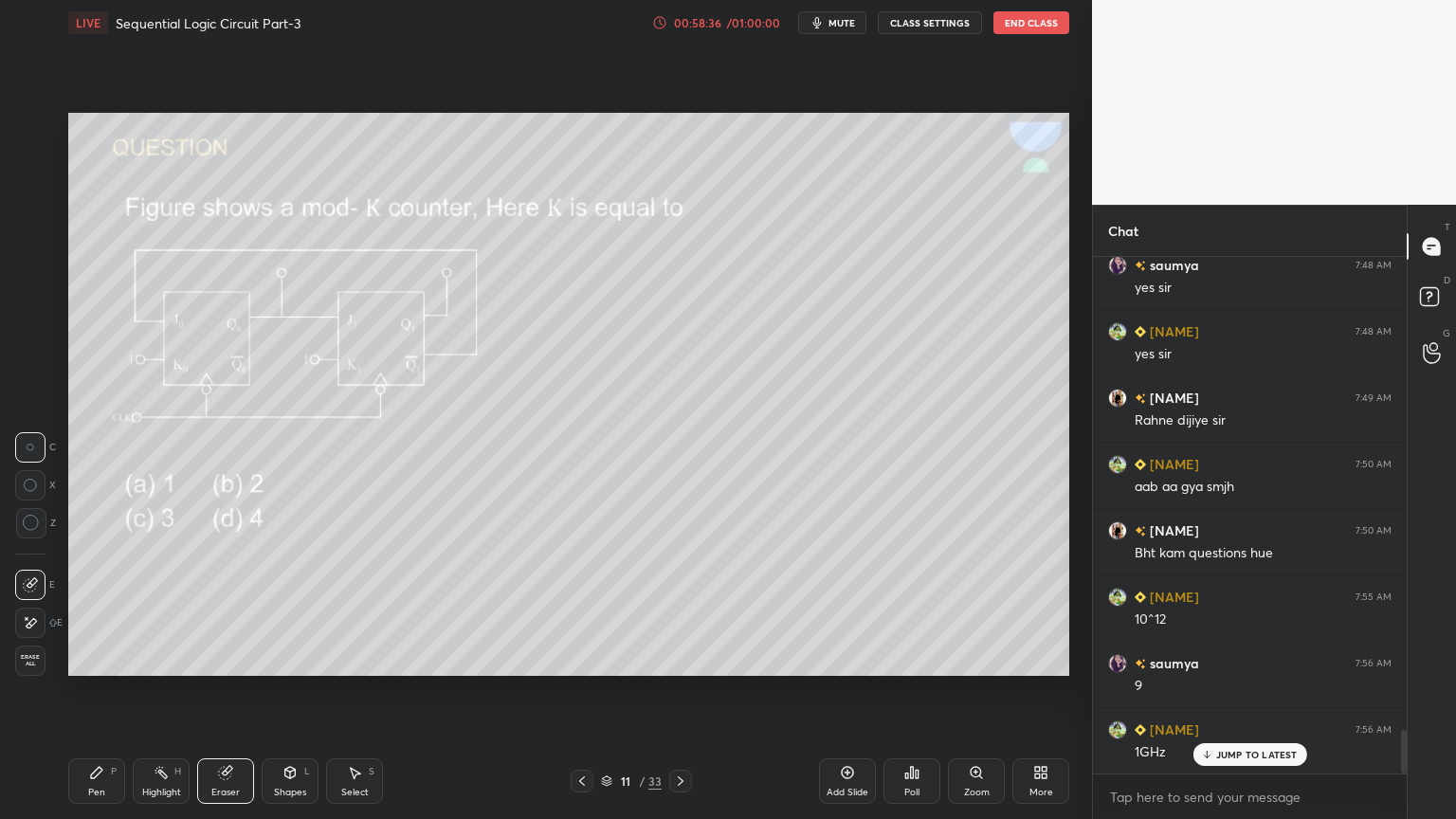 click 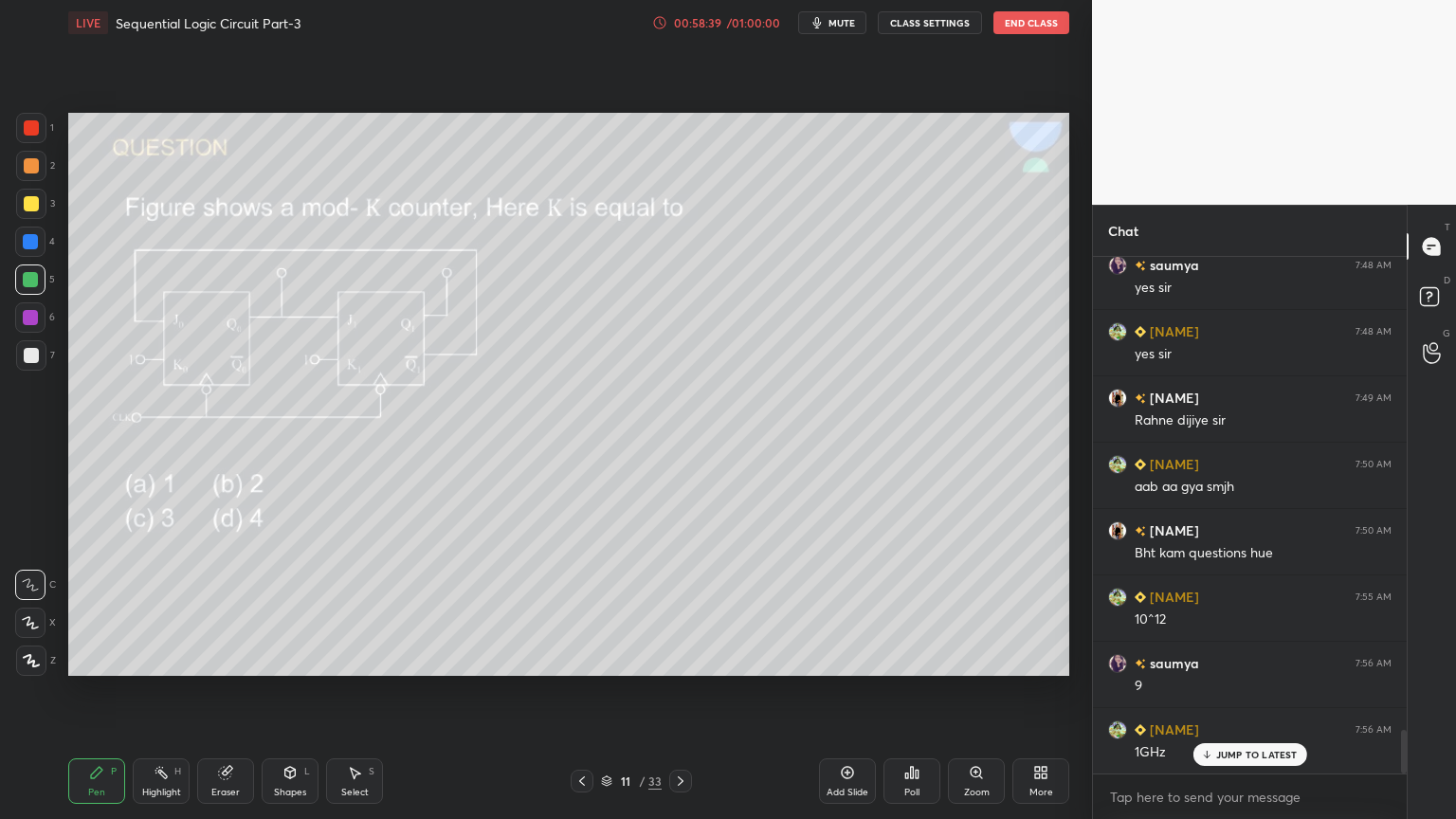 click at bounding box center [31, 204] 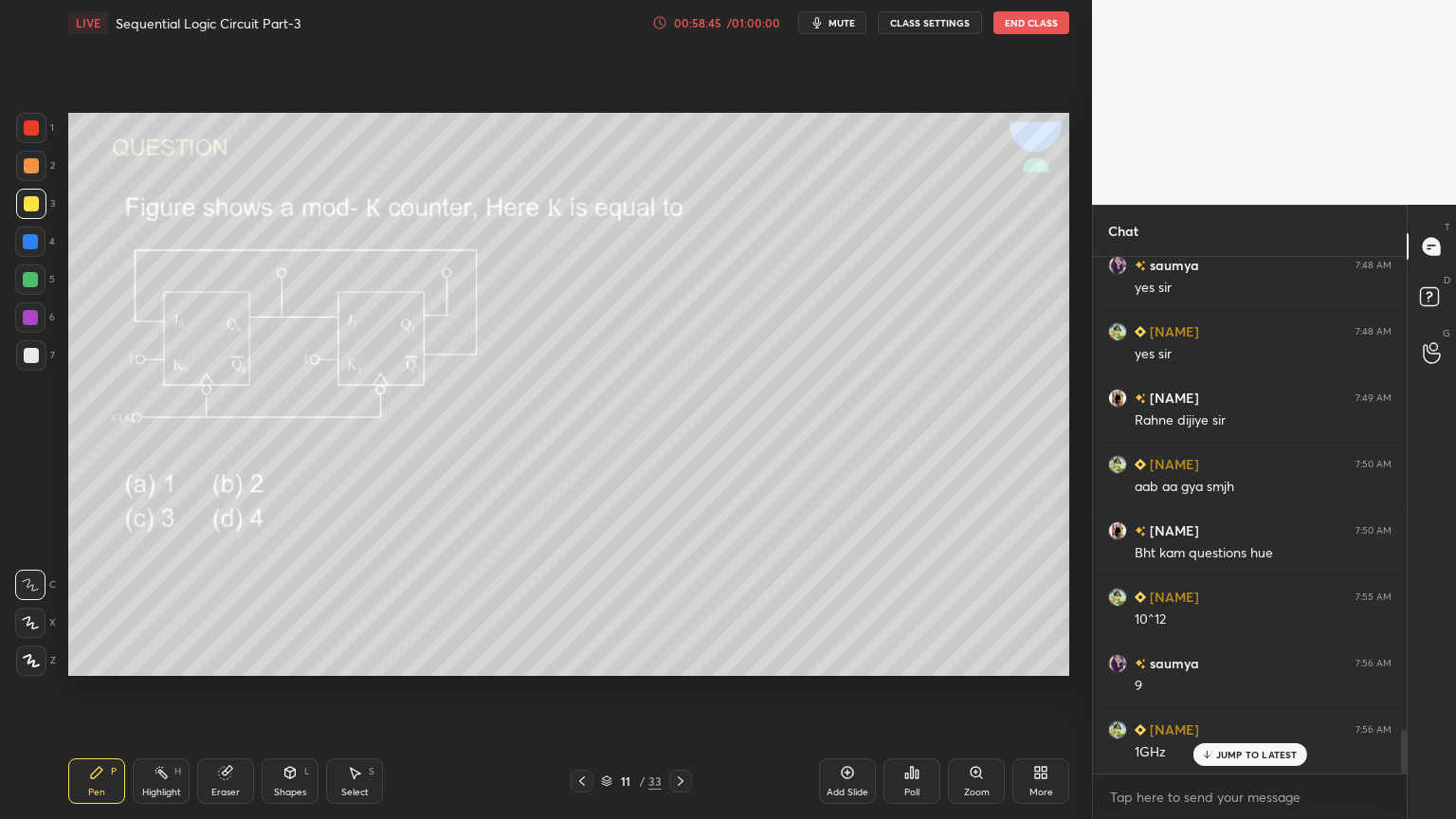 click at bounding box center (30, 280) 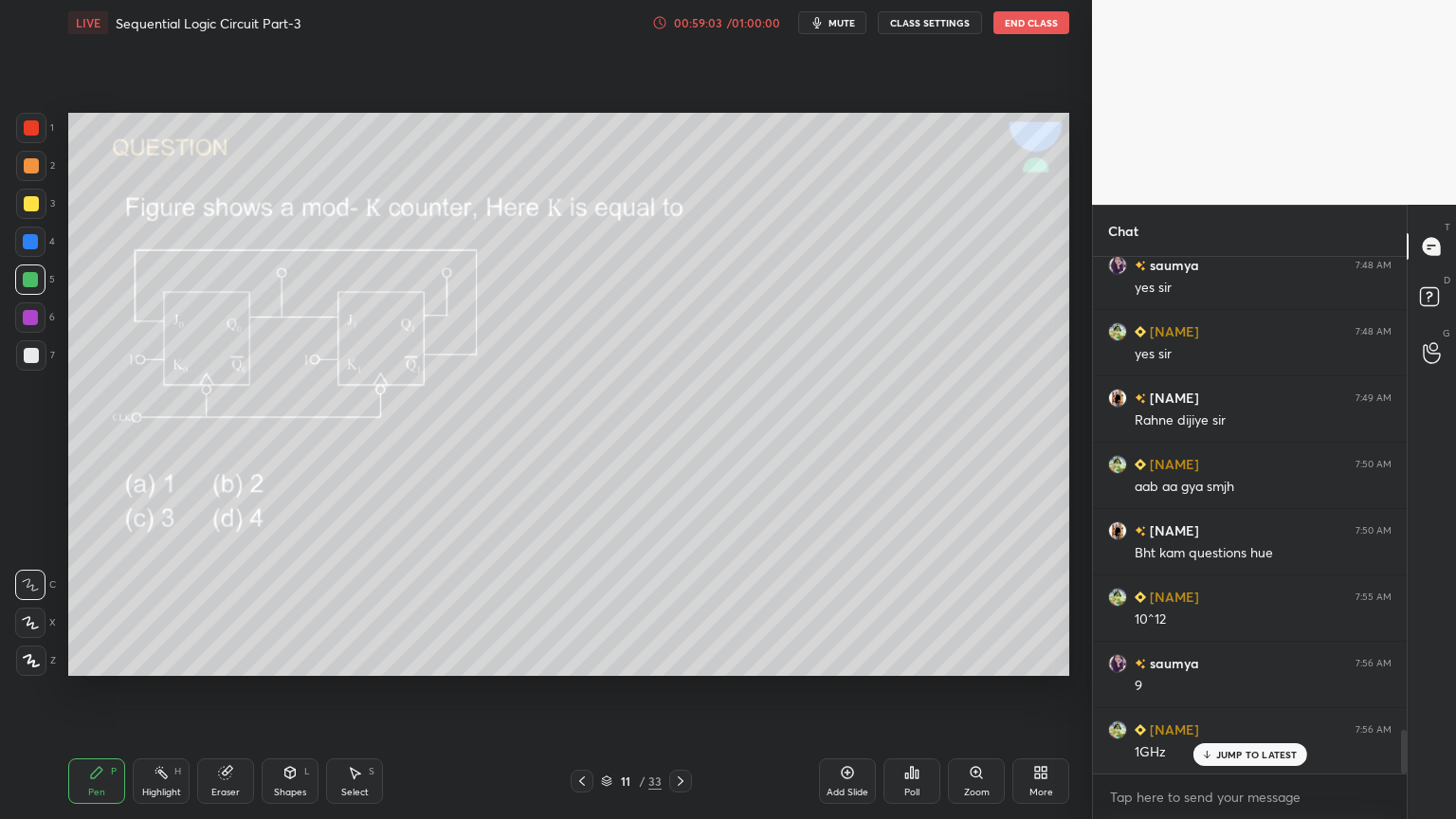 click on "H" at bounding box center [177, 772] 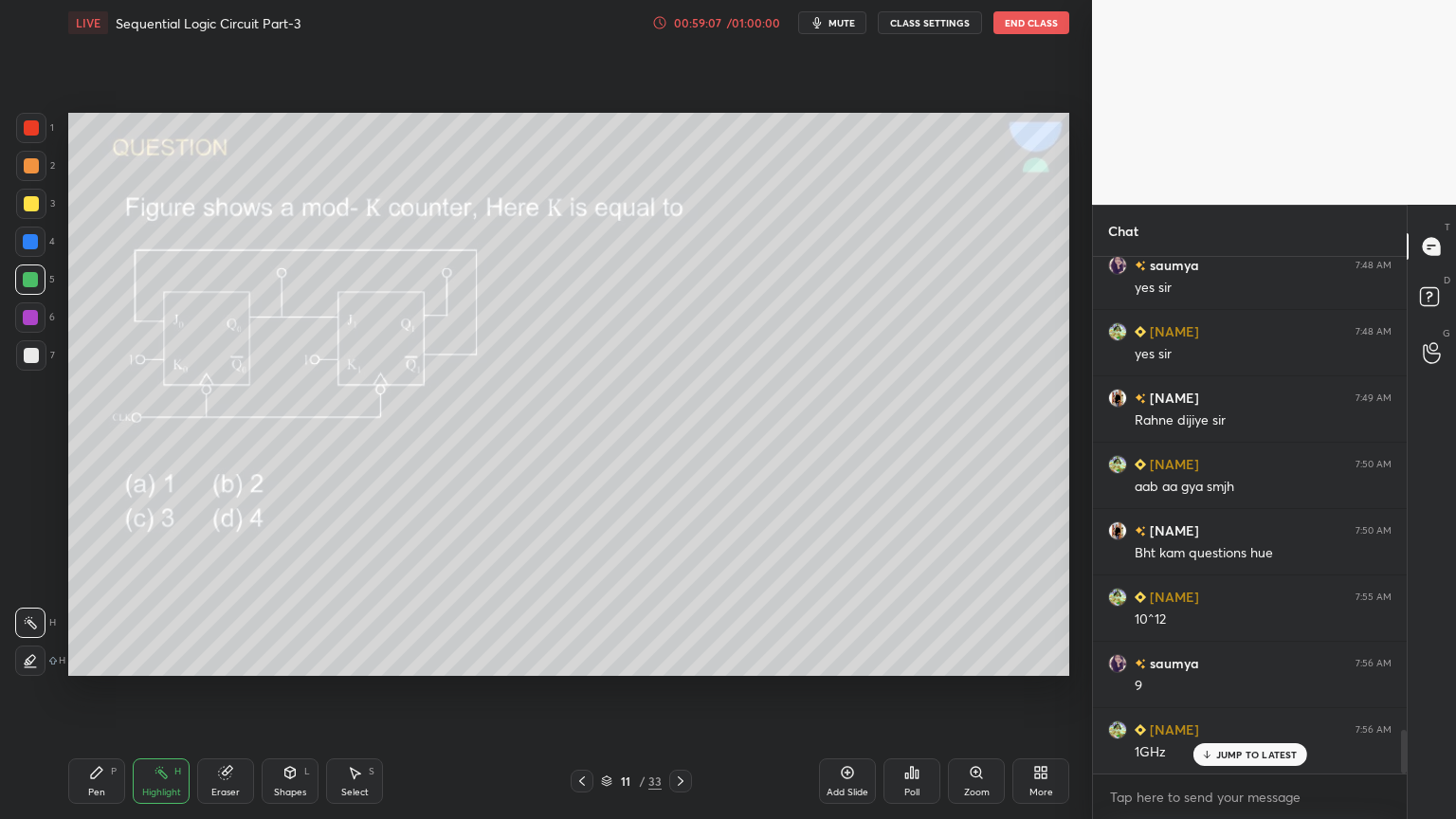 click 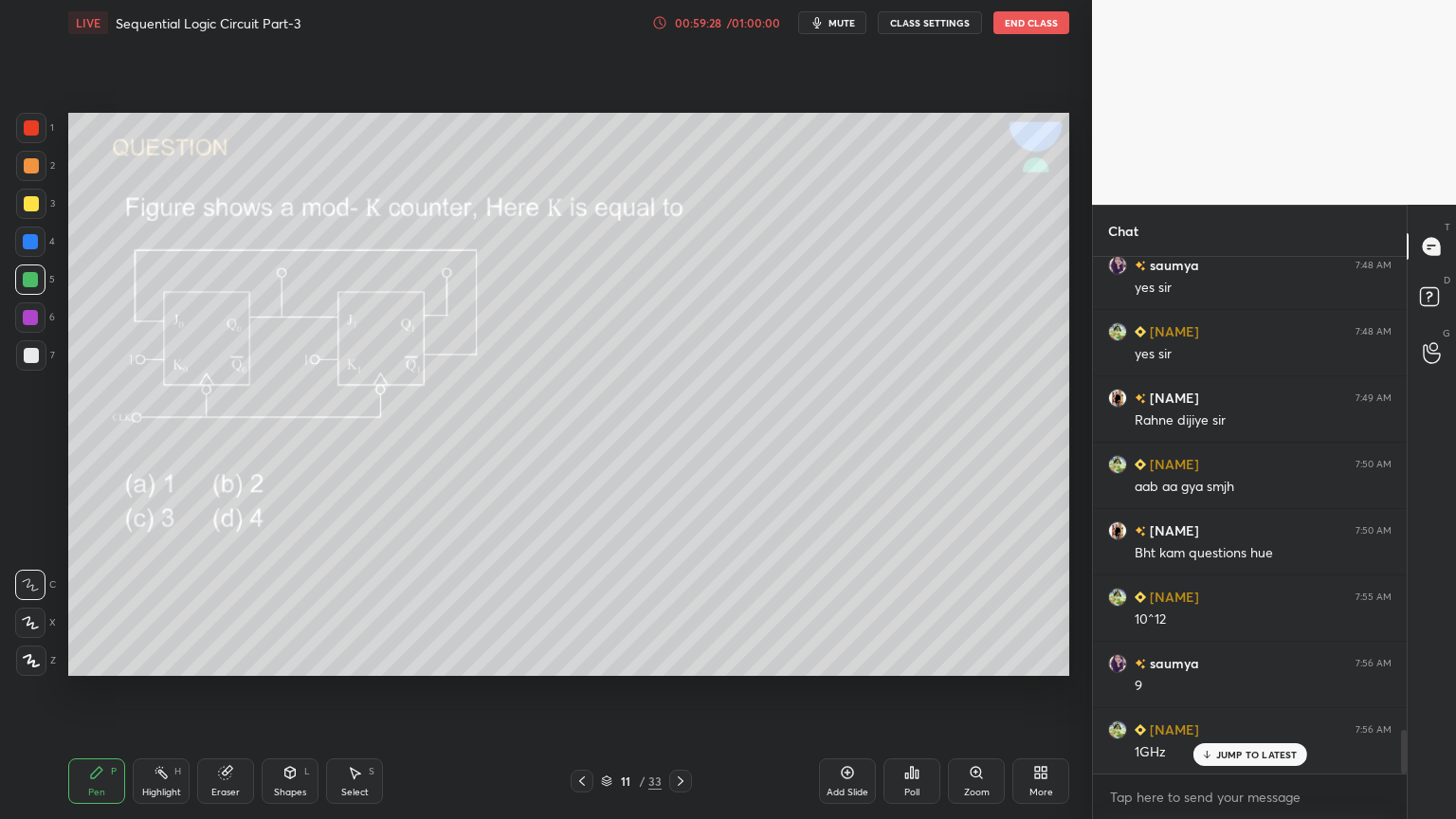 click on "Eraser" at bounding box center [226, 792] 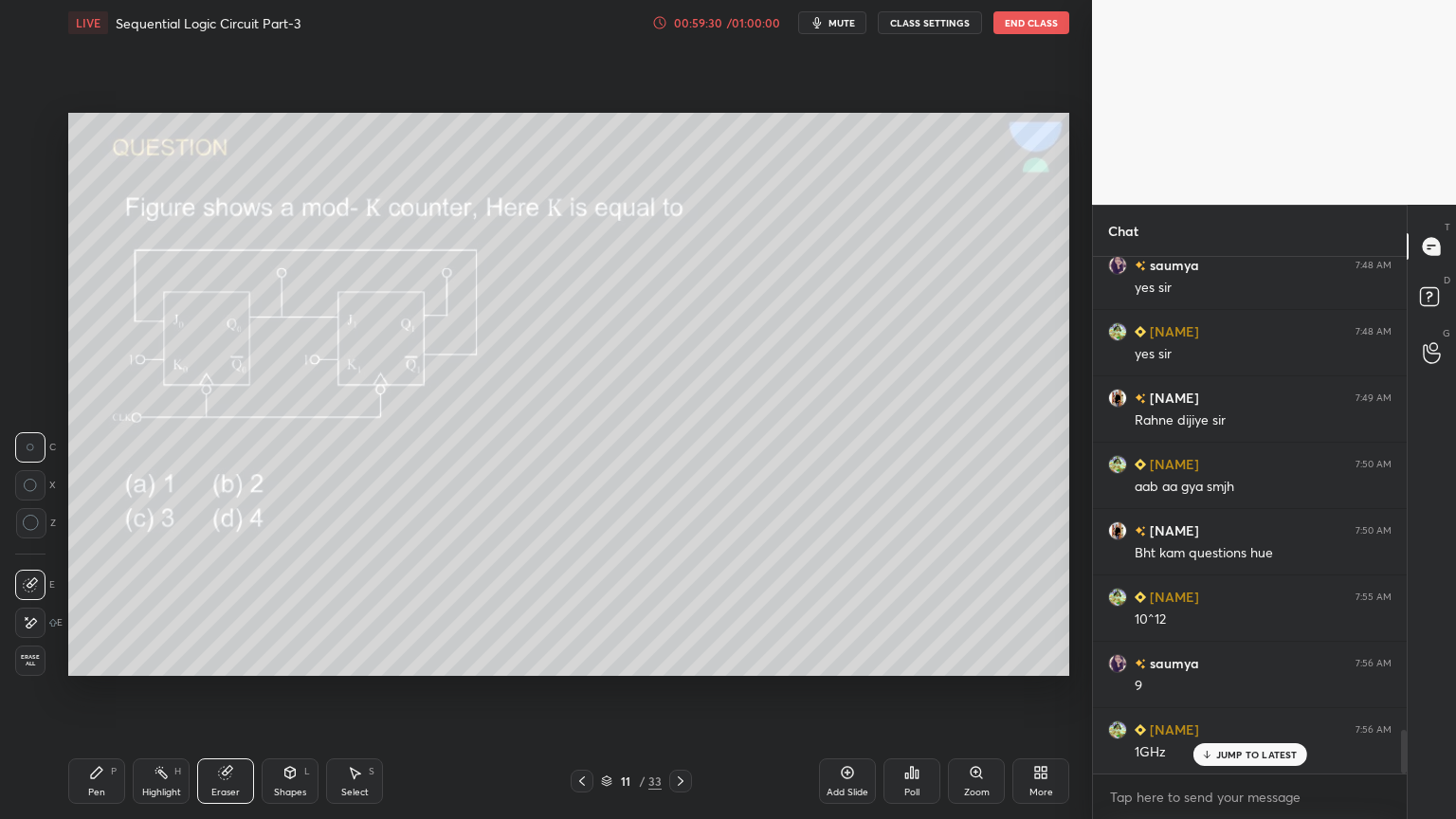 click on "Pen P" at bounding box center [97, 781] 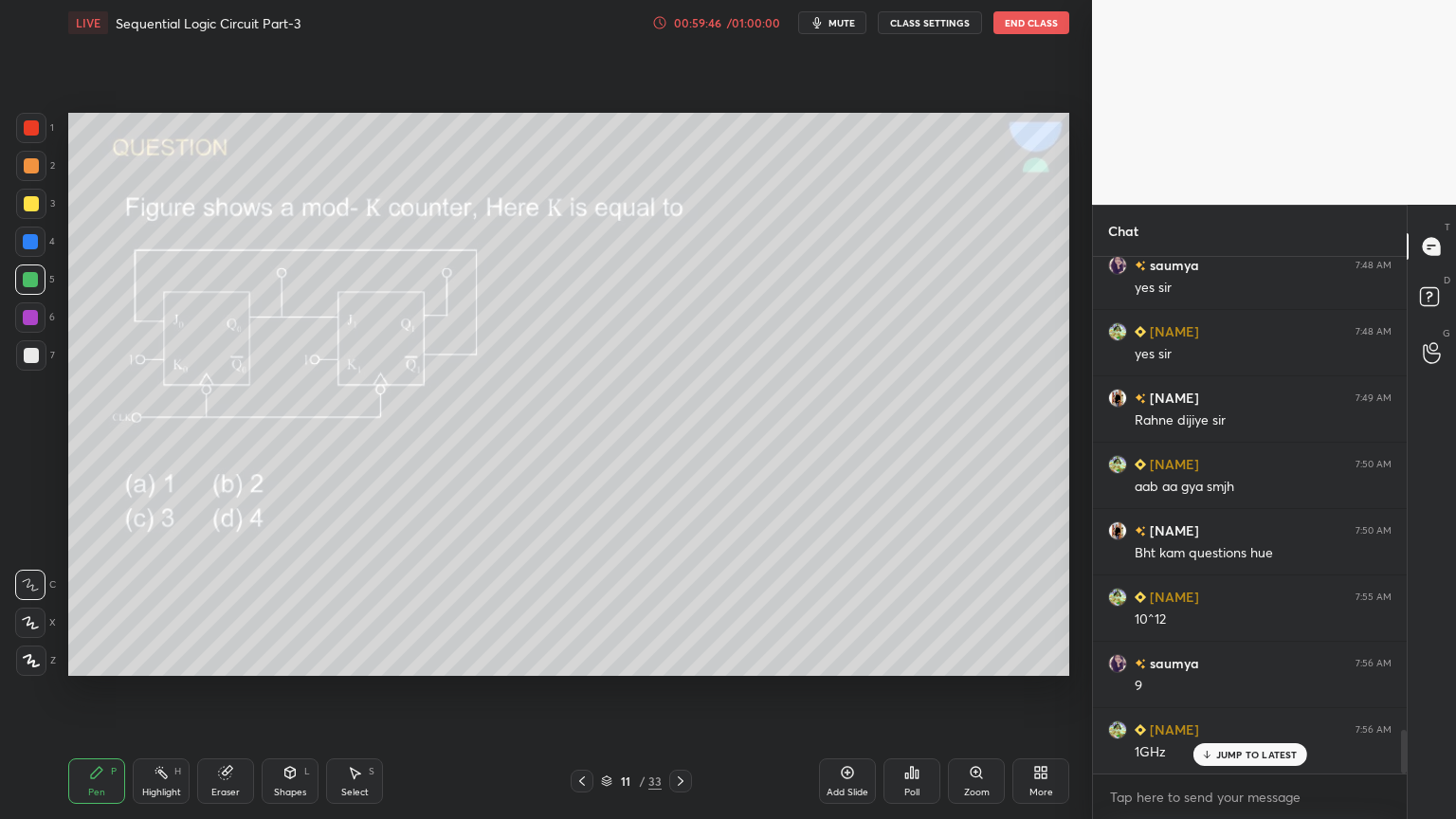 click at bounding box center (31, 204) 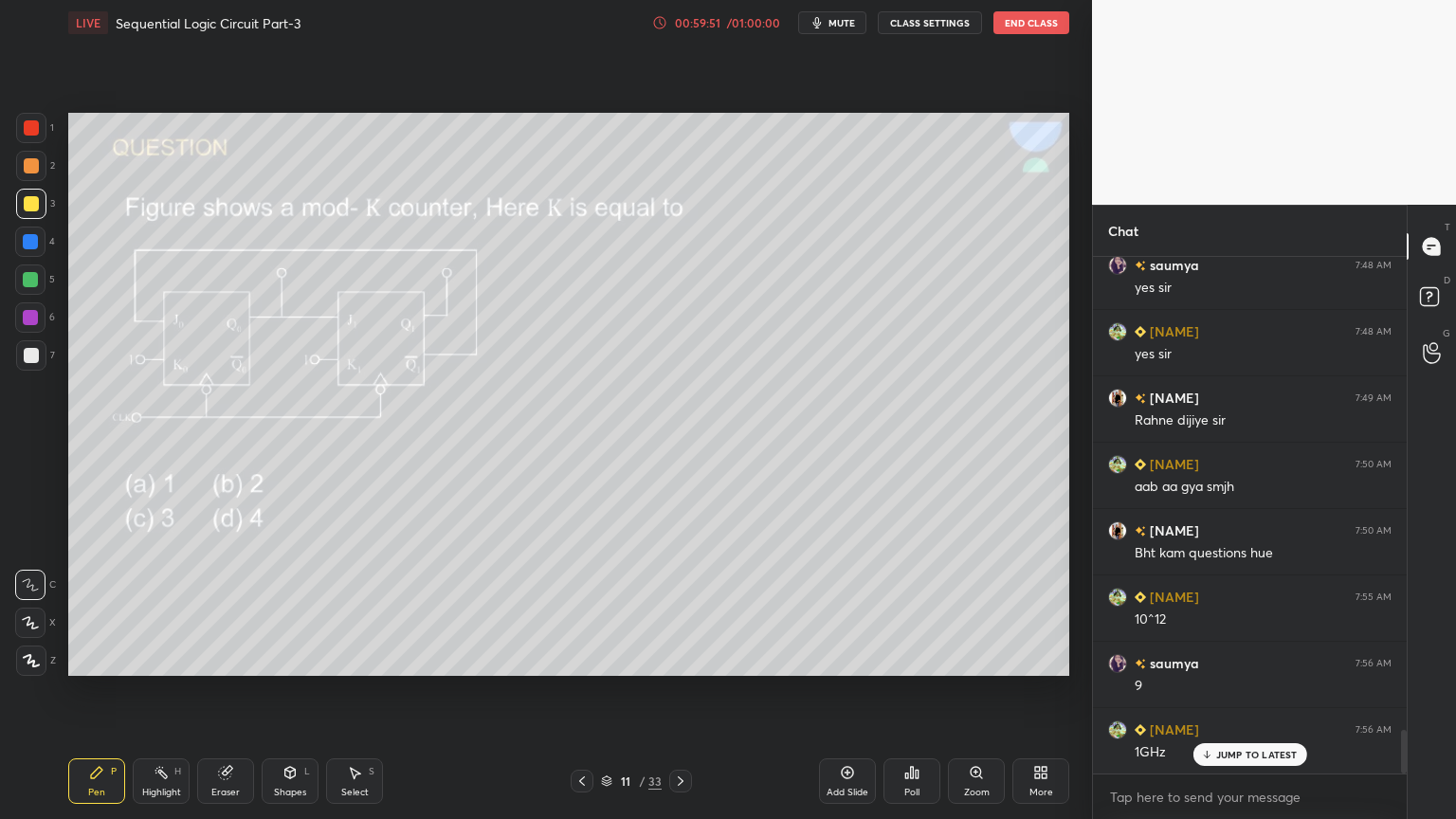 scroll, scrollTop: 5706, scrollLeft: 0, axis: vertical 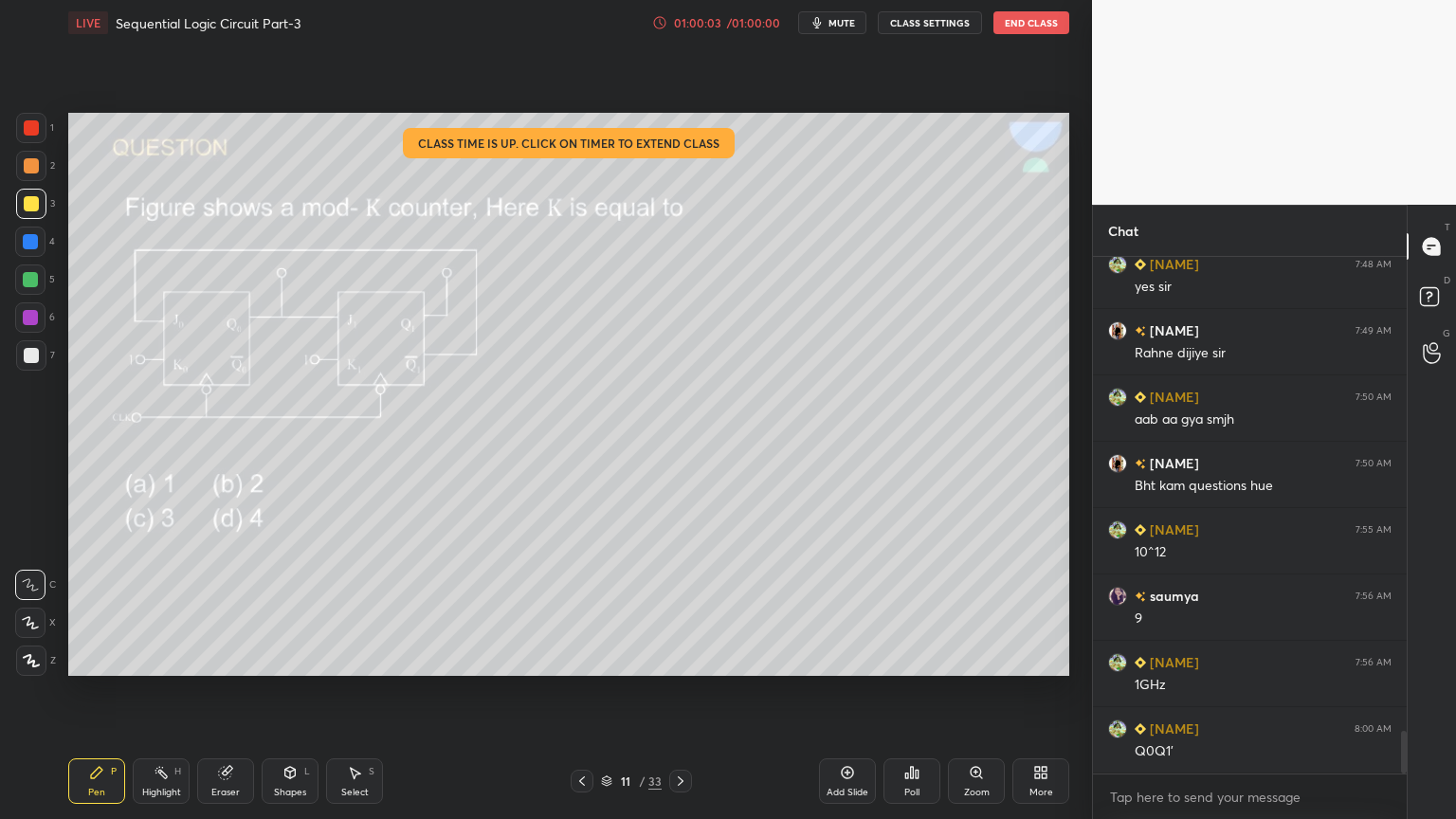click at bounding box center [30, 242] 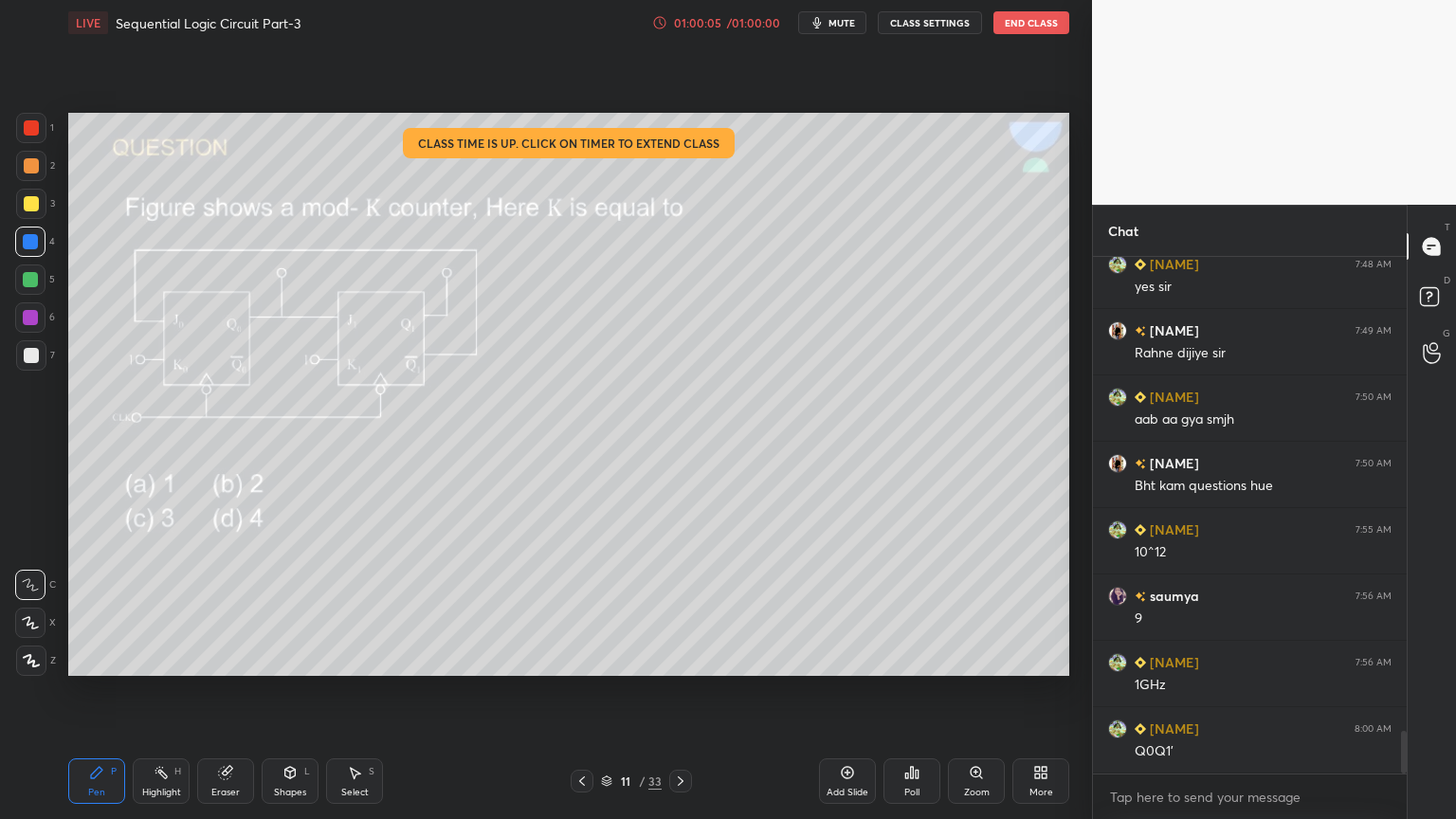 click at bounding box center [30, 318] 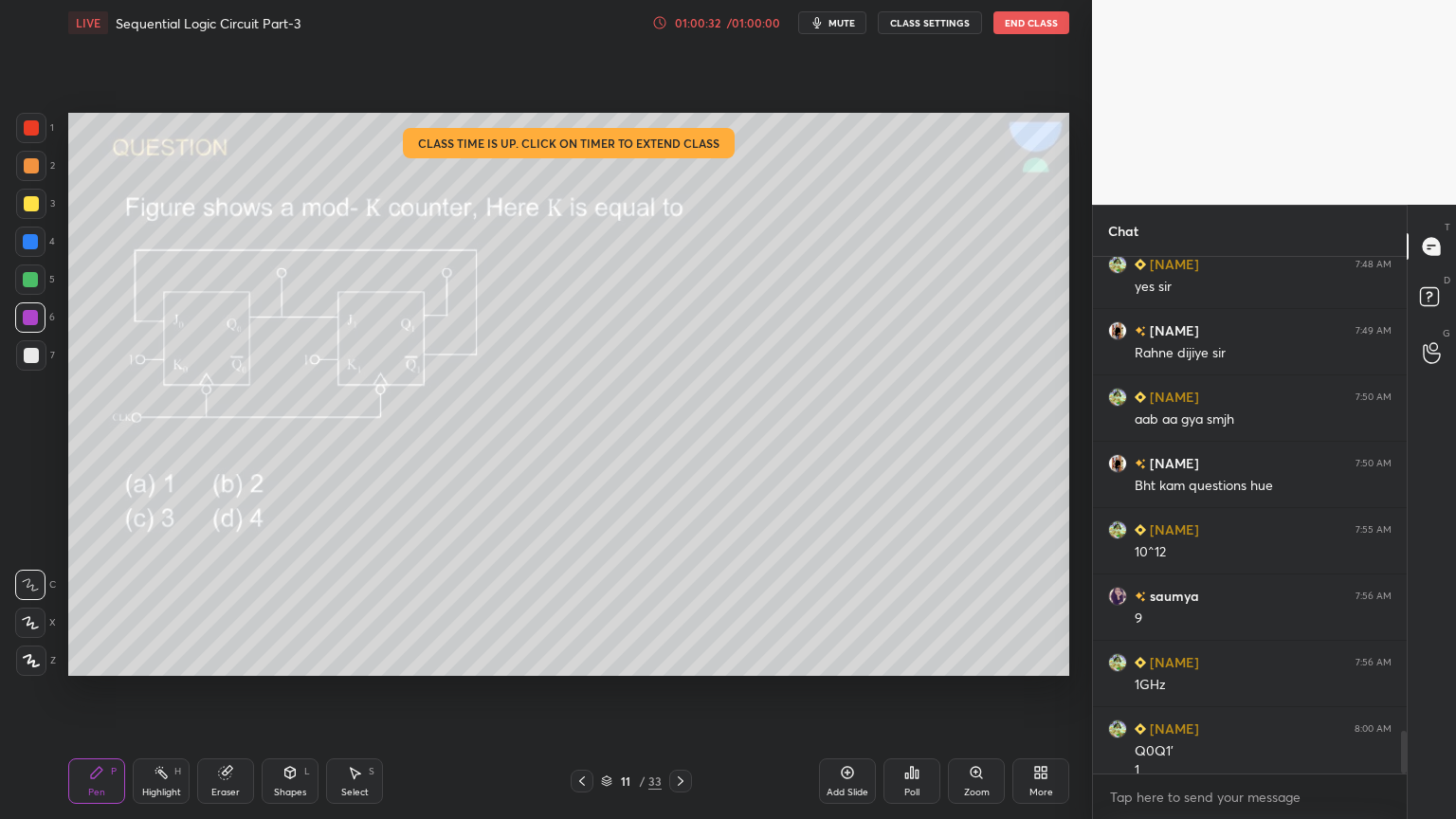 scroll, scrollTop: 5724, scrollLeft: 0, axis: vertical 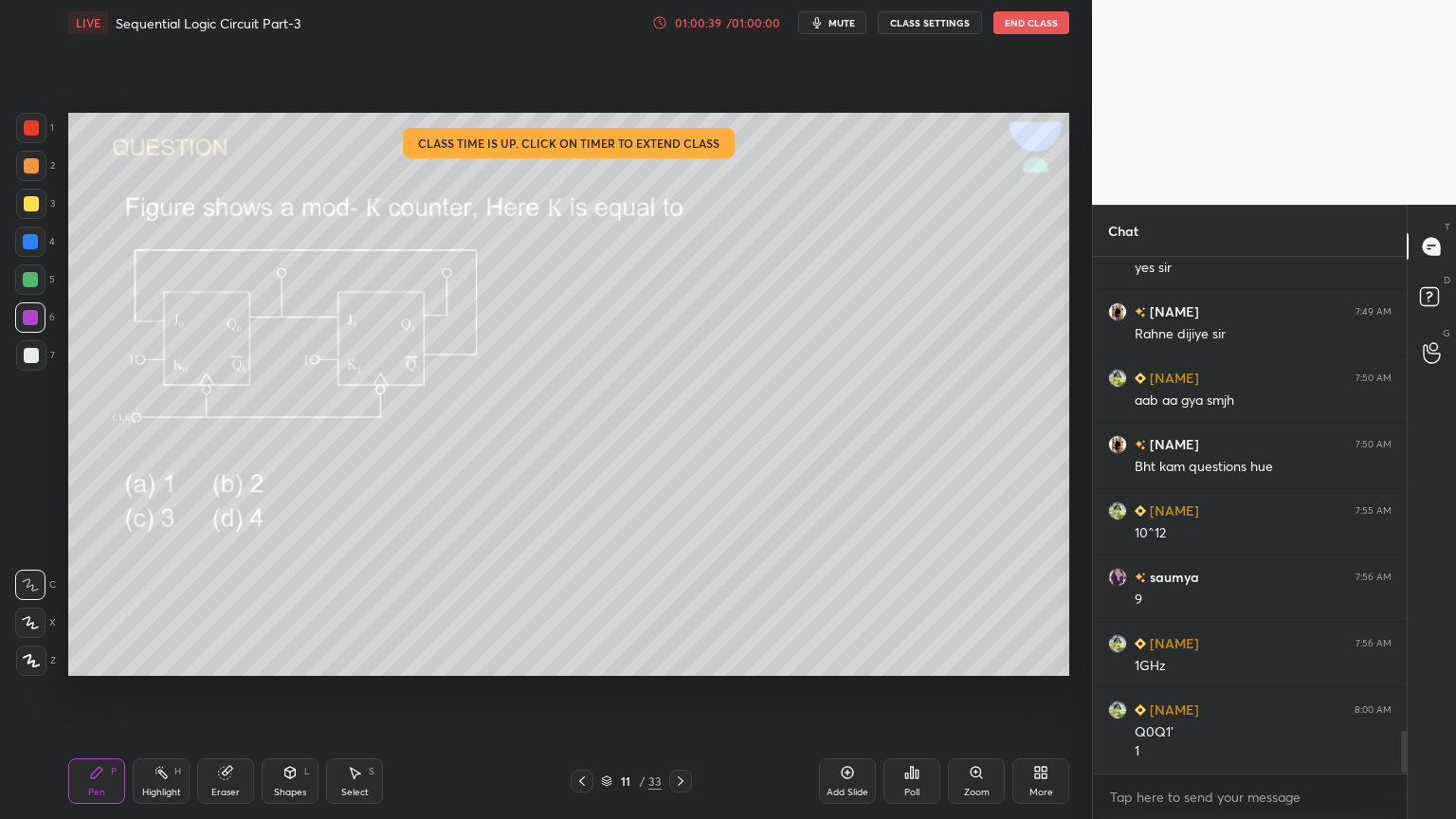 click on "Eraser" at bounding box center (226, 781) 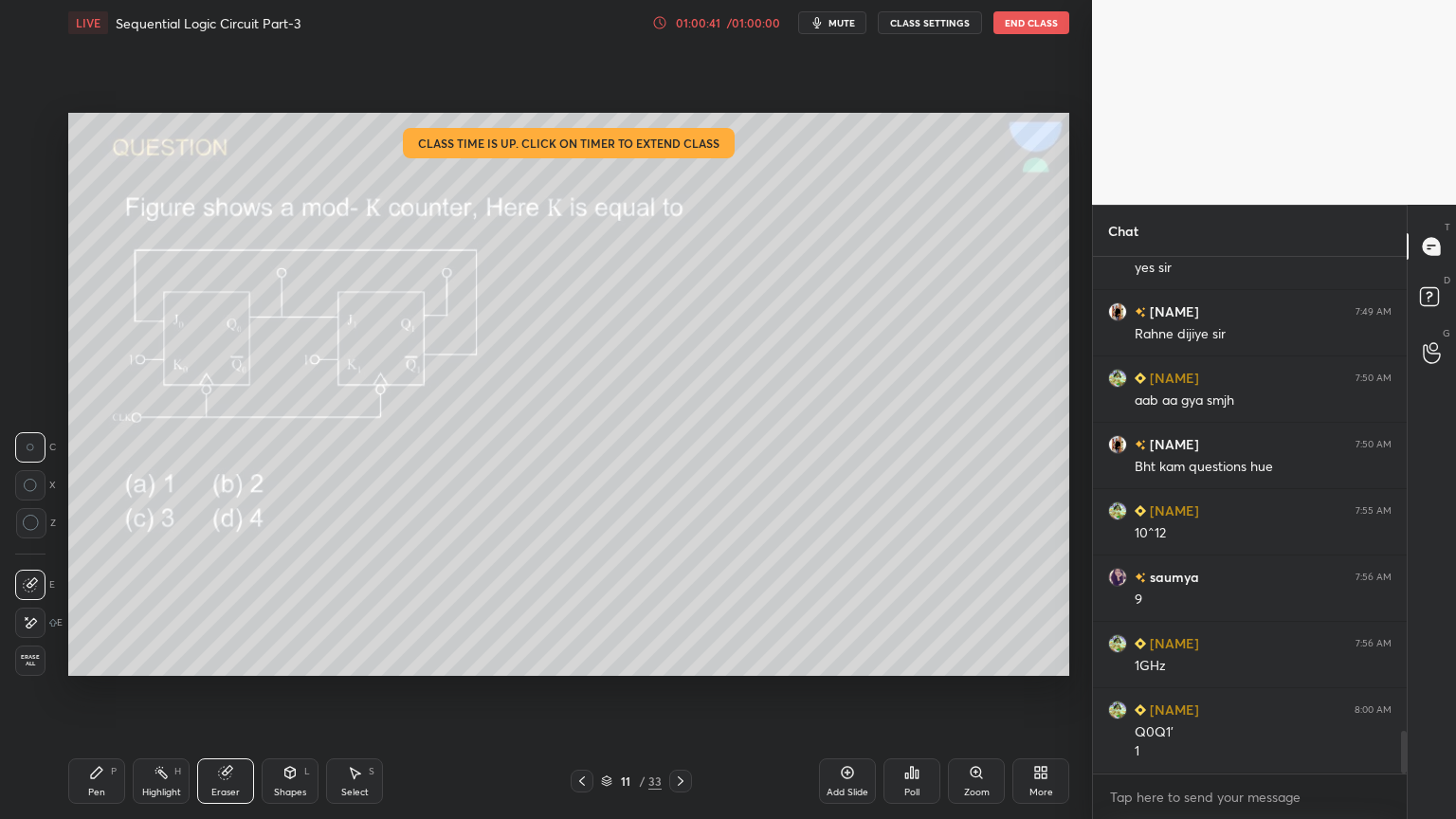 click on "Pen P" at bounding box center (97, 781) 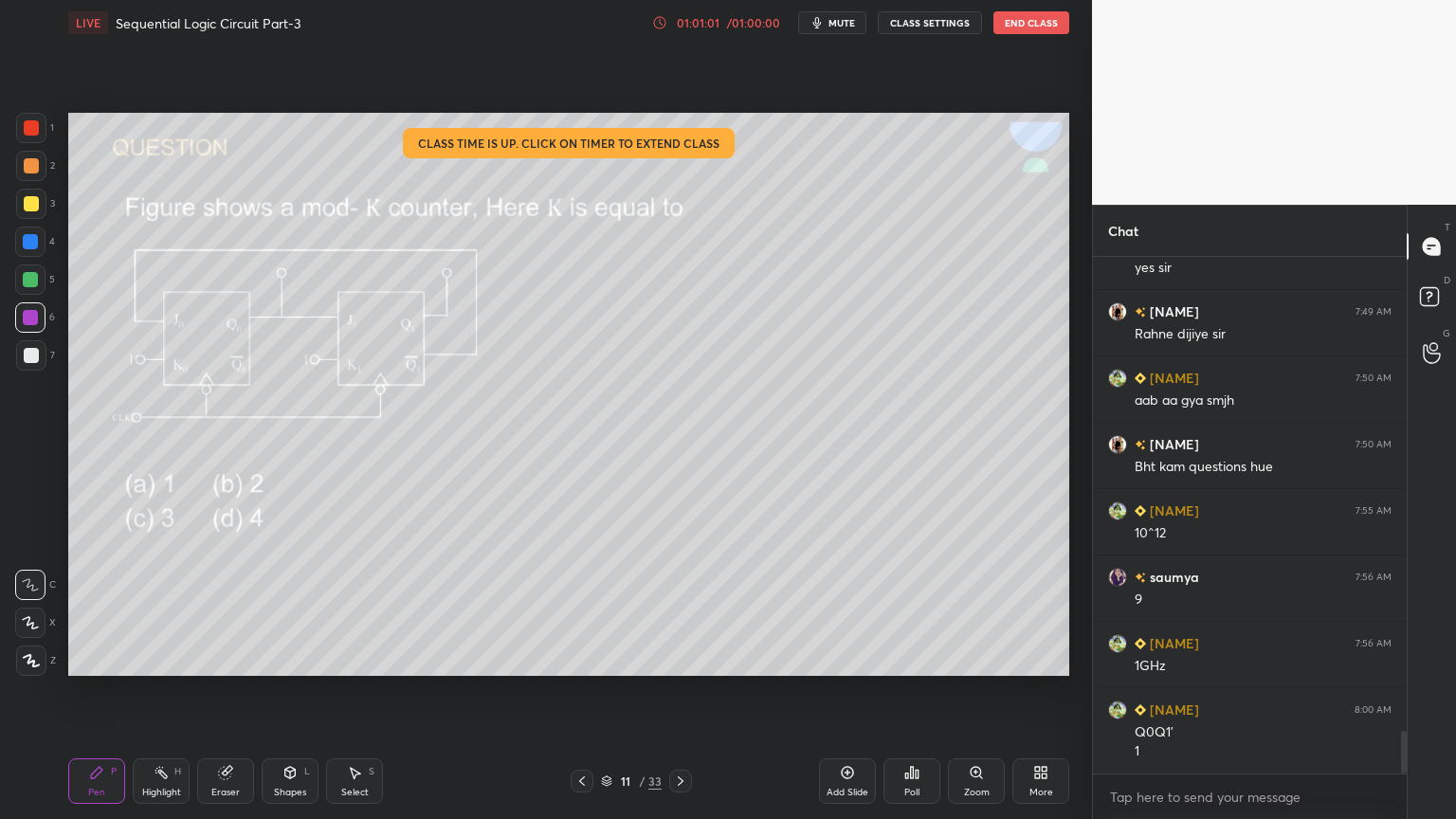 scroll, scrollTop: 5790, scrollLeft: 0, axis: vertical 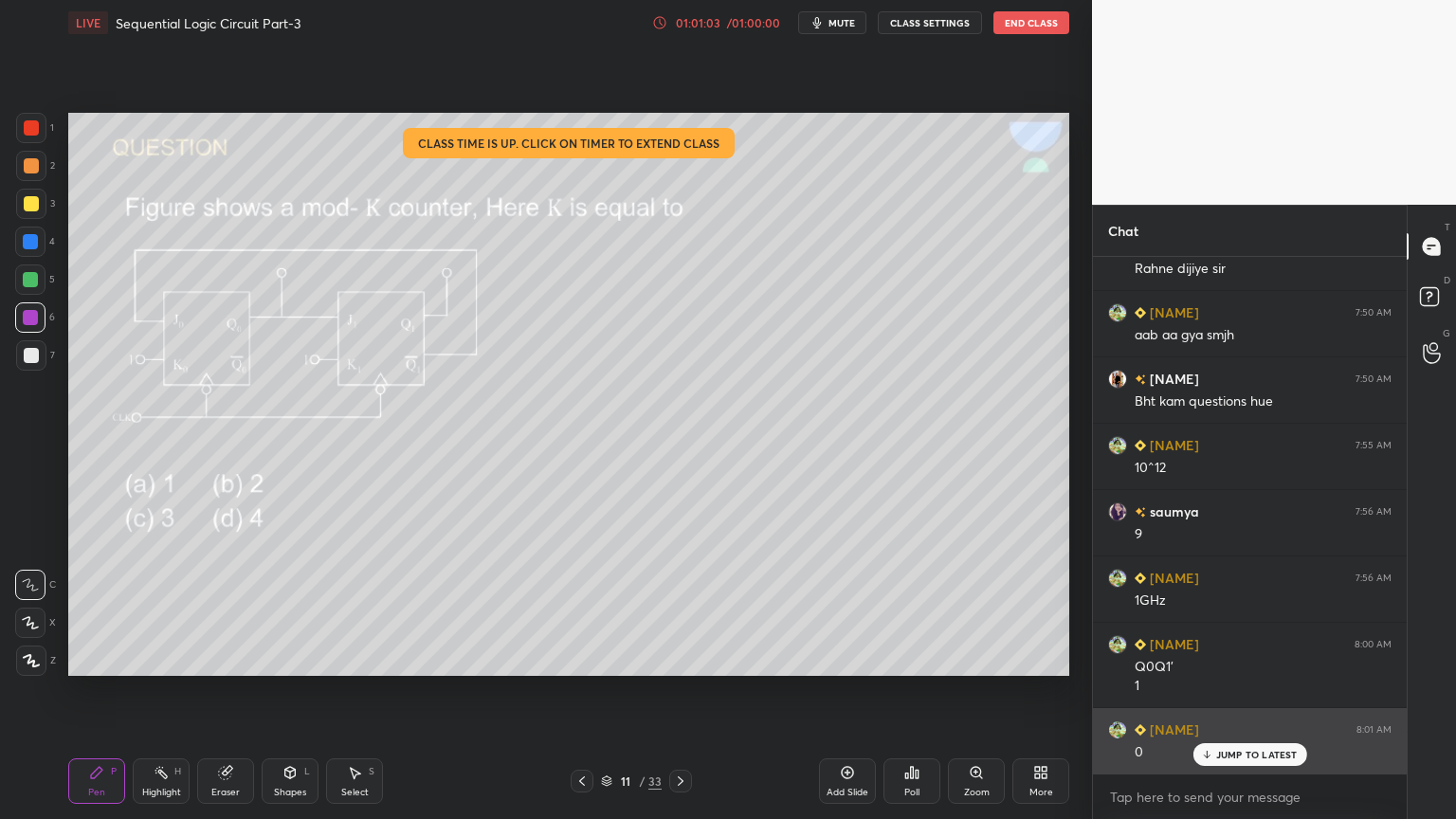 click on "JUMP TO LATEST" at bounding box center [1257, 755] 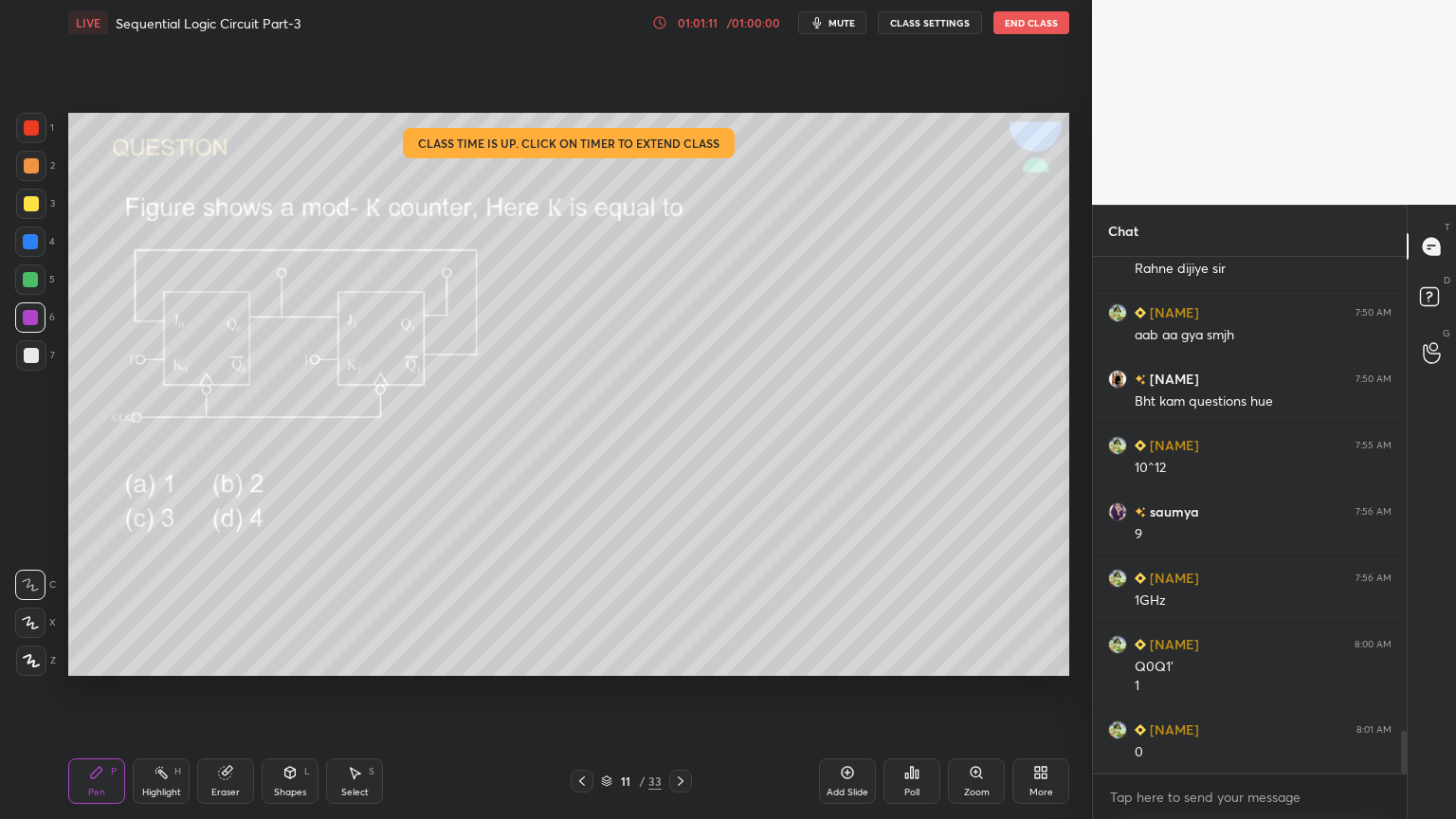 click at bounding box center (31, 204) 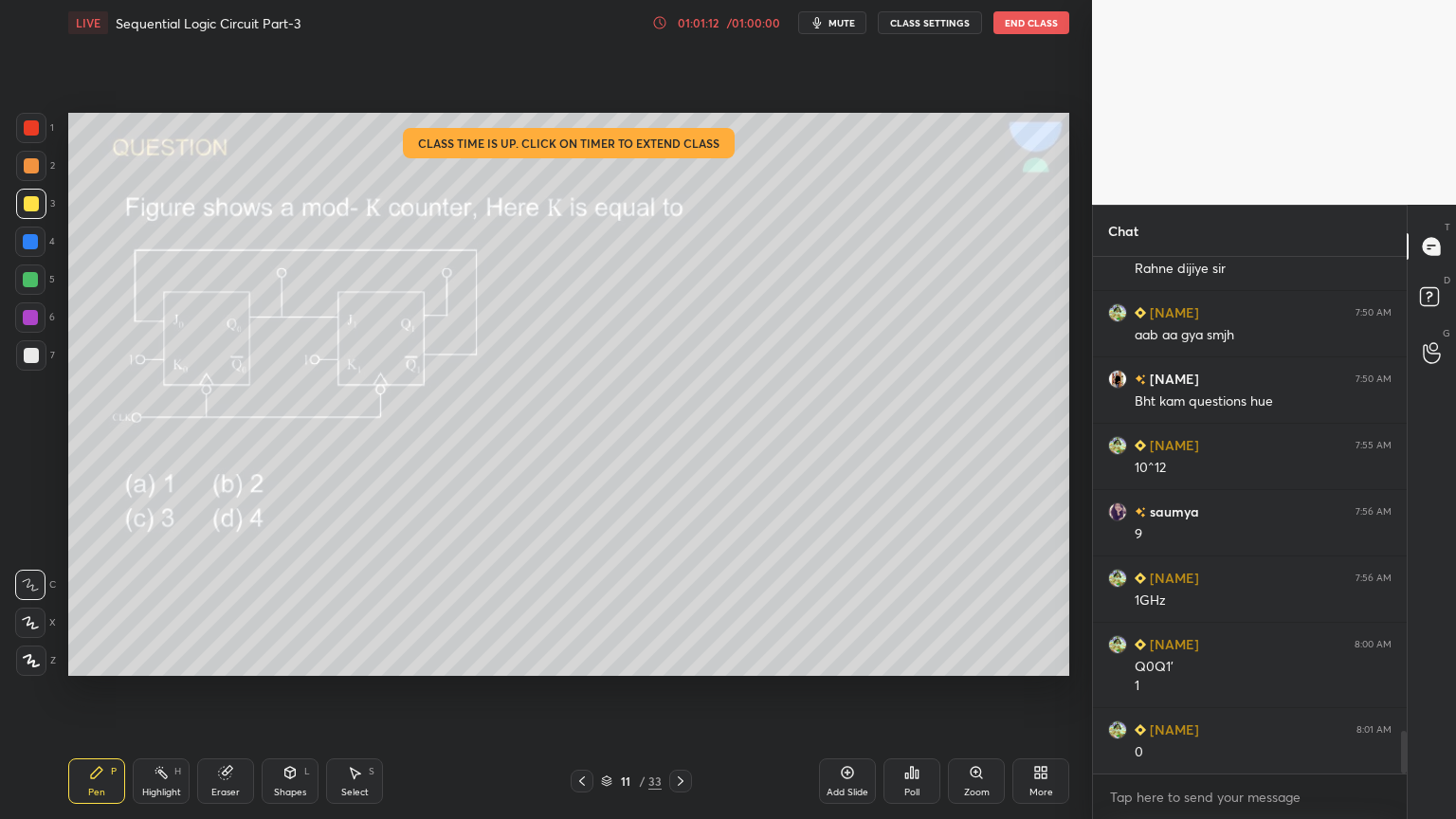 click at bounding box center (31, 166) 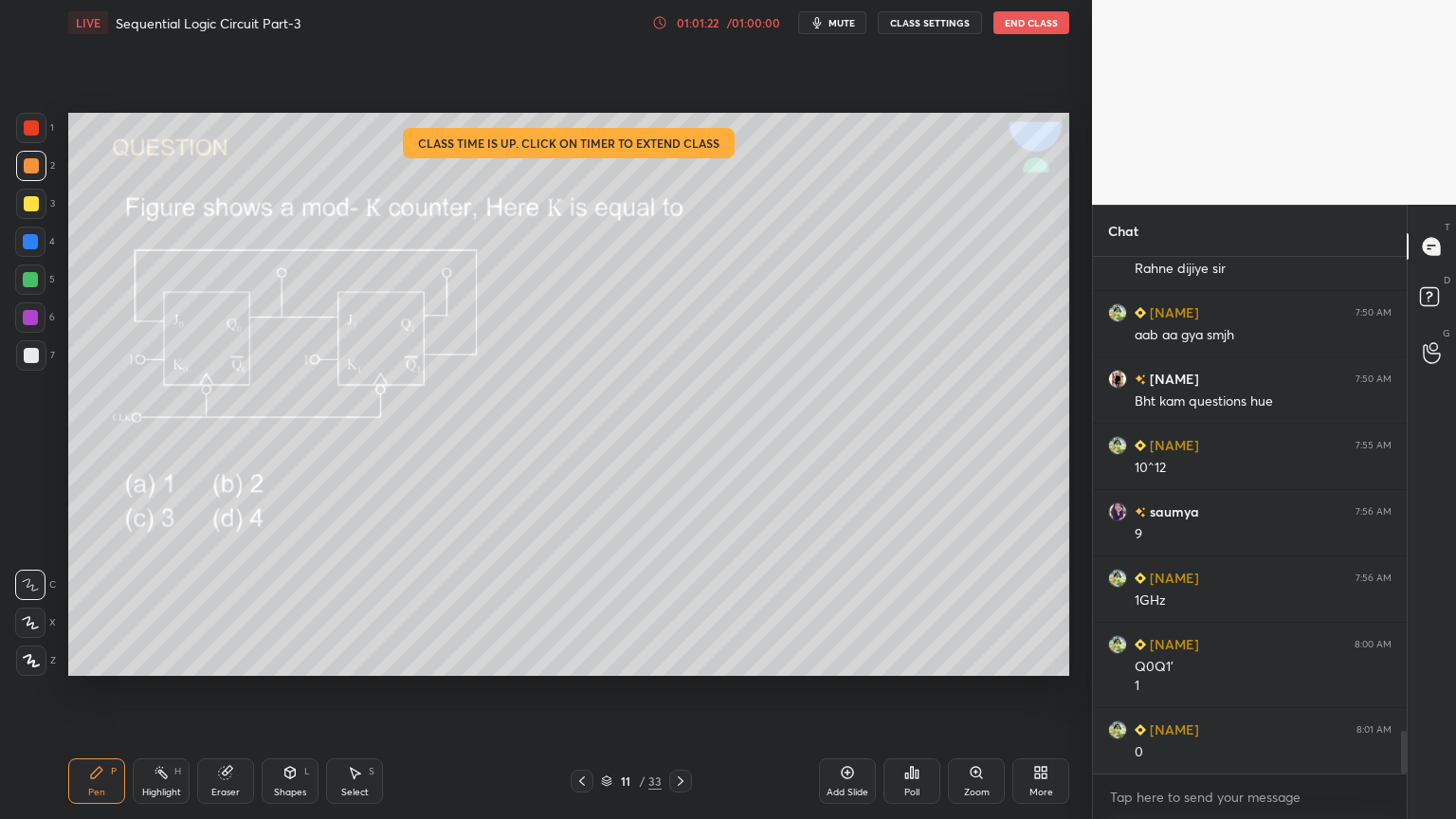 scroll, scrollTop: 5809, scrollLeft: 0, axis: vertical 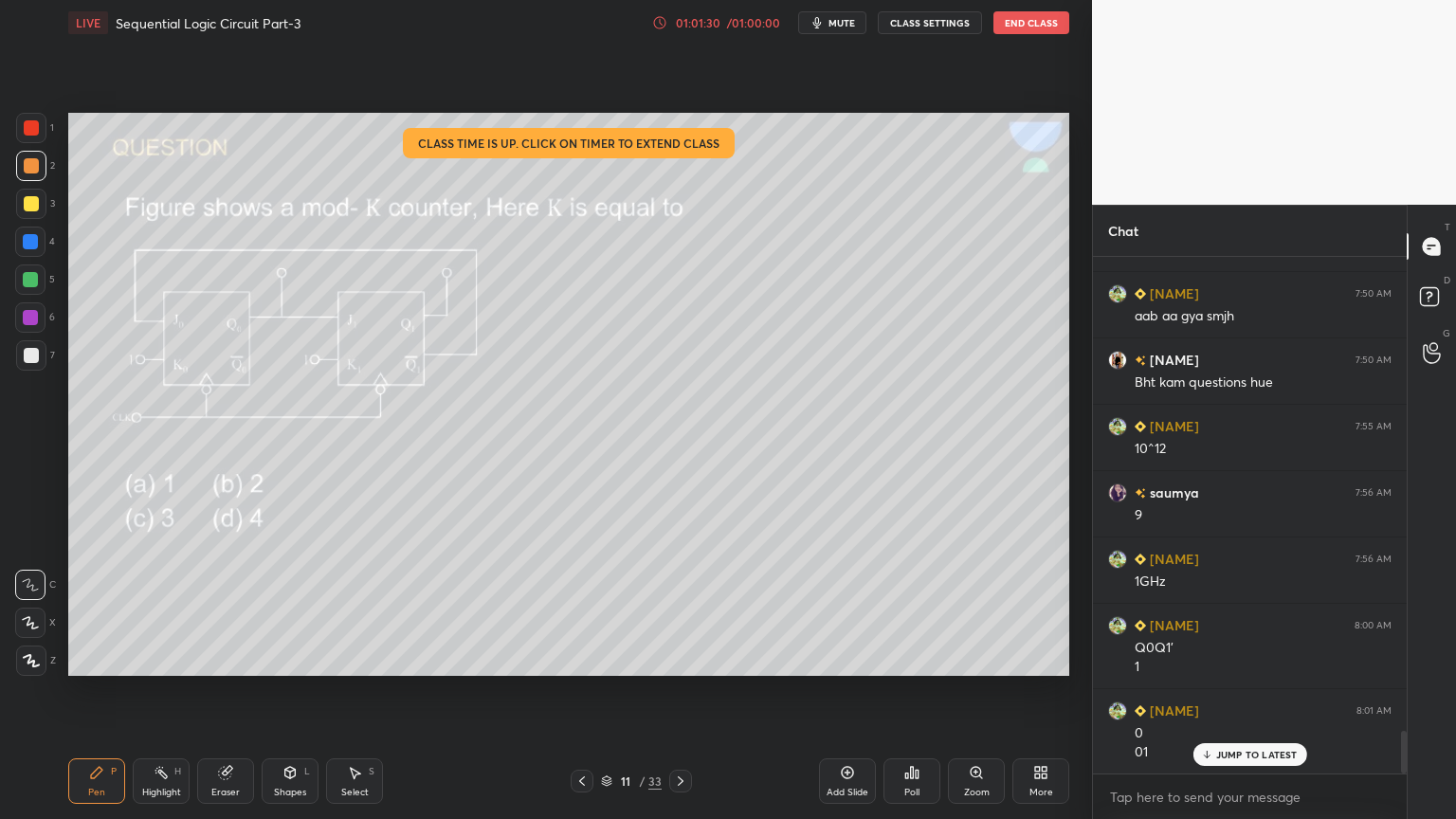 click on "Eraser" at bounding box center [226, 781] 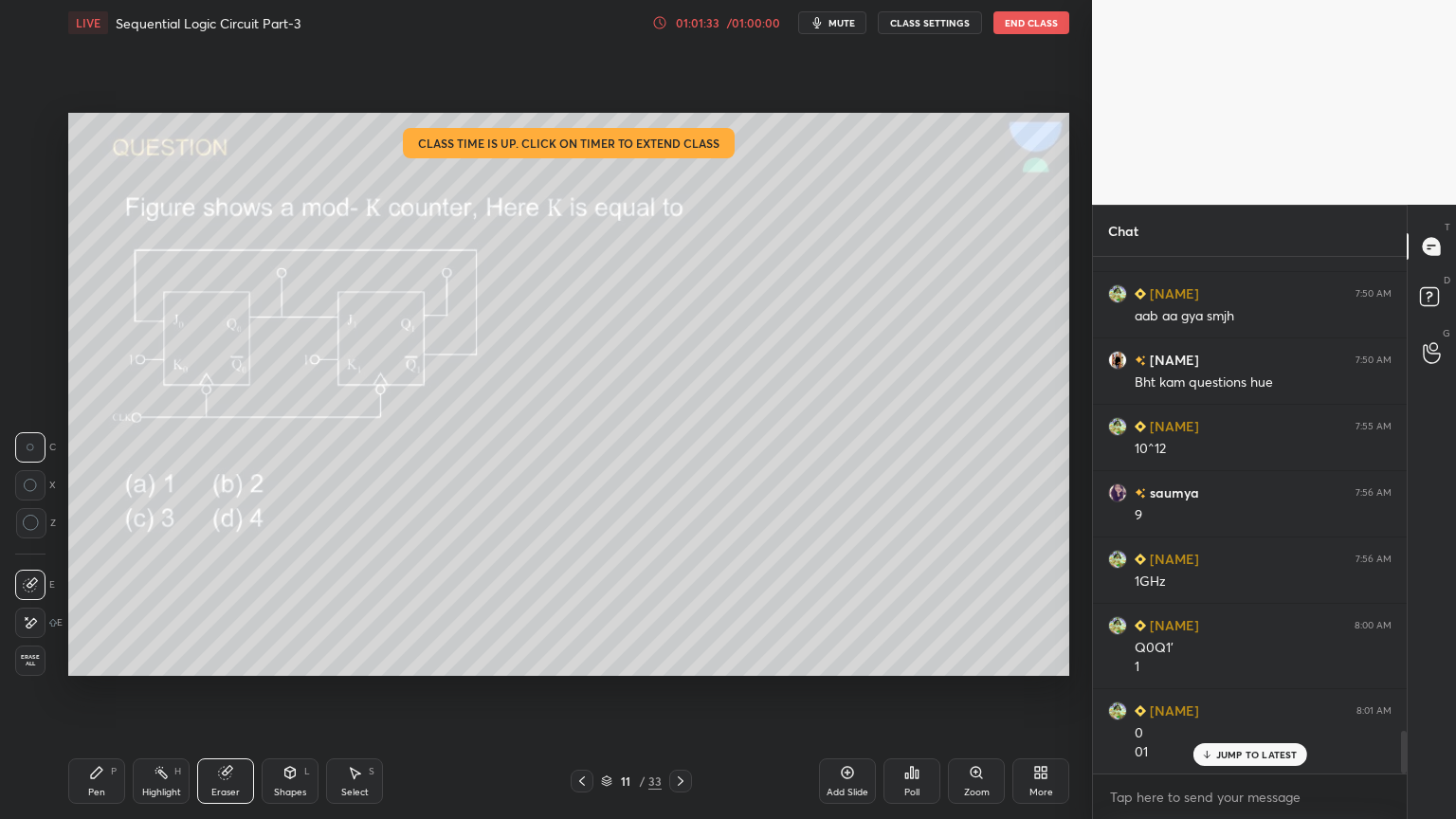 click on "Pen" at bounding box center (97, 792) 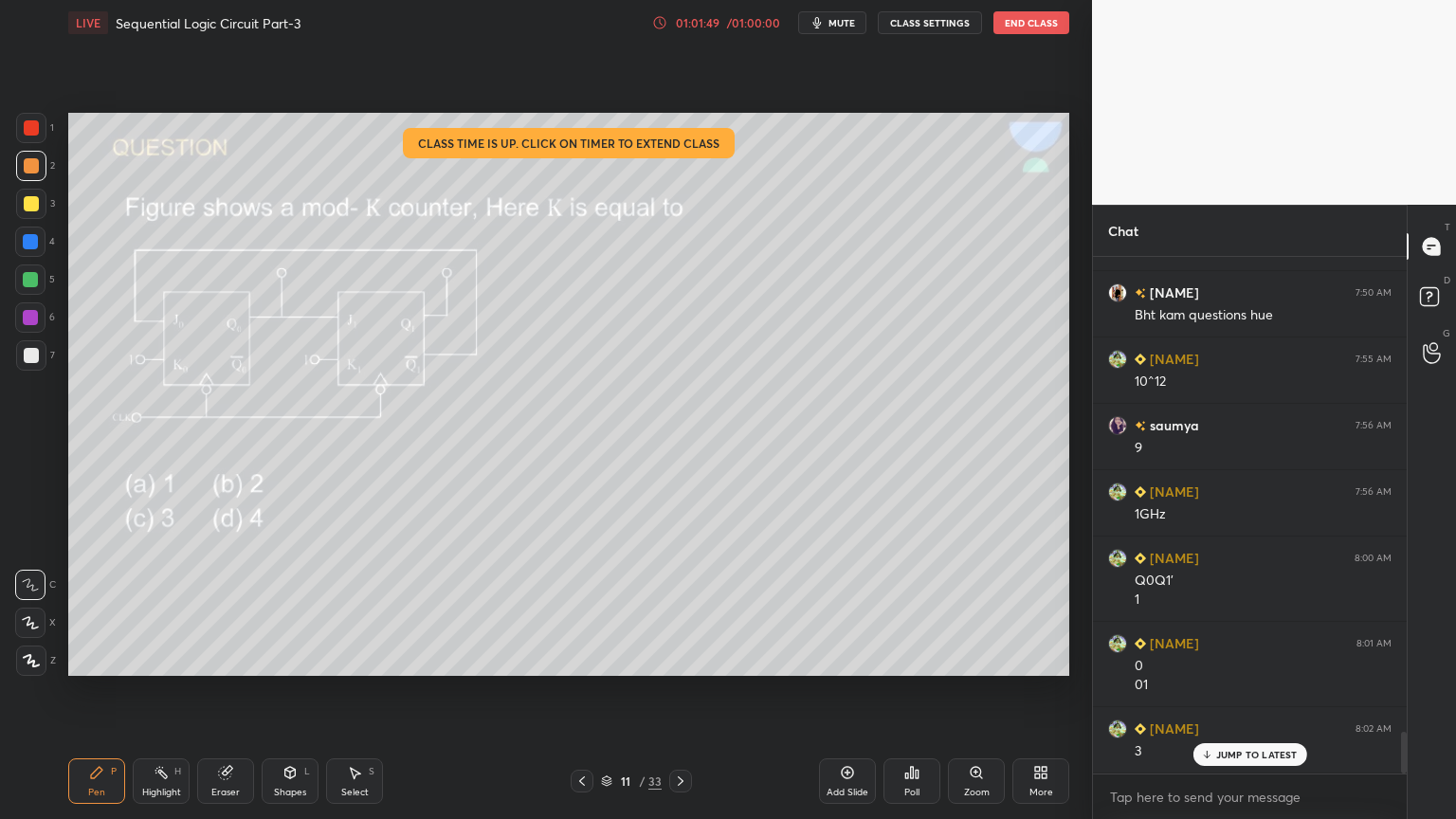 scroll, scrollTop: 5942, scrollLeft: 0, axis: vertical 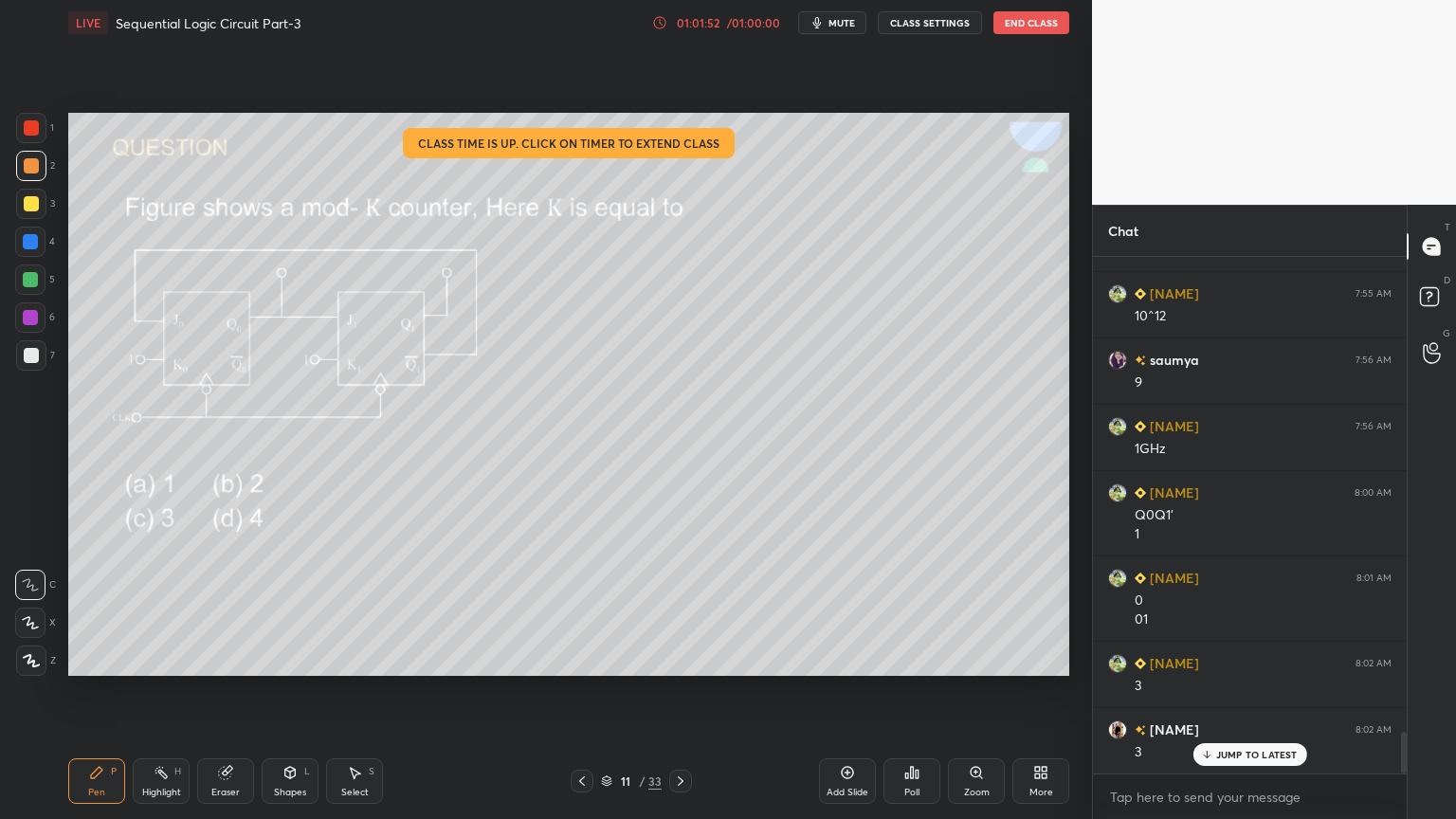 click 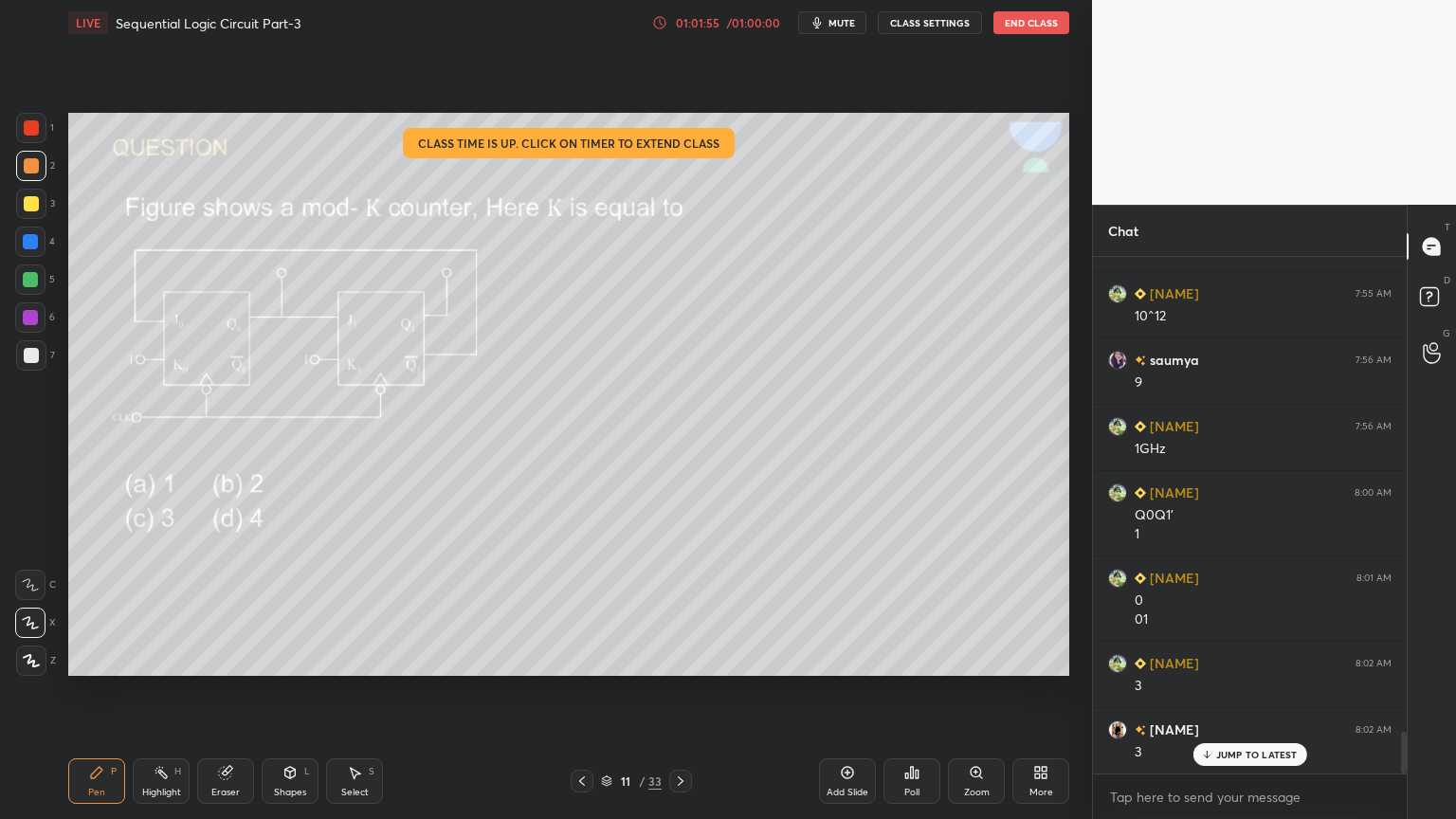 click at bounding box center (30, 585) 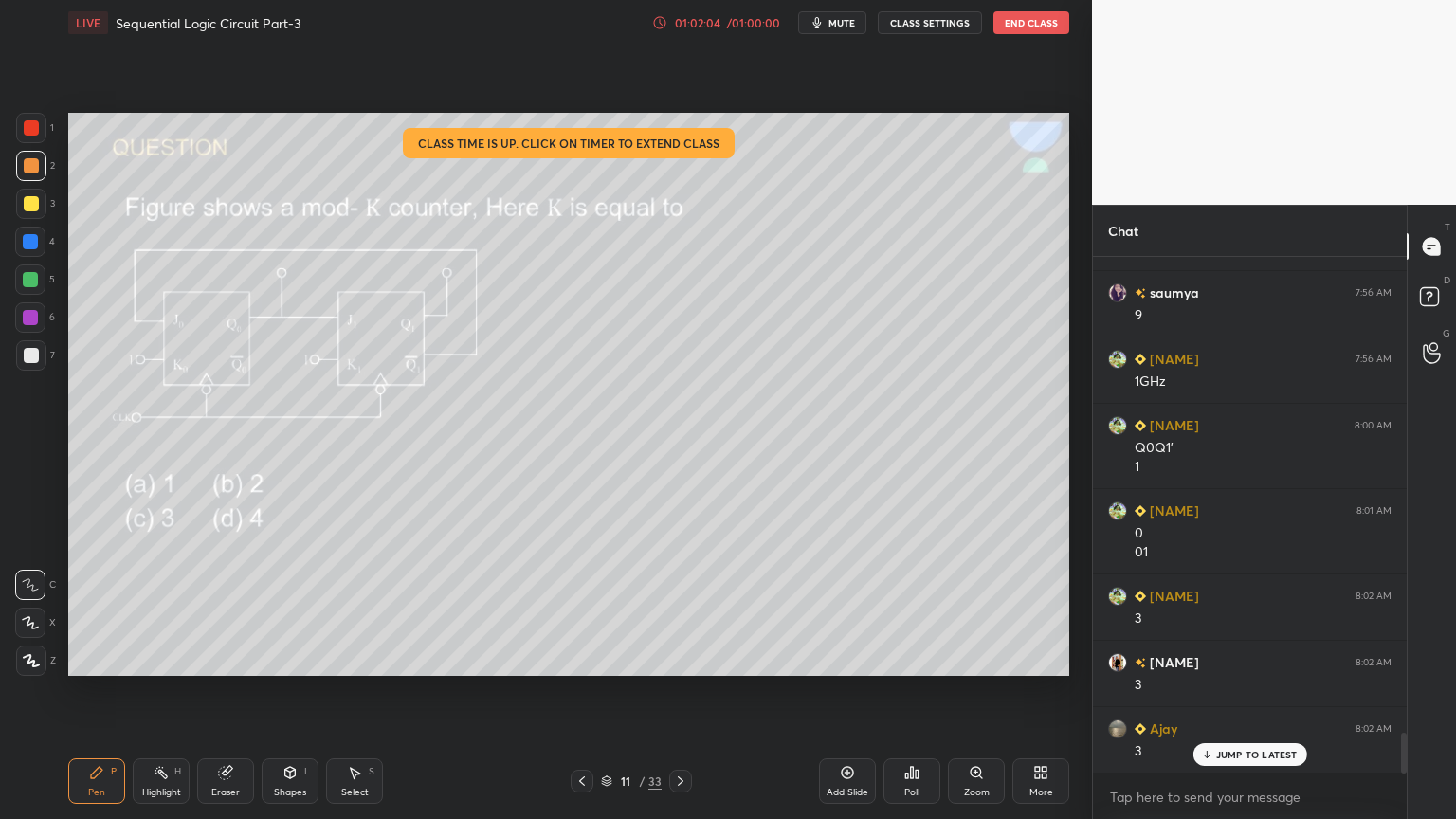 scroll, scrollTop: 6074, scrollLeft: 0, axis: vertical 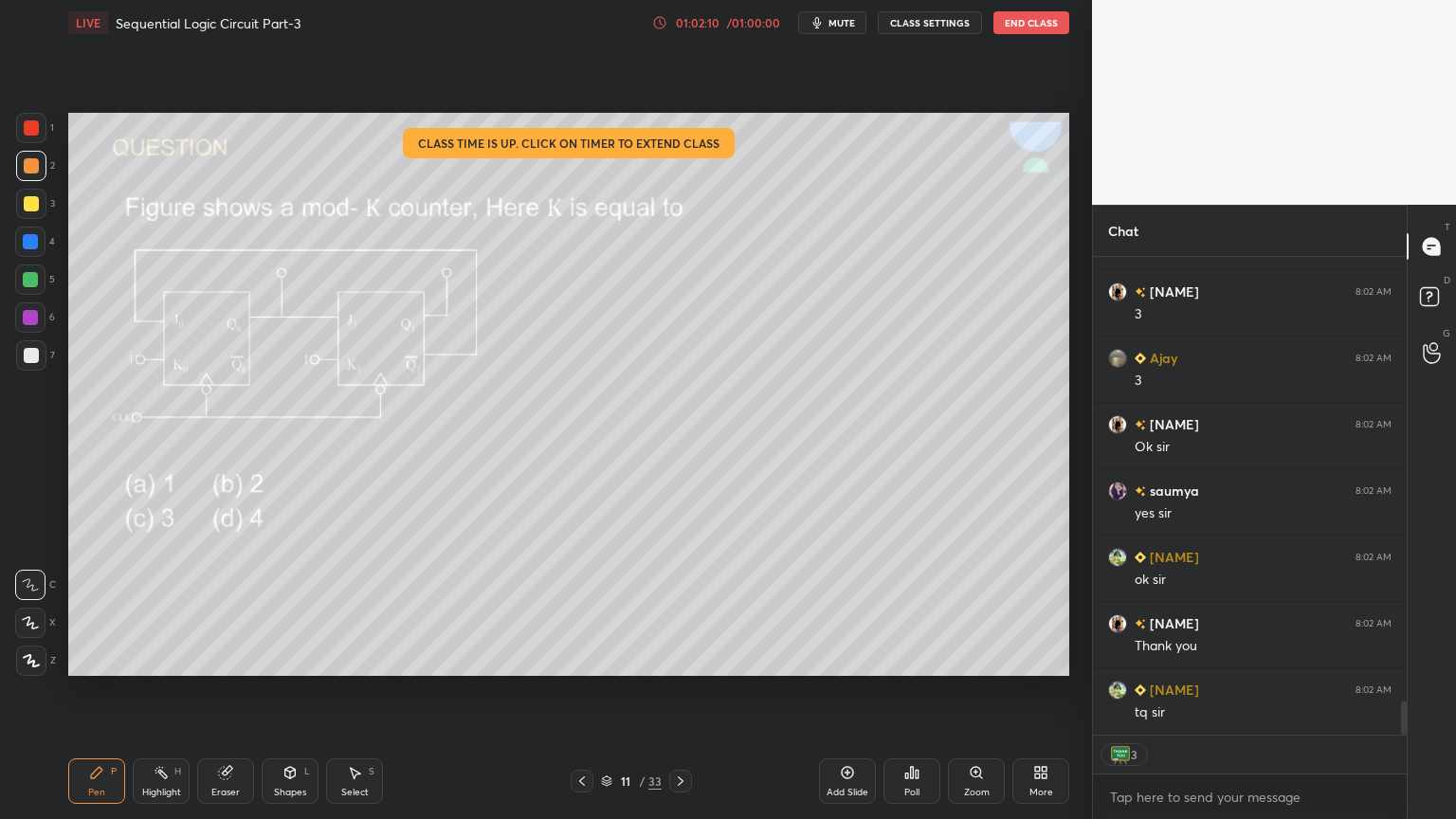 click on "End Class" at bounding box center (1031, 23) 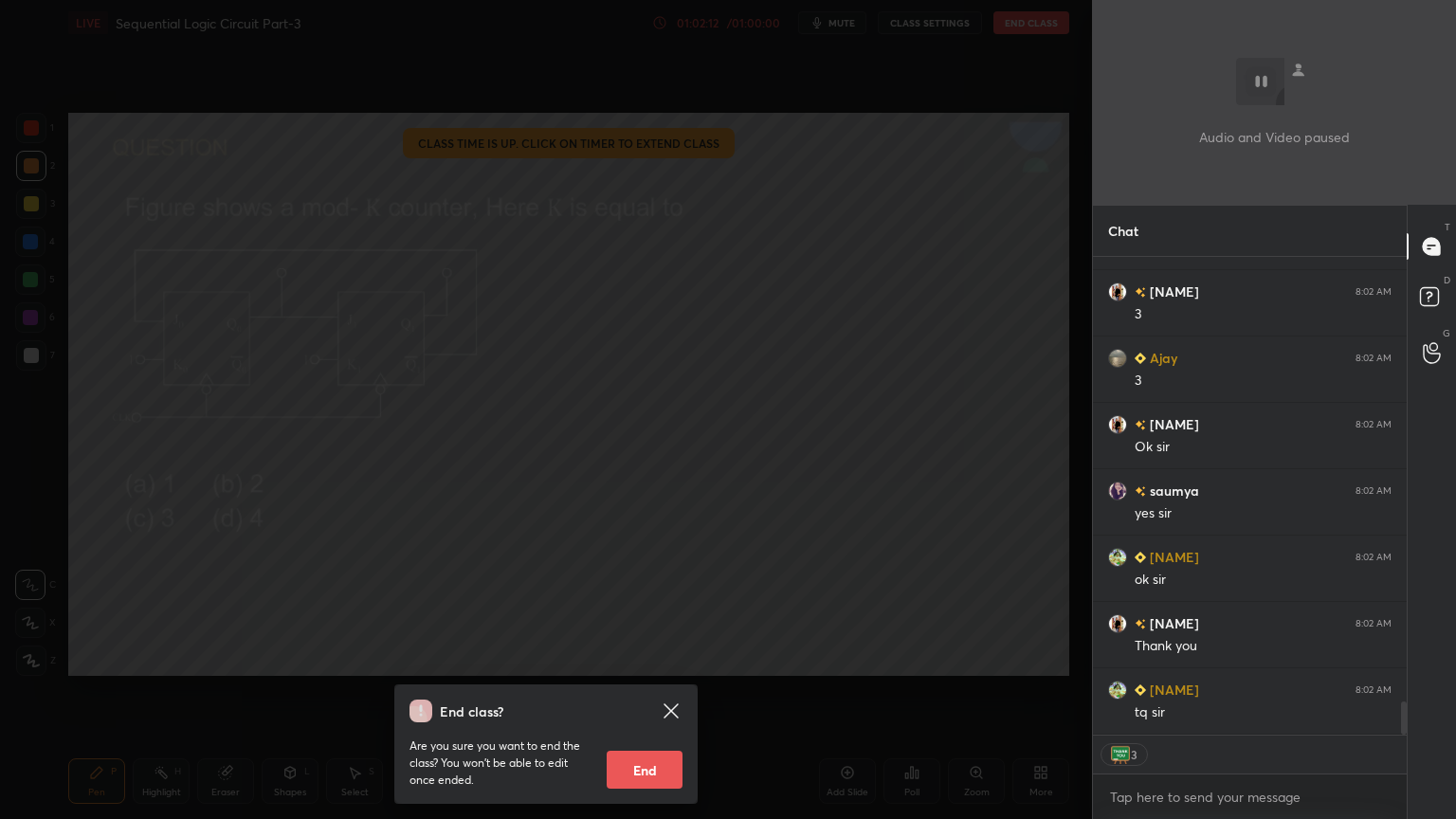 click on "End" at bounding box center [645, 770] 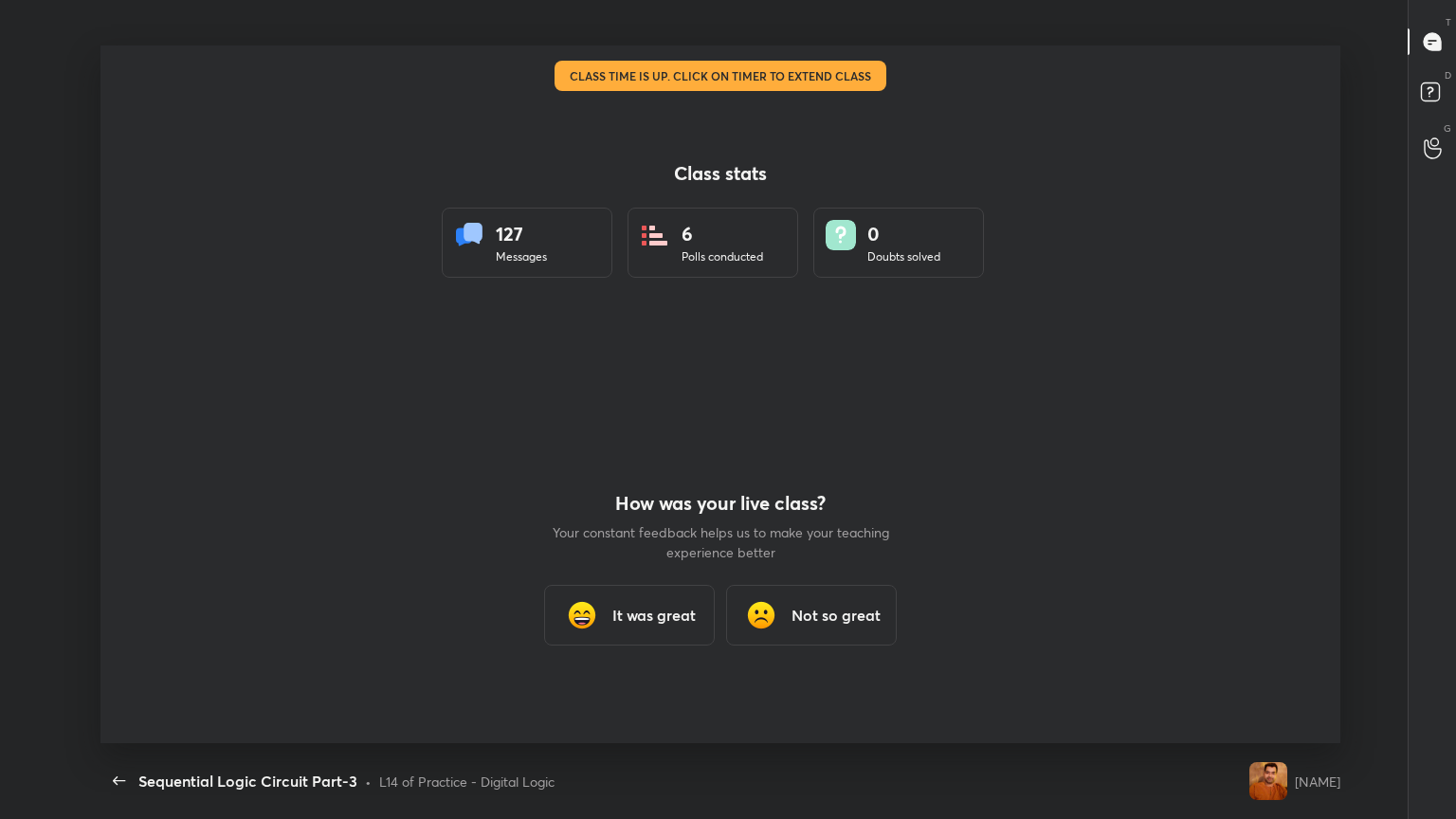 scroll, scrollTop: 94094, scrollLeft: 93351, axis: both 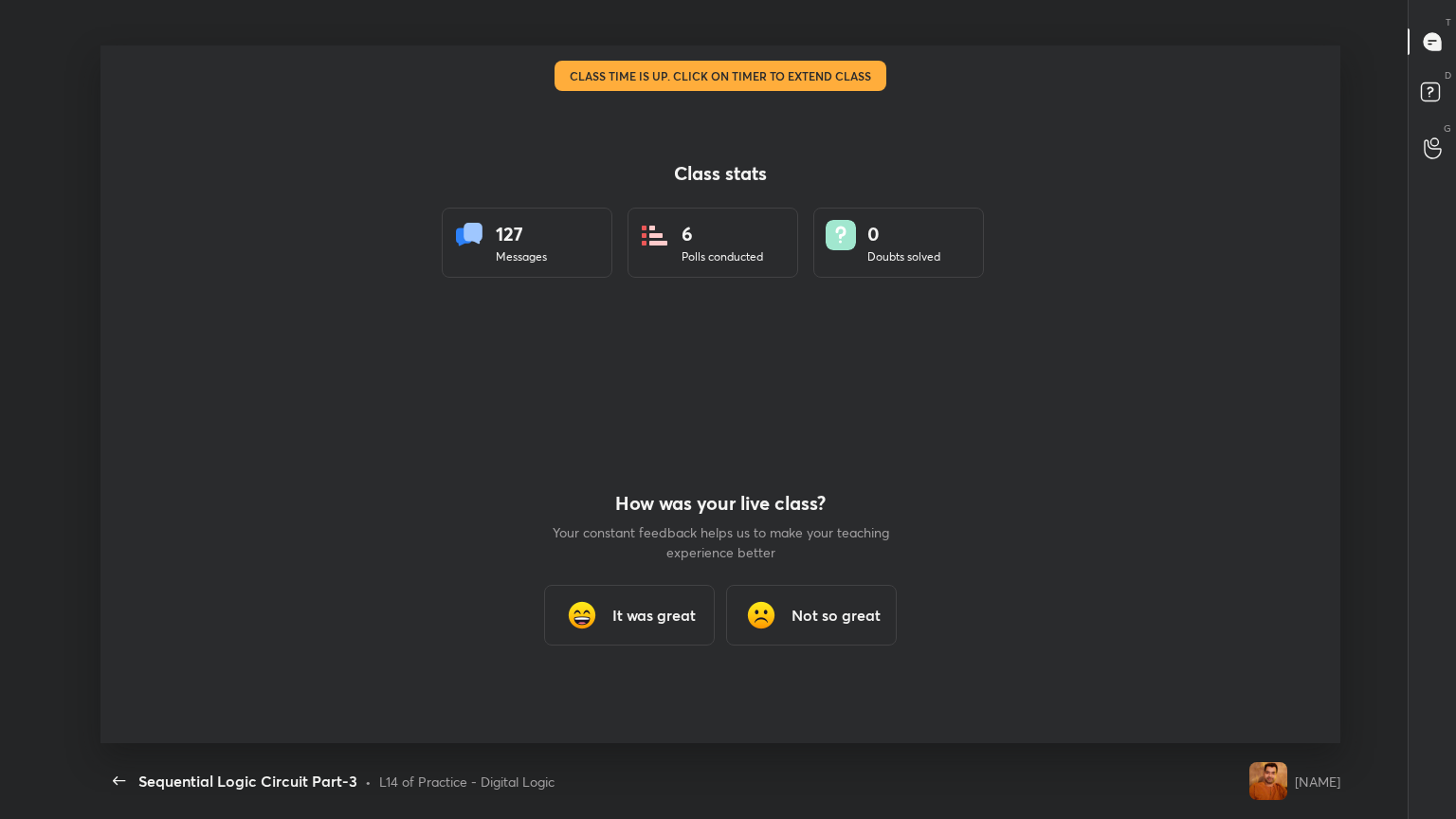 click on "It was great" at bounding box center [654, 615] 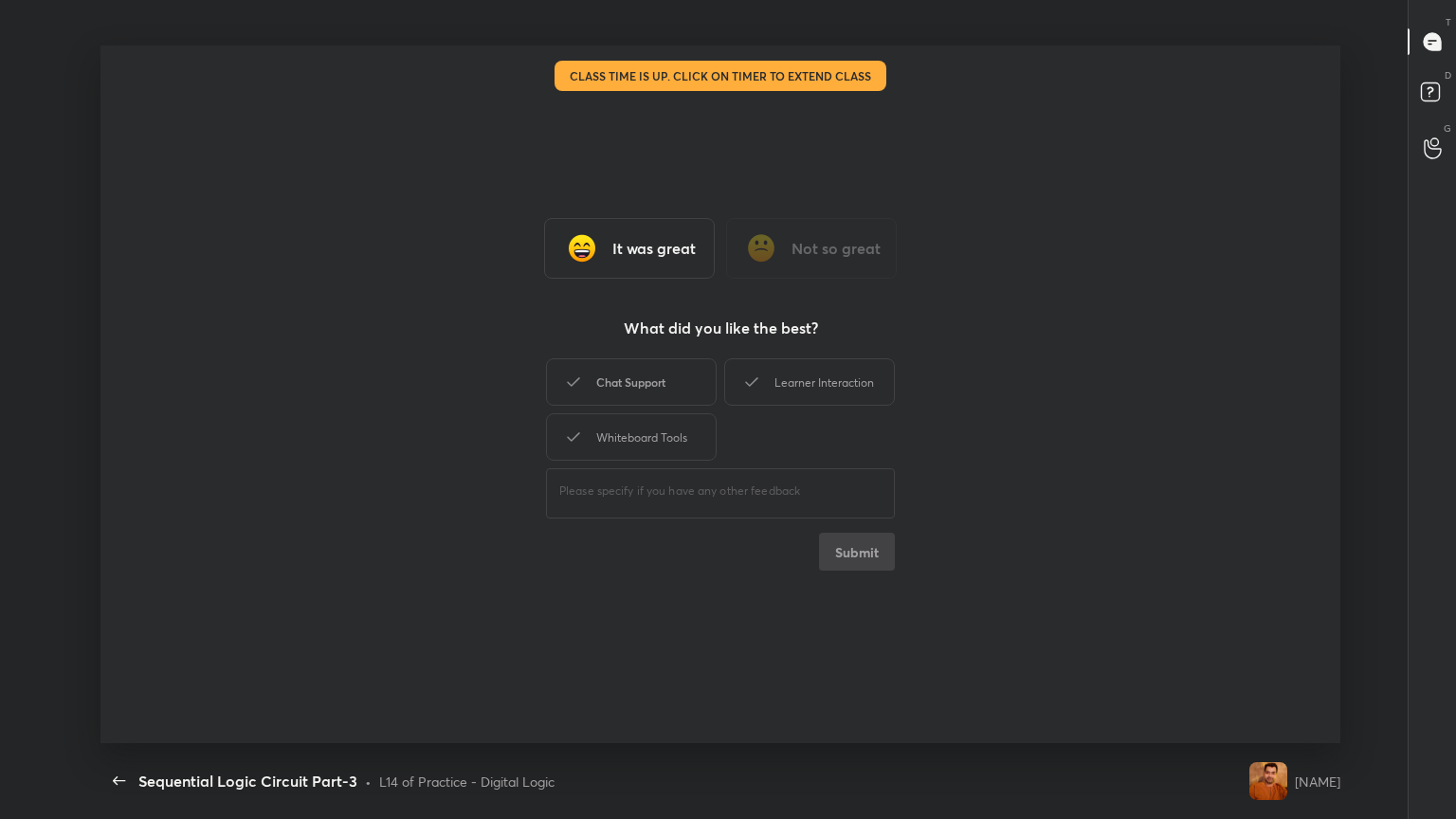 click on "Chat Support" at bounding box center (631, 382) 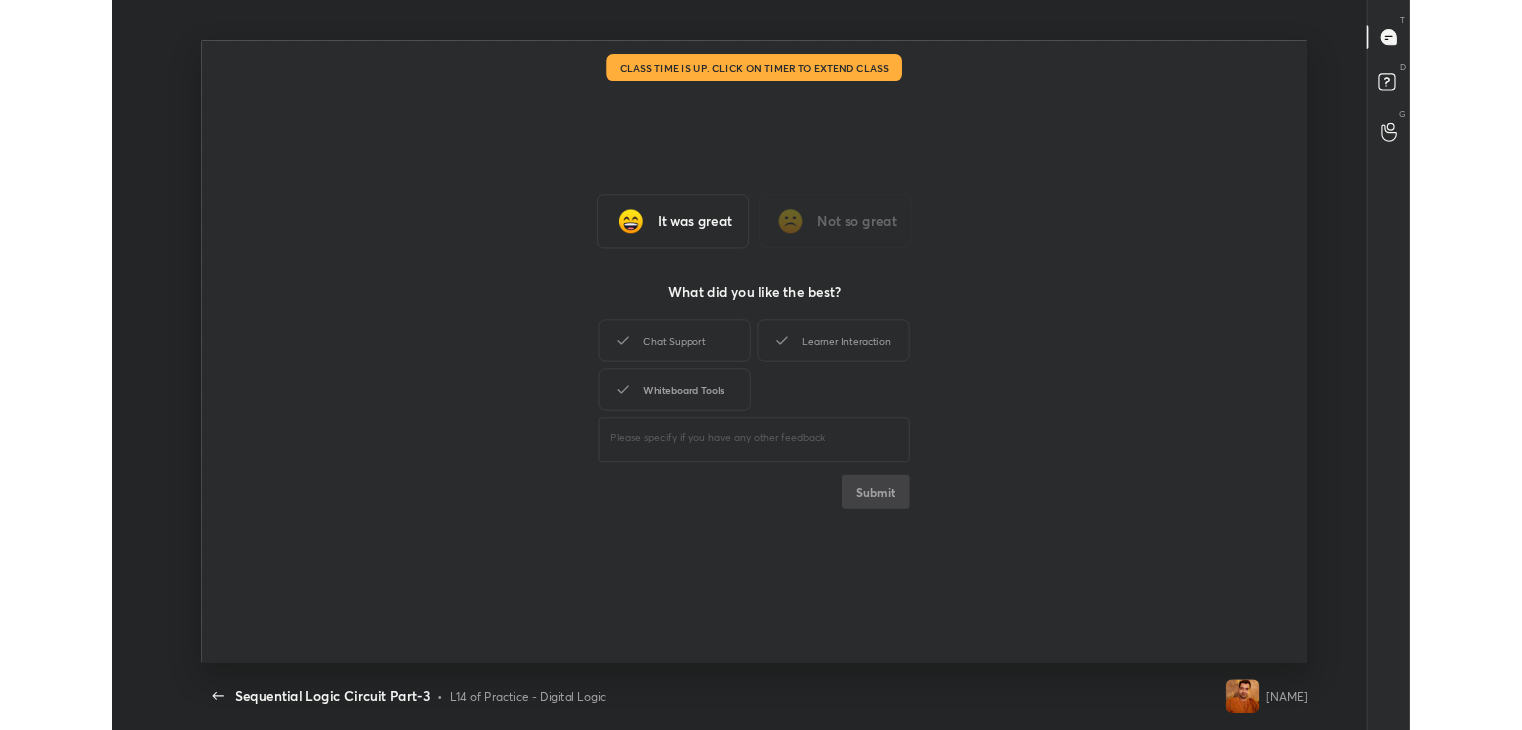 scroll, scrollTop: 6, scrollLeft: 0, axis: vertical 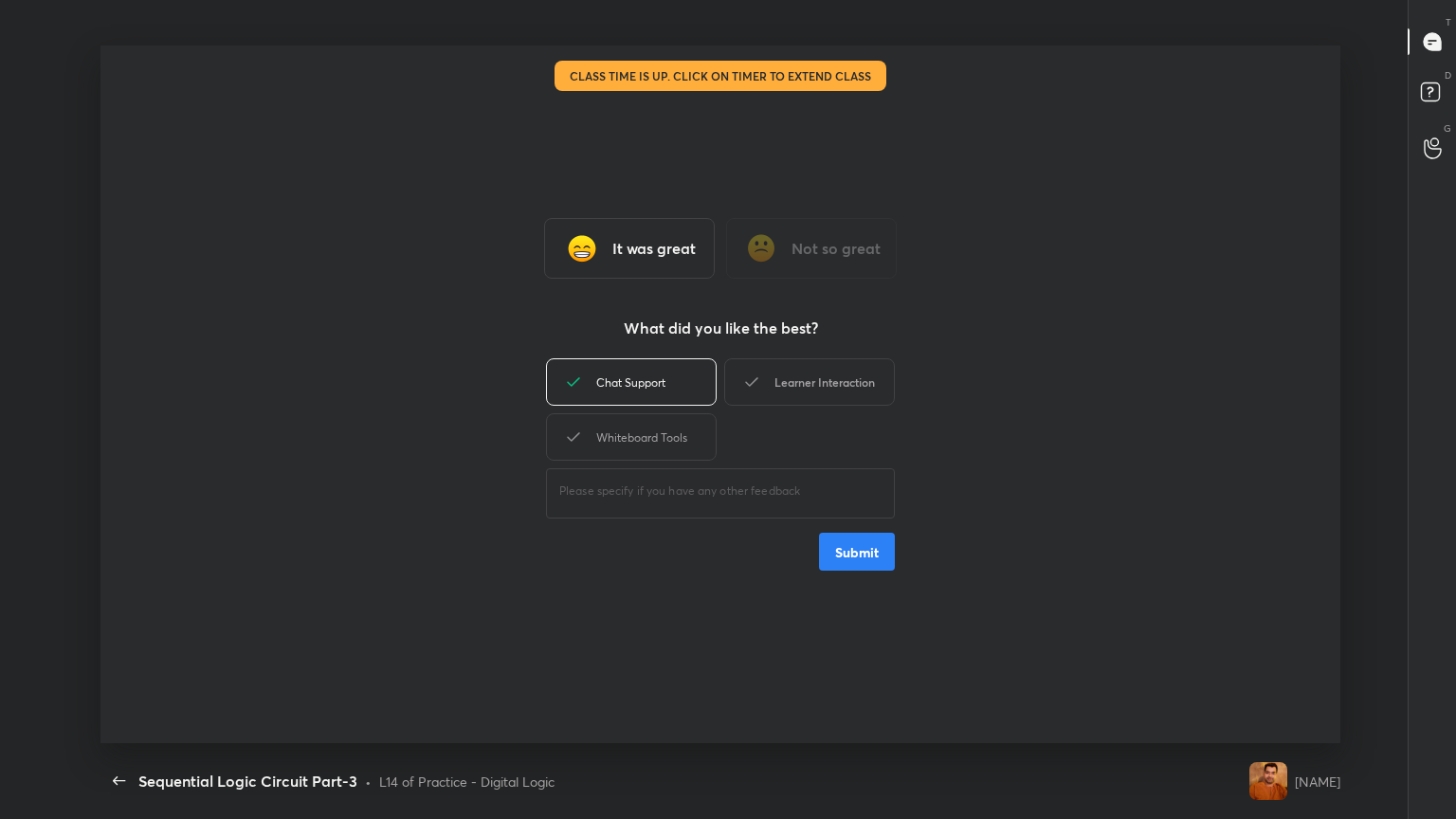 click on "Learner Interaction" at bounding box center [810, 382] 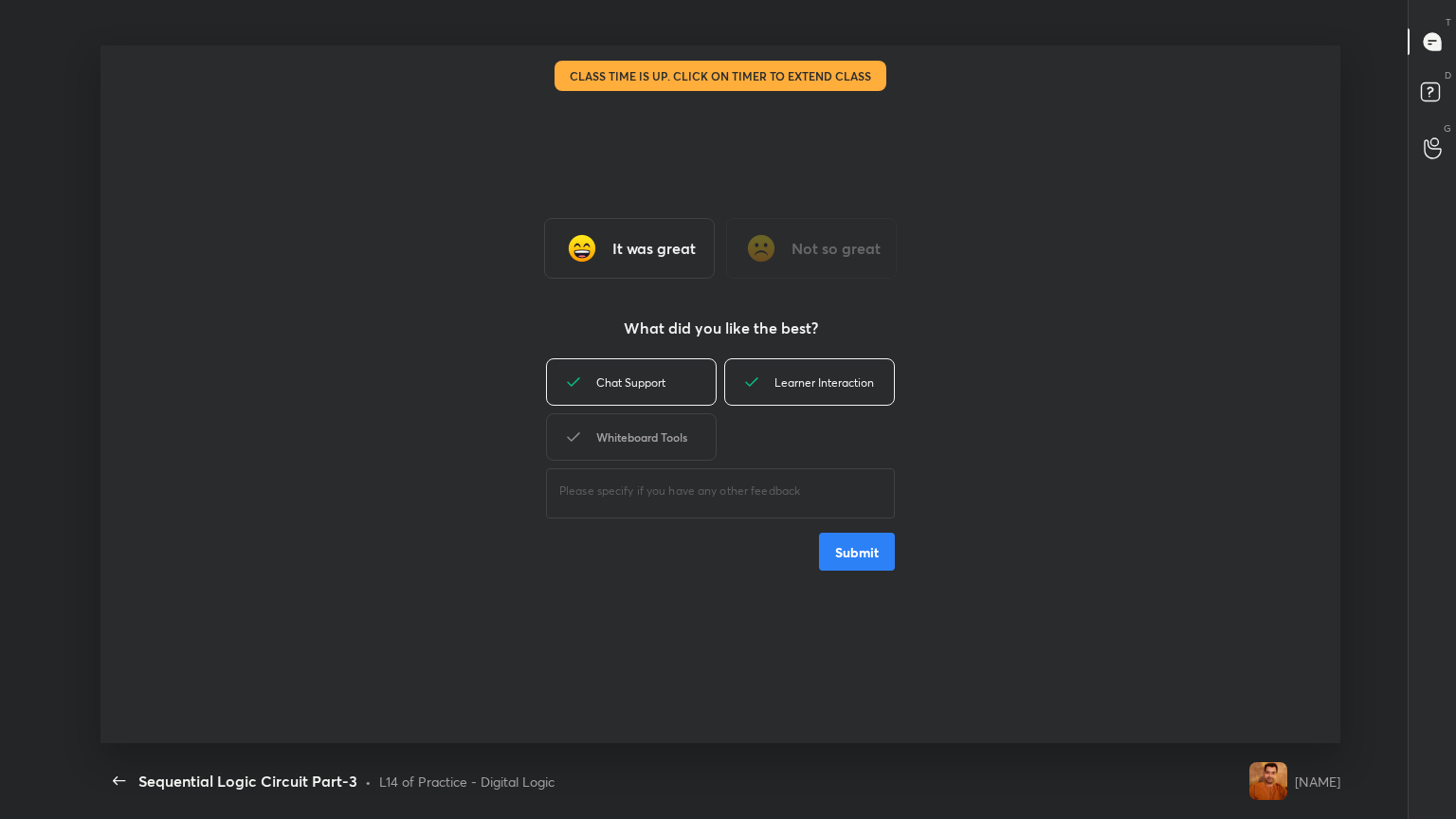 click on "Whiteboard Tools" at bounding box center (631, 437) 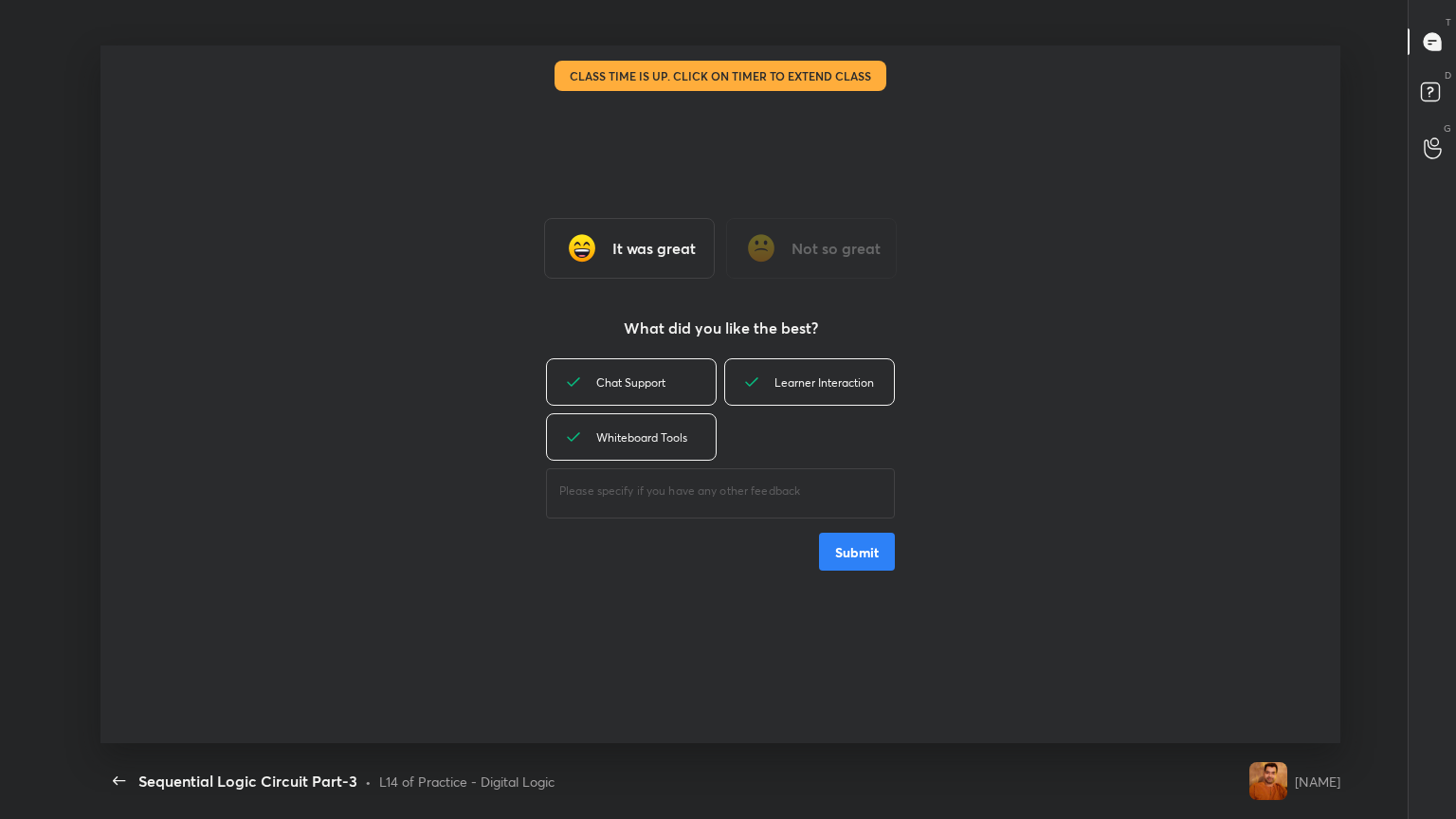 click on "Submit" at bounding box center [857, 552] 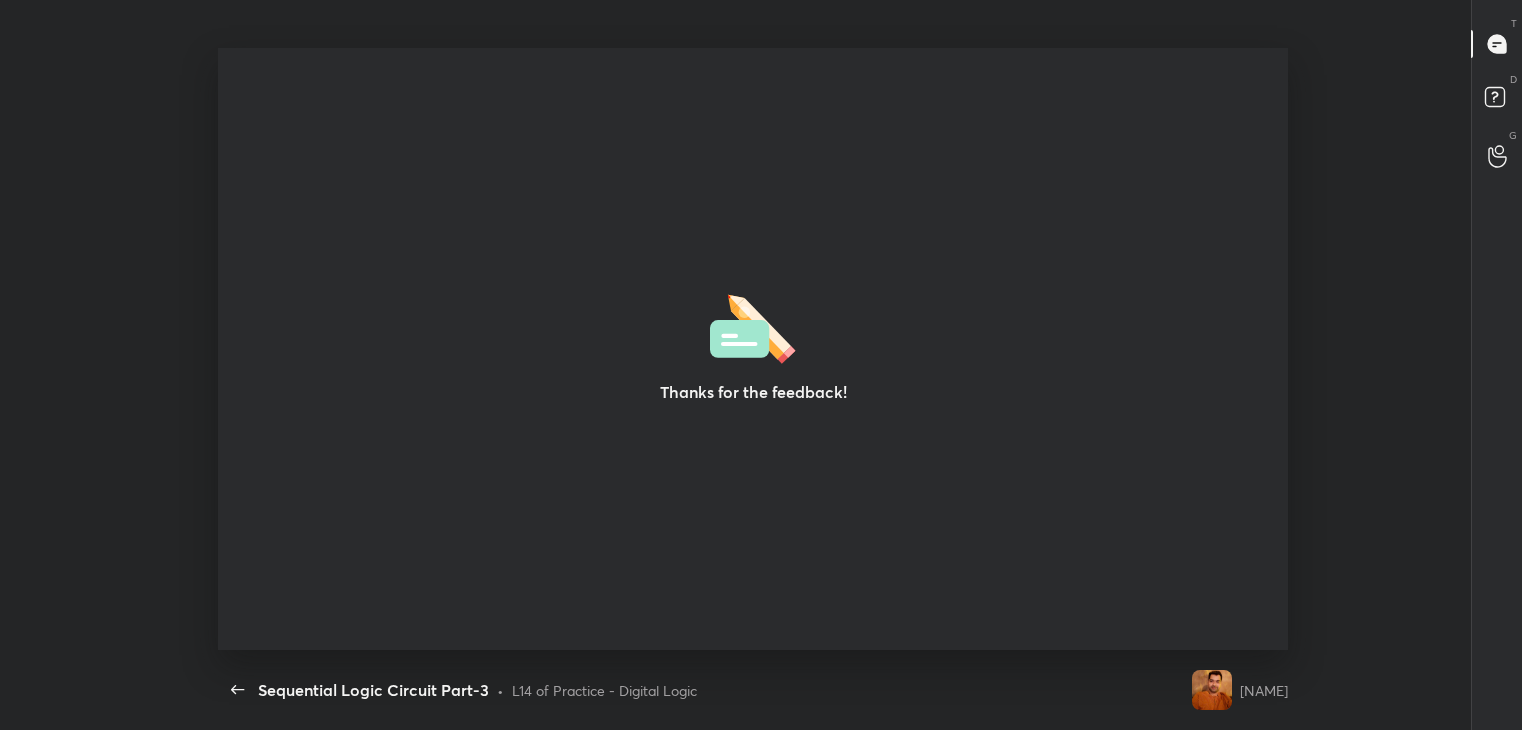 type on "x" 